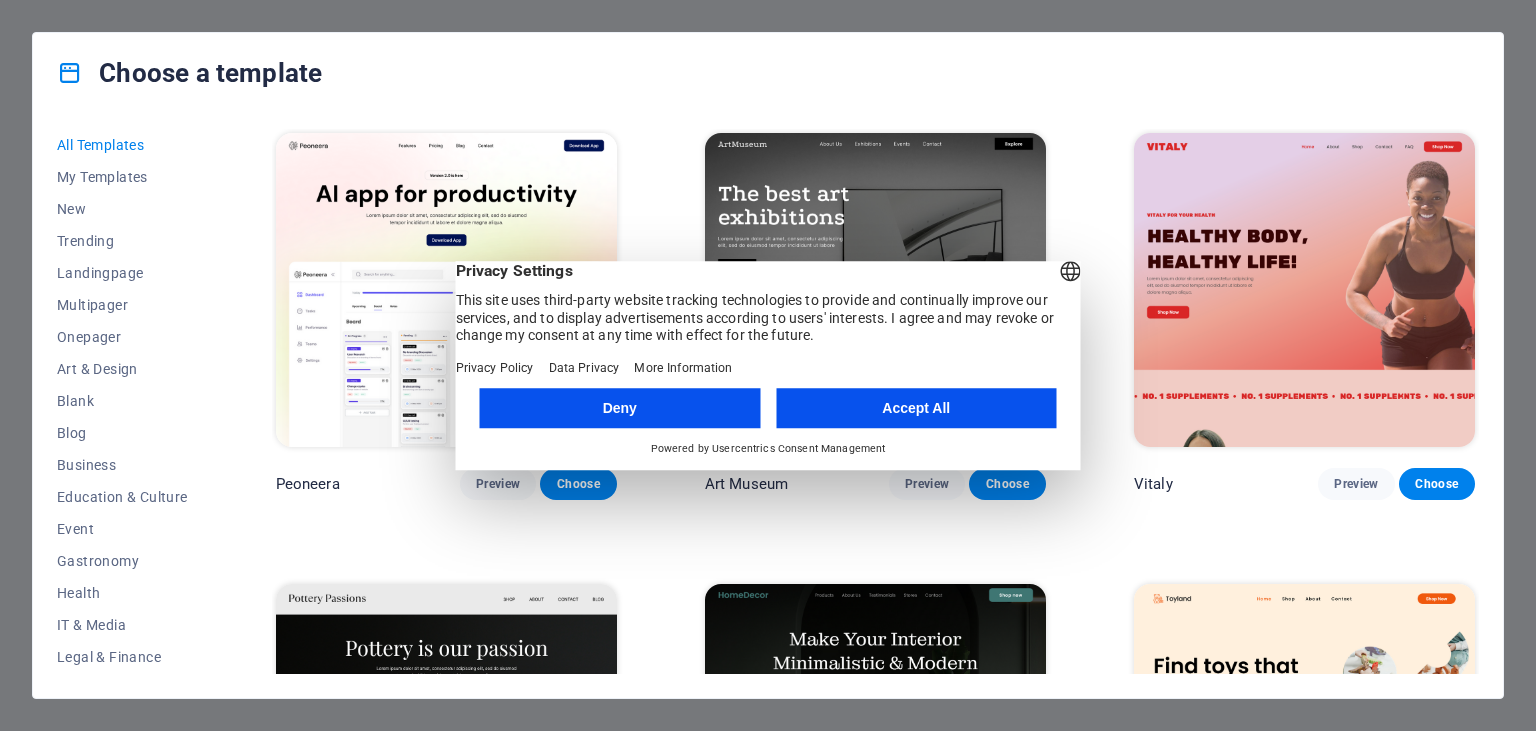 scroll, scrollTop: 0, scrollLeft: 0, axis: both 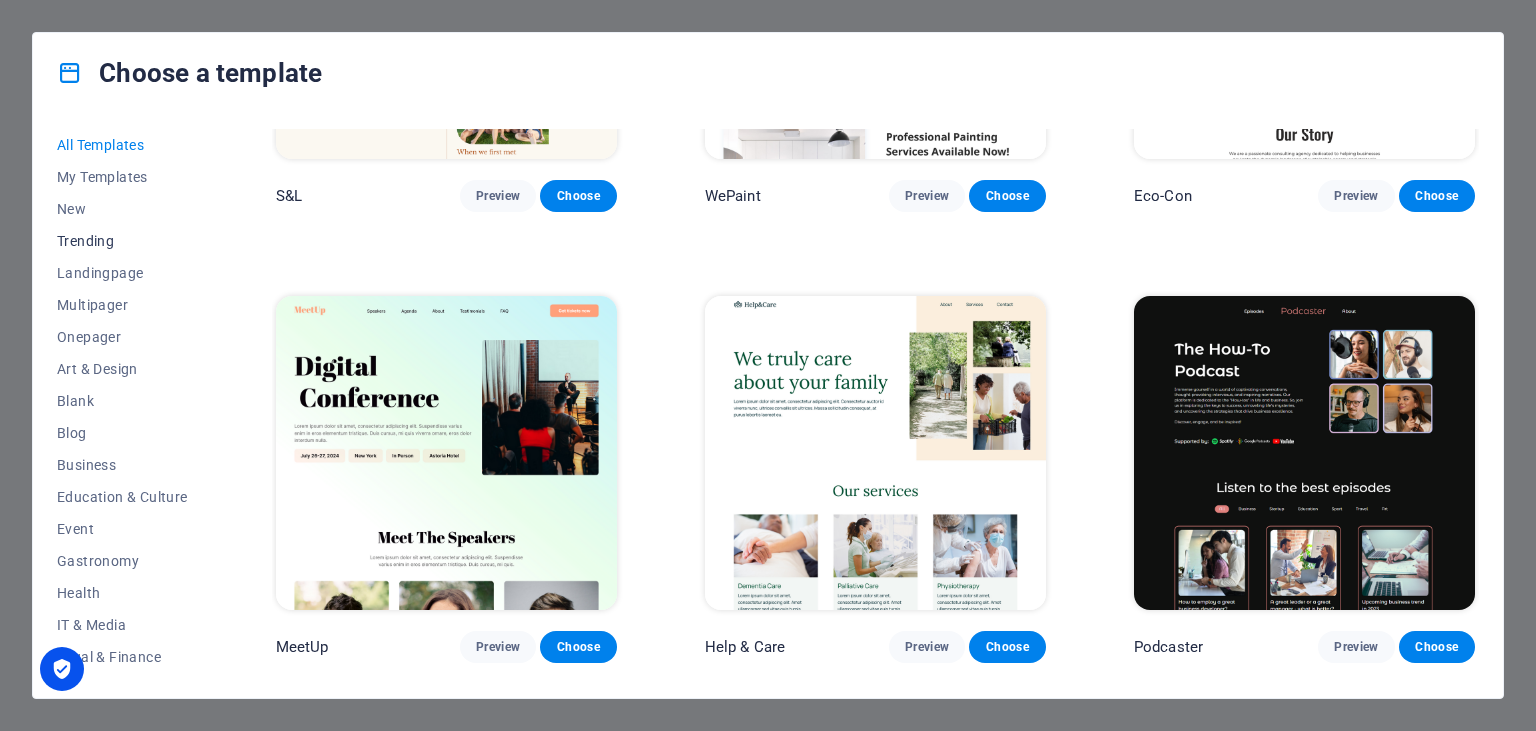 click on "Trending" at bounding box center [122, 241] 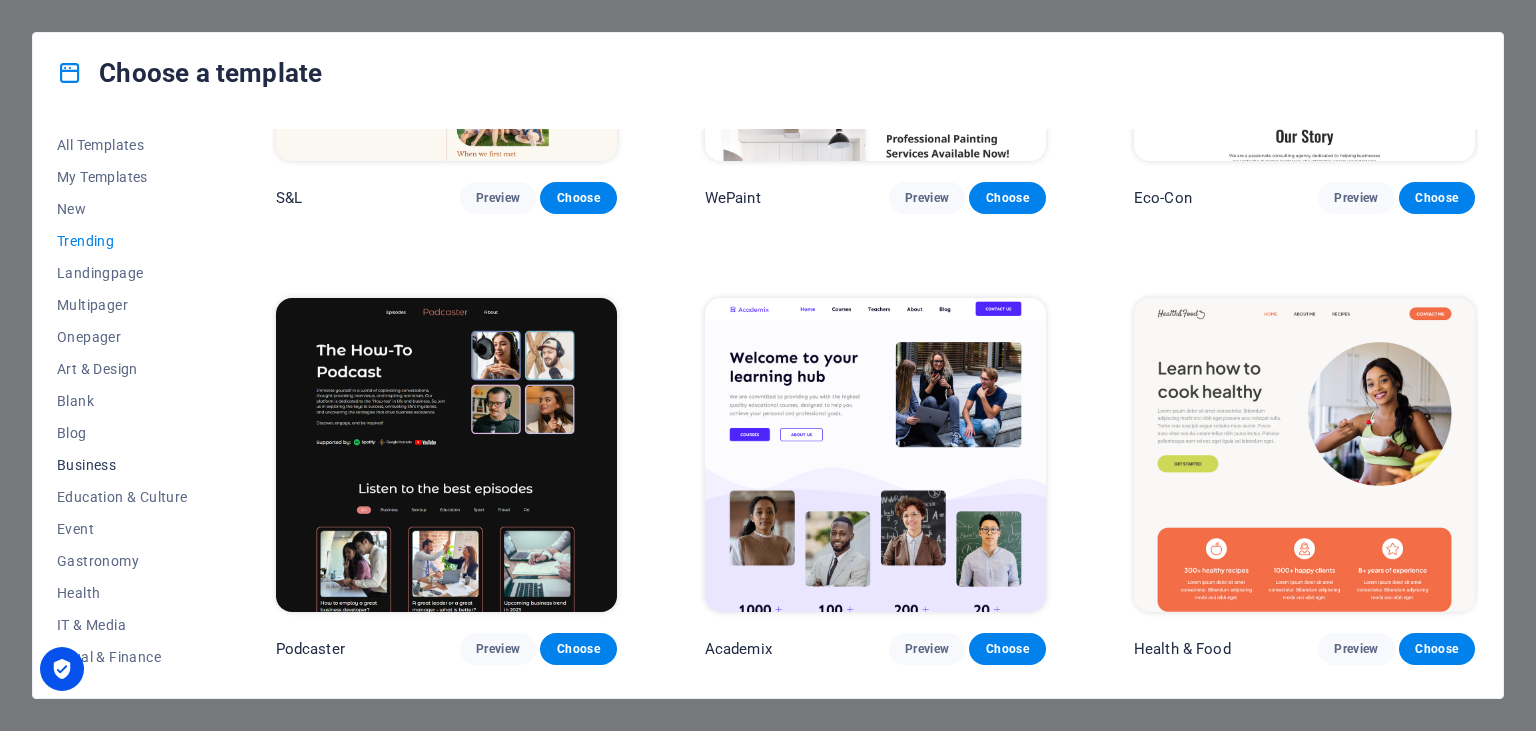 click on "Business" at bounding box center [122, 465] 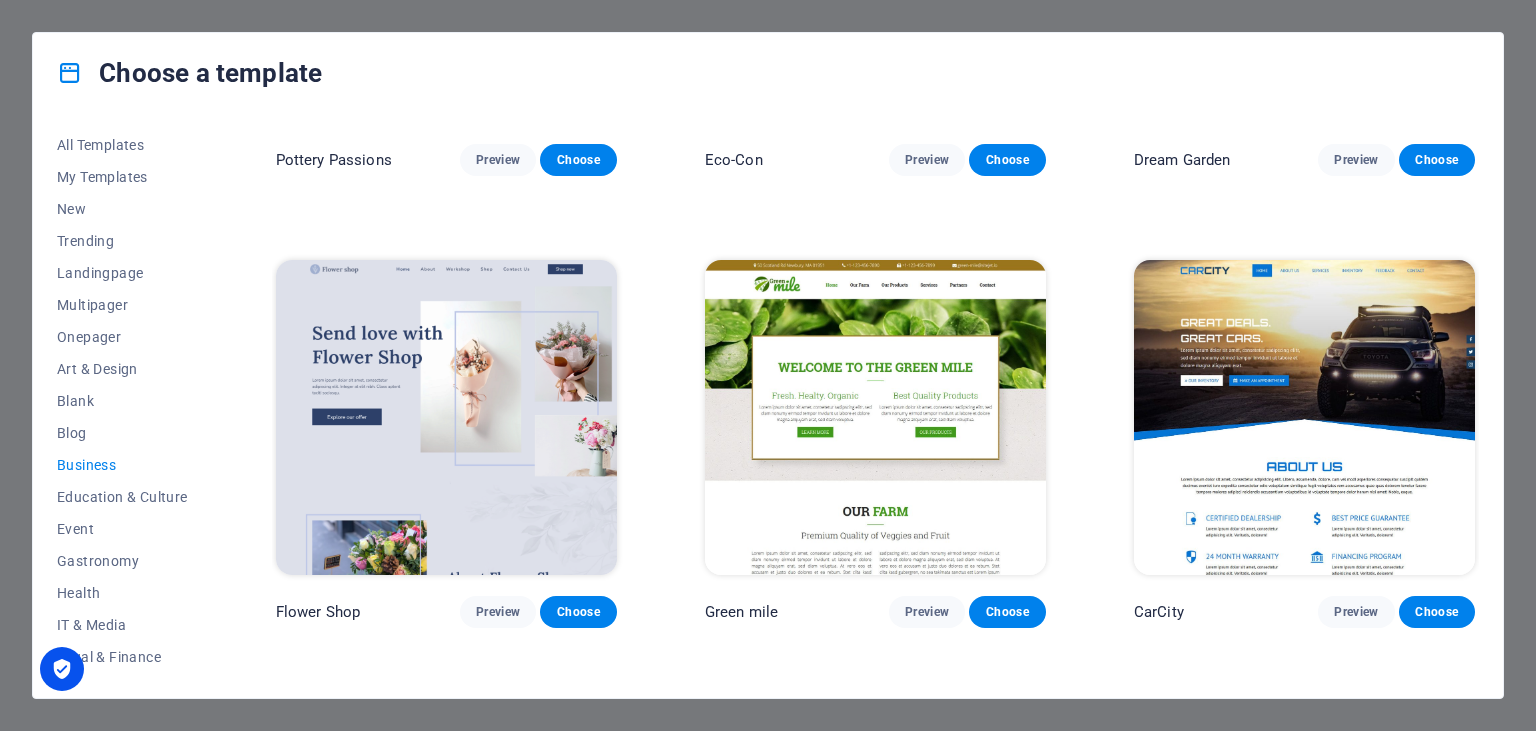 scroll, scrollTop: 365, scrollLeft: 0, axis: vertical 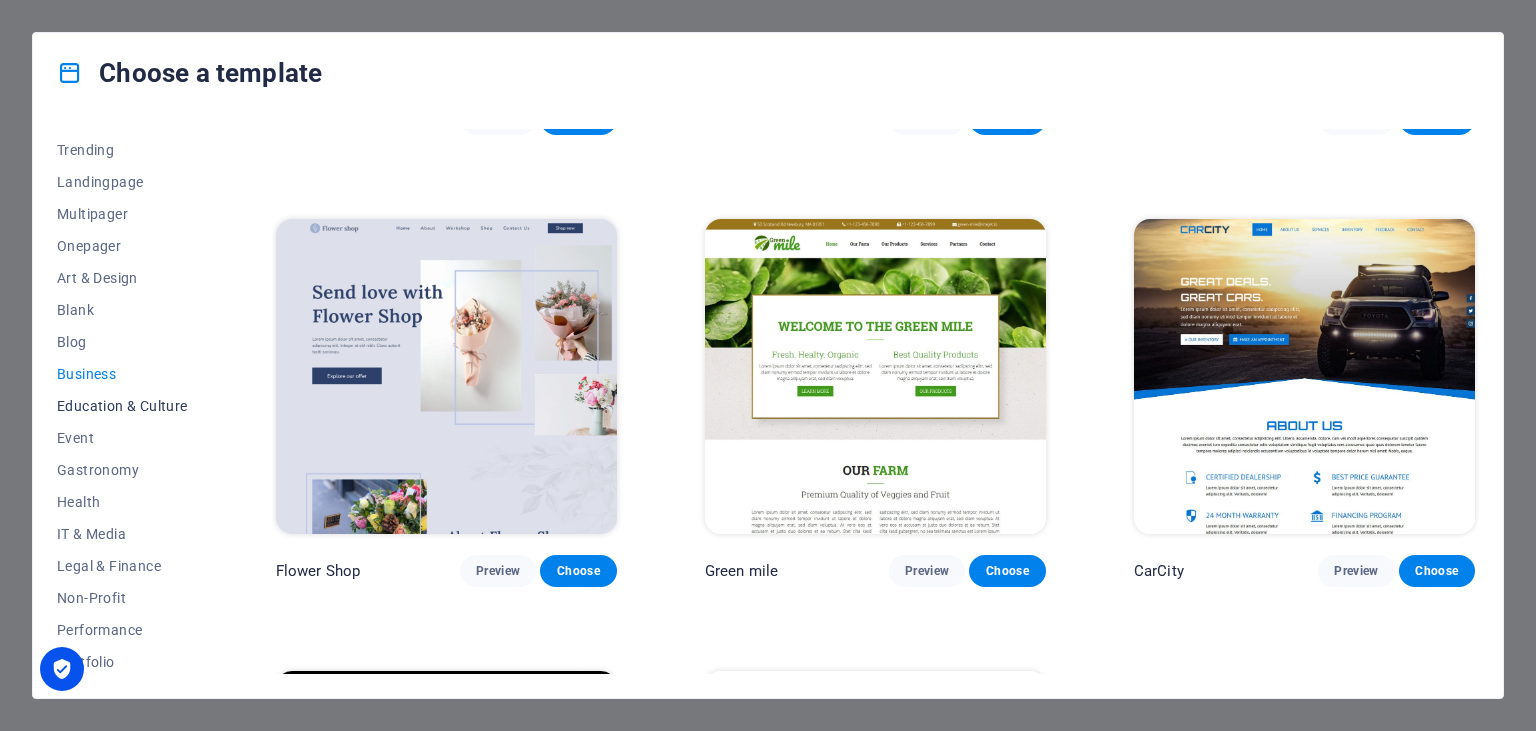 click on "Education & Culture" at bounding box center [122, 406] 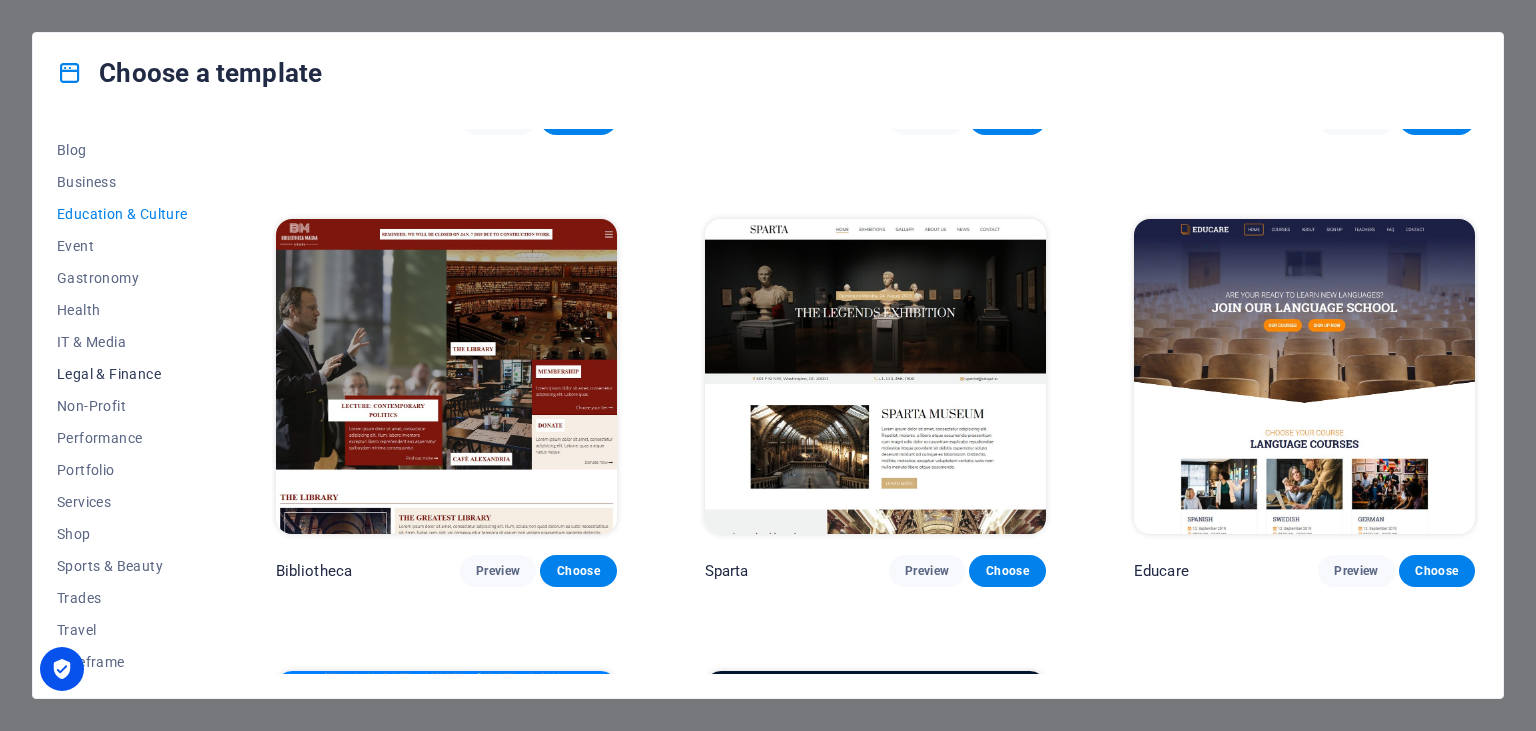 scroll, scrollTop: 286, scrollLeft: 0, axis: vertical 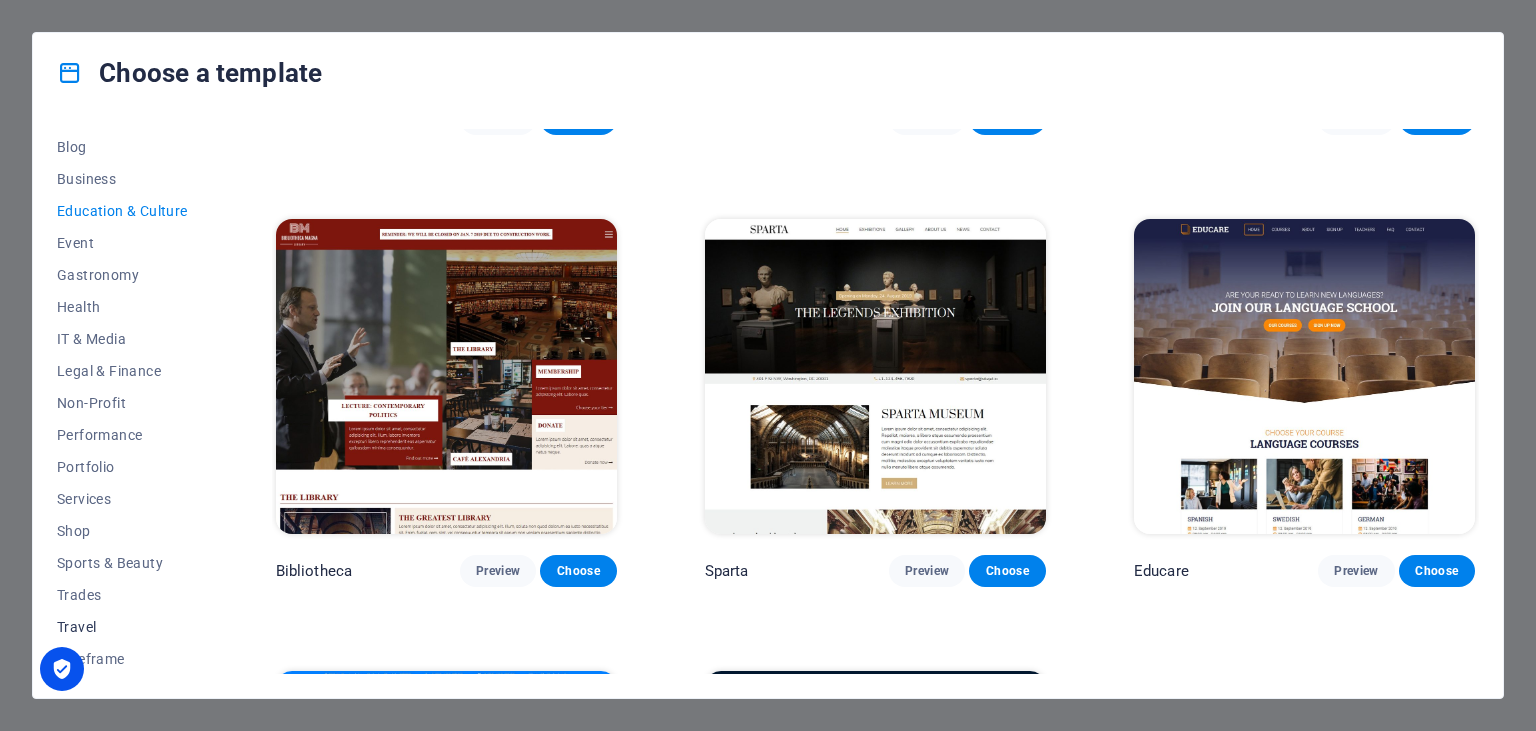 click on "Travel" at bounding box center (122, 627) 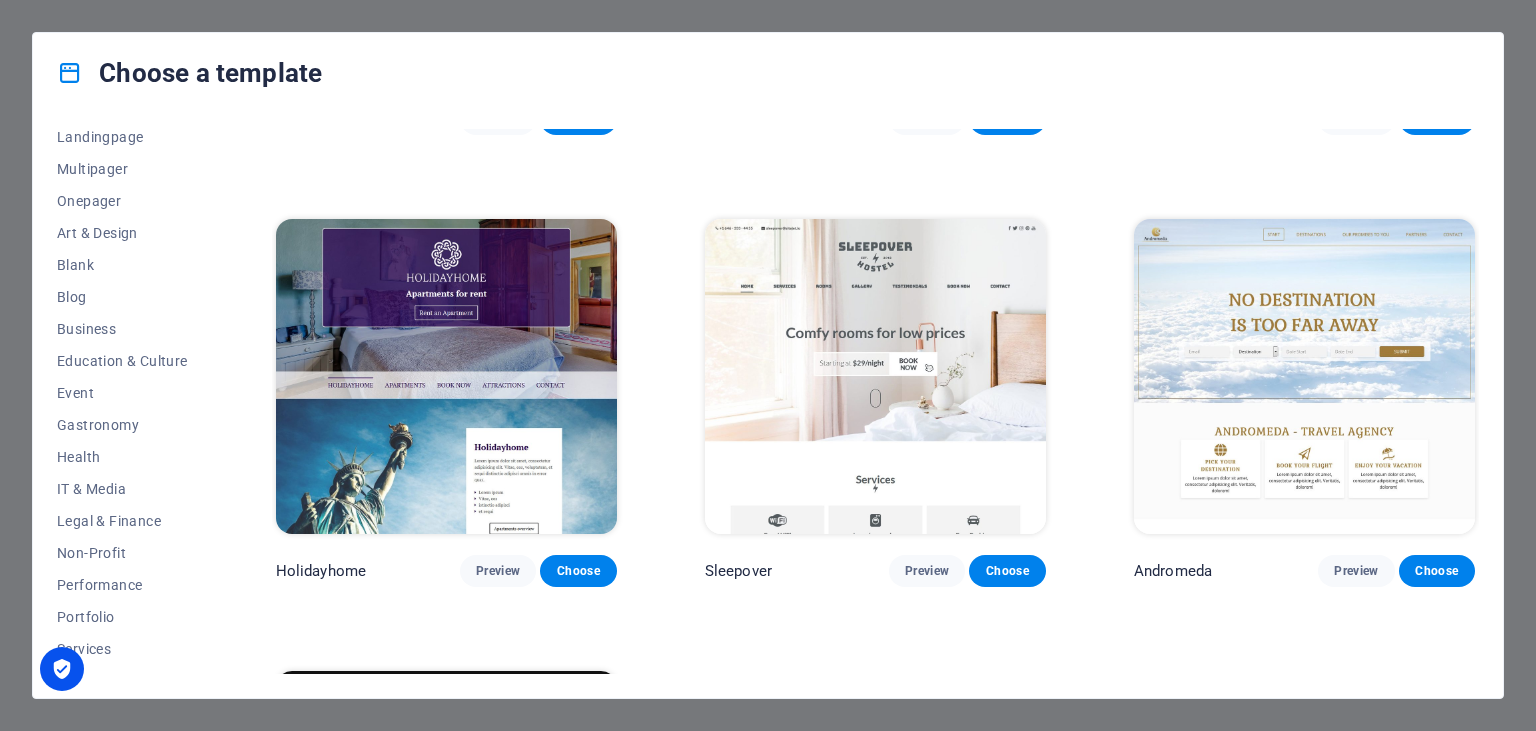 scroll, scrollTop: 104, scrollLeft: 0, axis: vertical 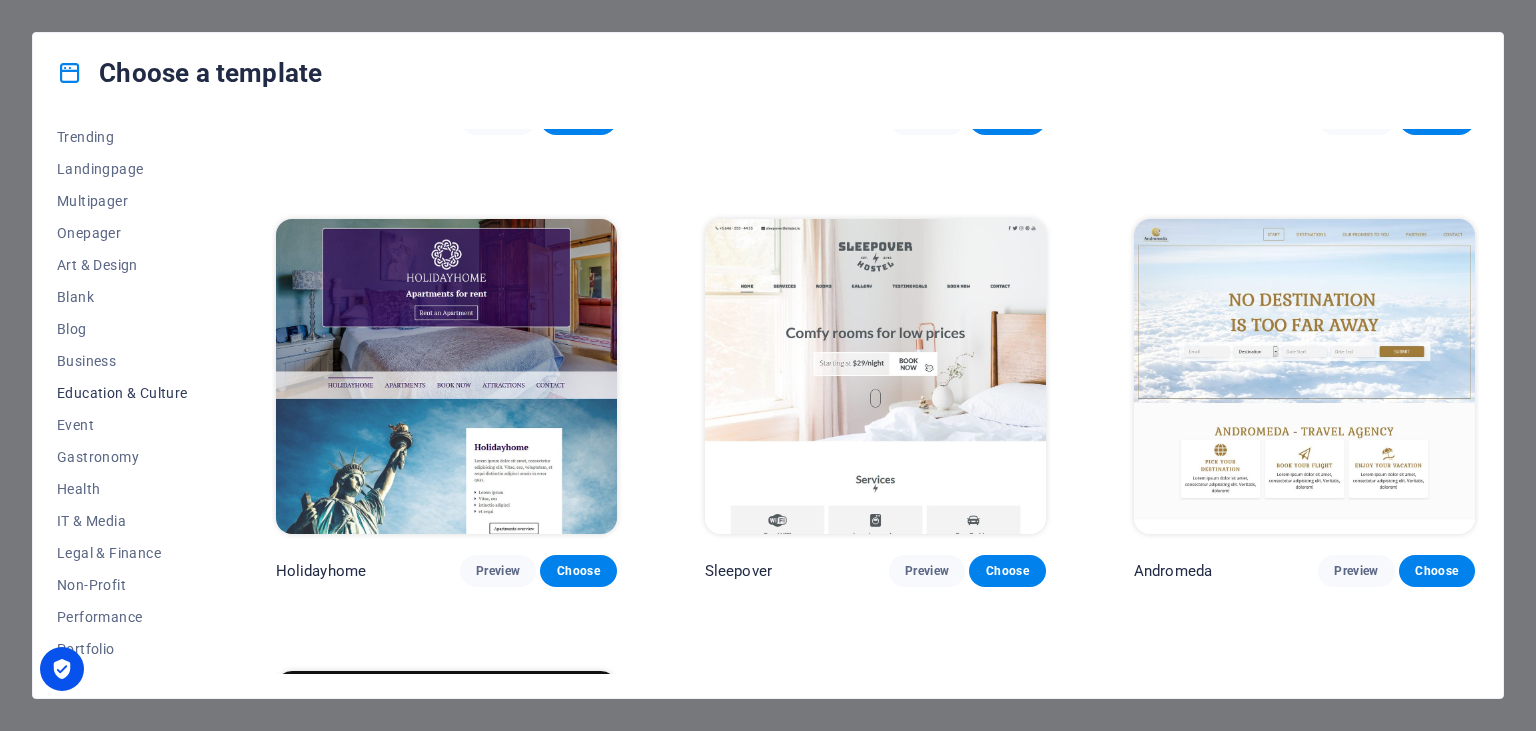 click on "Education & Culture" at bounding box center (122, 393) 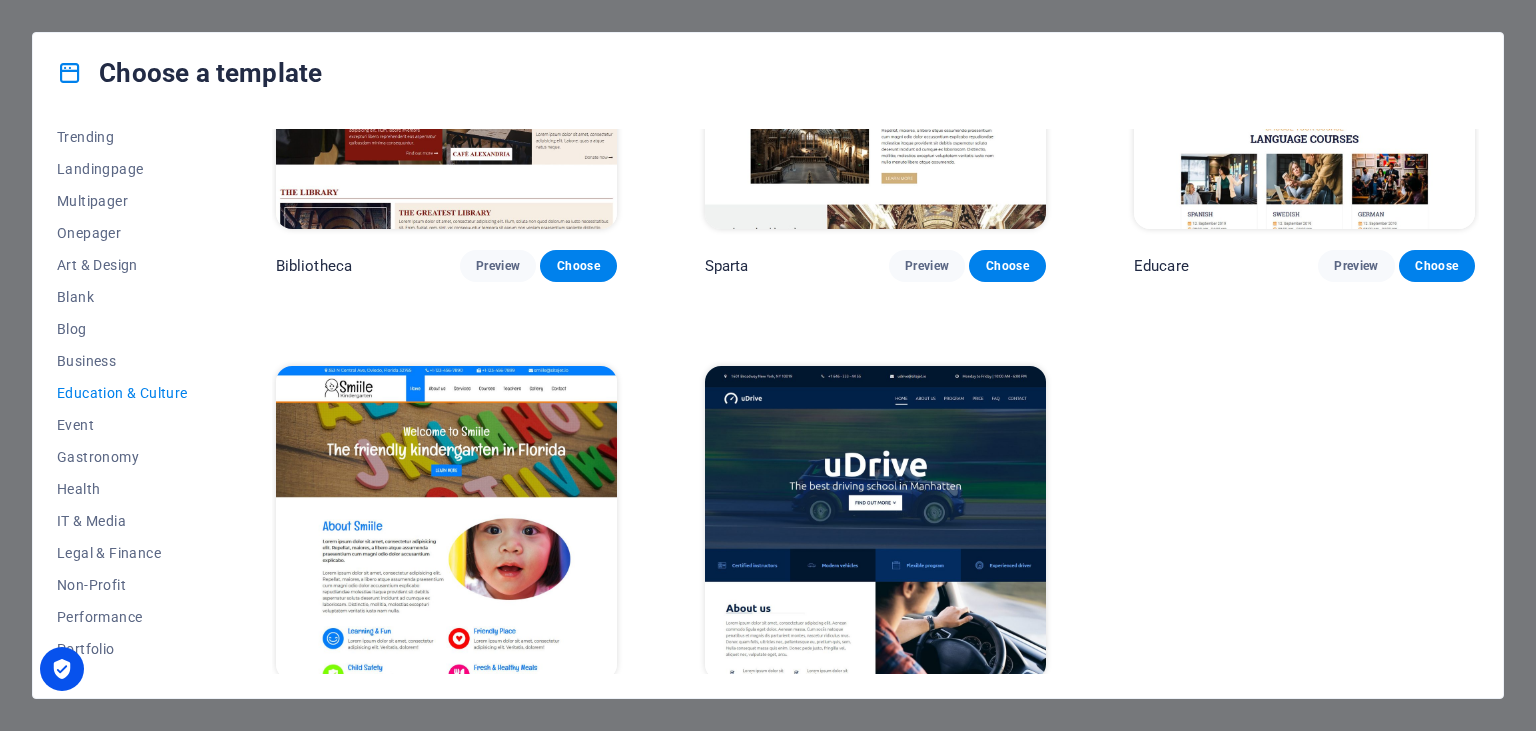 scroll, scrollTop: 730, scrollLeft: 0, axis: vertical 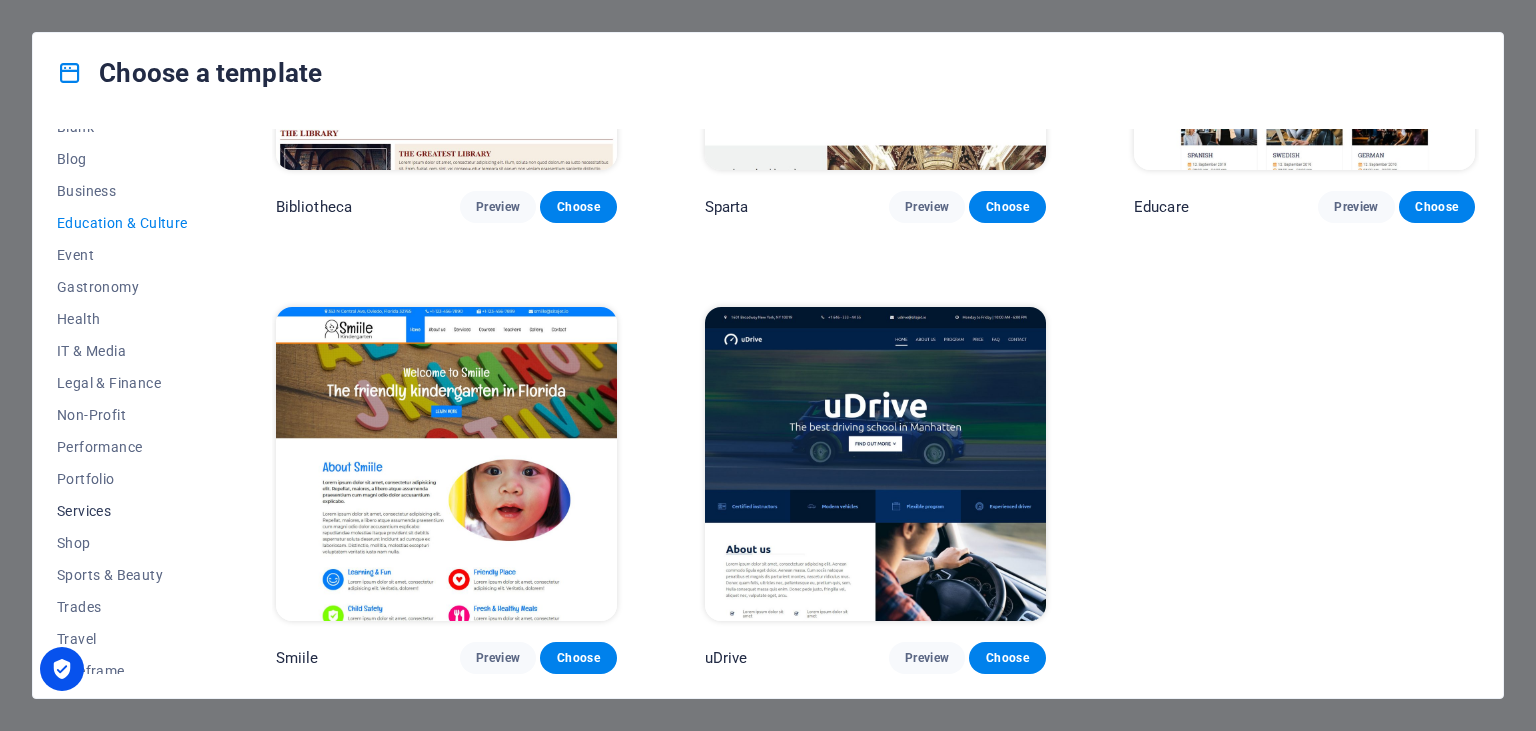click on "Services" at bounding box center (122, 511) 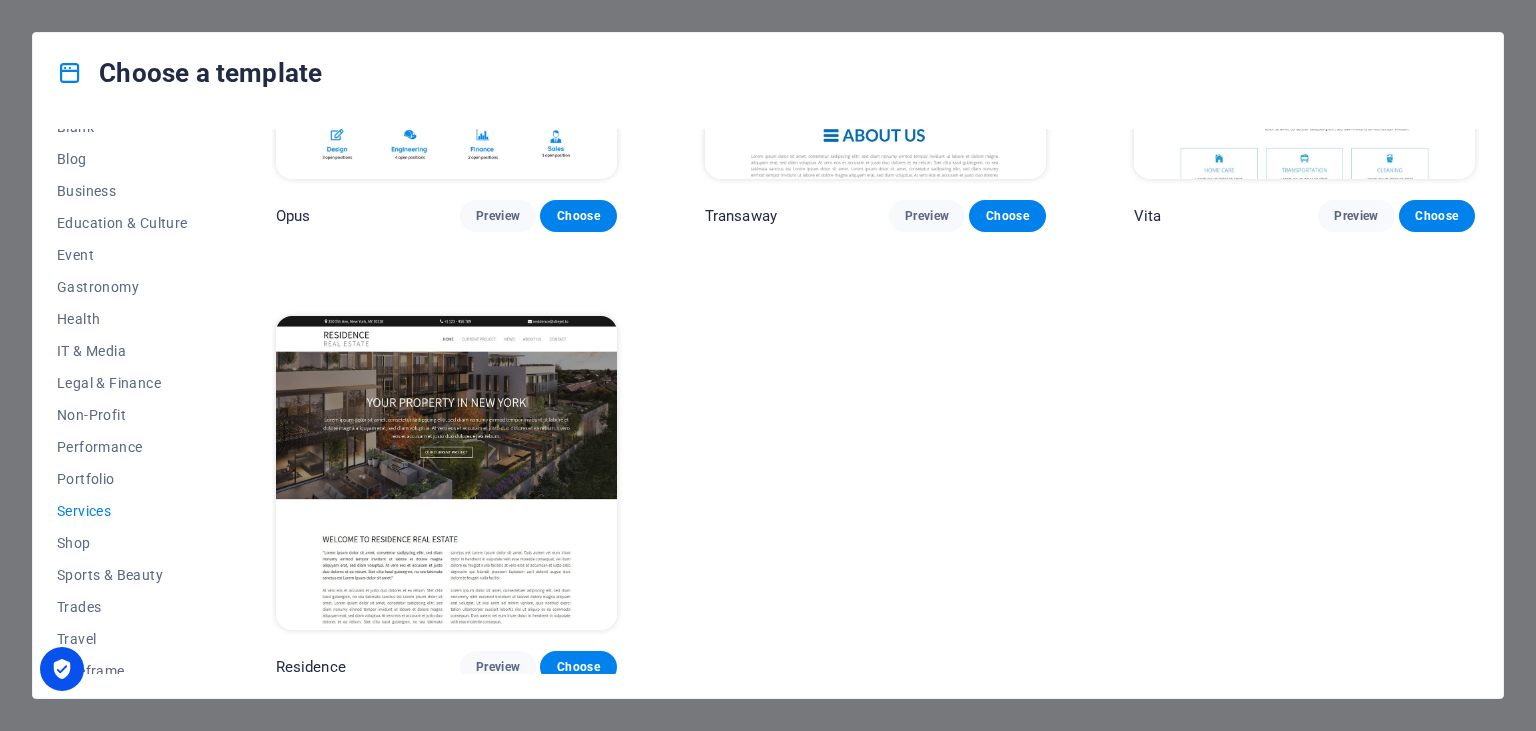 scroll, scrollTop: 2537, scrollLeft: 0, axis: vertical 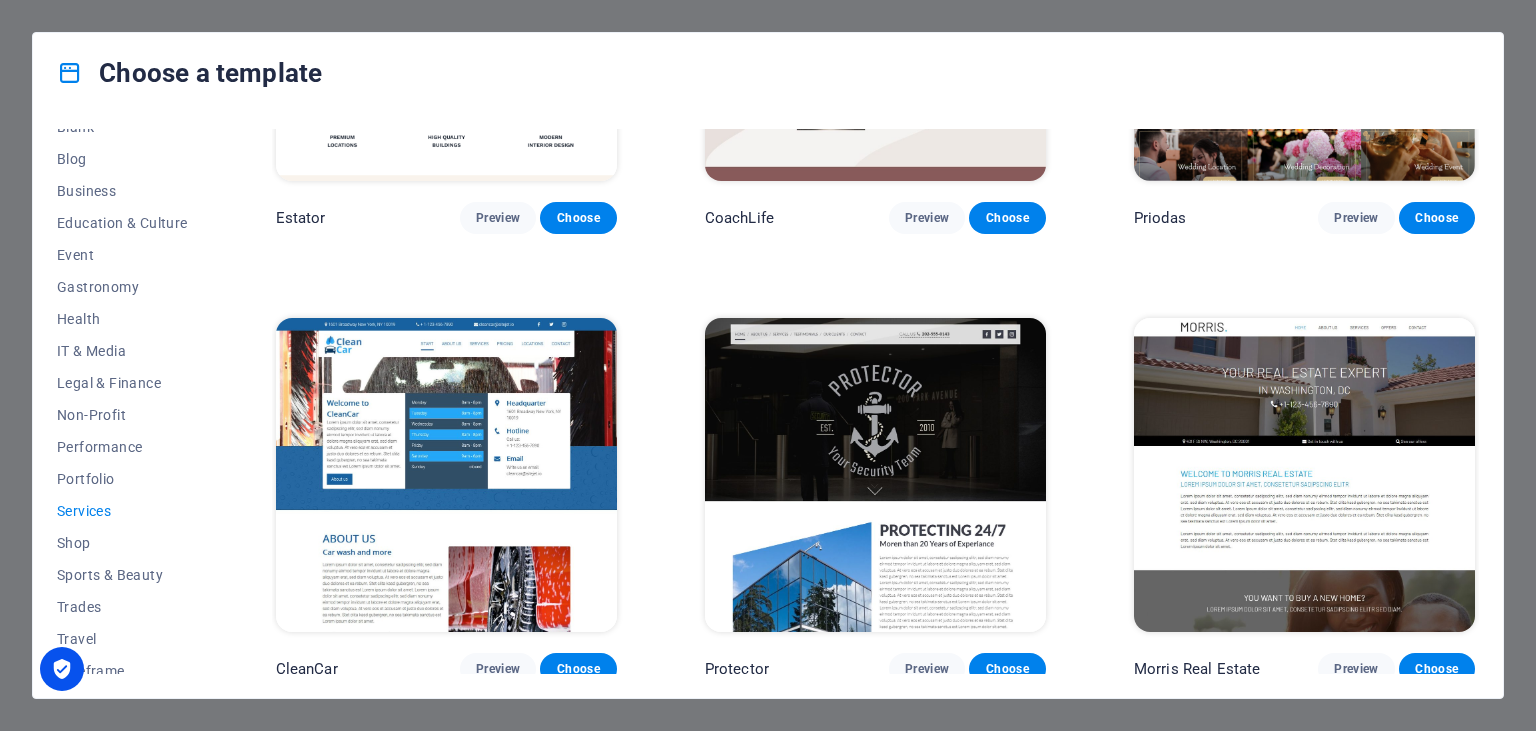 click at bounding box center [875, 475] 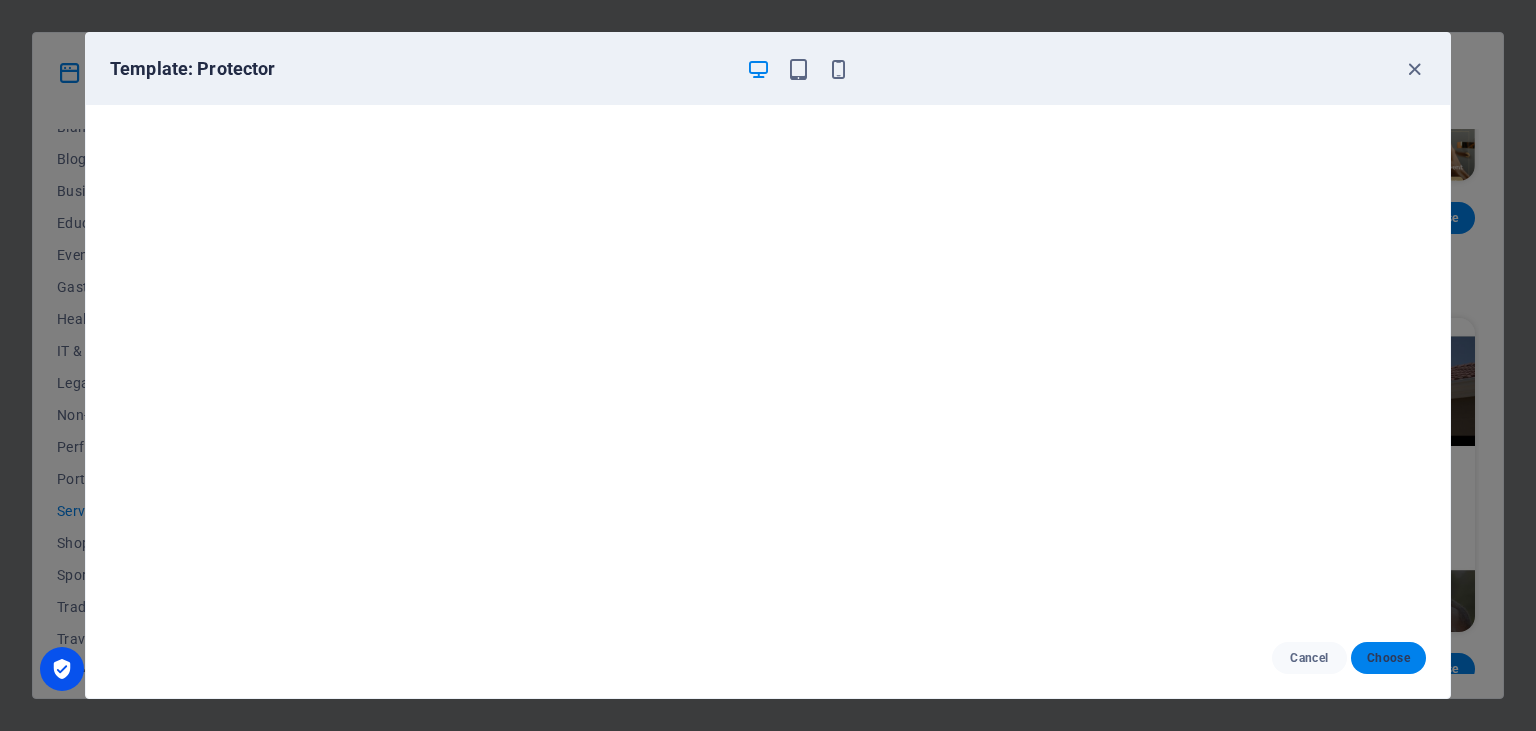 click on "Choose" at bounding box center [1388, 658] 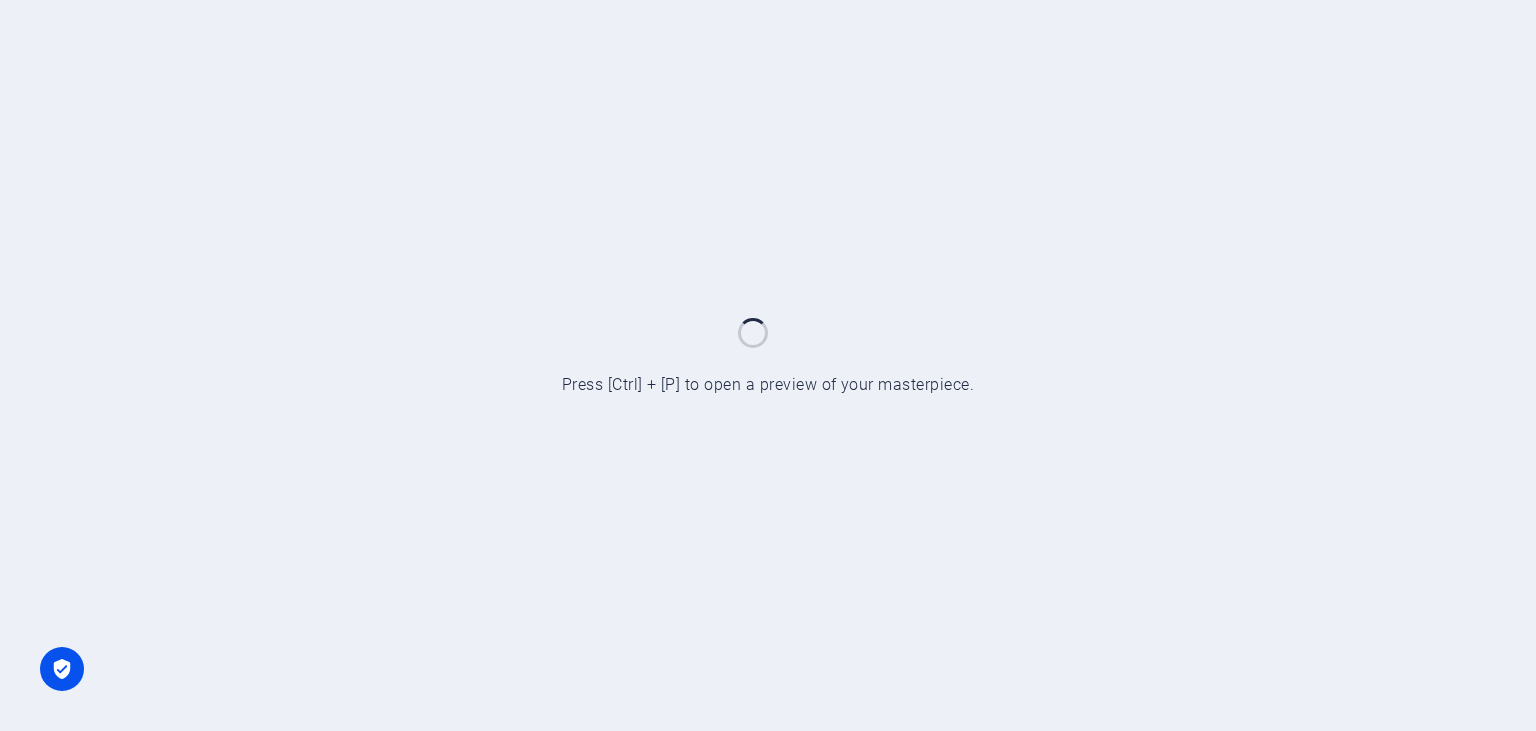 scroll, scrollTop: 0, scrollLeft: 0, axis: both 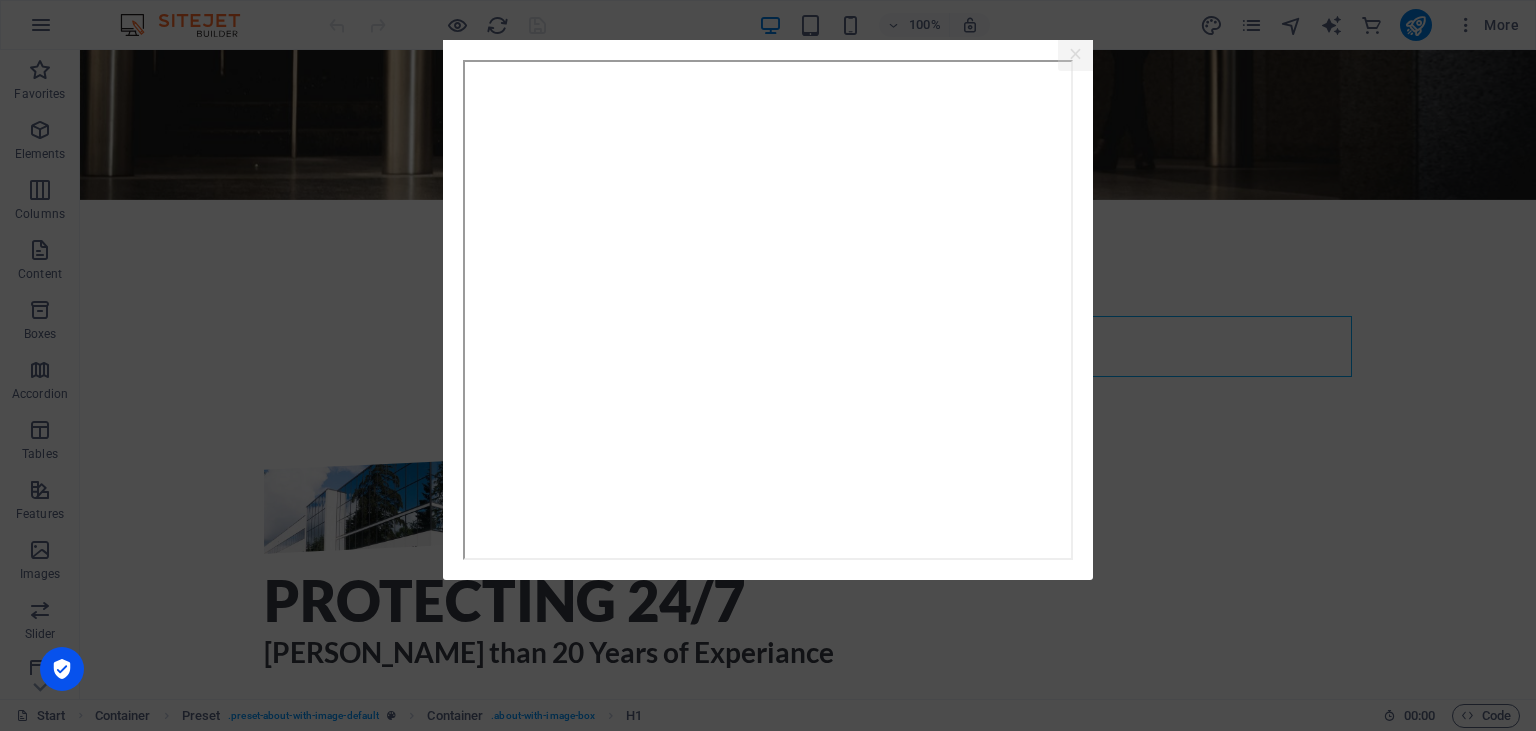 click on "×" 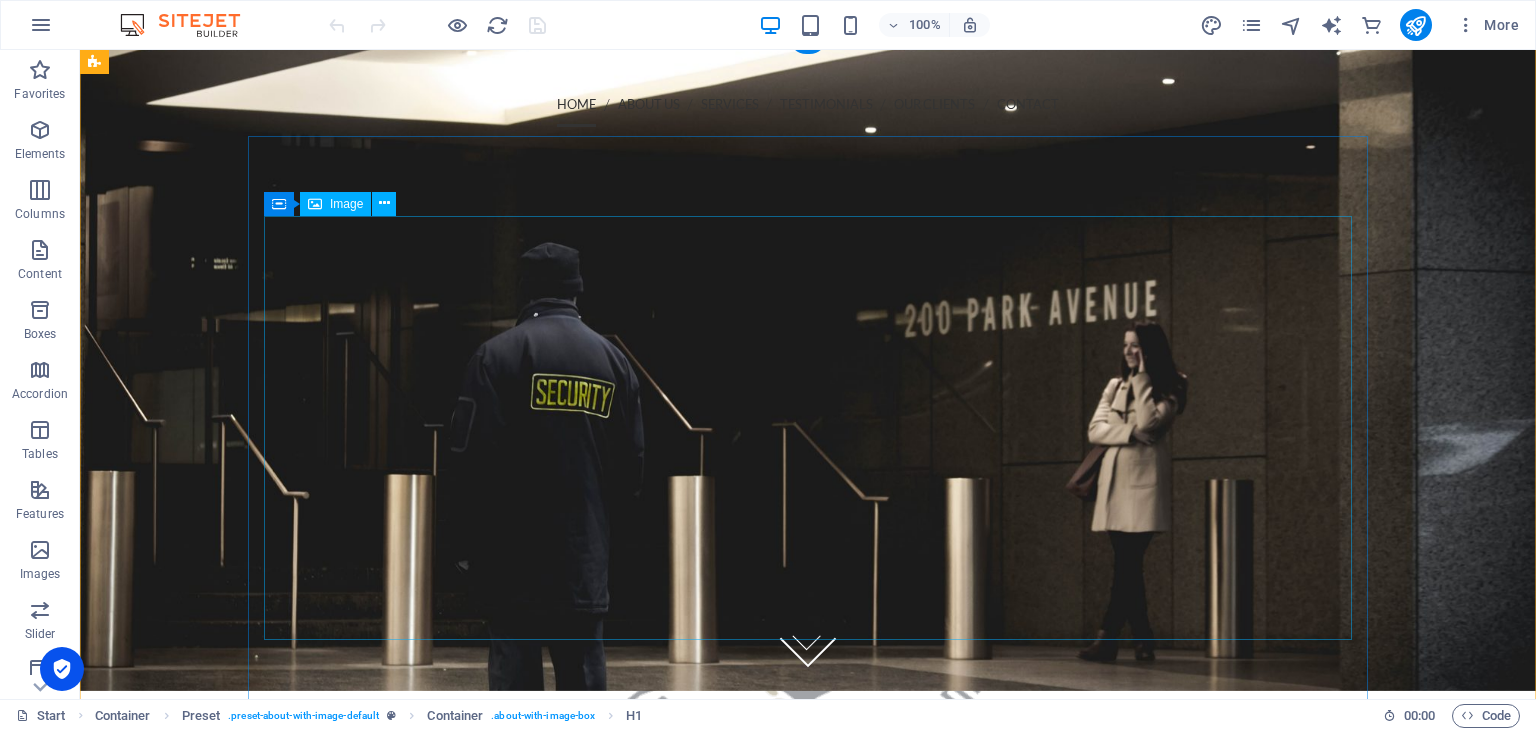scroll, scrollTop: 0, scrollLeft: 0, axis: both 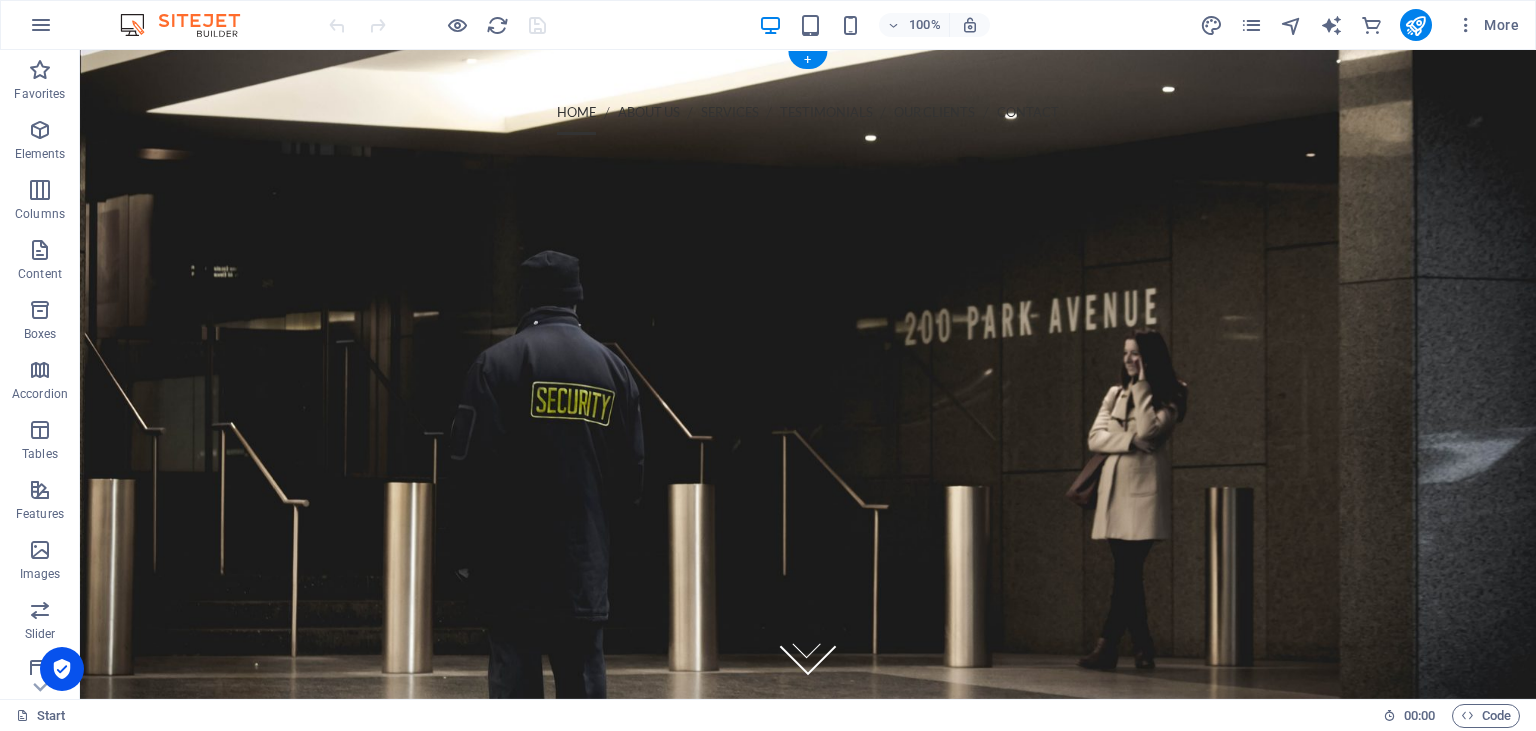 click at bounding box center (808, 374) 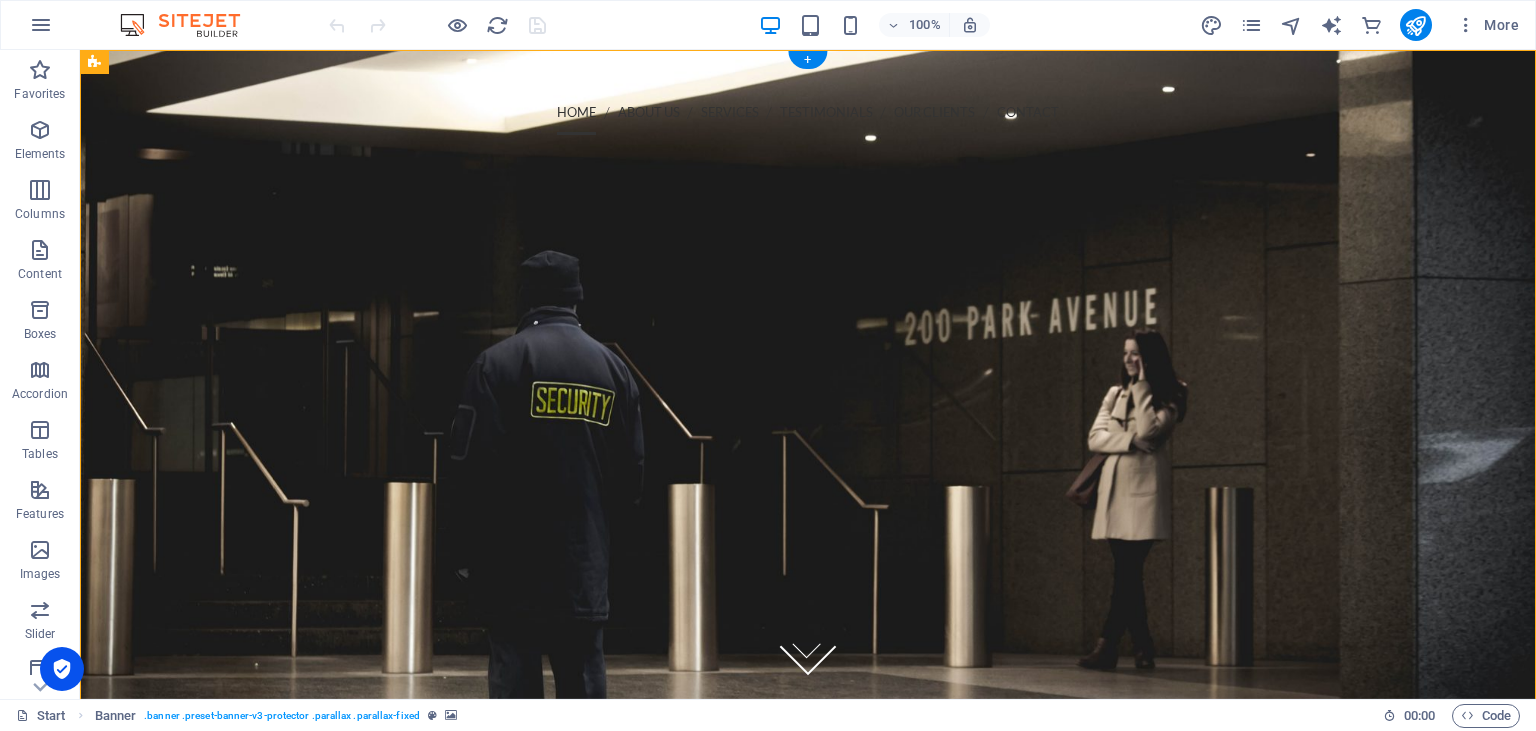 click at bounding box center [808, 374] 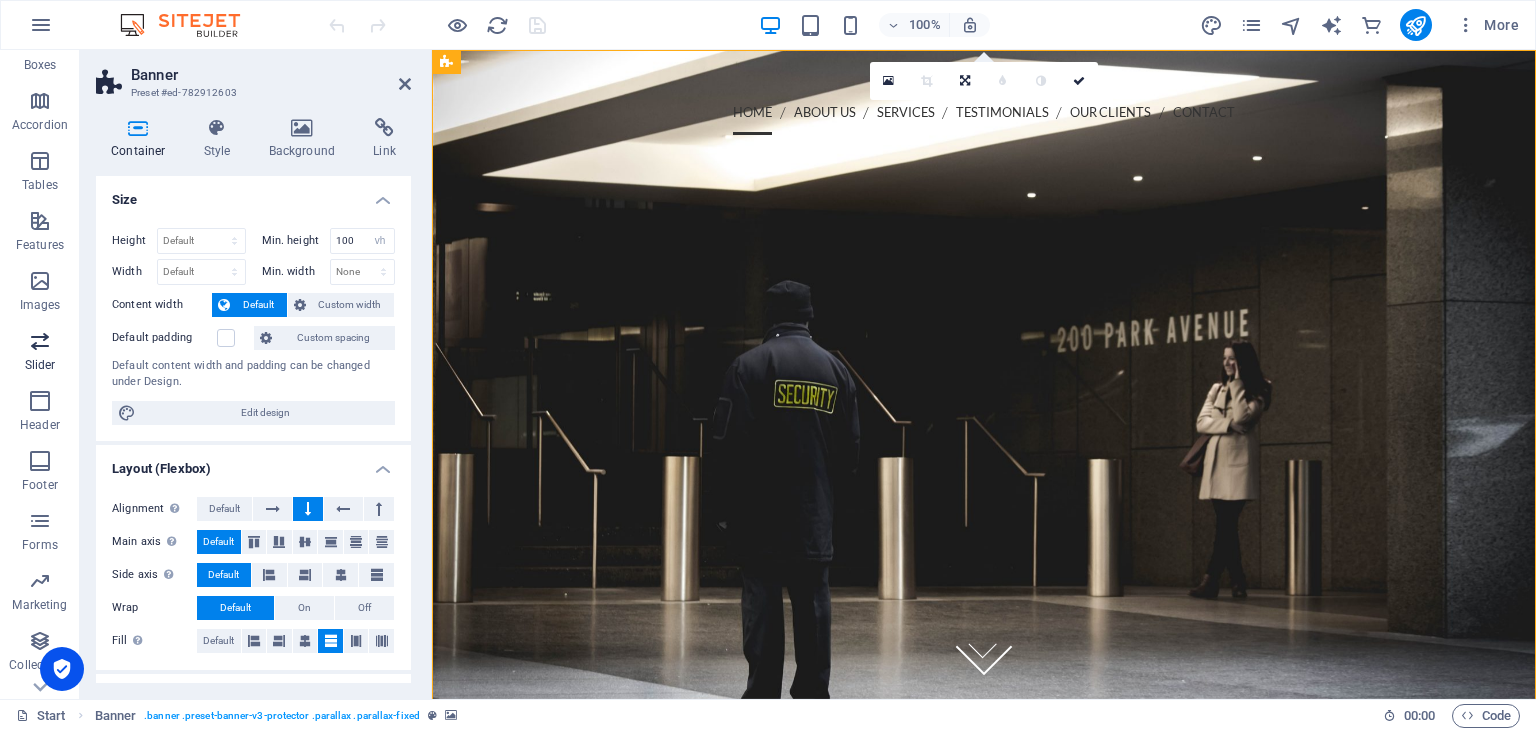 scroll, scrollTop: 274, scrollLeft: 0, axis: vertical 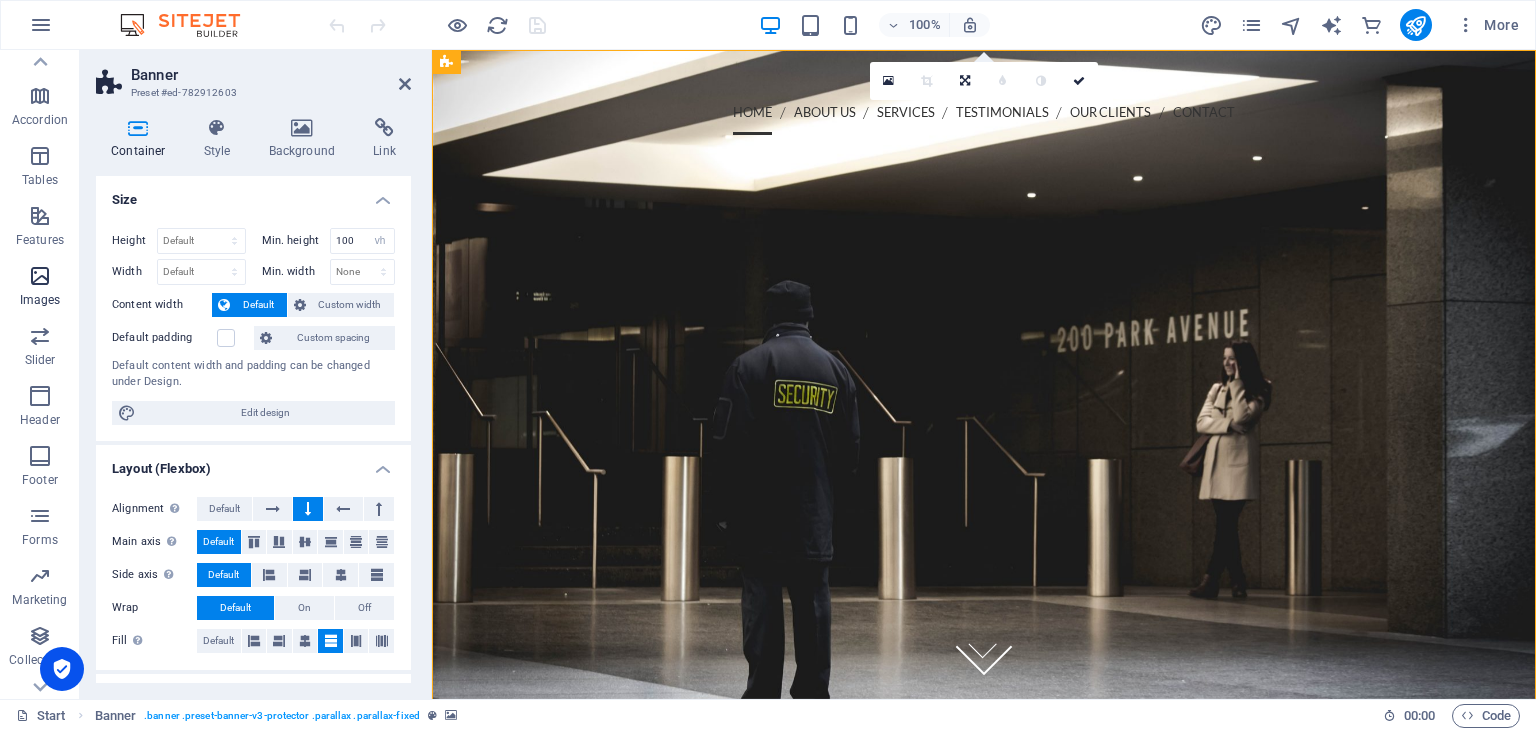click at bounding box center (40, 276) 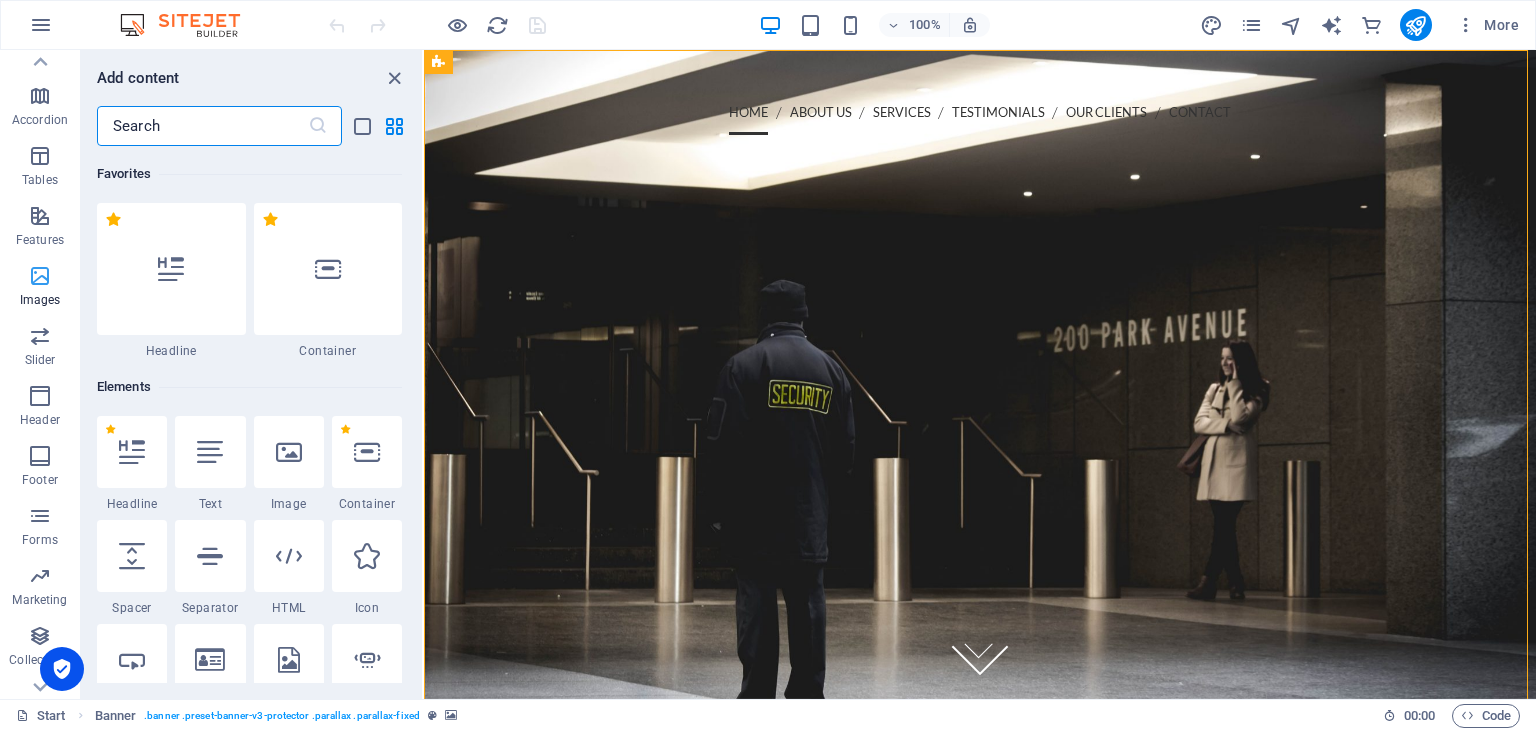 scroll, scrollTop: 274, scrollLeft: 0, axis: vertical 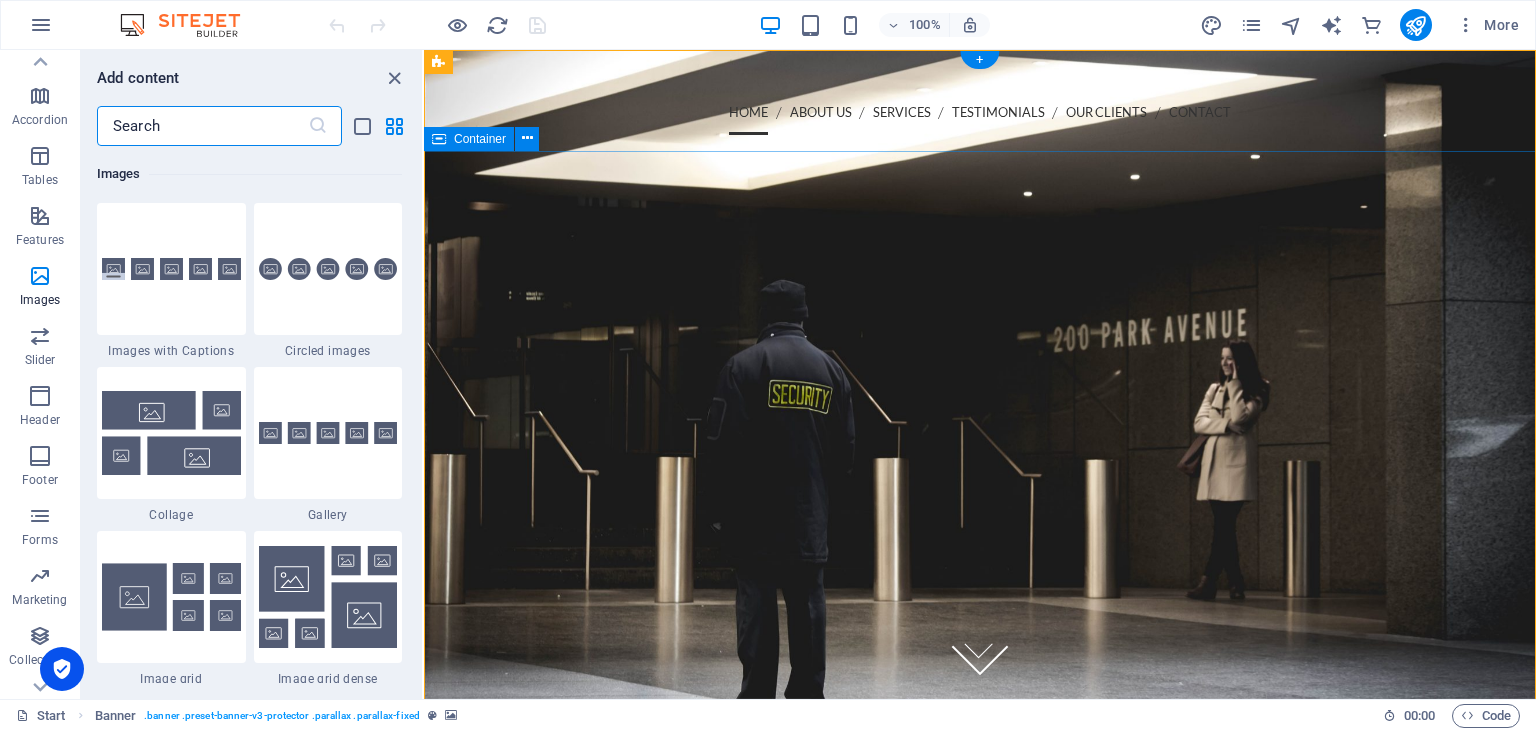 click at bounding box center [980, 581] 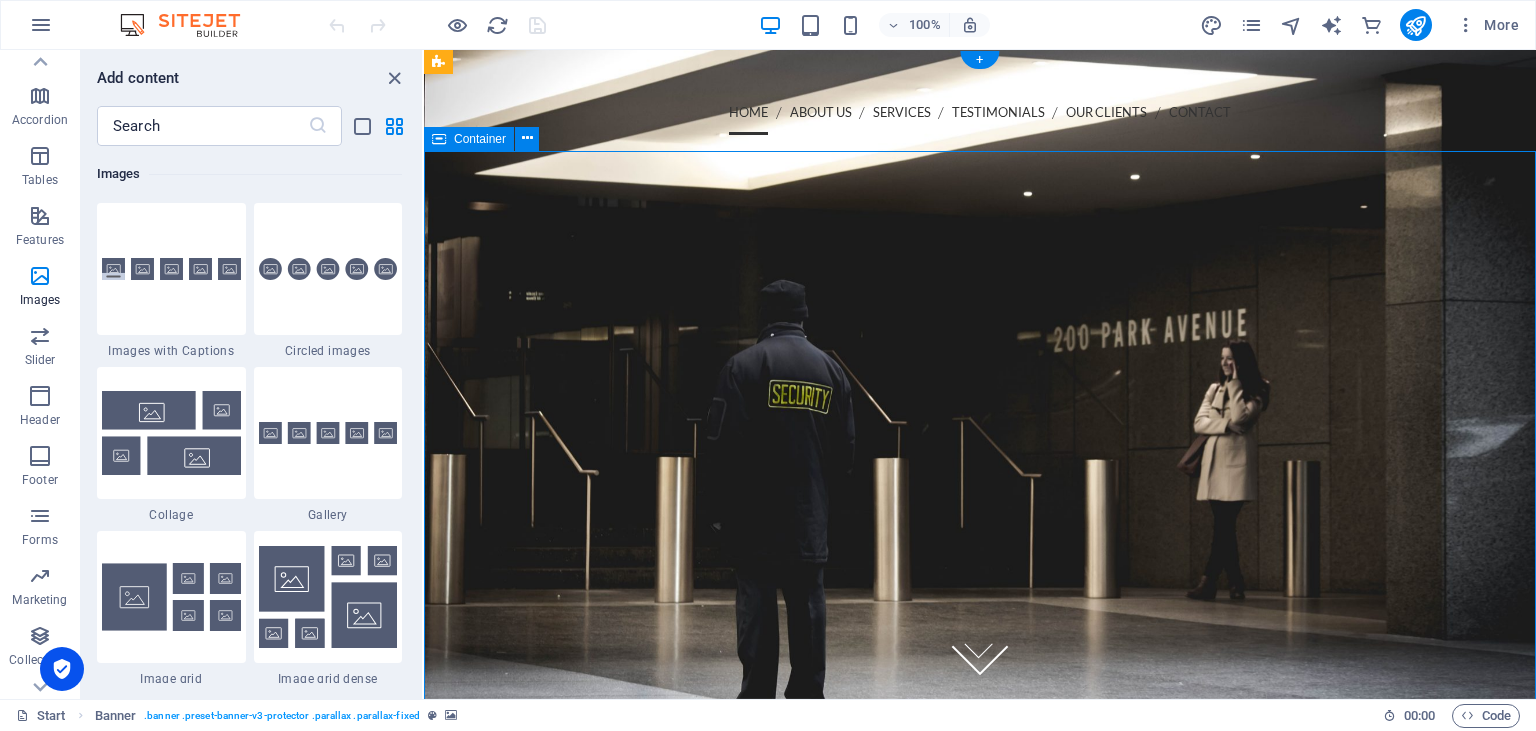 click at bounding box center (980, 581) 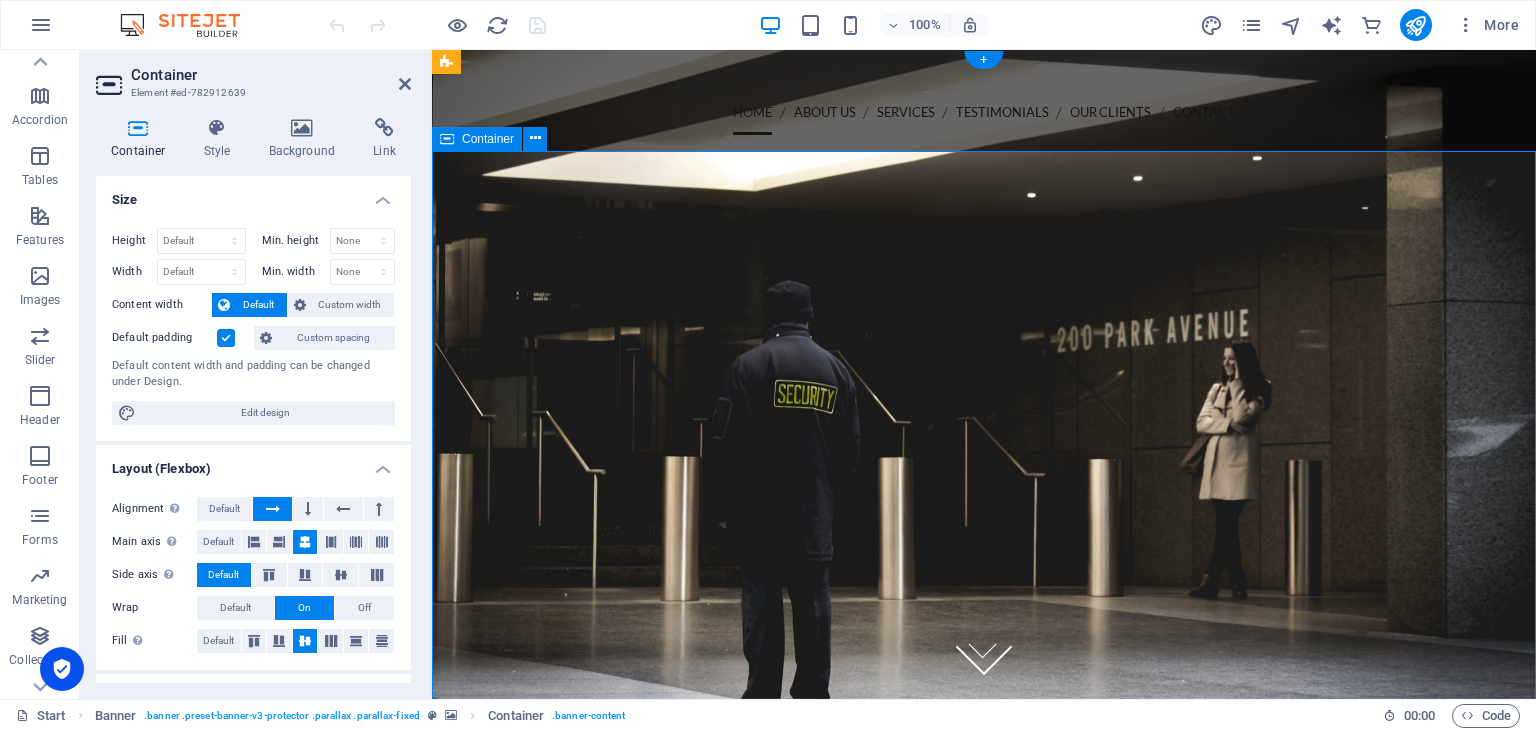 scroll, scrollTop: 274, scrollLeft: 0, axis: vertical 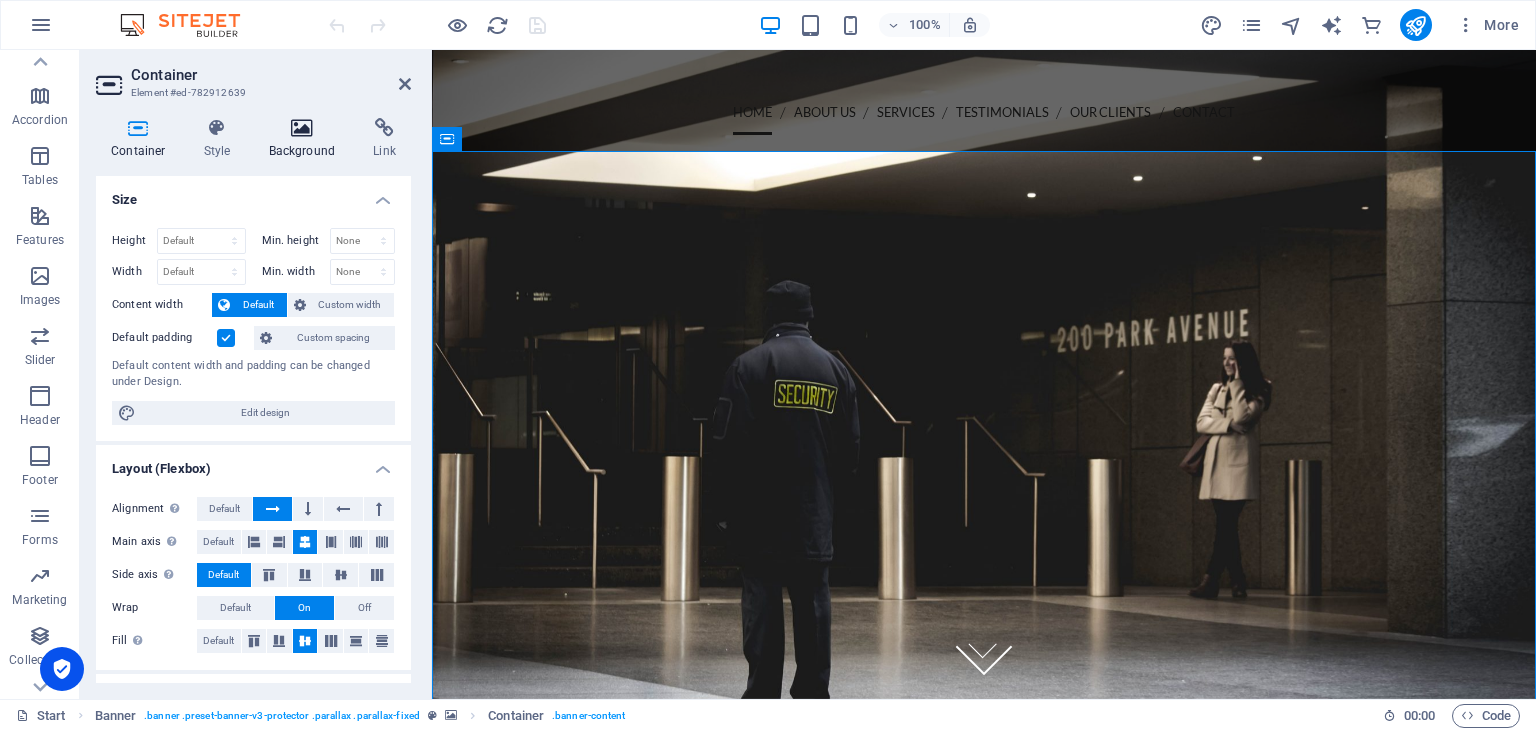 click on "Background" at bounding box center (306, 139) 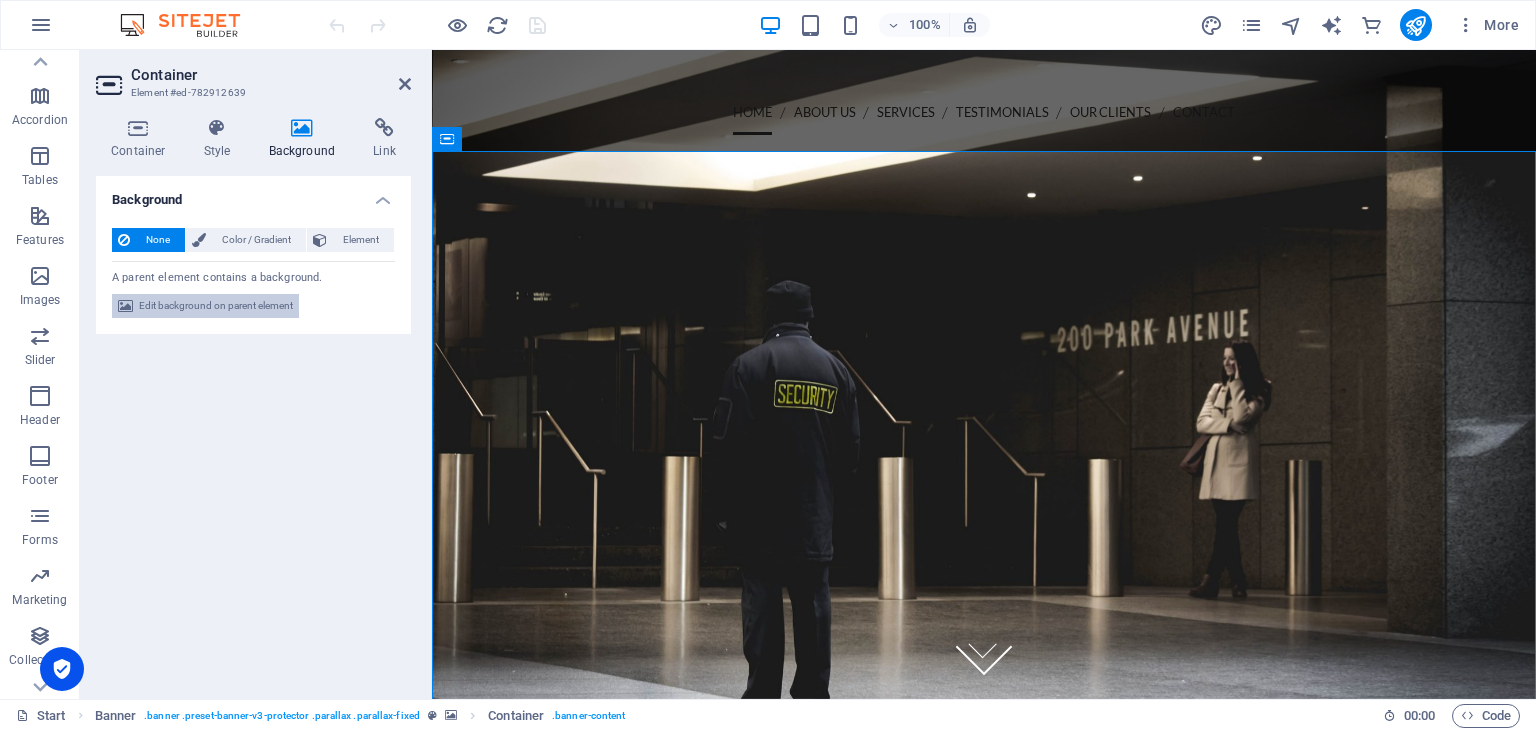 click on "Edit background on parent element" at bounding box center (216, 306) 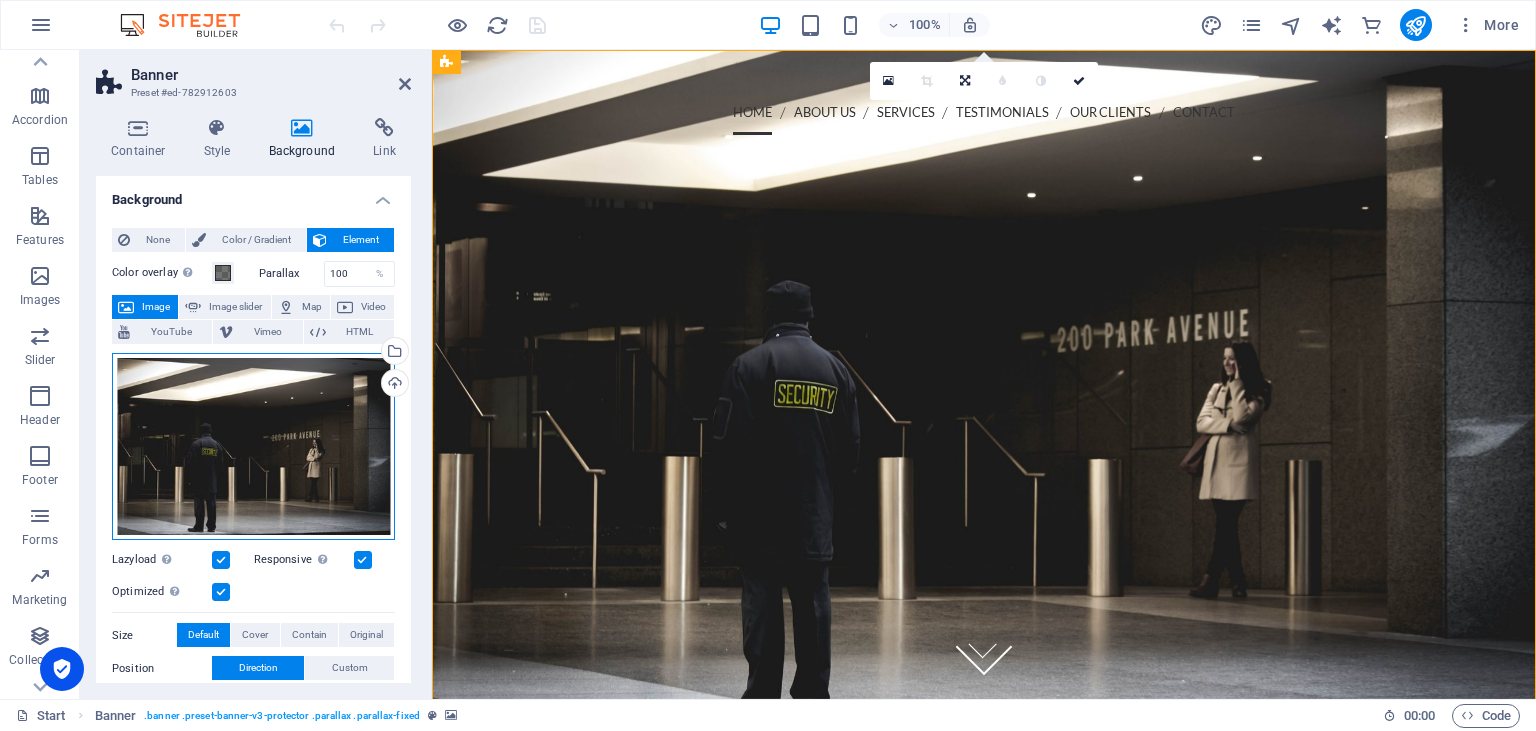 click on "Drag files here, click to choose files or select files from Files or our free stock photos & videos" at bounding box center [253, 446] 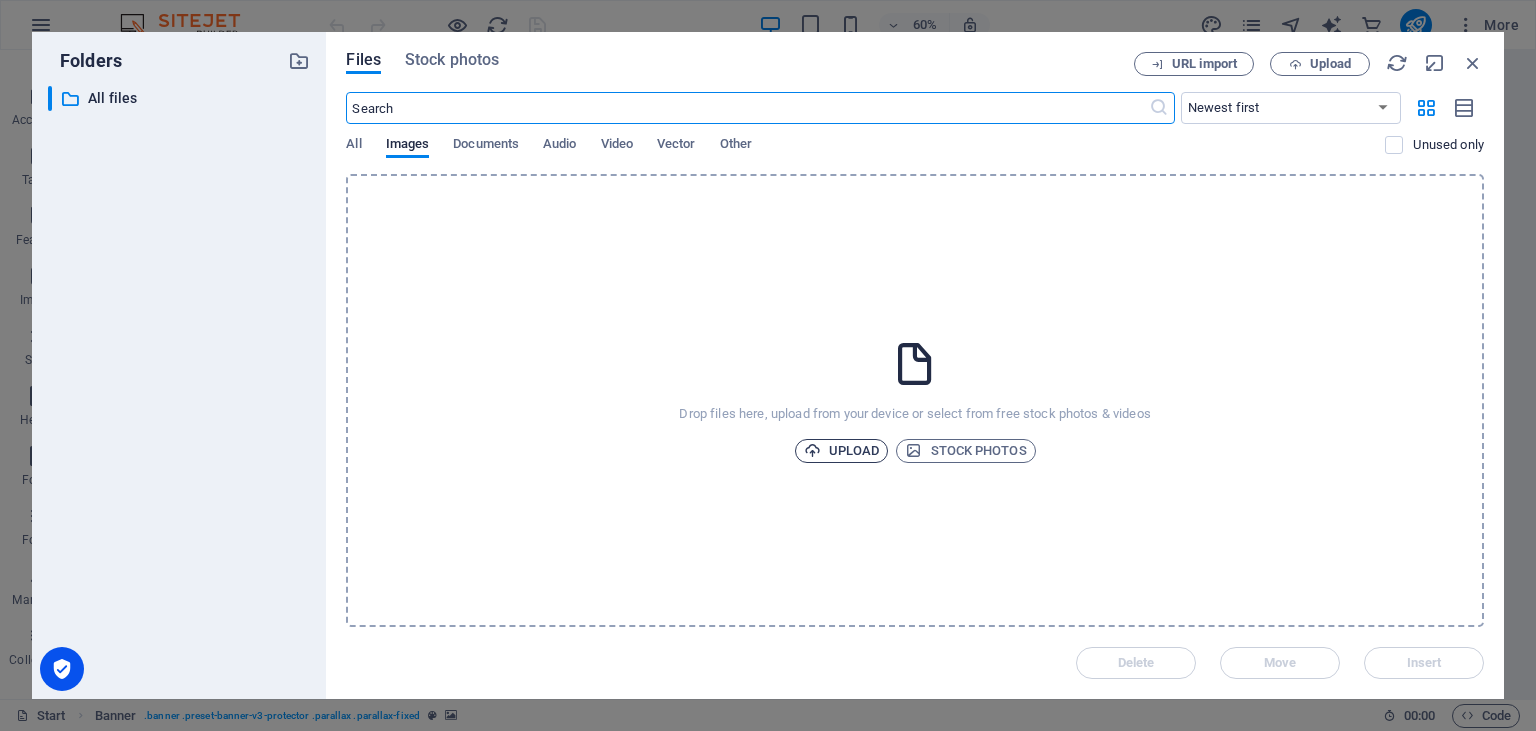 click on "Upload" at bounding box center [842, 451] 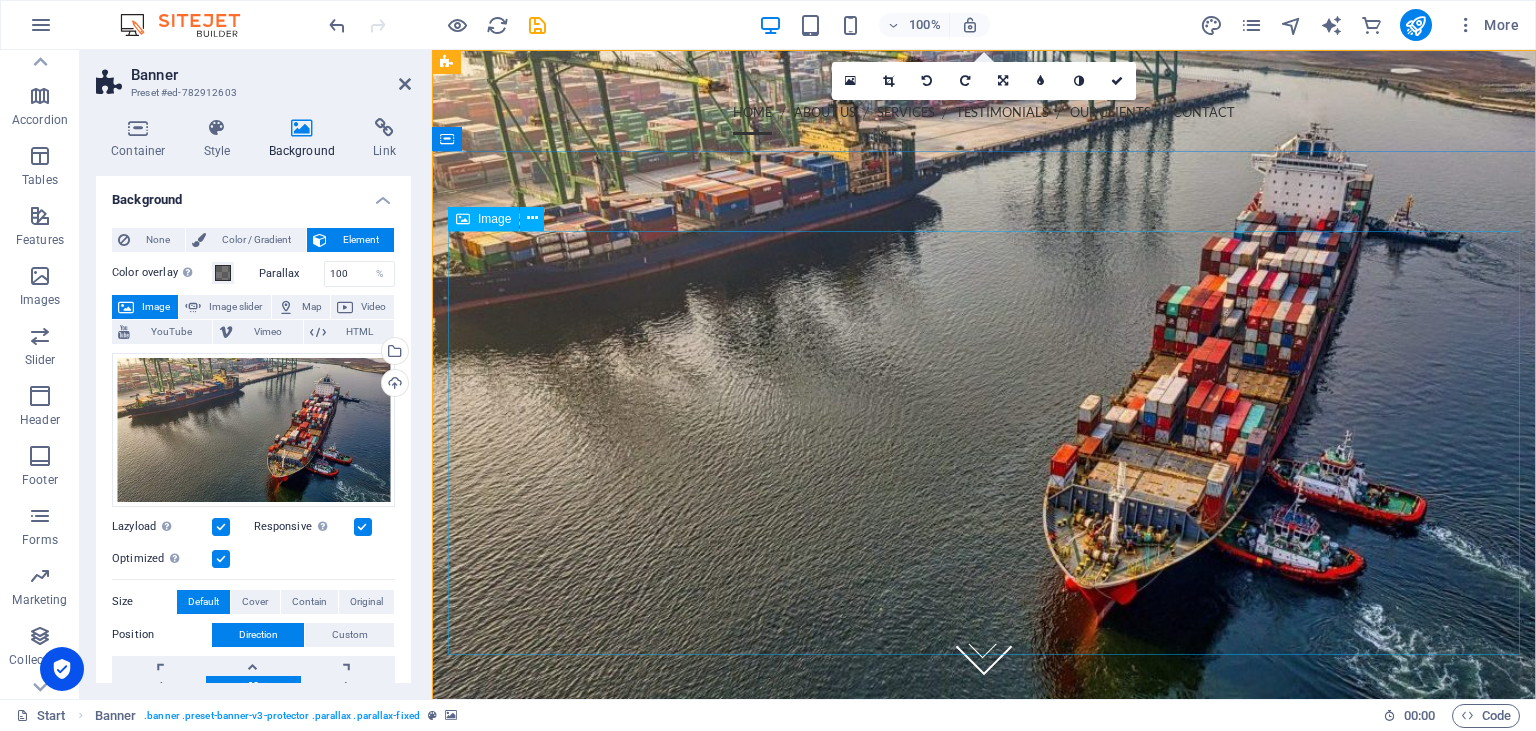 click at bounding box center (984, 581) 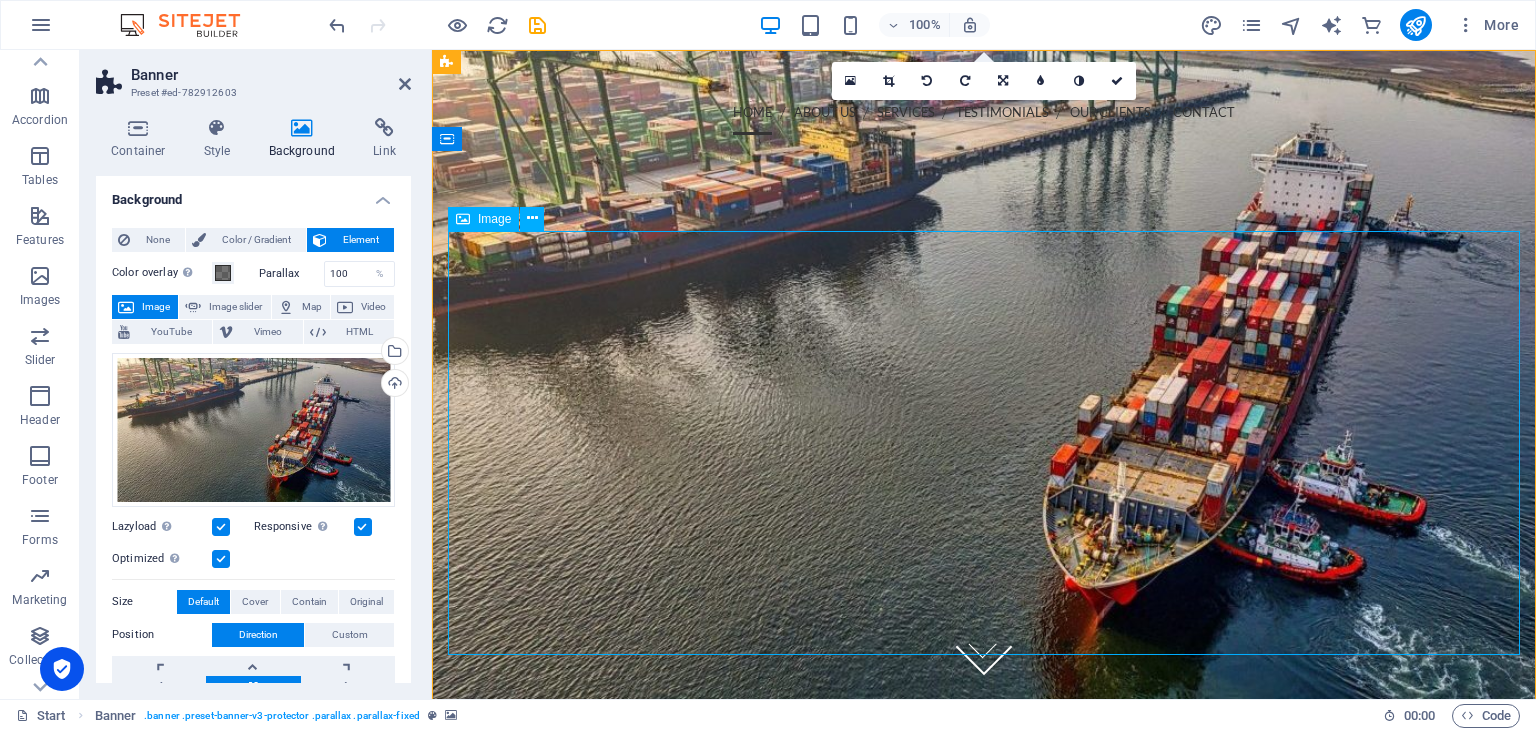 click at bounding box center (984, 581) 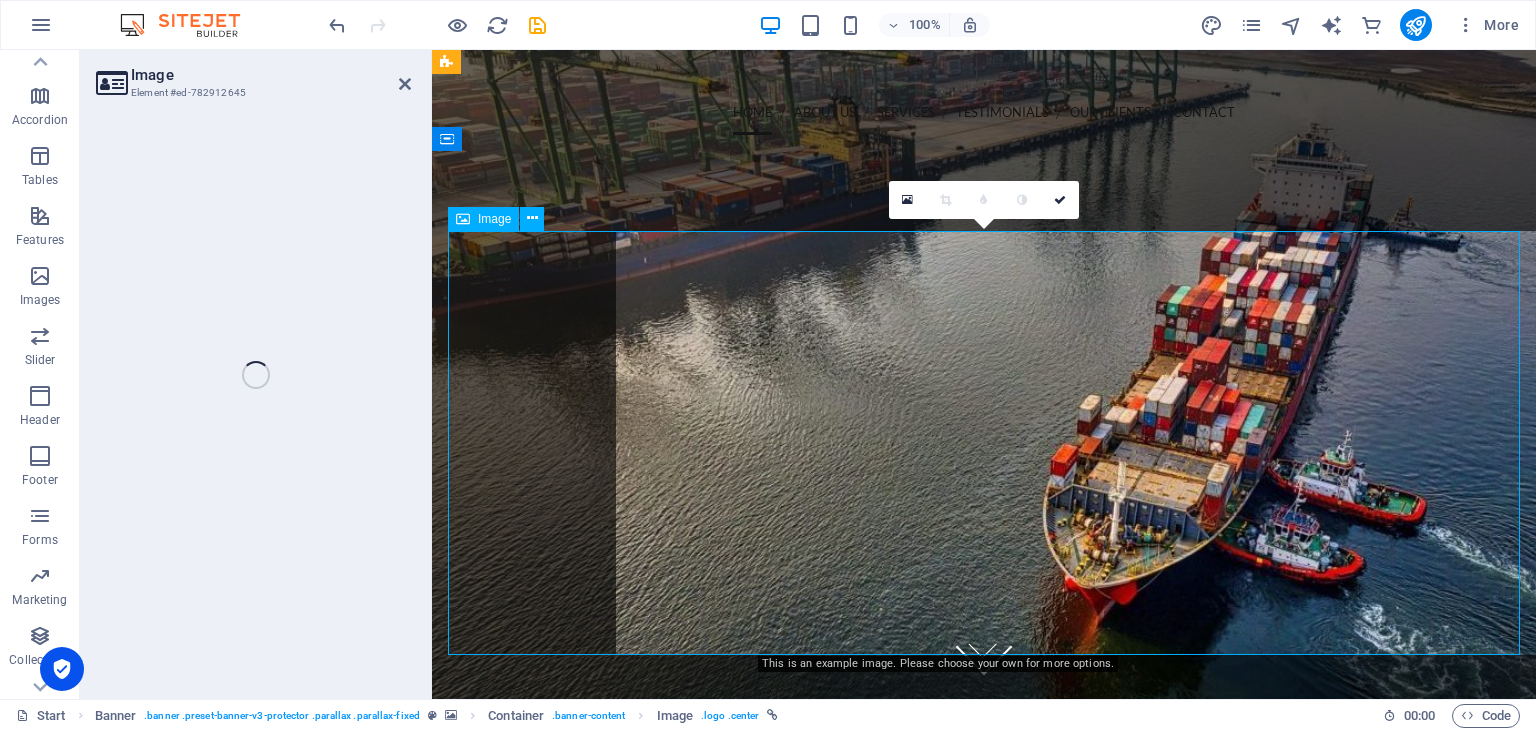 select on "px" 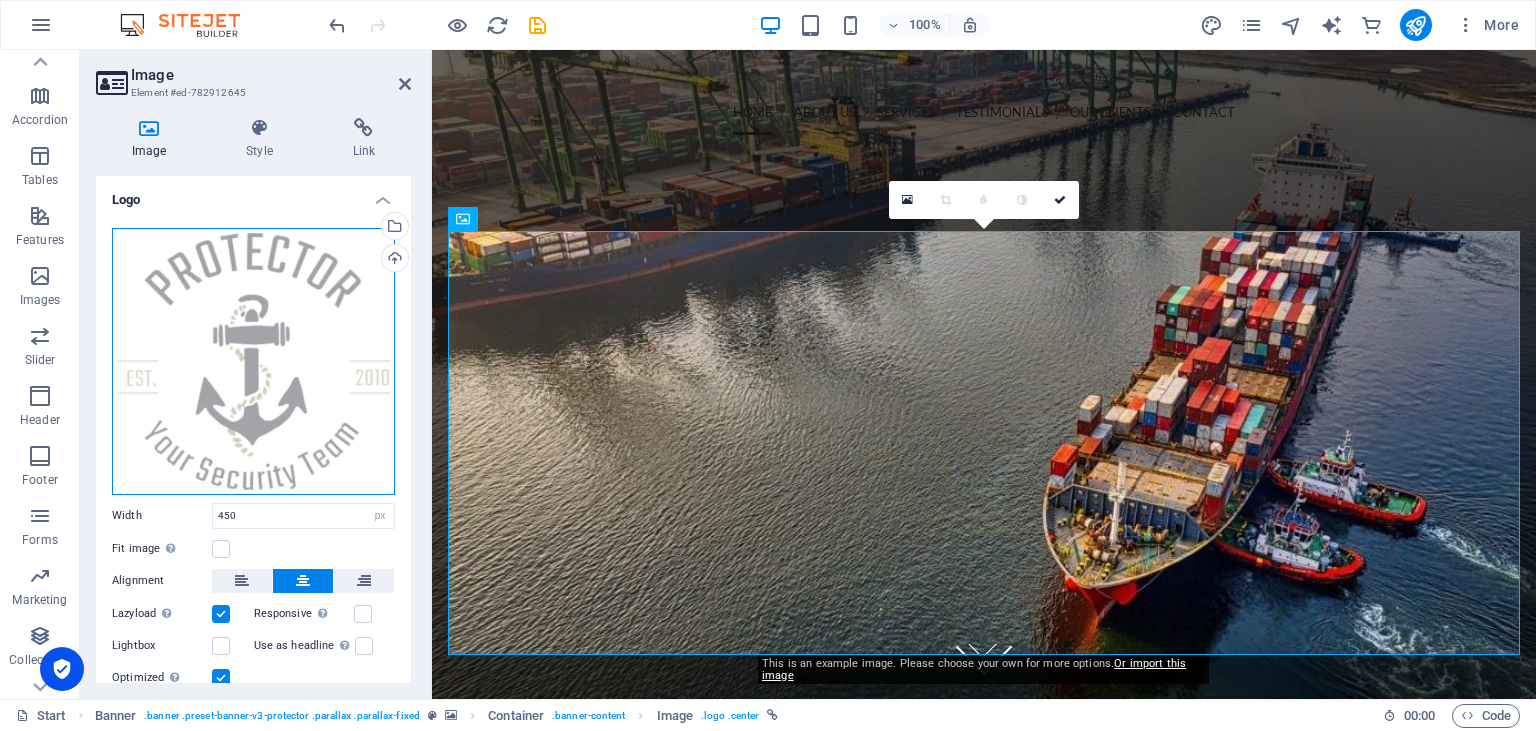click on "Drag files here, click to choose files or select files from Files or our free stock photos & videos" at bounding box center [253, 361] 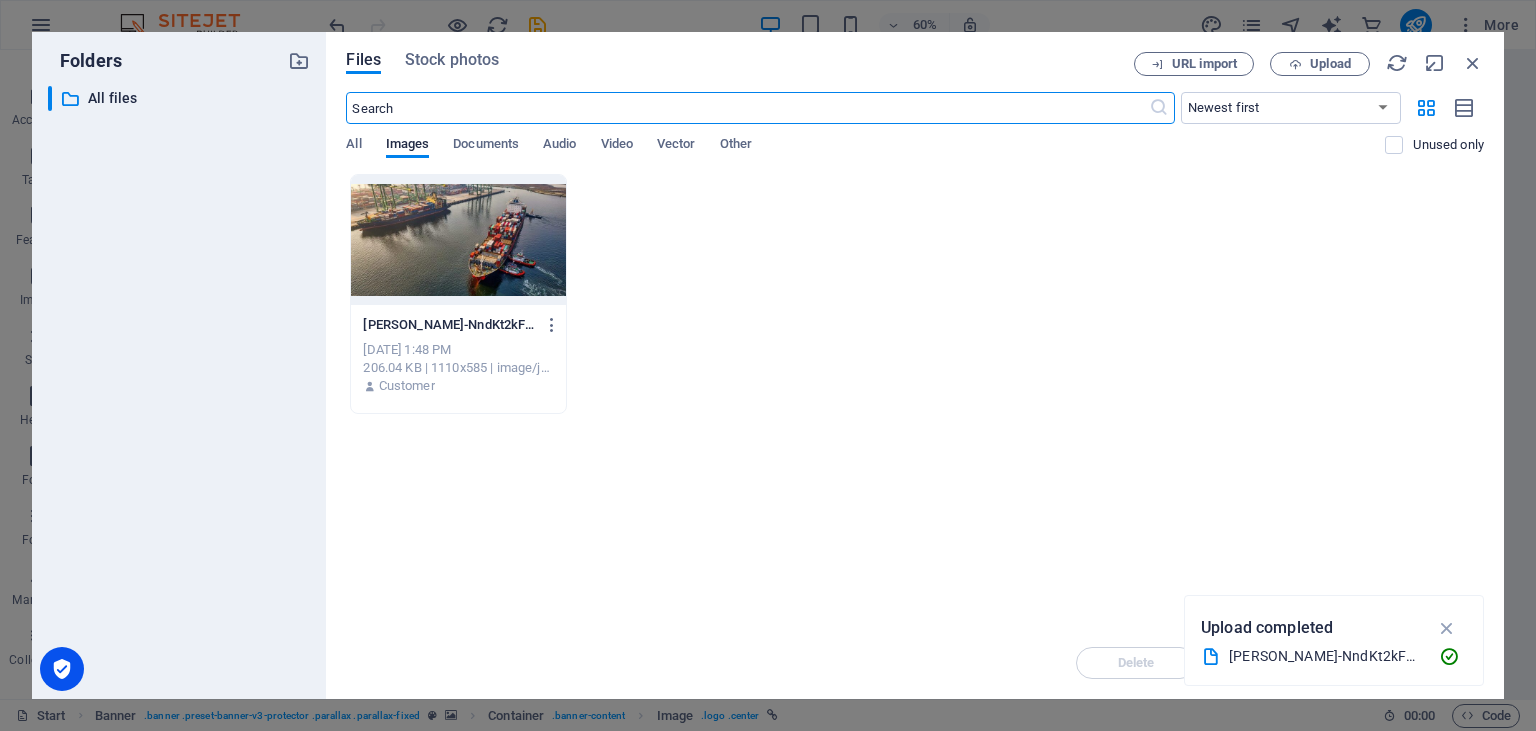 click at bounding box center [1447, 628] 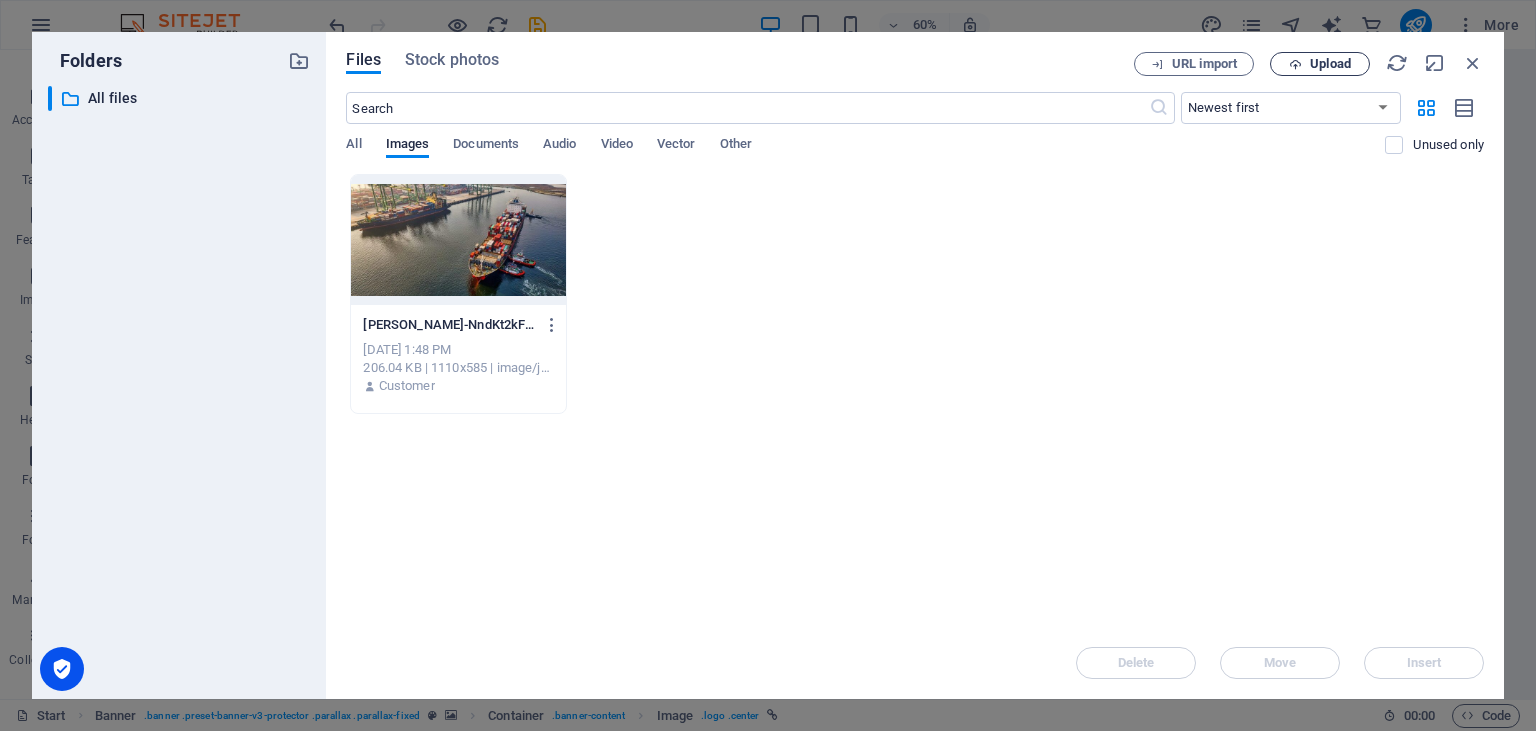 click at bounding box center [1295, 64] 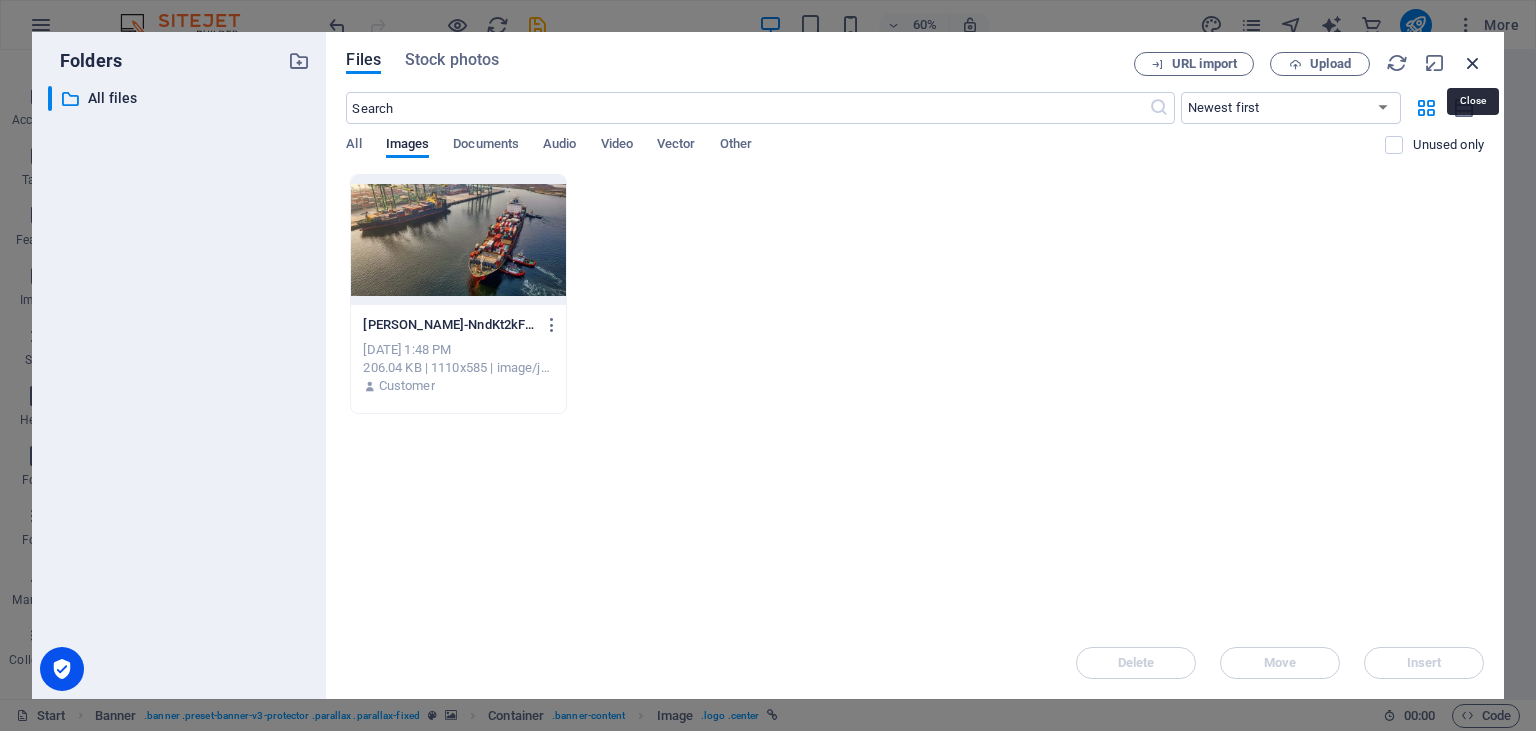 drag, startPoint x: 1467, startPoint y: 59, endPoint x: 894, endPoint y: 91, distance: 573.8928 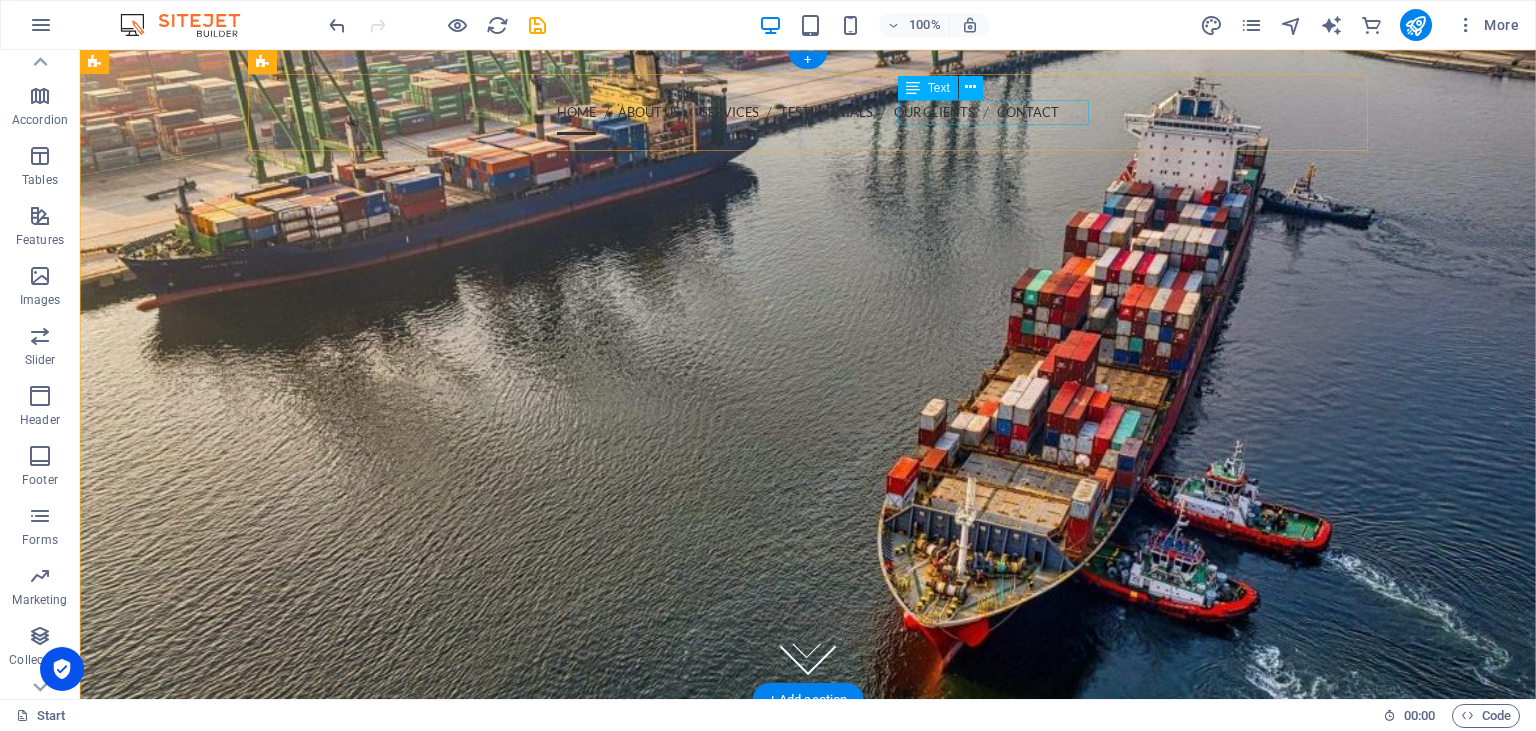click on "Call us      [PHONE_NUMBER]" at bounding box center (808, 148) 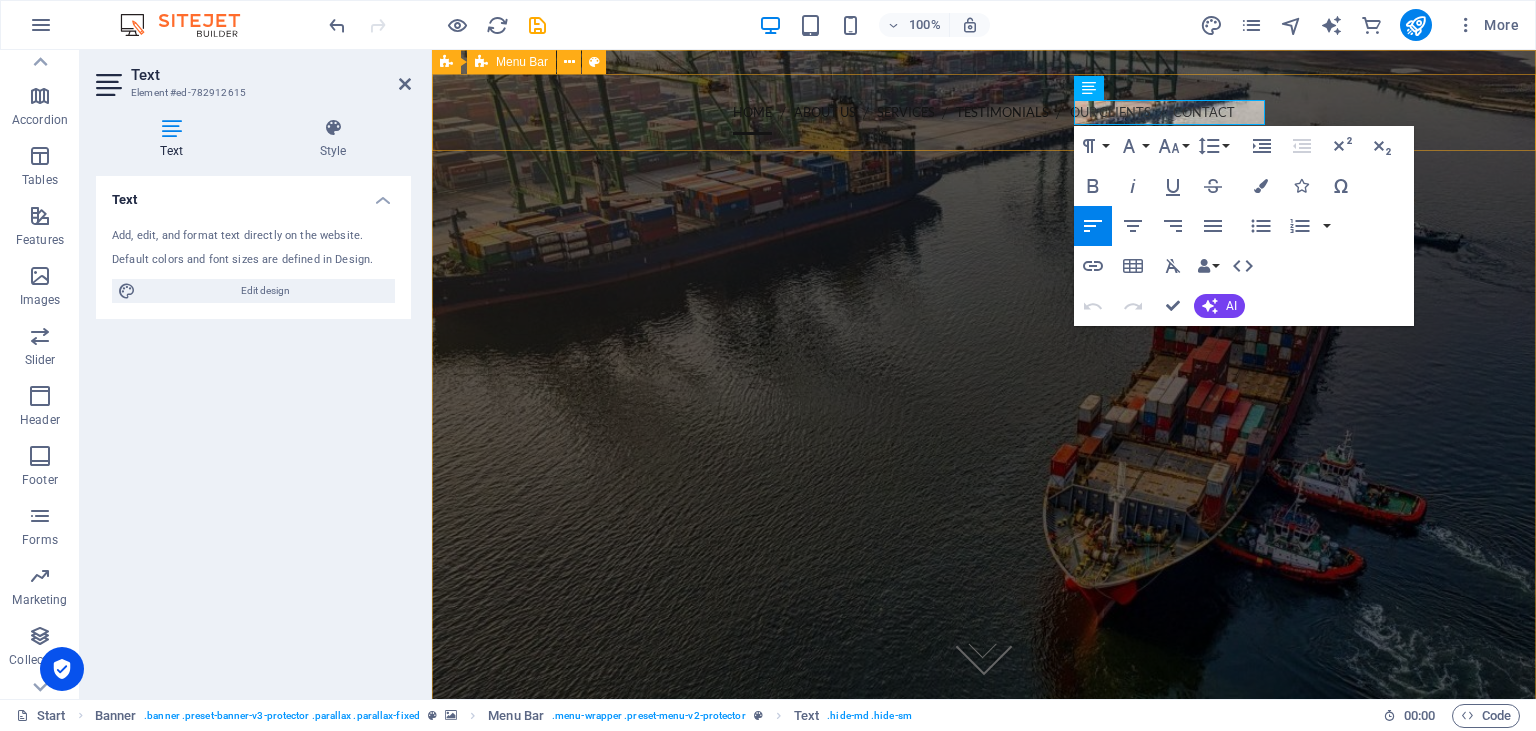 drag, startPoint x: 1162, startPoint y: 107, endPoint x: 1267, endPoint y: 111, distance: 105.076164 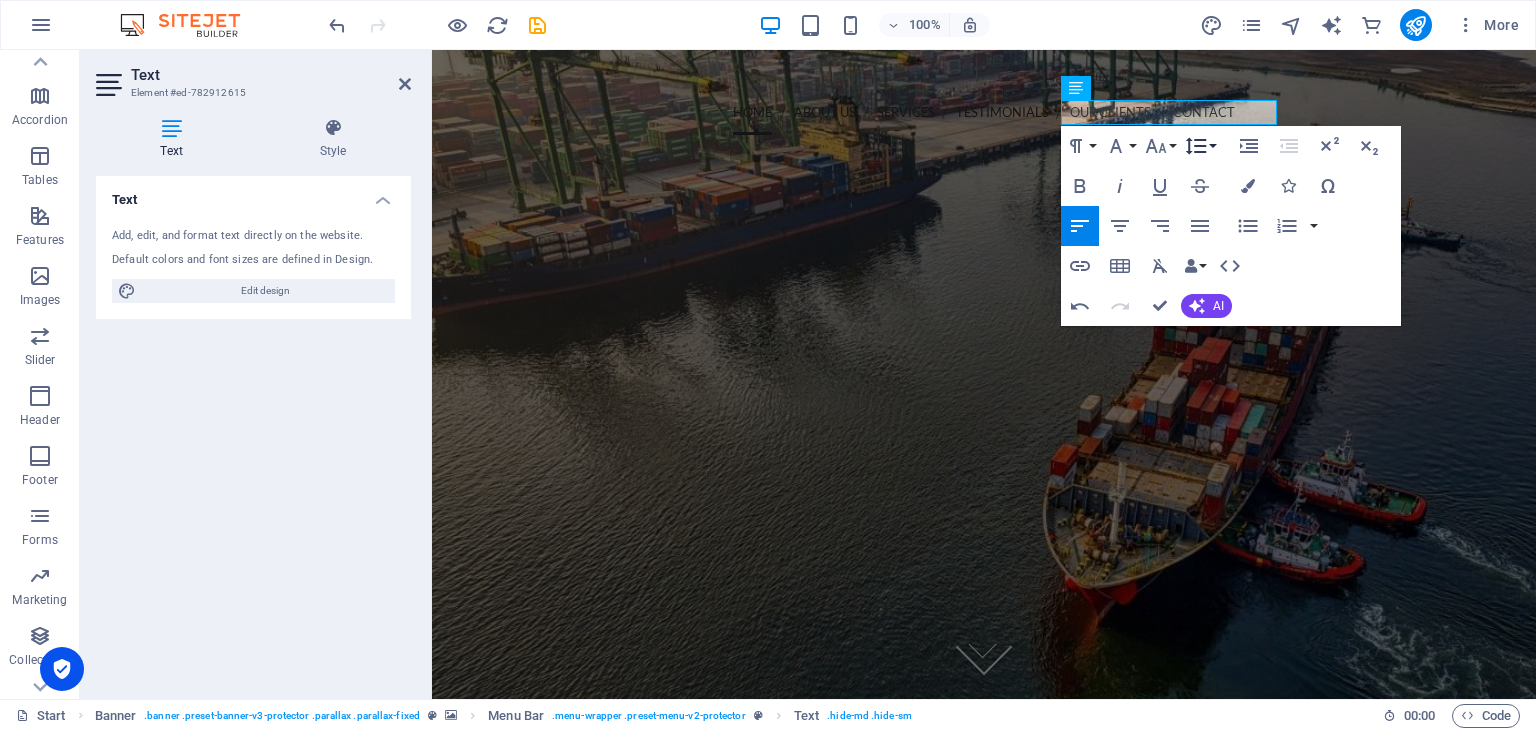 scroll, scrollTop: 0, scrollLeft: 9, axis: horizontal 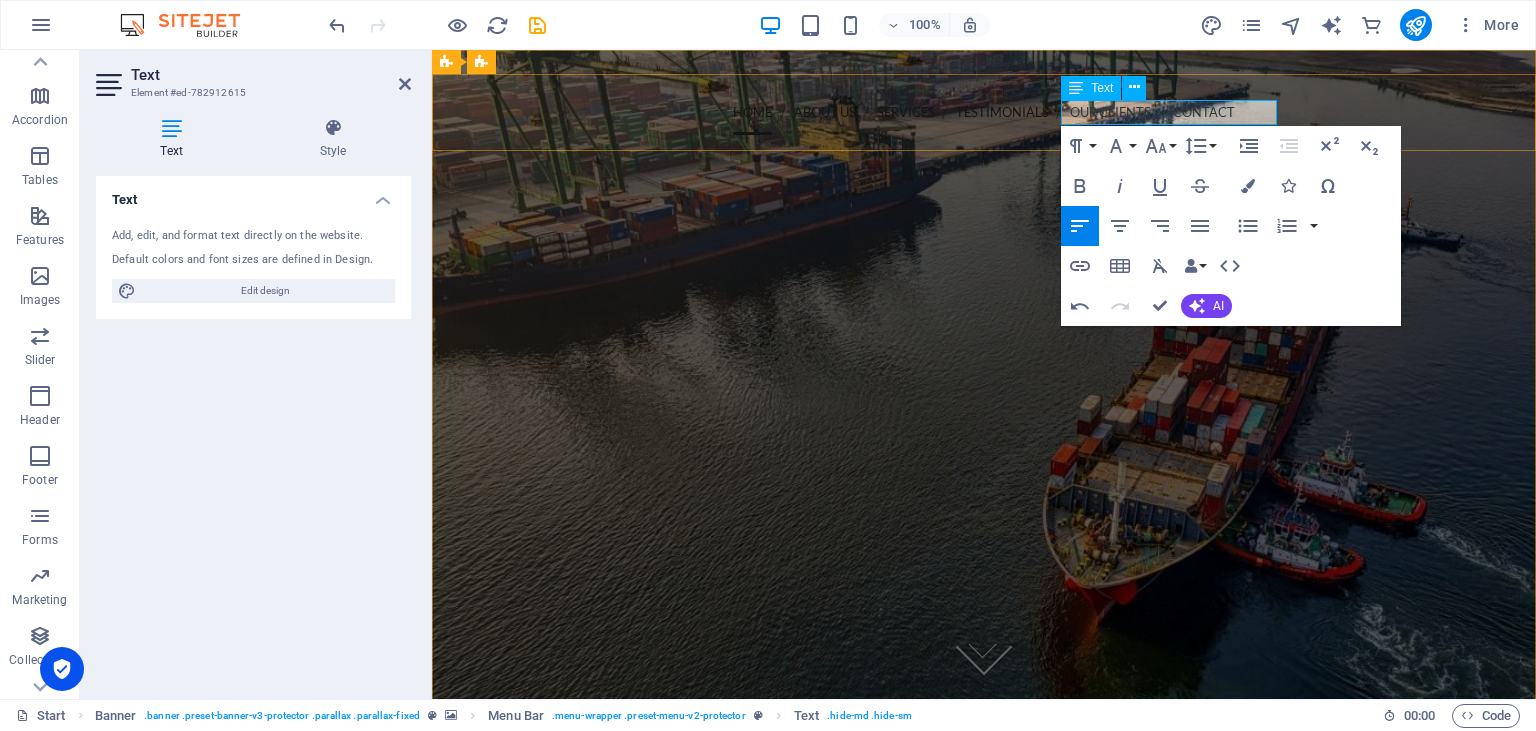 drag, startPoint x: 1146, startPoint y: 112, endPoint x: 1277, endPoint y: 117, distance: 131.09538 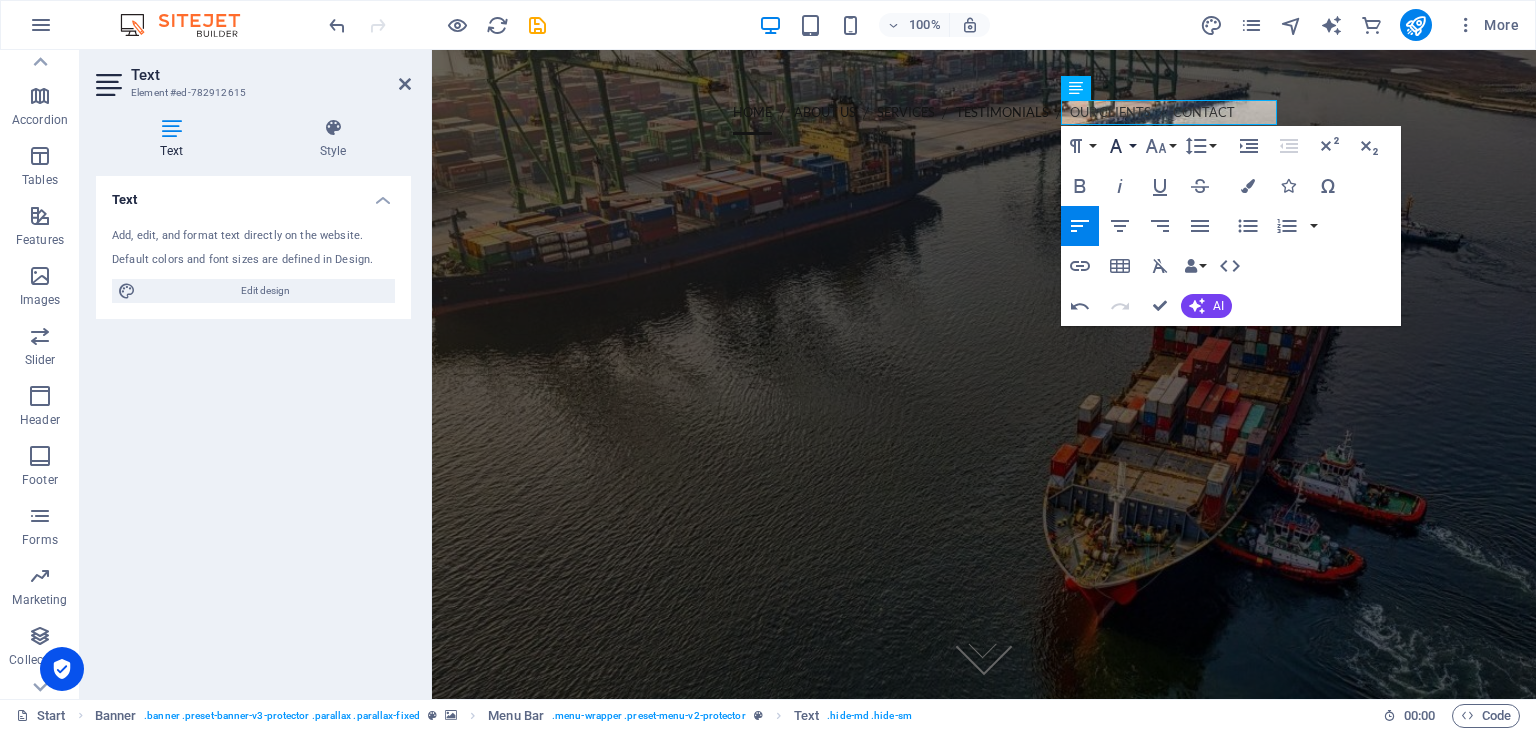 click on "Font Family" at bounding box center (1120, 146) 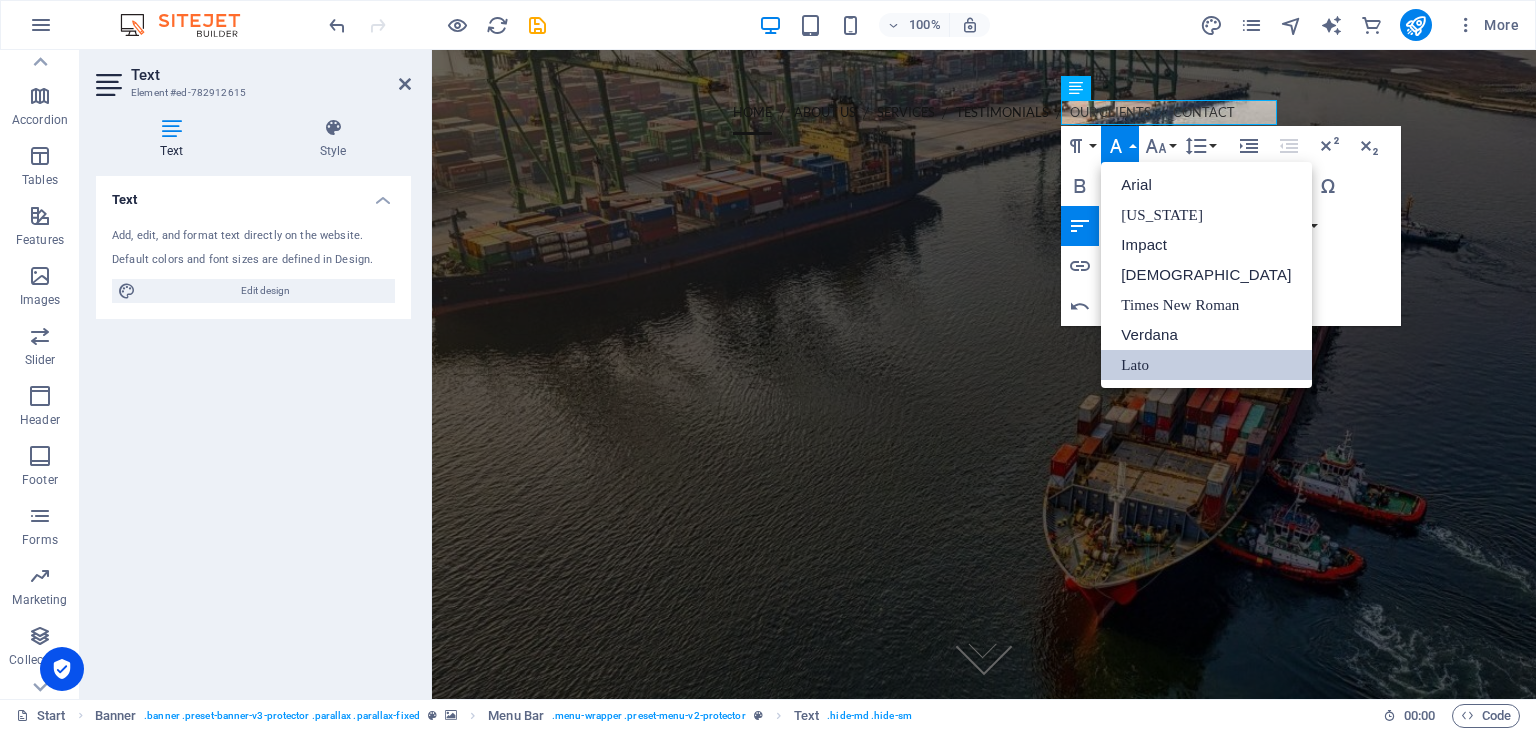 scroll, scrollTop: 0, scrollLeft: 0, axis: both 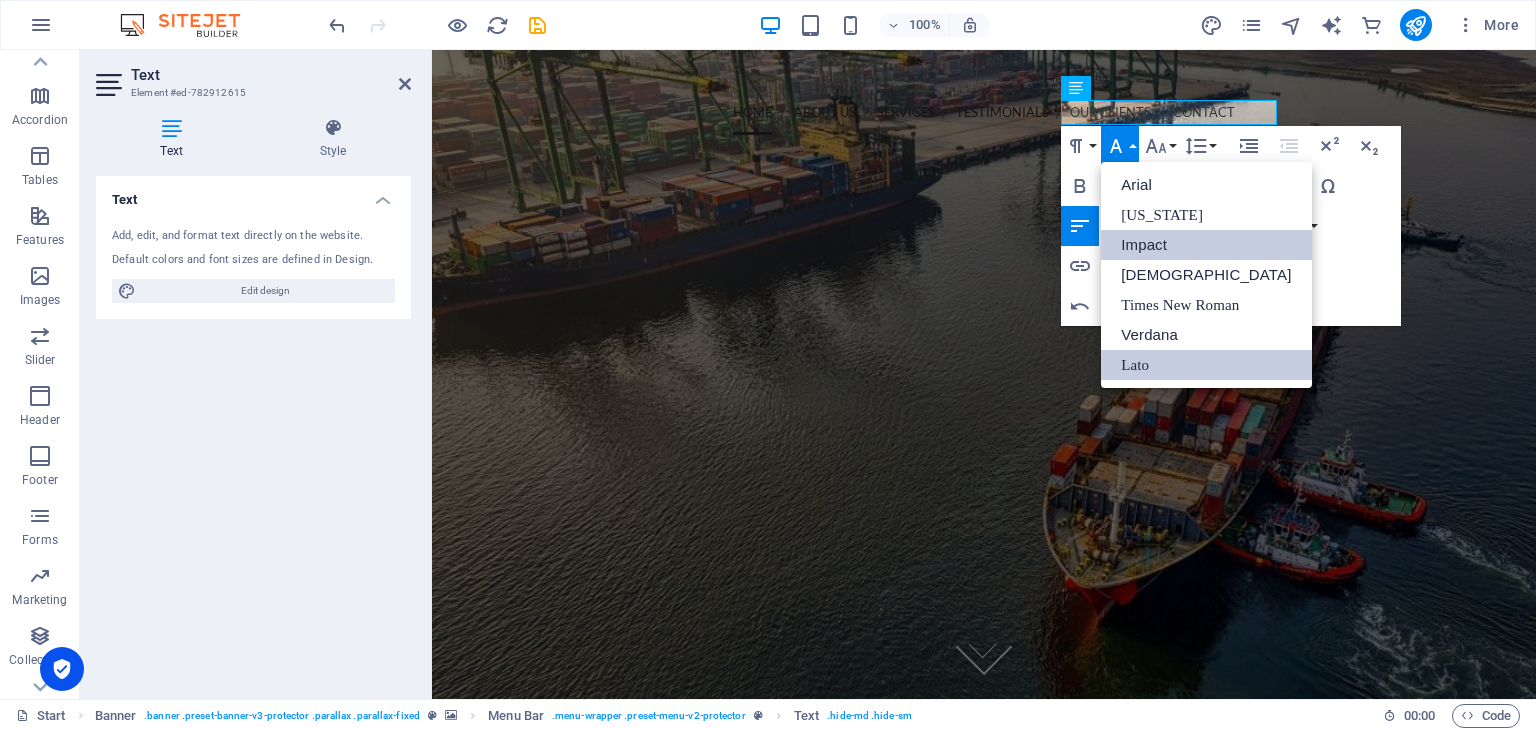click on "Impact" at bounding box center (1206, 245) 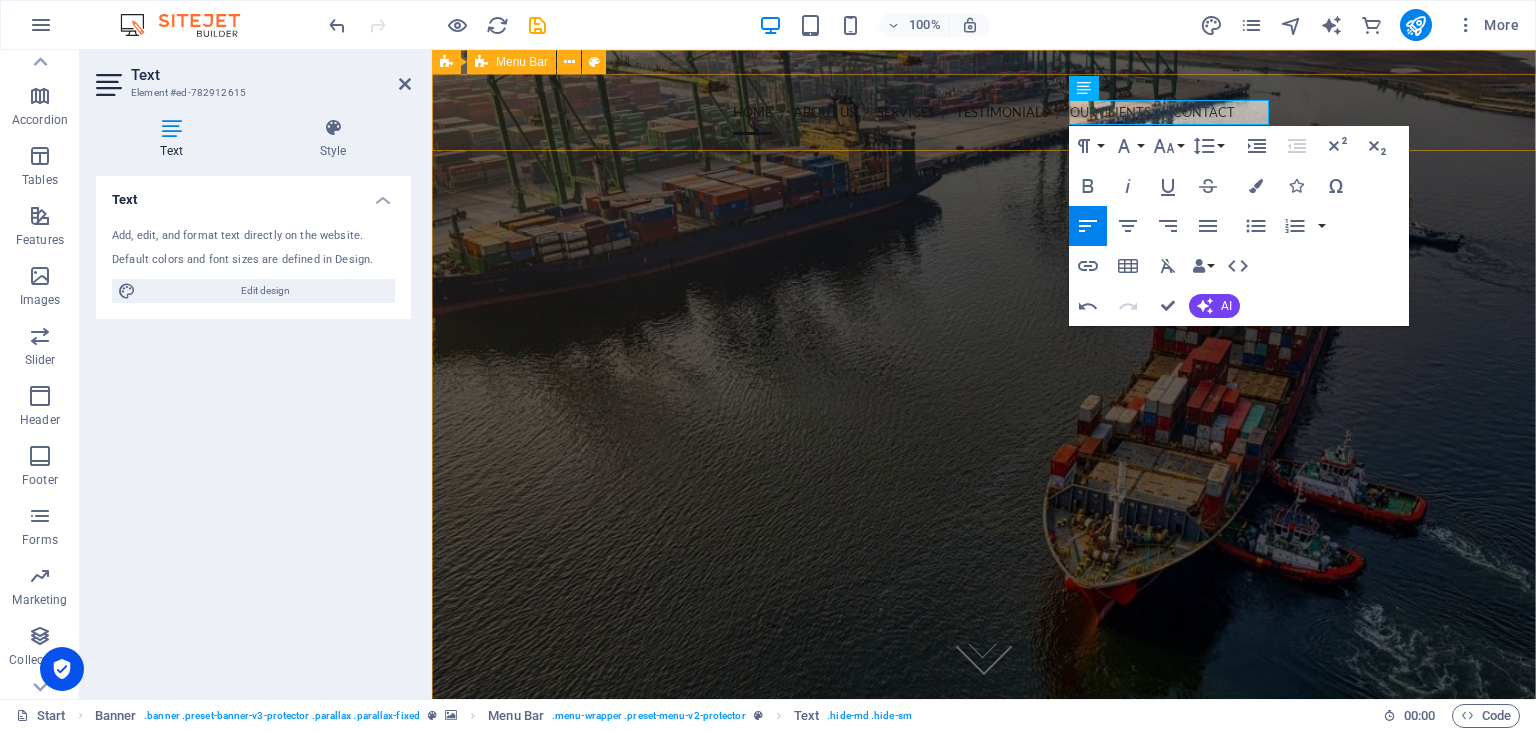 click on "Home About us Services Testimonials Our Clients Contact Call us      [PHONE_NUMBER] [PHONE_NUMBER] Menu" at bounding box center (984, 182) 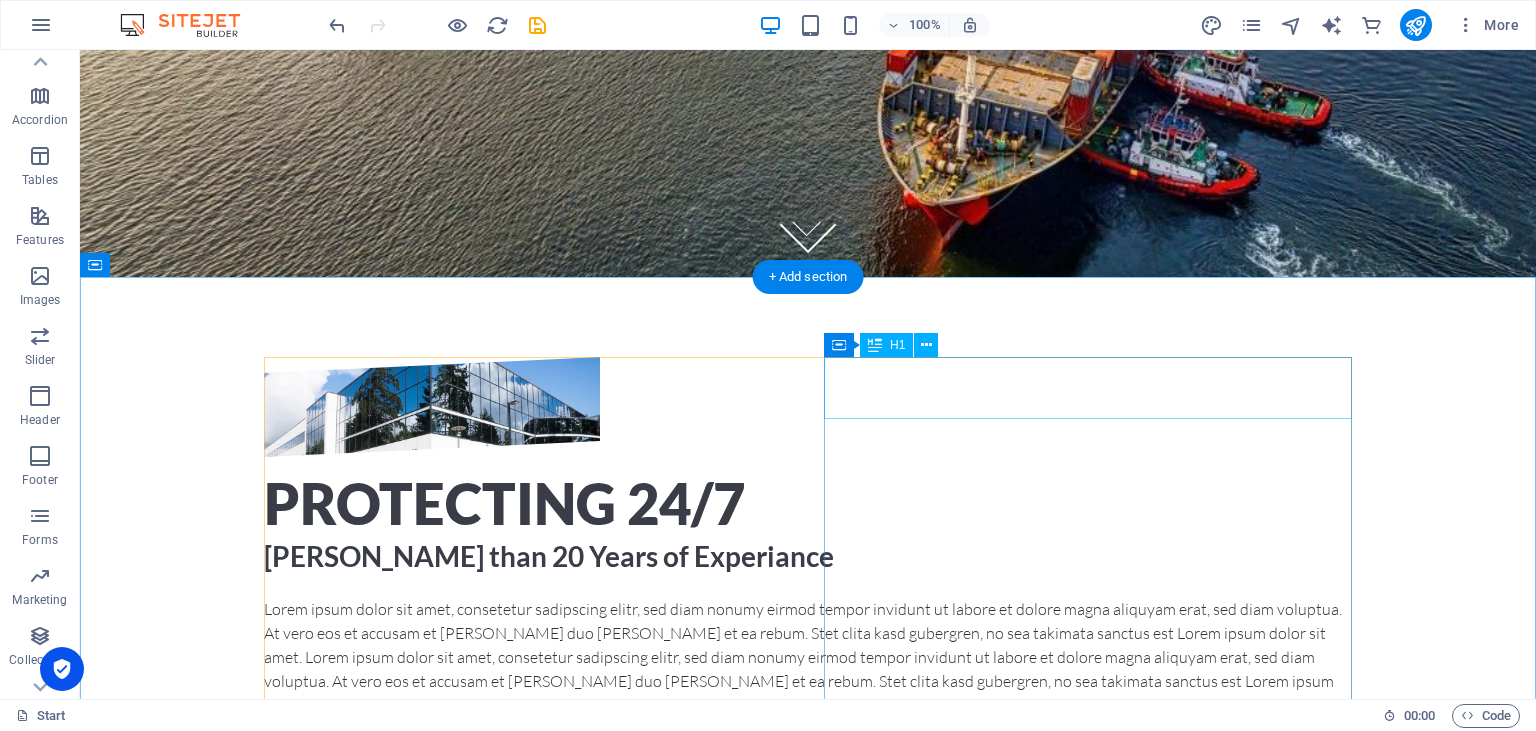scroll, scrollTop: 0, scrollLeft: 0, axis: both 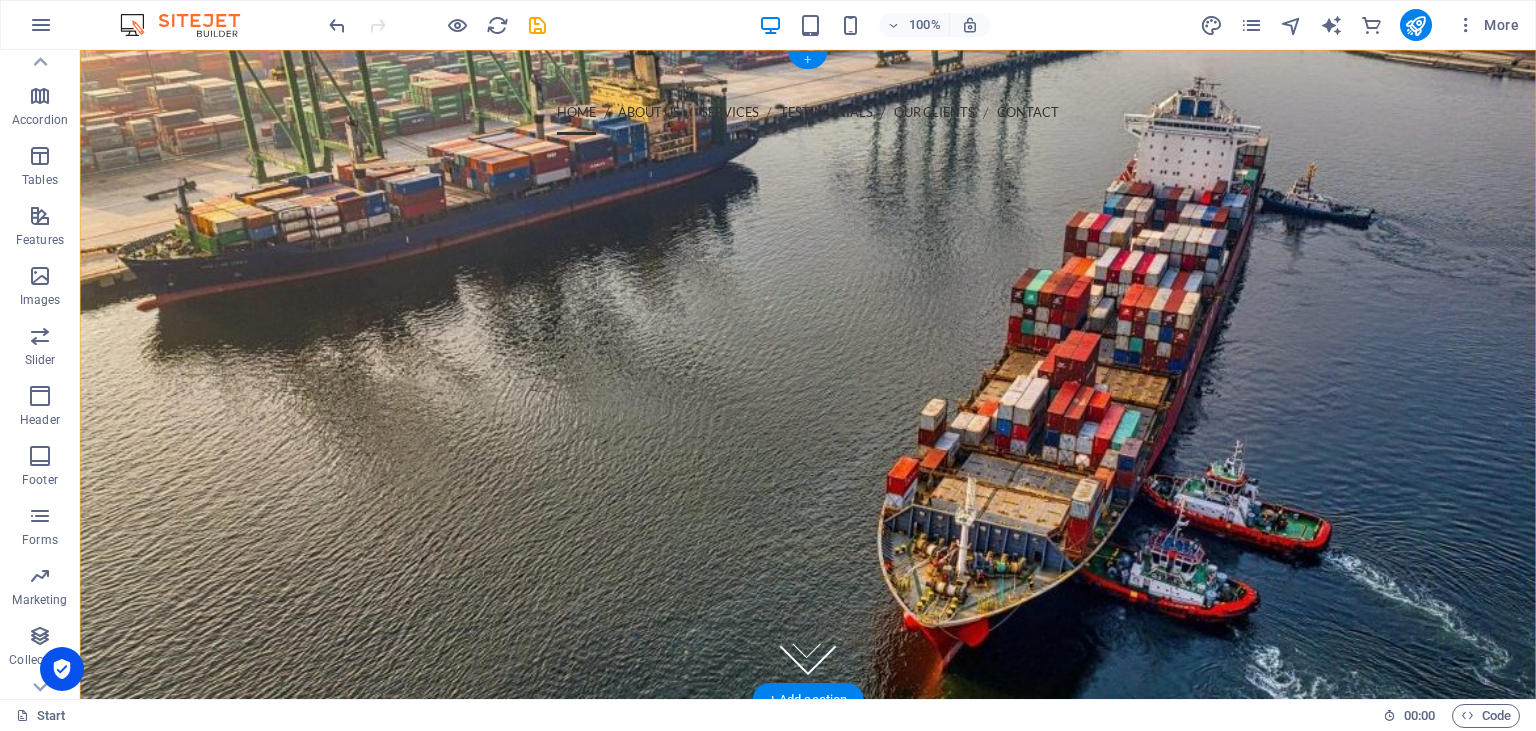 click on "+" at bounding box center (807, 60) 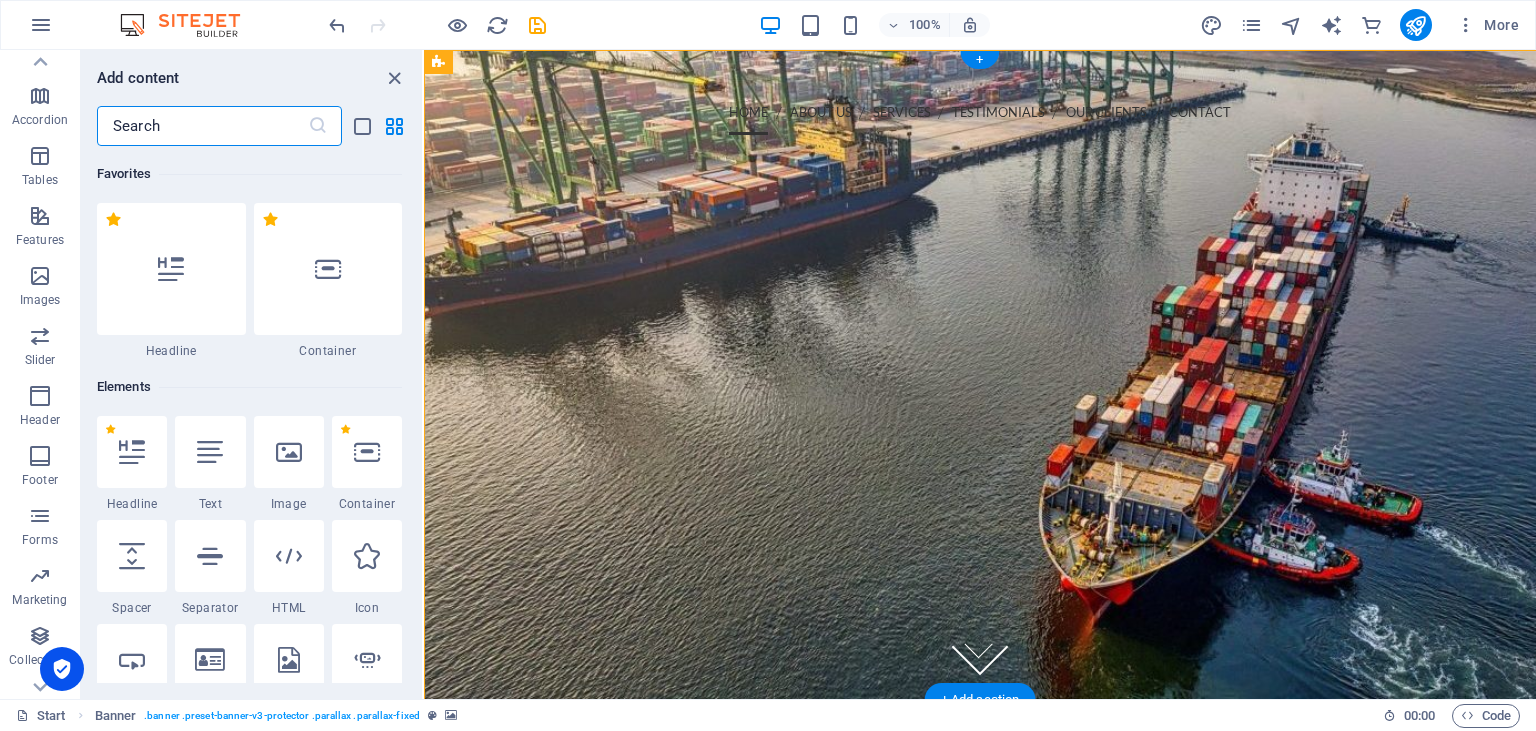 scroll, scrollTop: 274, scrollLeft: 0, axis: vertical 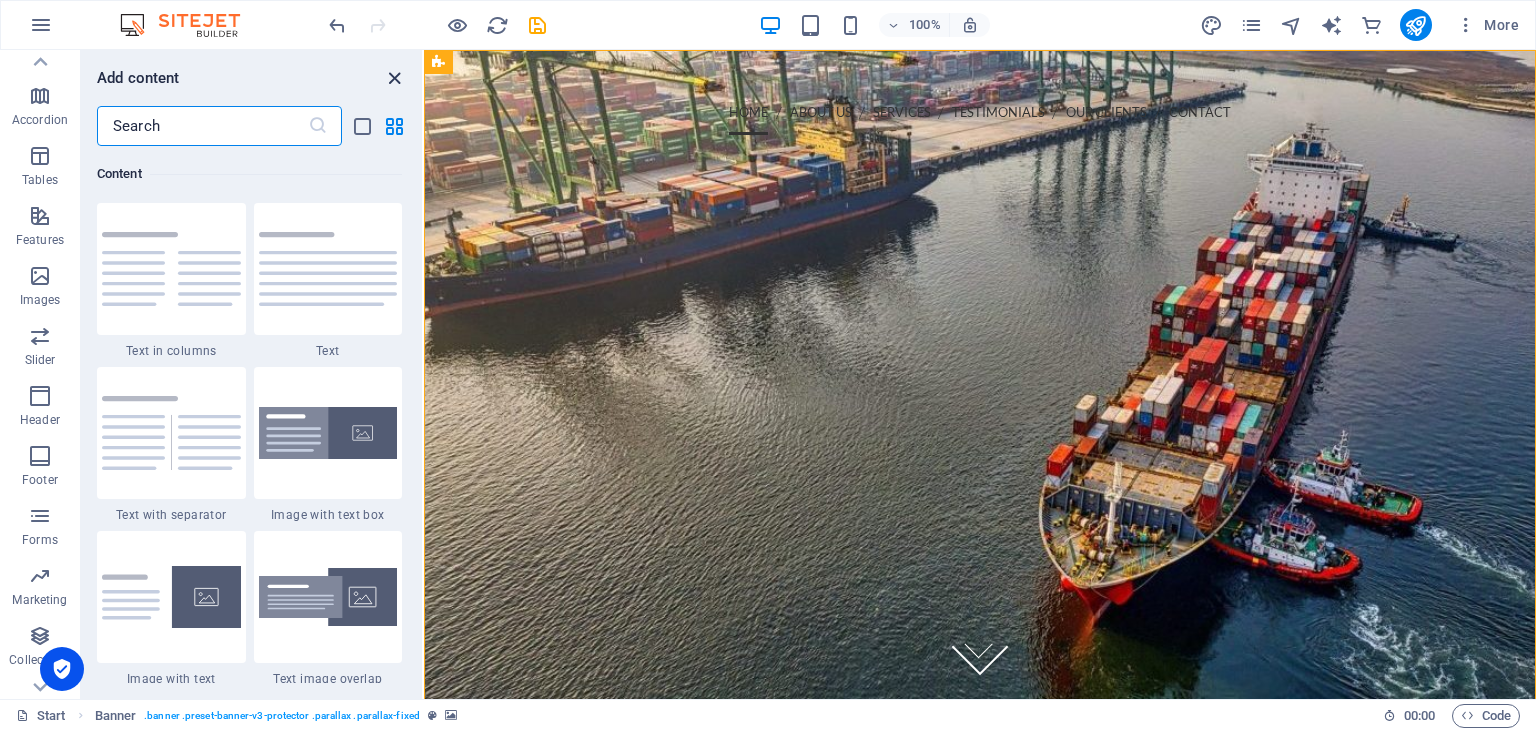 click at bounding box center (394, 78) 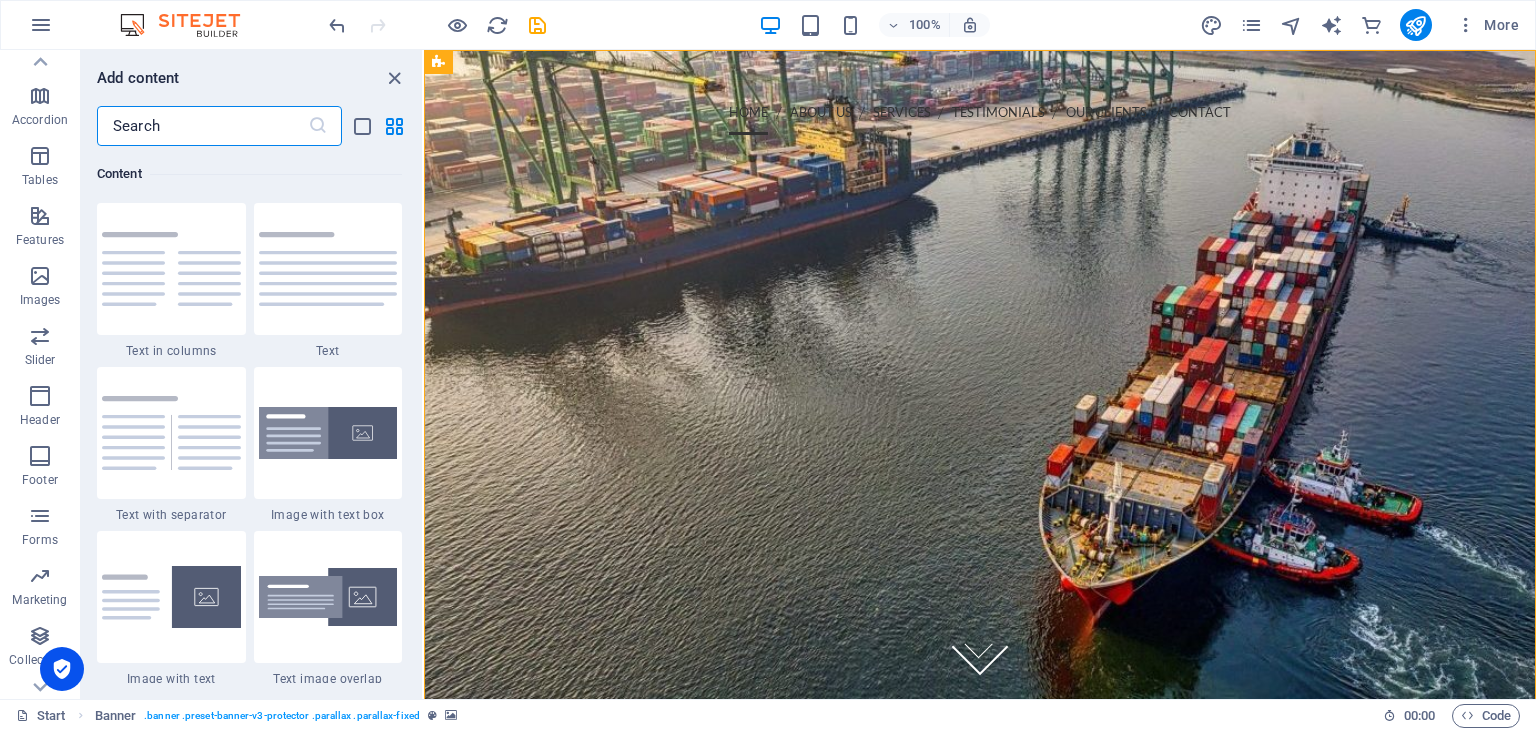 scroll, scrollTop: 274, scrollLeft: 0, axis: vertical 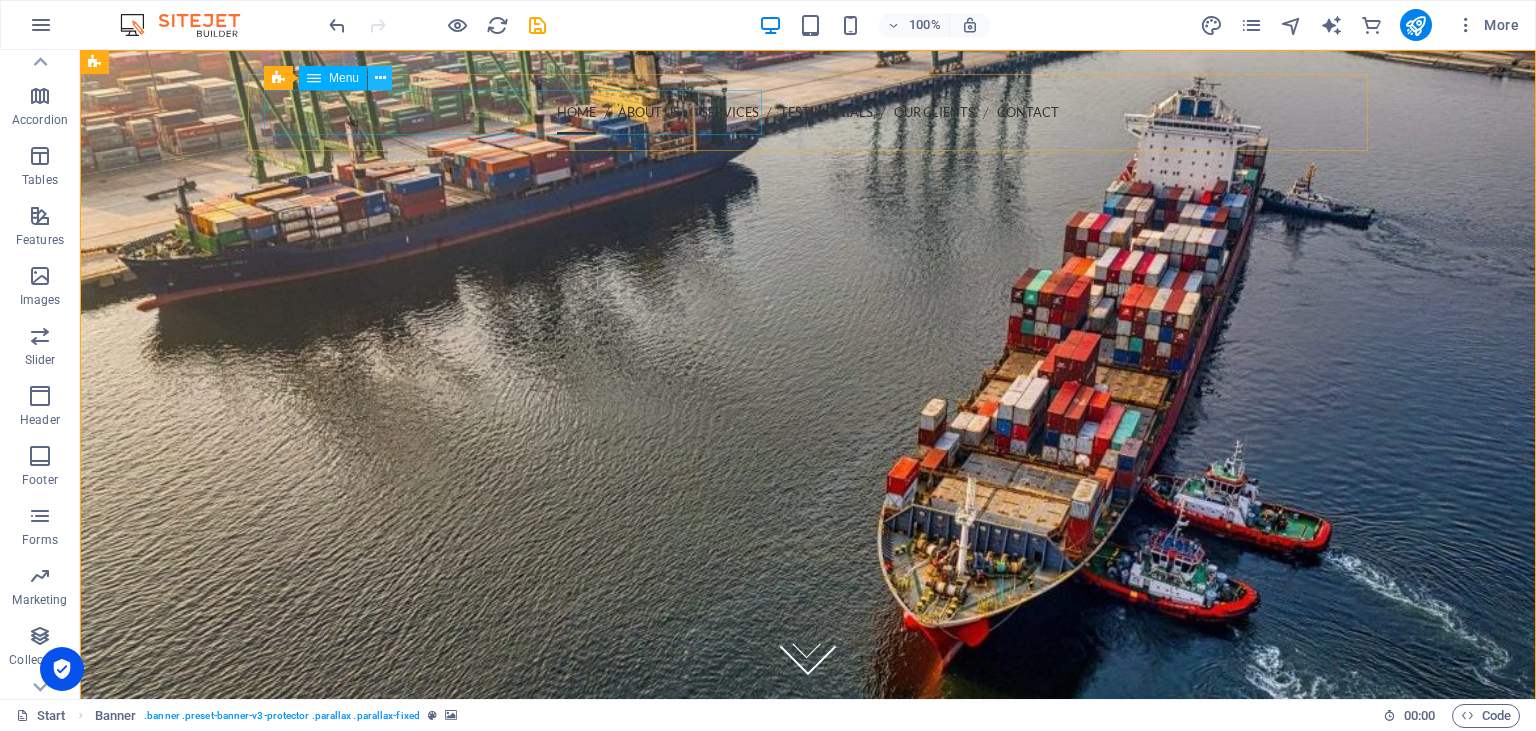 click at bounding box center (380, 78) 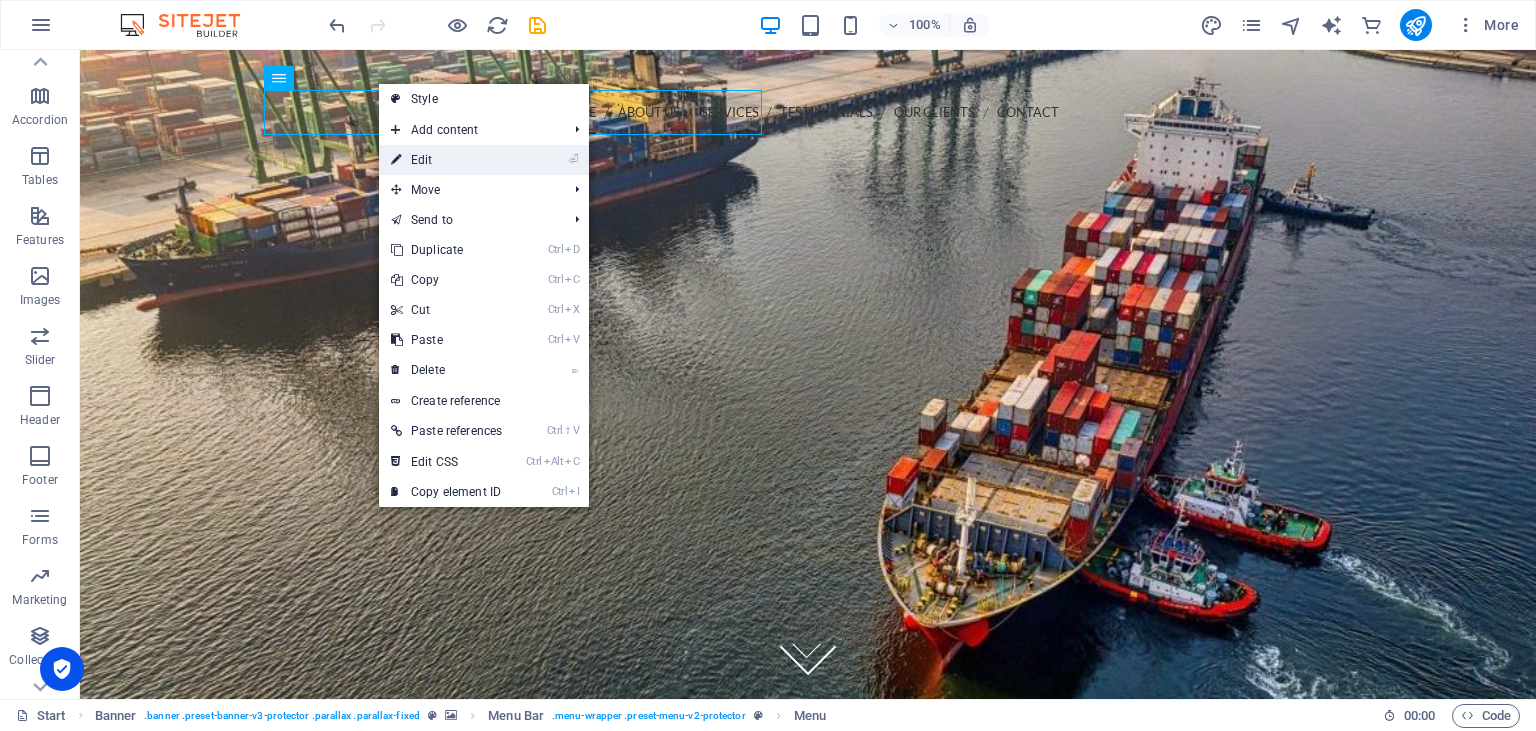 click on "⏎  Edit" at bounding box center [446, 160] 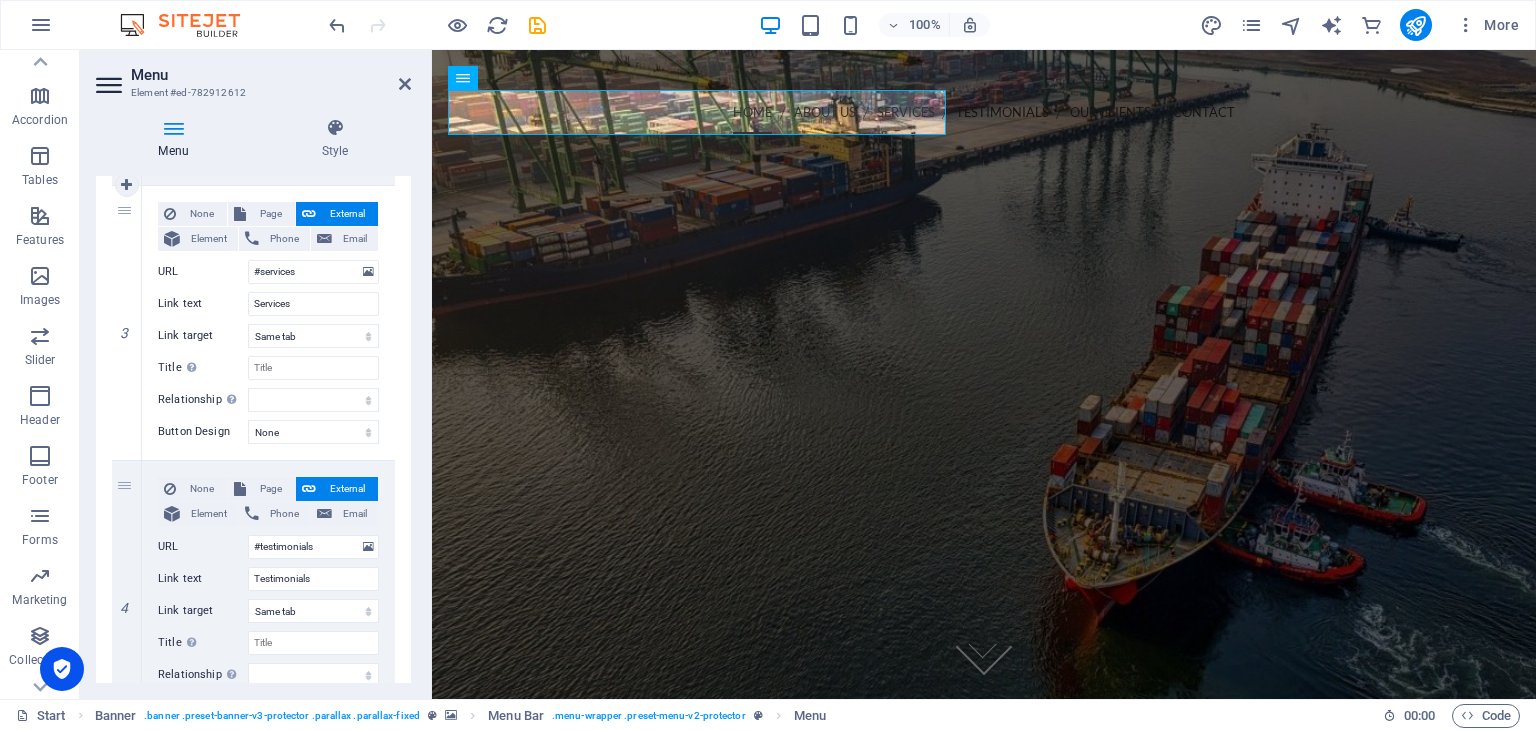 scroll, scrollTop: 912, scrollLeft: 0, axis: vertical 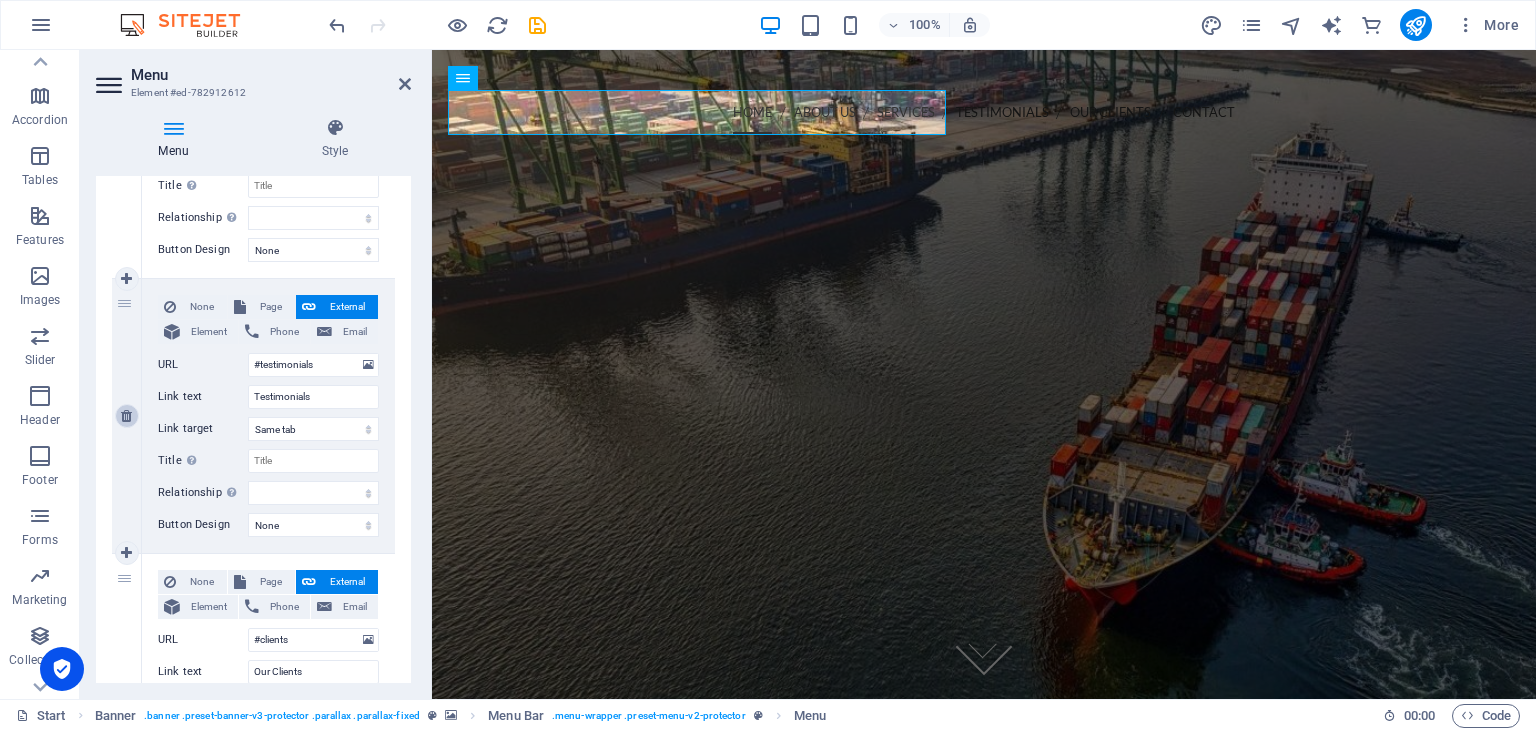 click at bounding box center (126, 416) 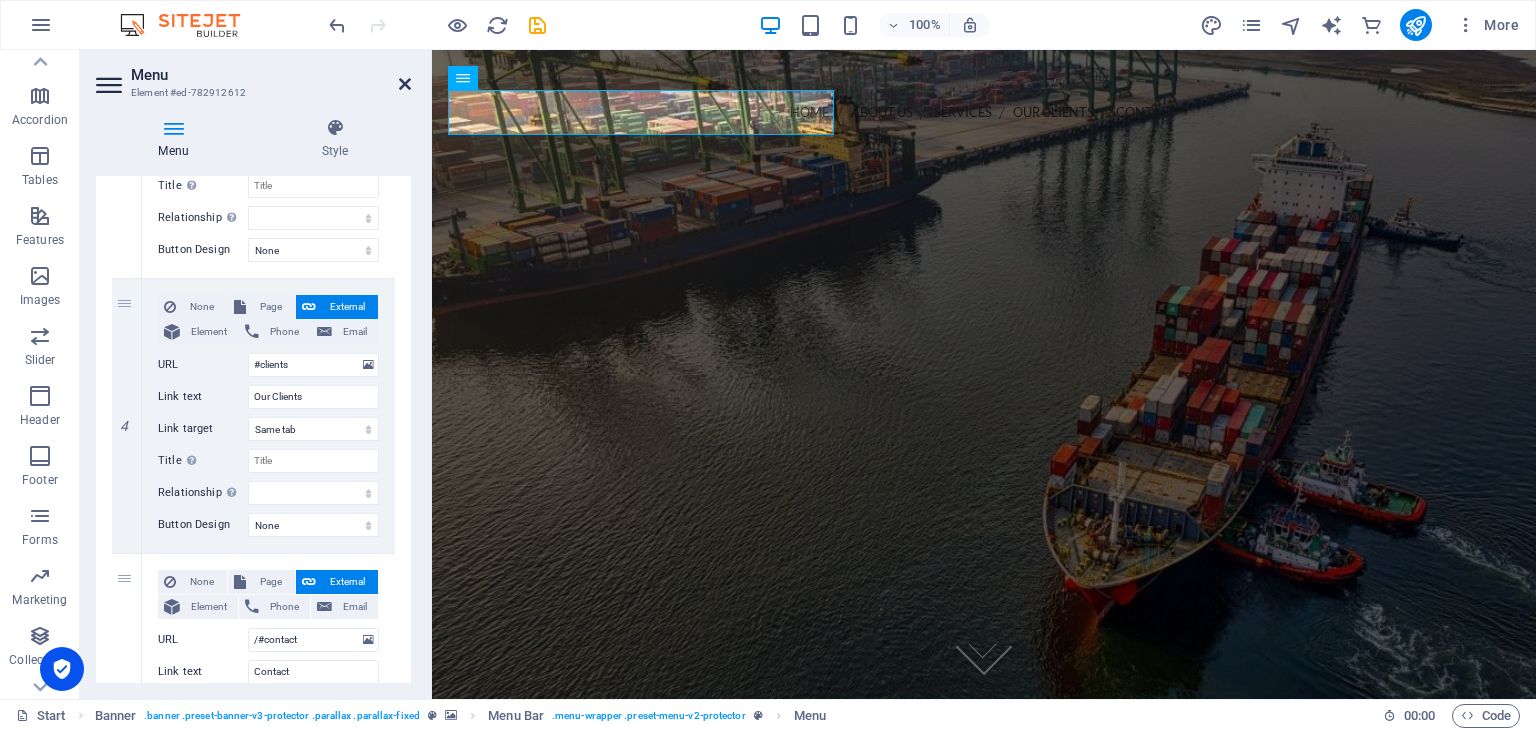 click at bounding box center (405, 84) 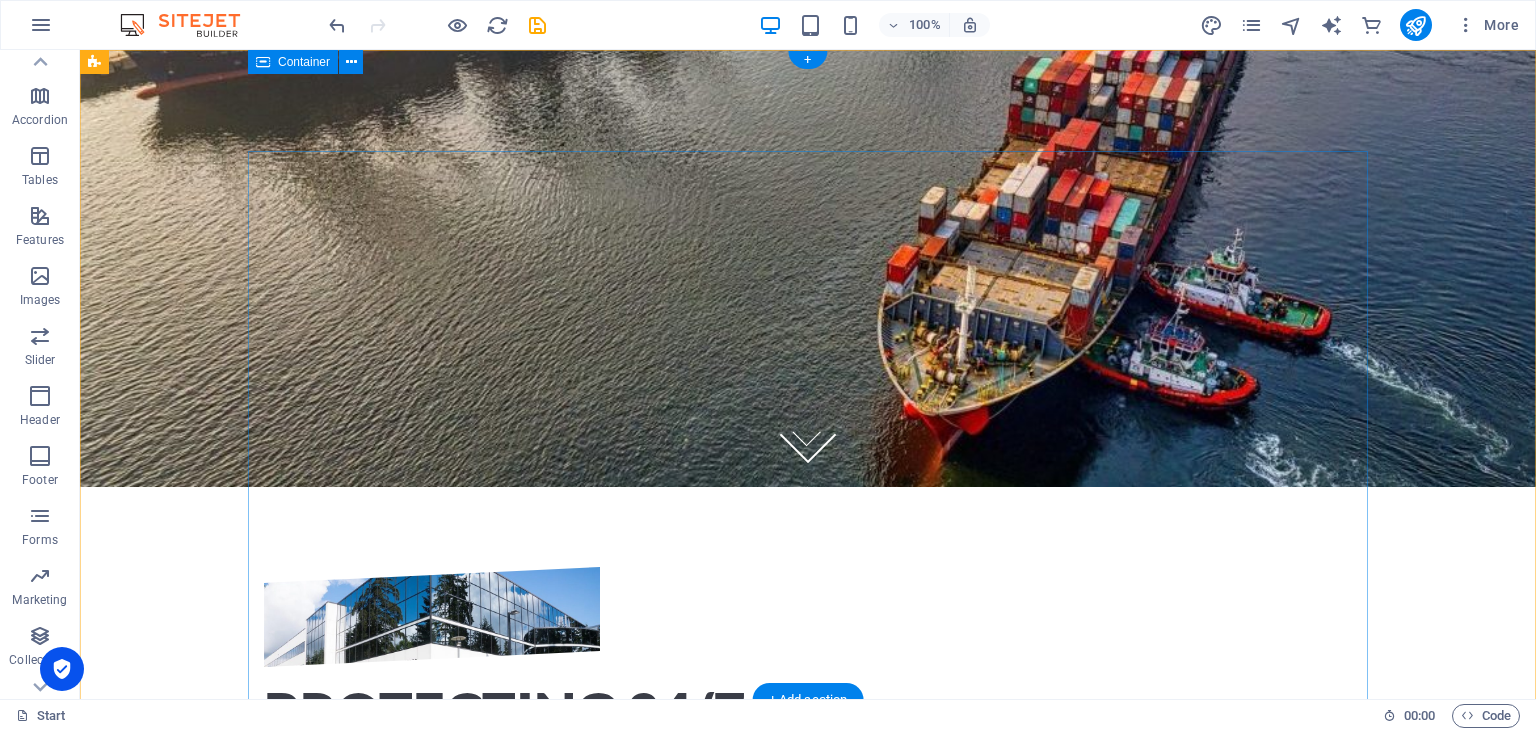 scroll, scrollTop: 0, scrollLeft: 0, axis: both 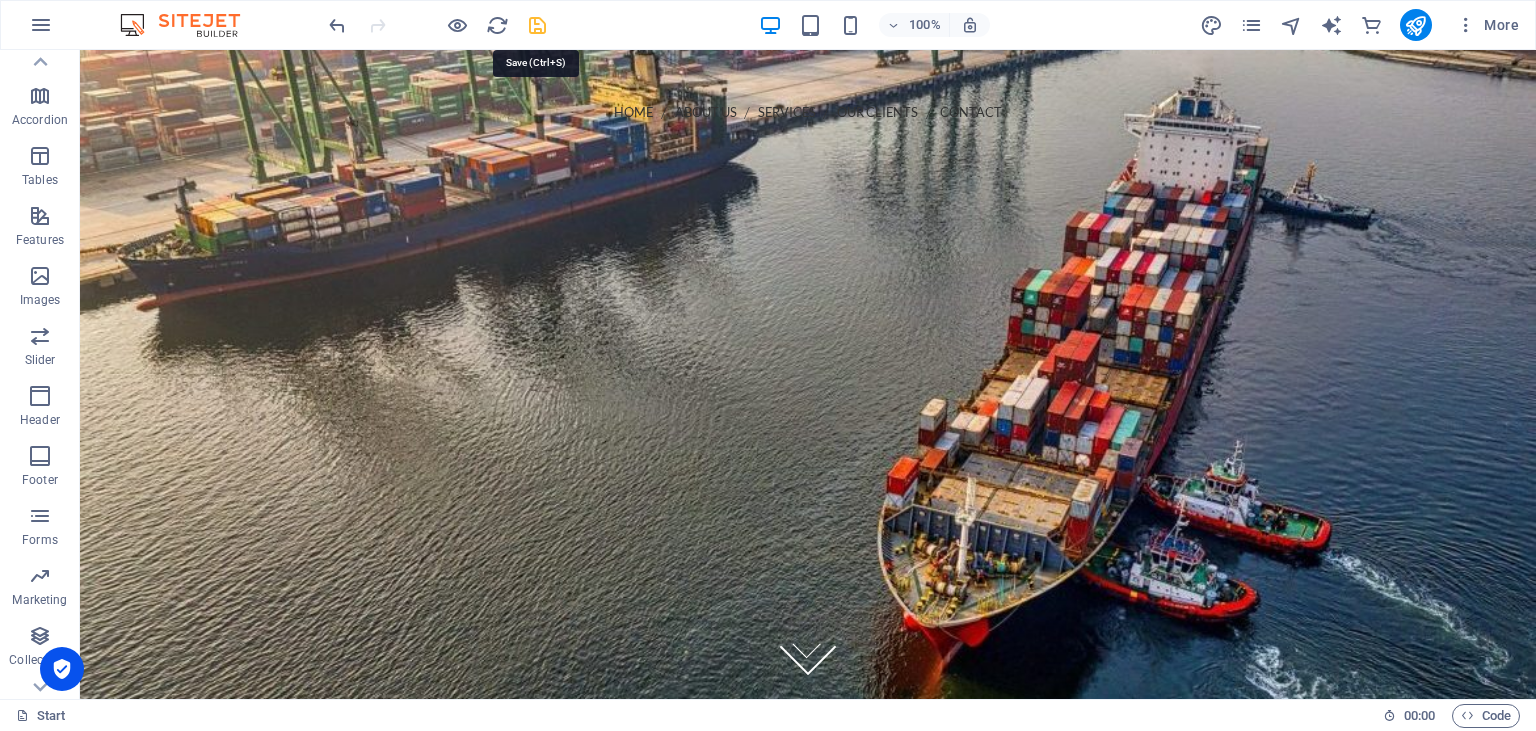 click at bounding box center (537, 25) 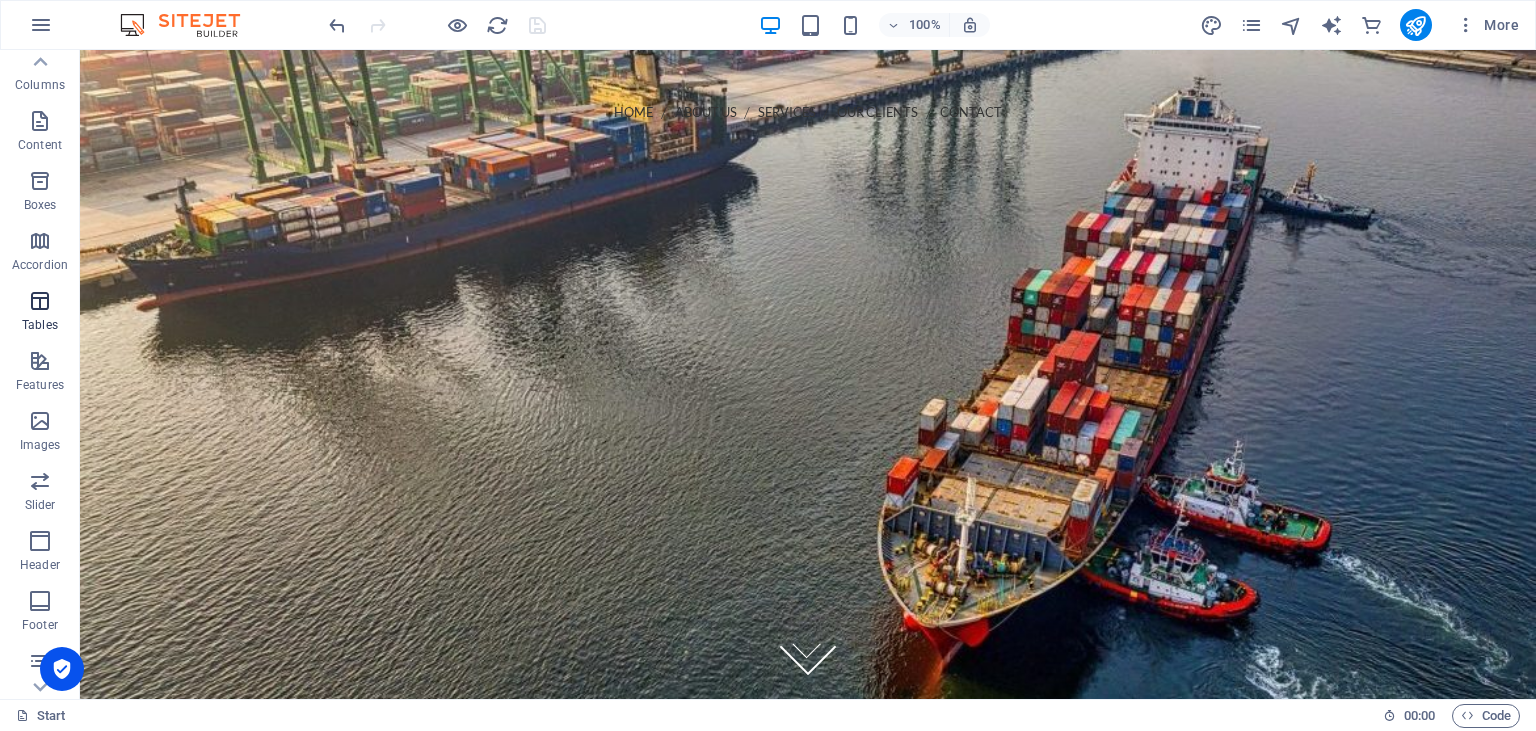 scroll, scrollTop: 0, scrollLeft: 0, axis: both 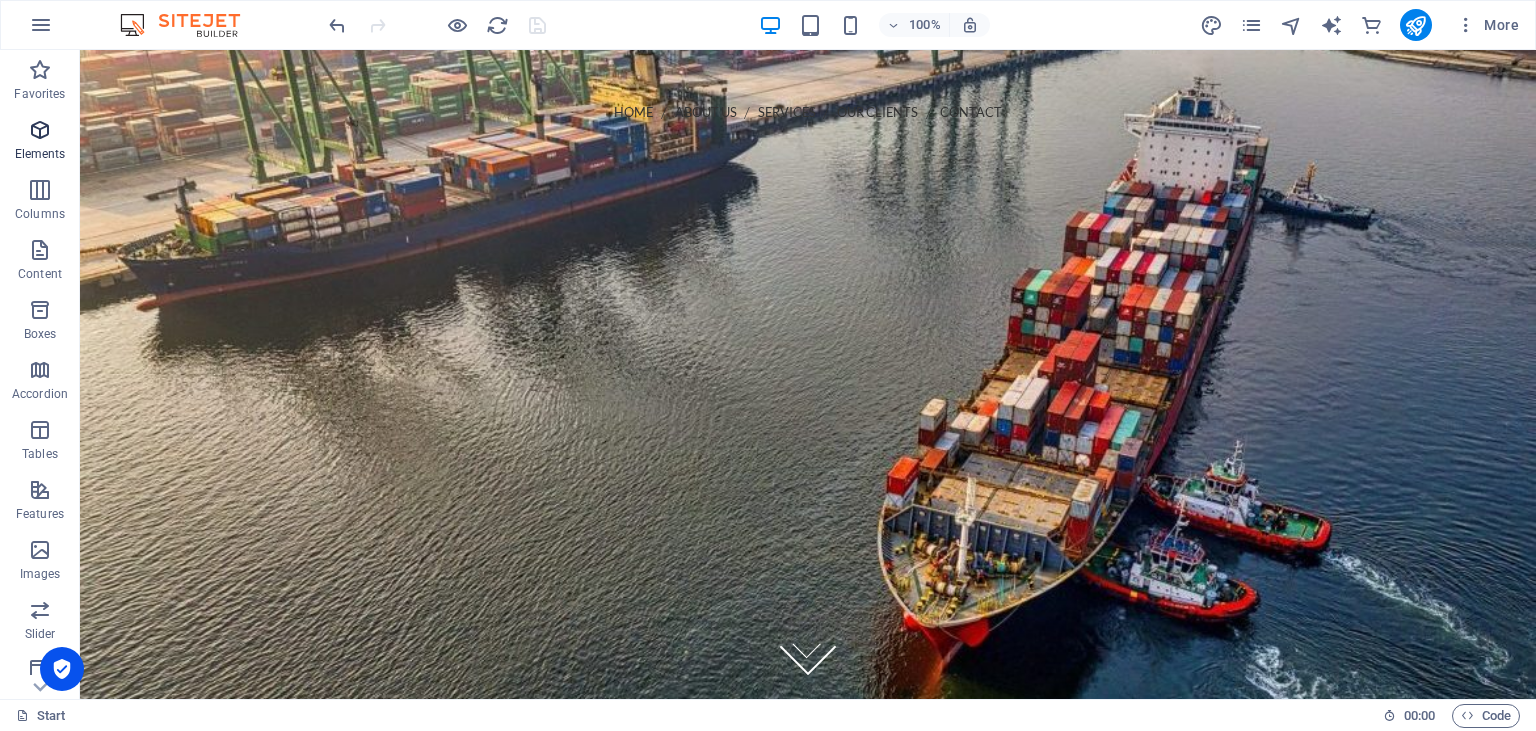 click at bounding box center [40, 130] 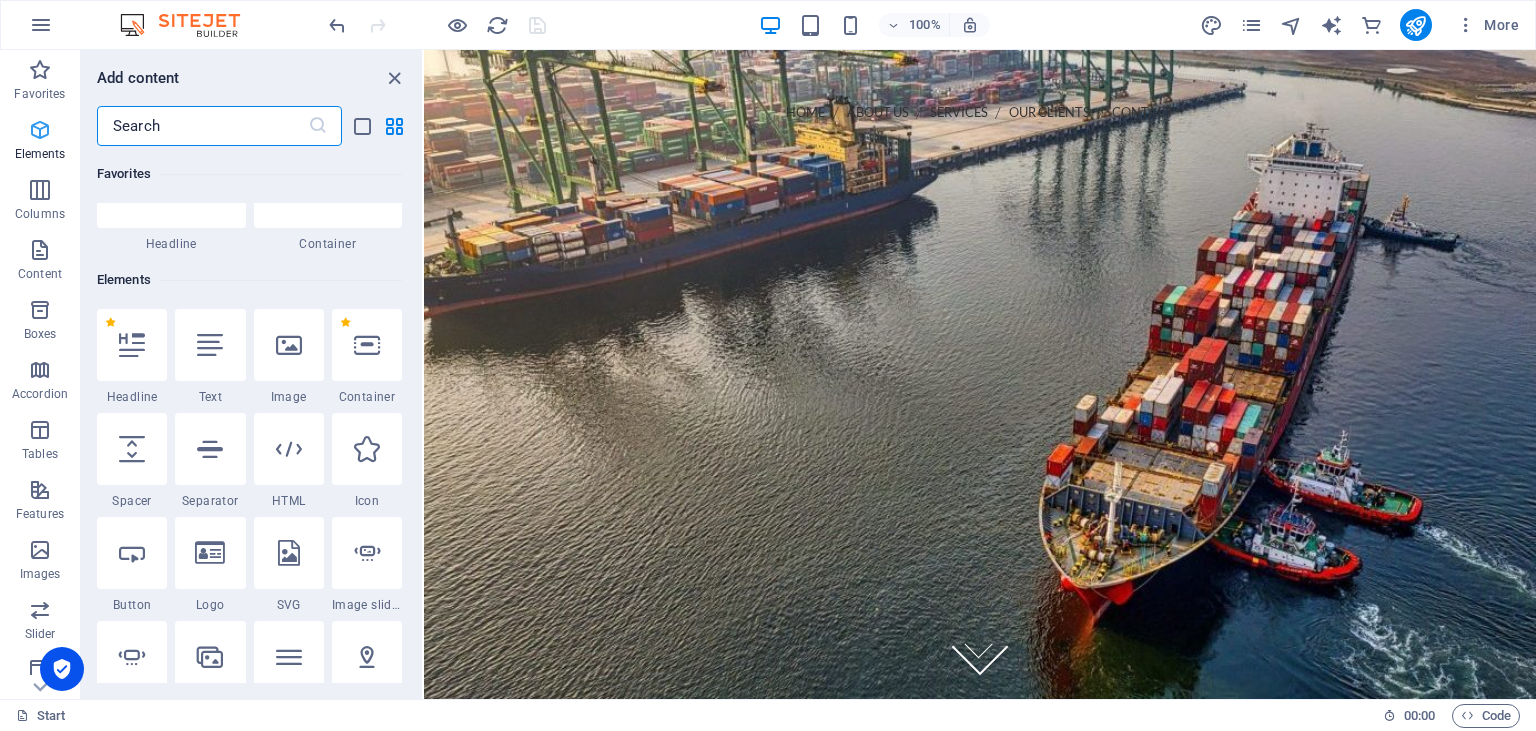 scroll, scrollTop: 213, scrollLeft: 0, axis: vertical 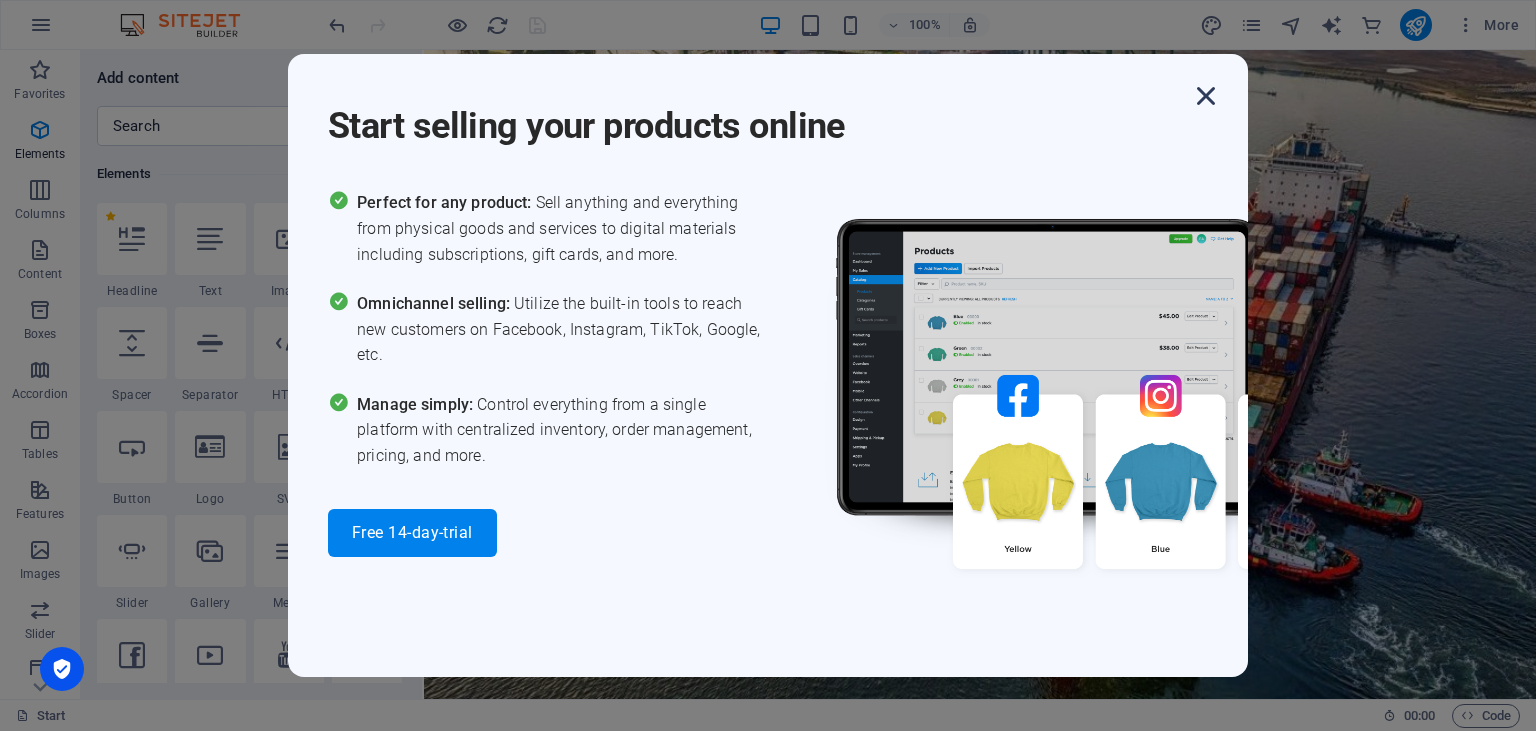click at bounding box center [1206, 96] 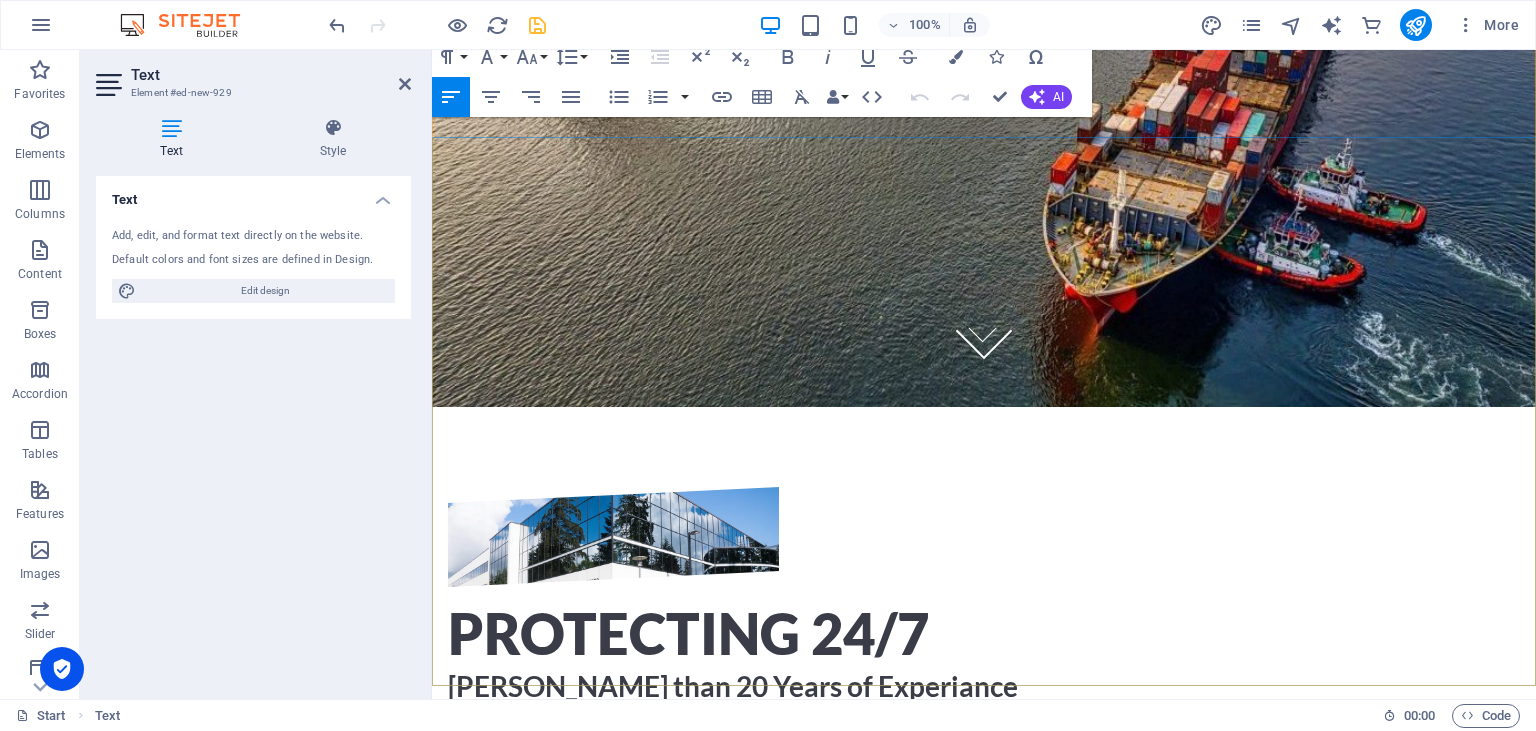 scroll, scrollTop: 0, scrollLeft: 0, axis: both 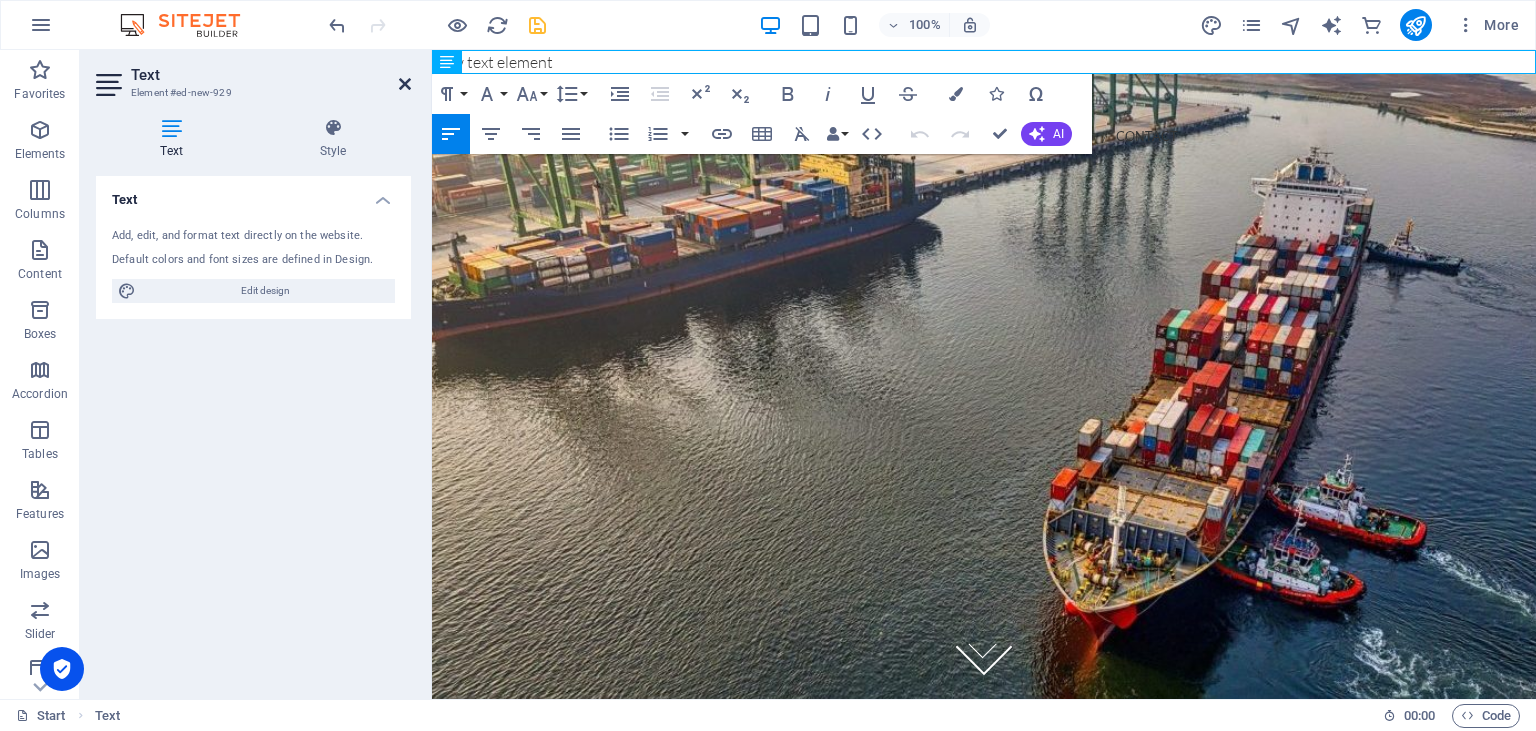 drag, startPoint x: 402, startPoint y: 79, endPoint x: 302, endPoint y: 38, distance: 108.078674 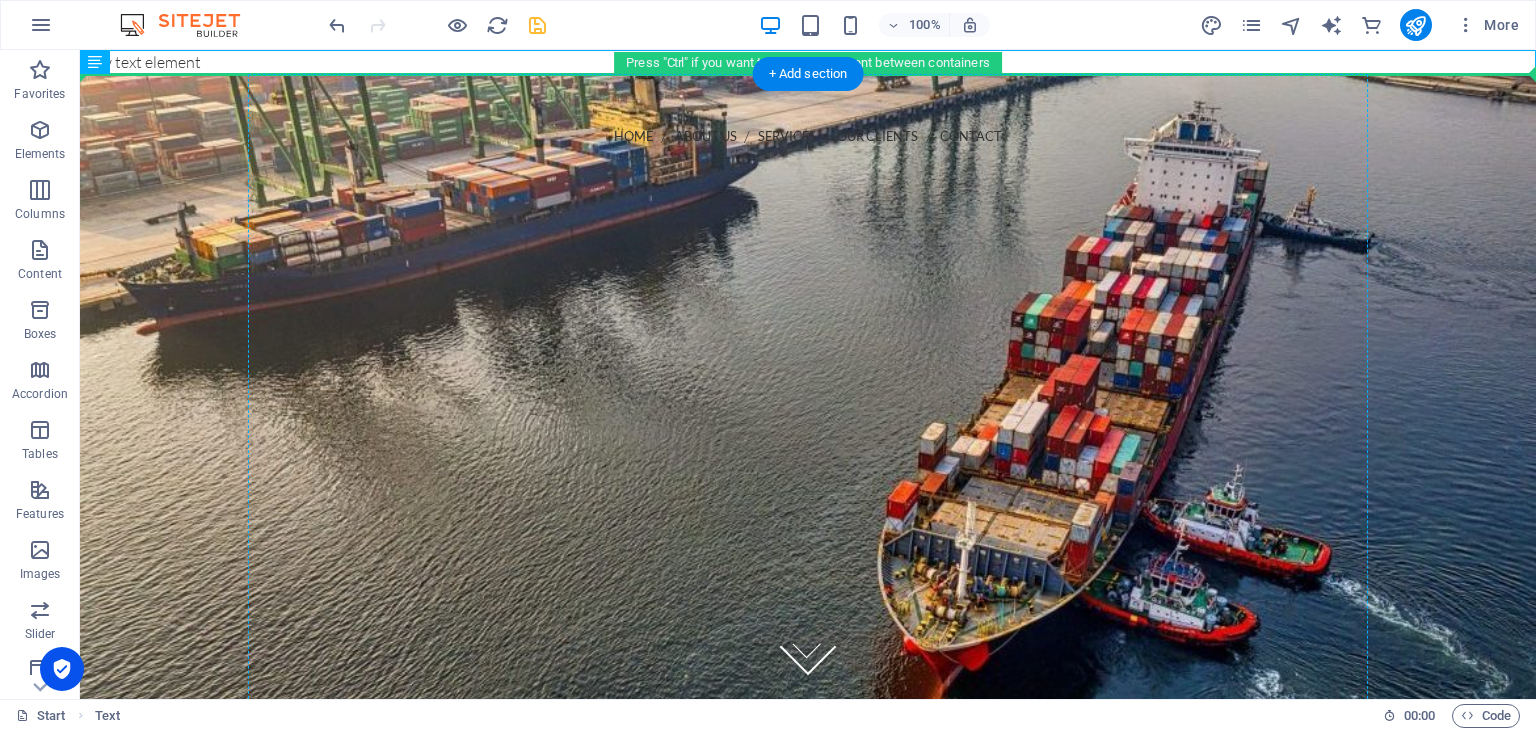 drag, startPoint x: 300, startPoint y: 62, endPoint x: 398, endPoint y: 305, distance: 262.01718 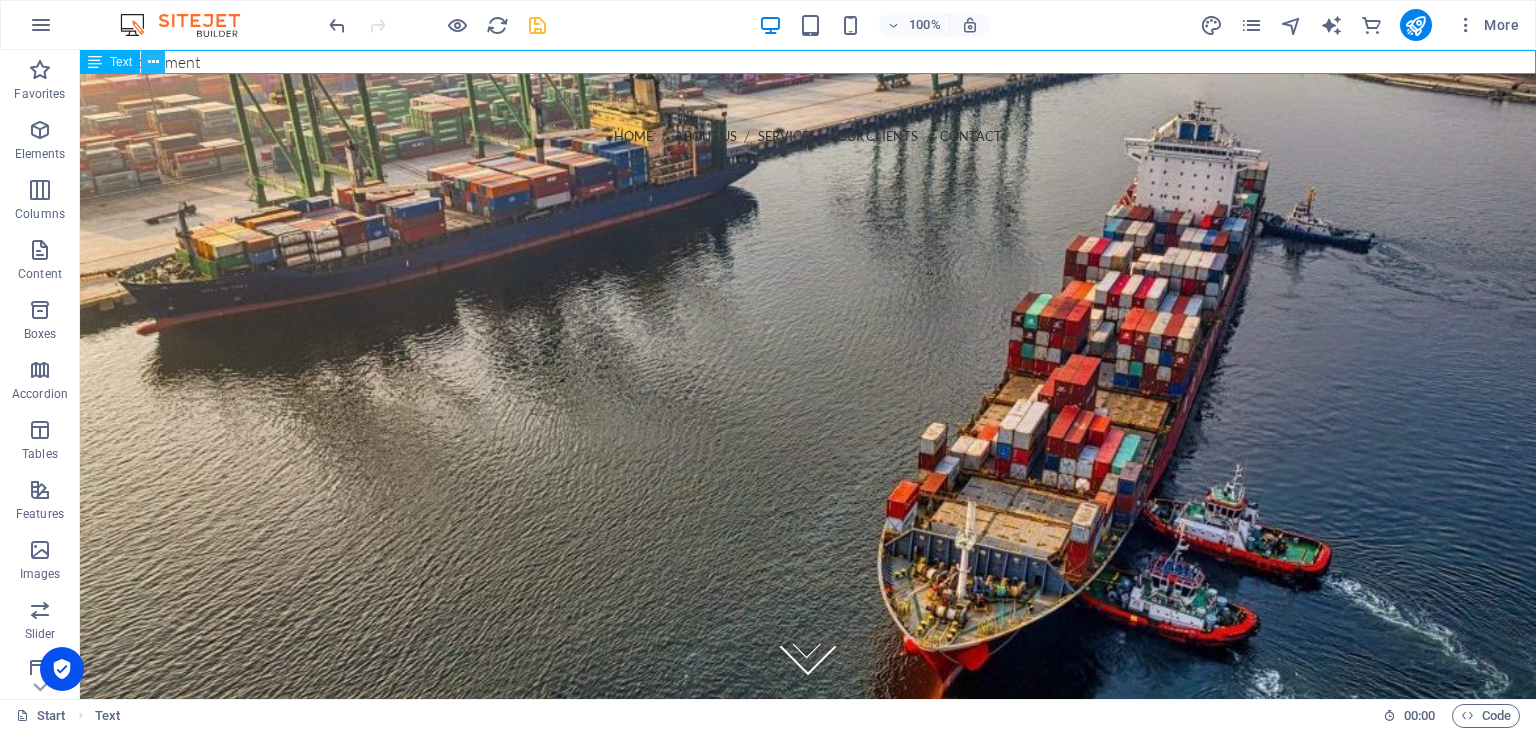 click at bounding box center [153, 62] 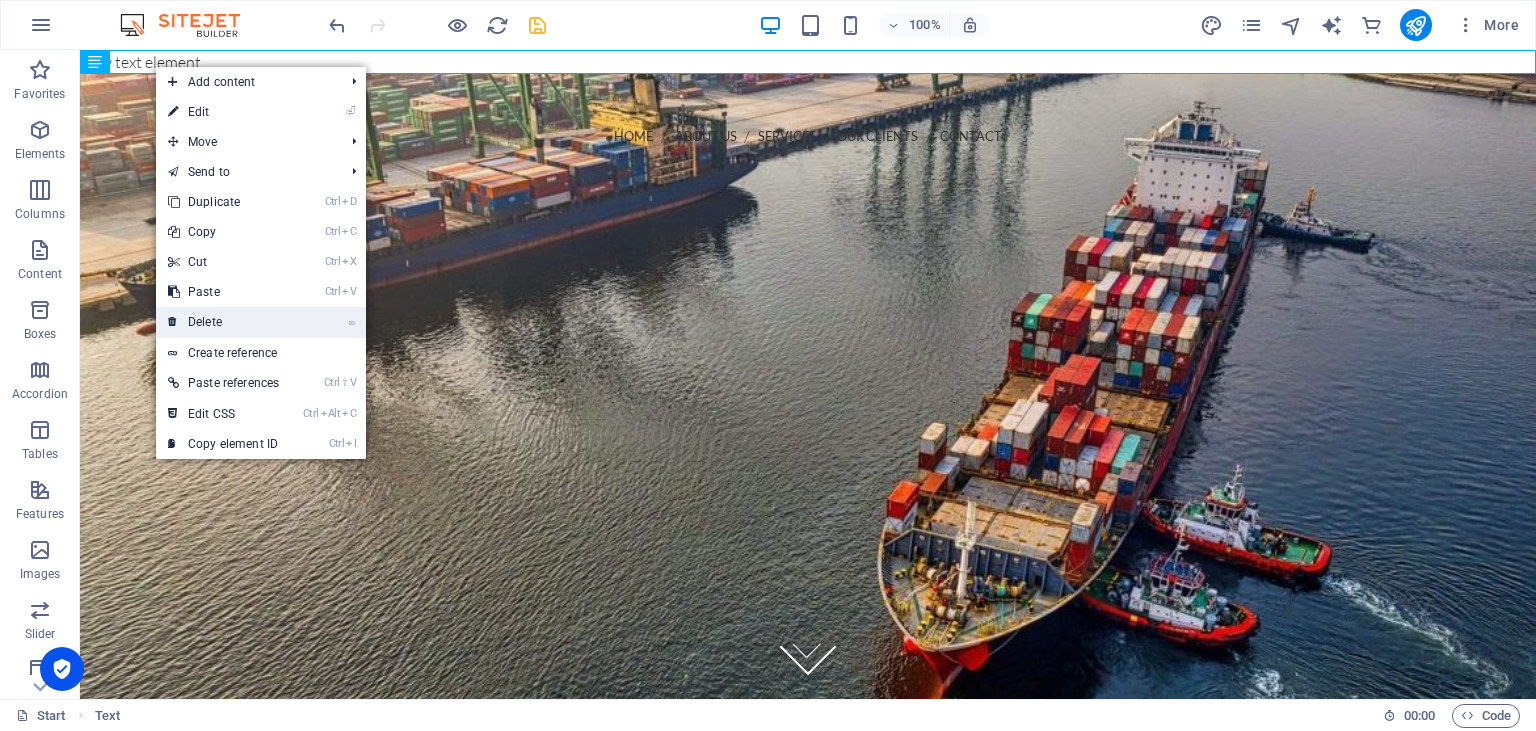 click on "⌦  Delete" at bounding box center [223, 322] 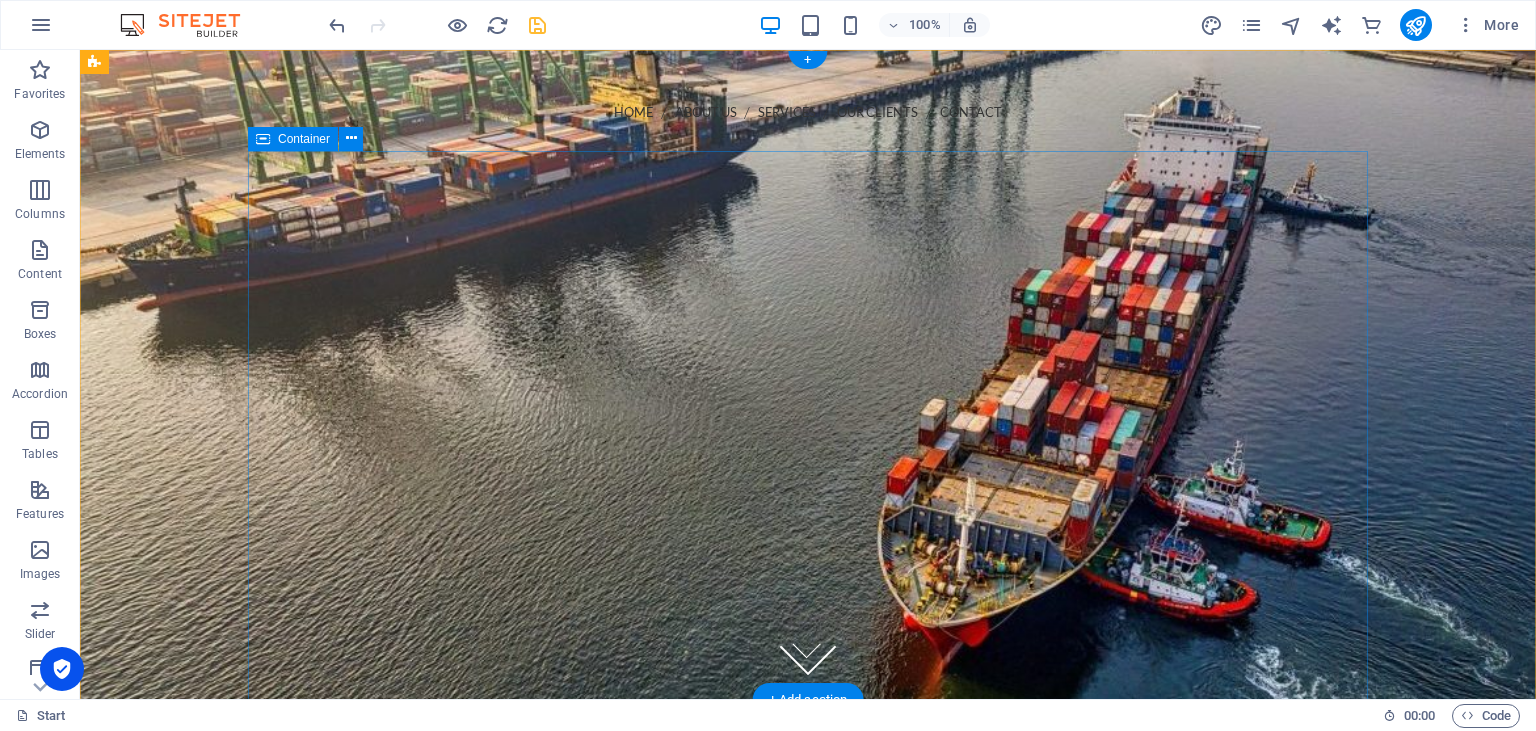 click at bounding box center (808, 370) 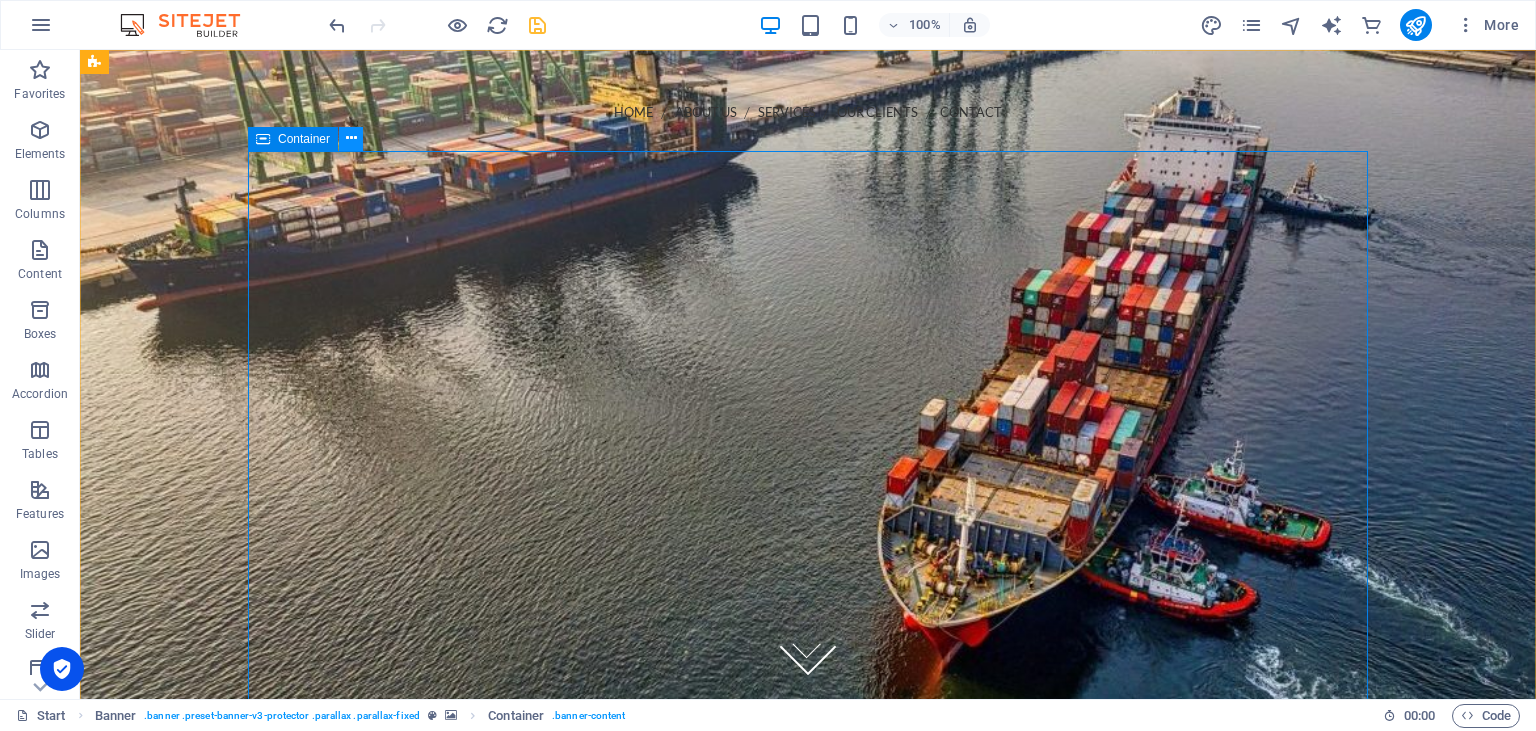 click at bounding box center (351, 138) 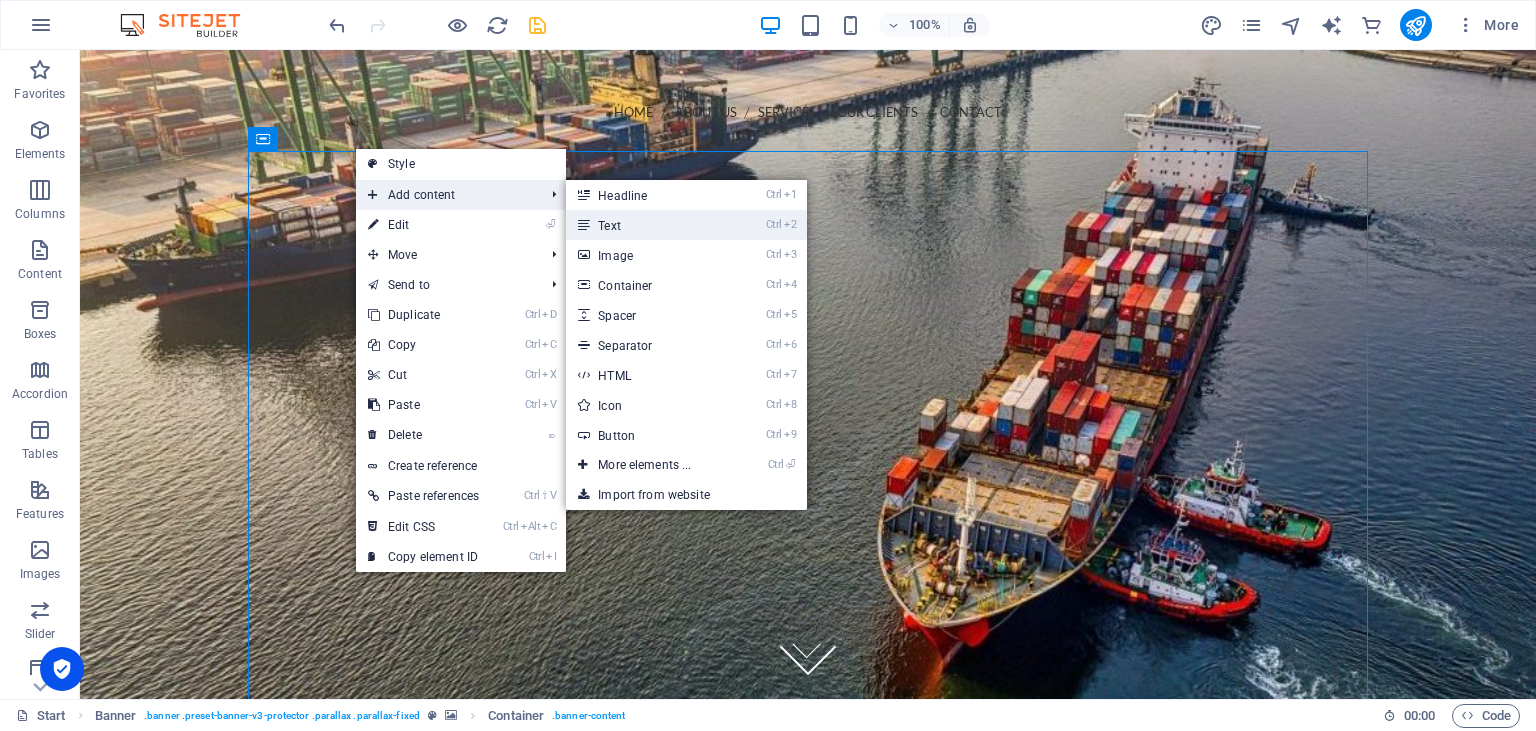 click on "Ctrl 2  Text" at bounding box center (648, 225) 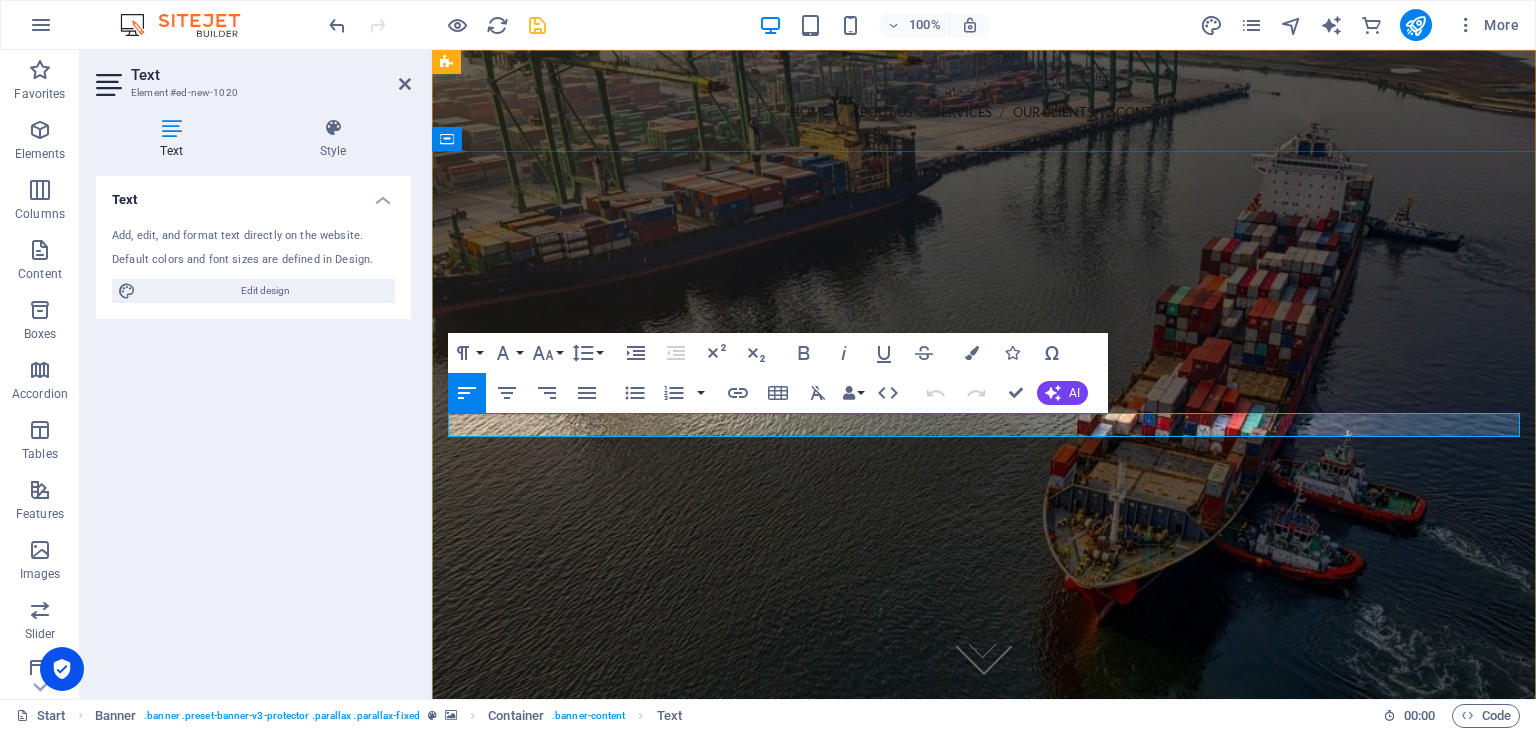 type 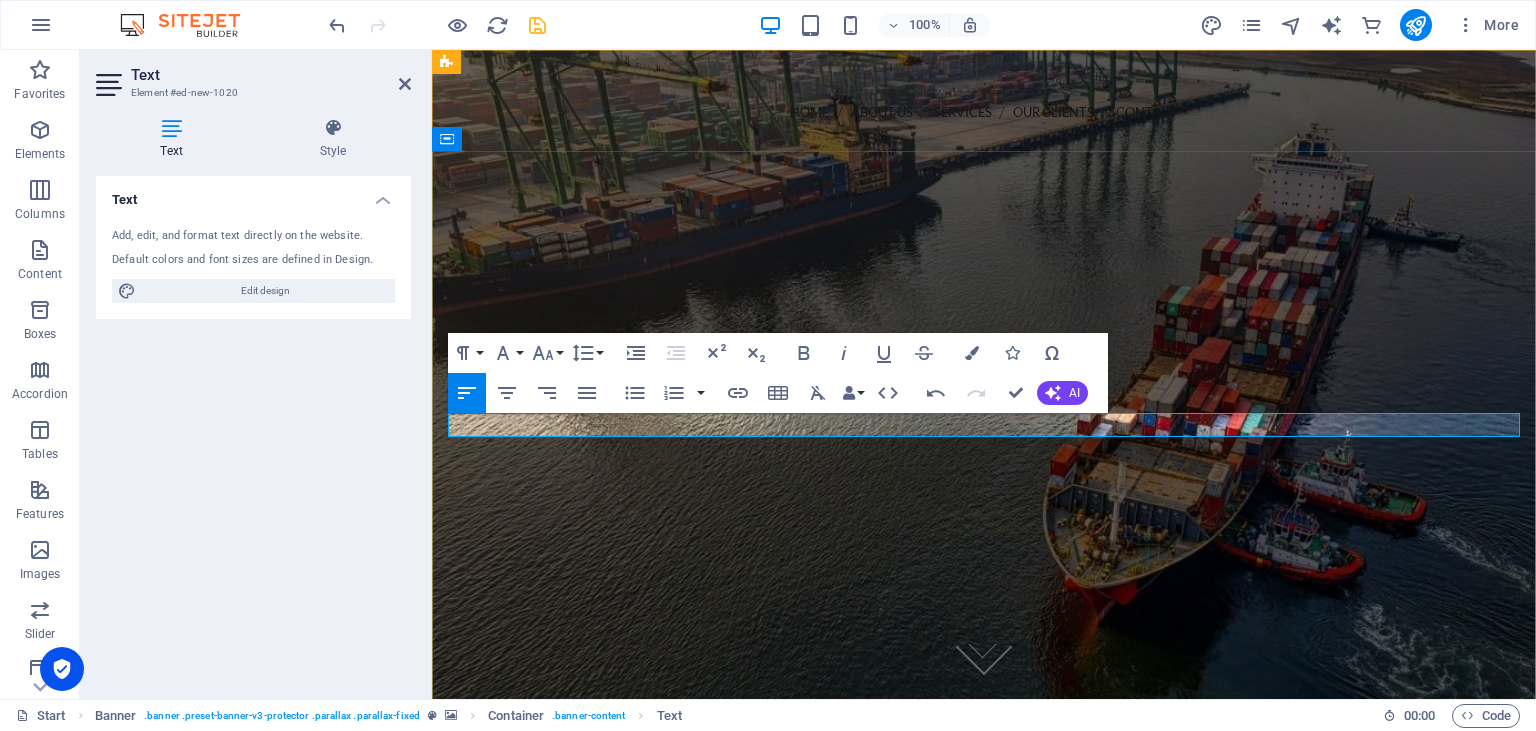 click on "MSY Marine Workshop" at bounding box center (984, 382) 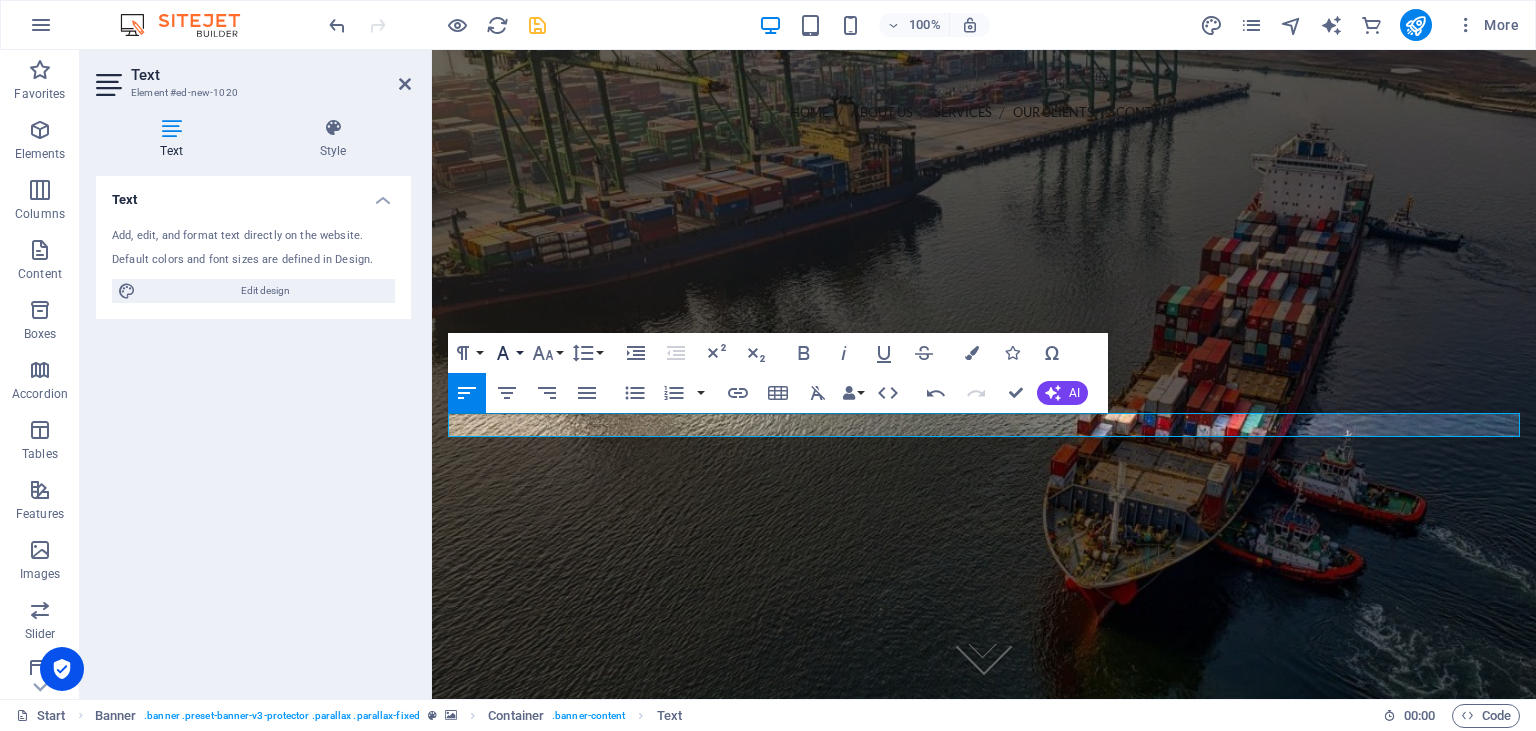 click on "Font Family" at bounding box center (507, 353) 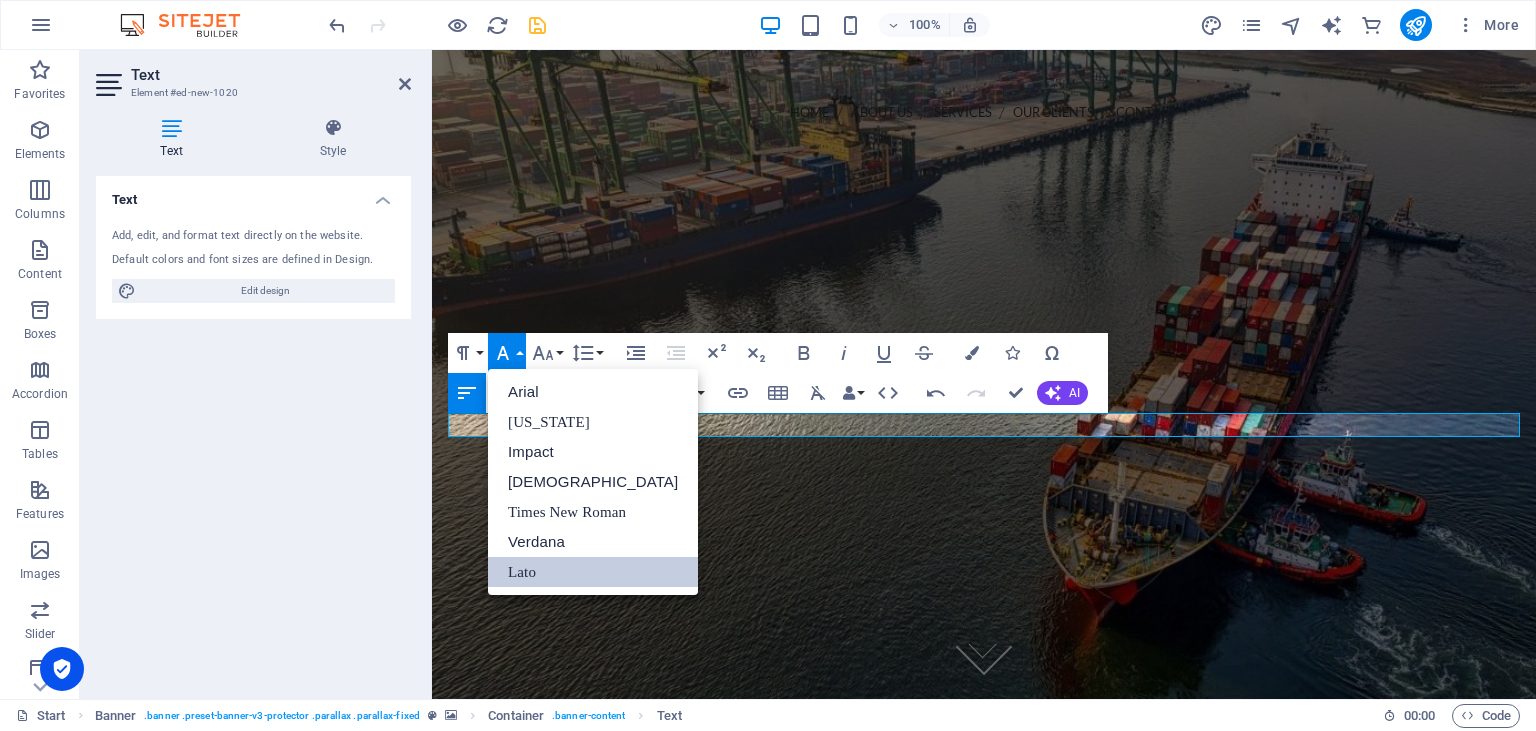scroll, scrollTop: 0, scrollLeft: 0, axis: both 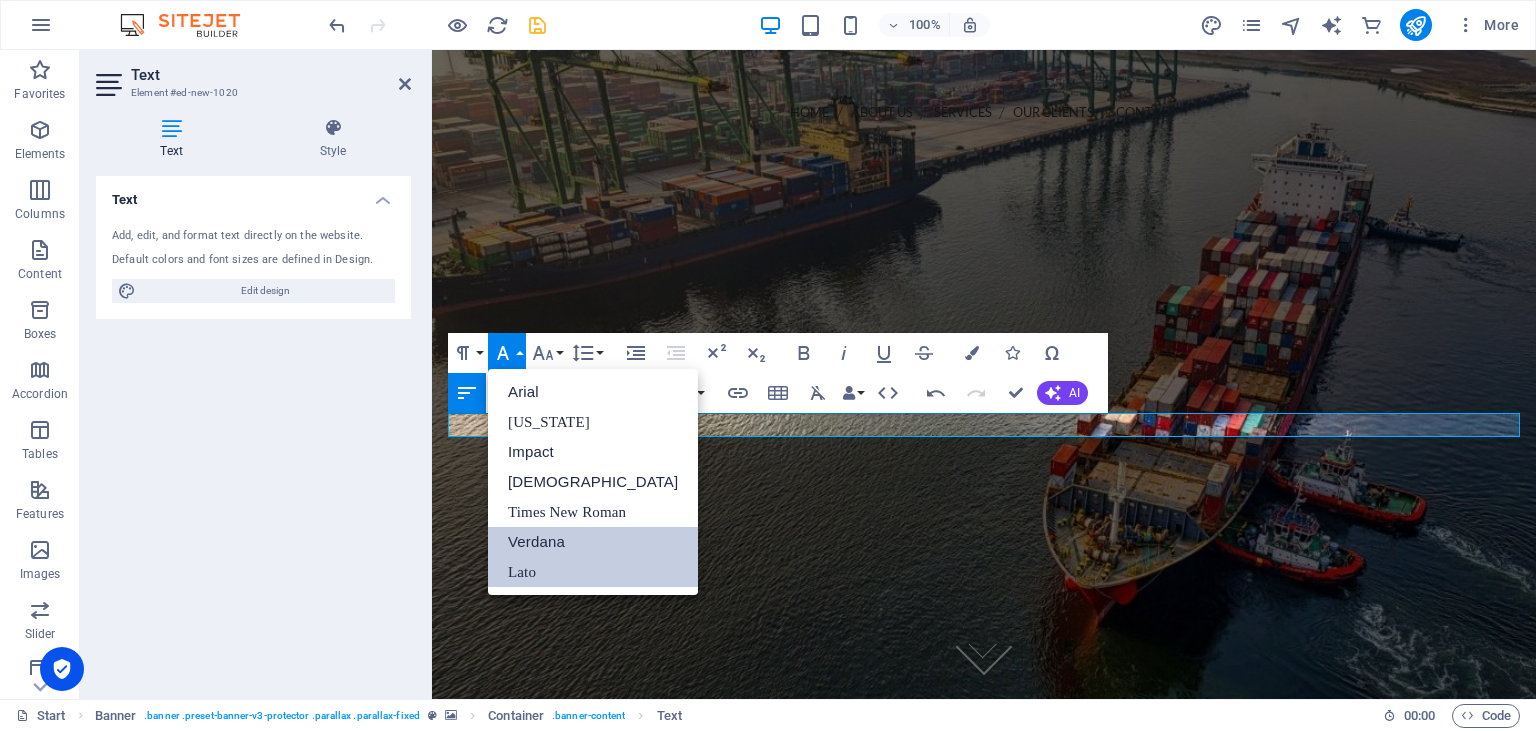 click on "Verdana" at bounding box center (593, 542) 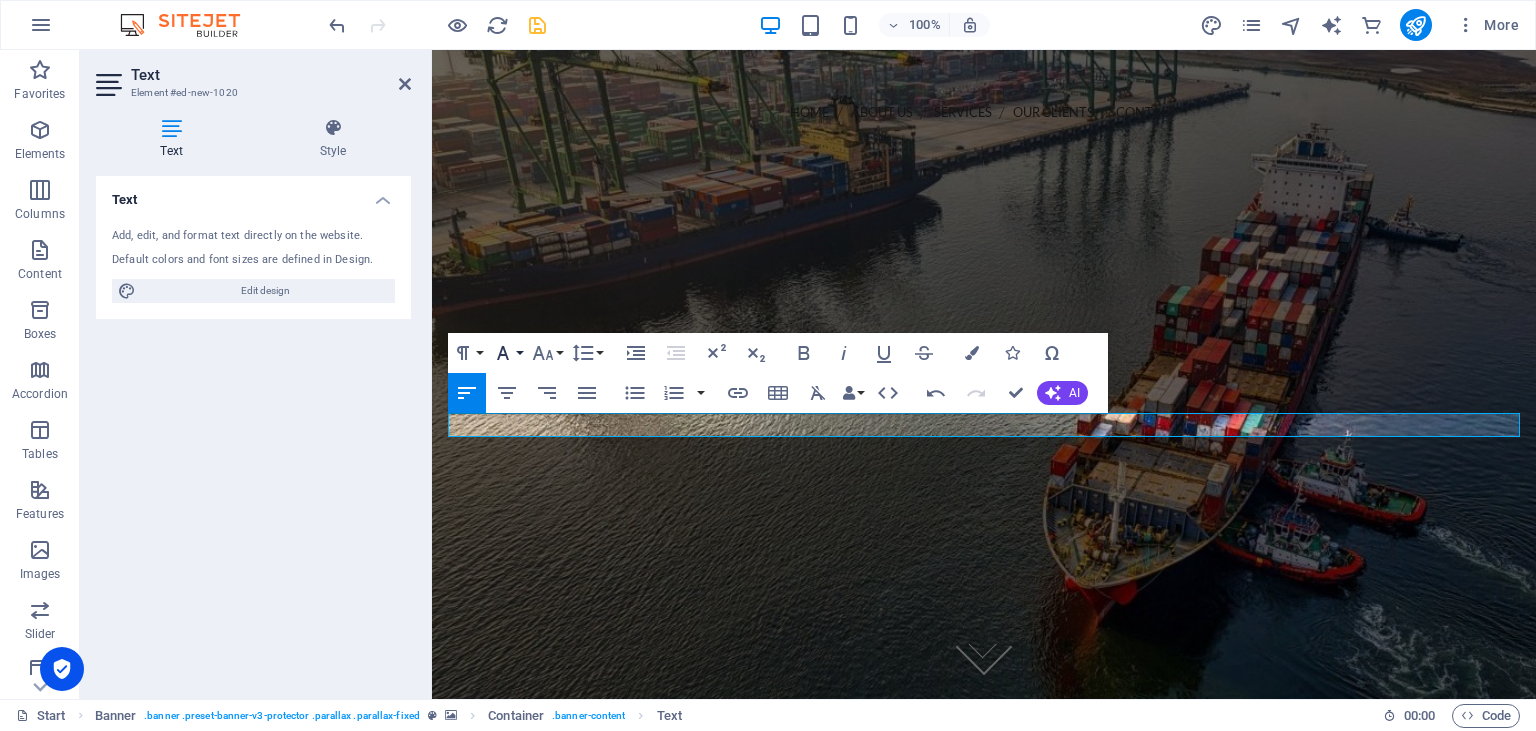 click on "Font Family" at bounding box center (507, 353) 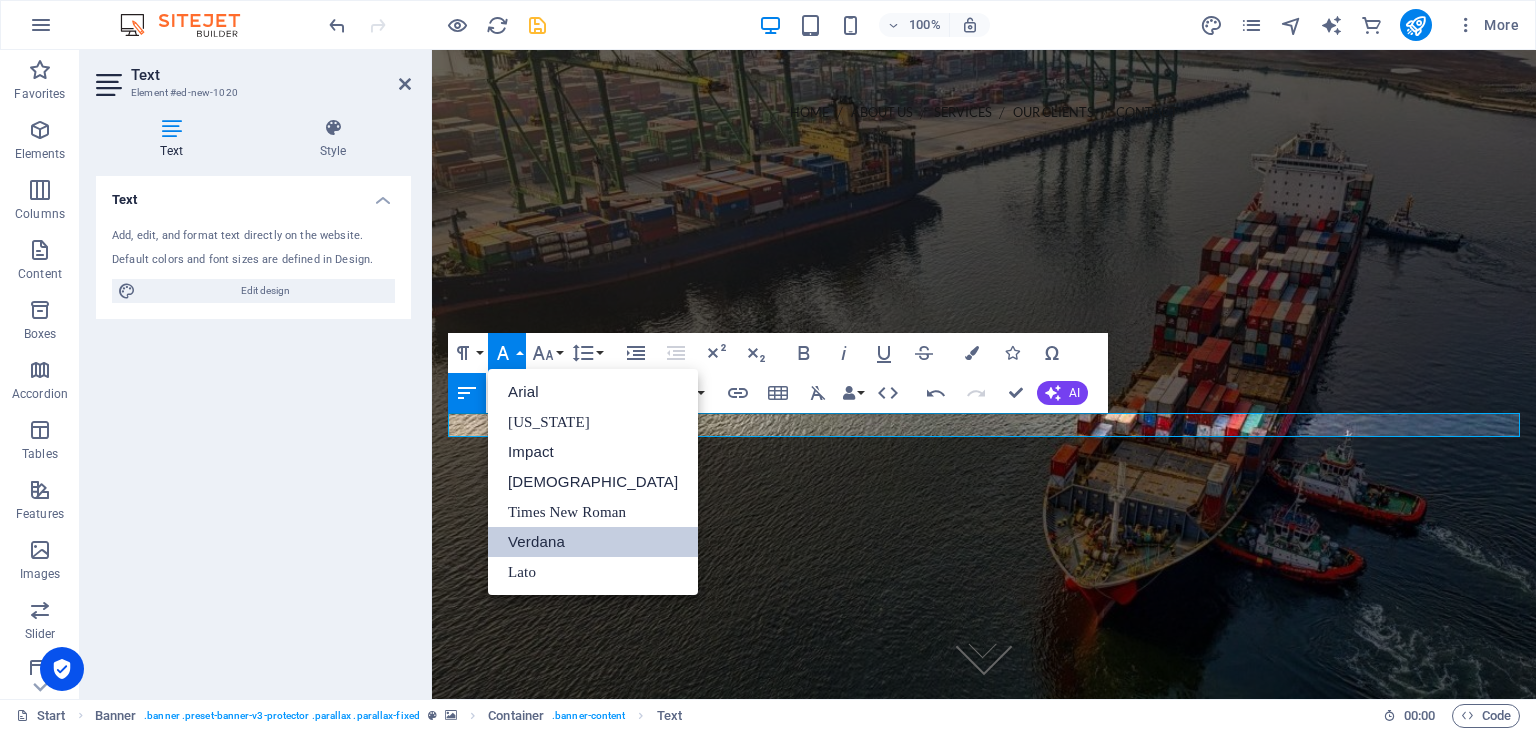 scroll, scrollTop: 0, scrollLeft: 0, axis: both 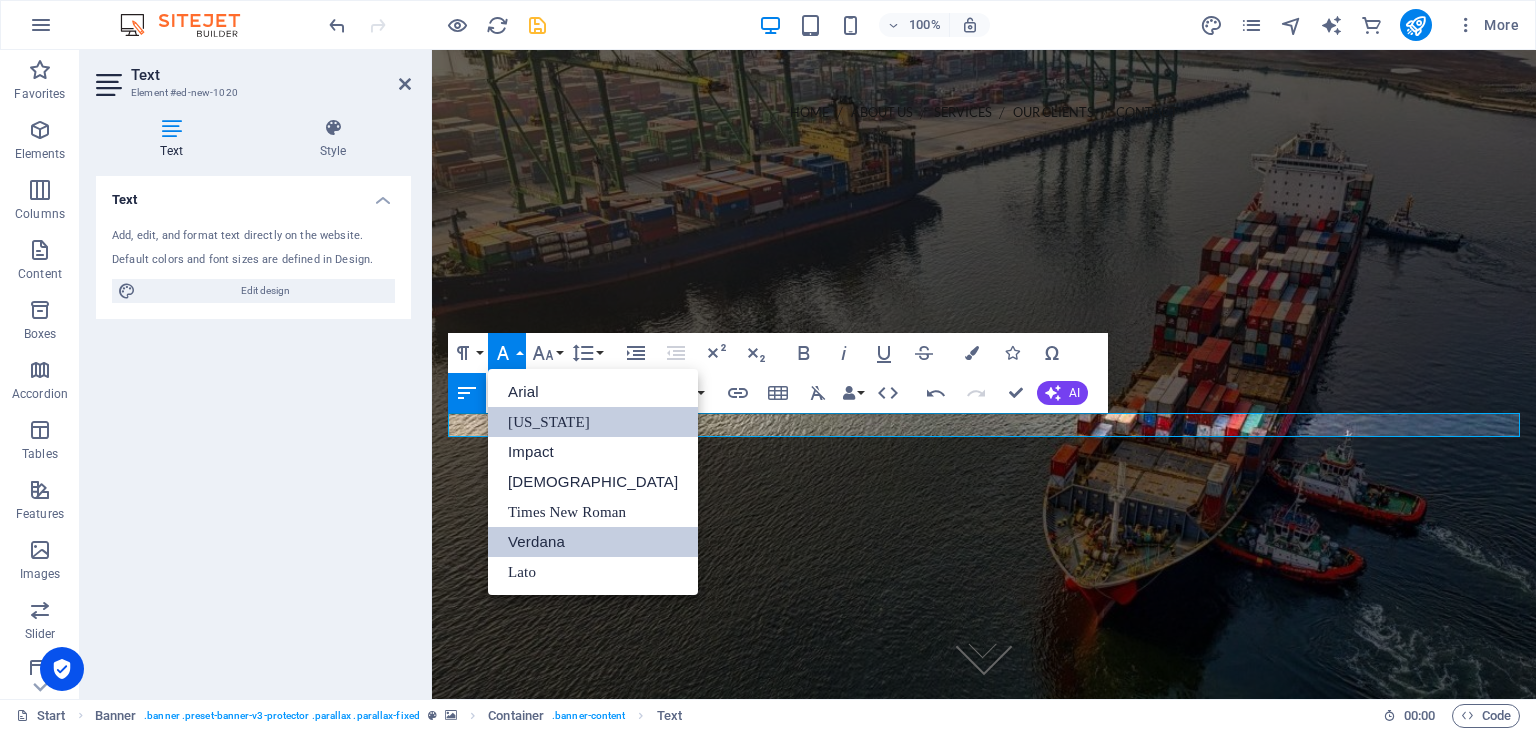 click on "[US_STATE]" at bounding box center [593, 422] 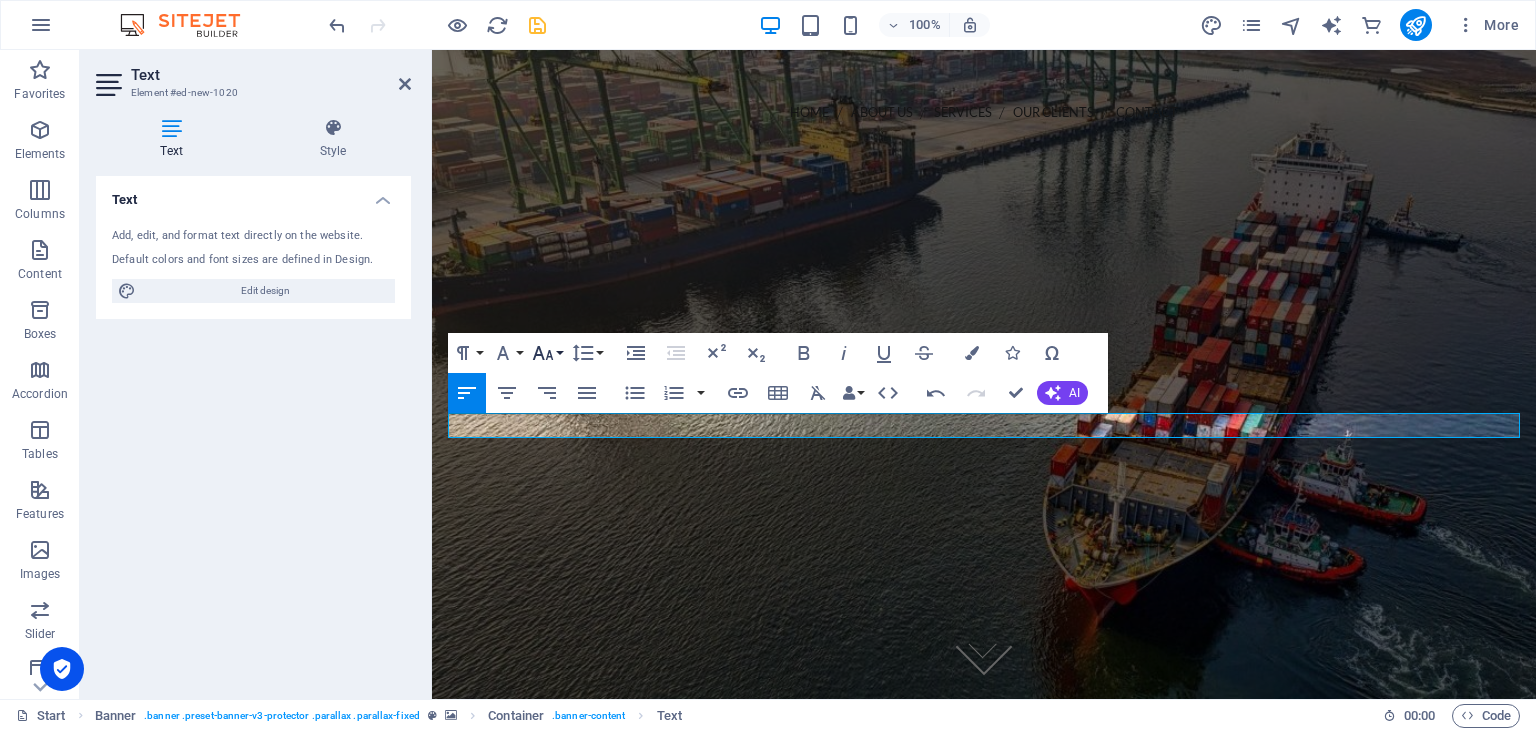 click on "Font Size" at bounding box center (547, 353) 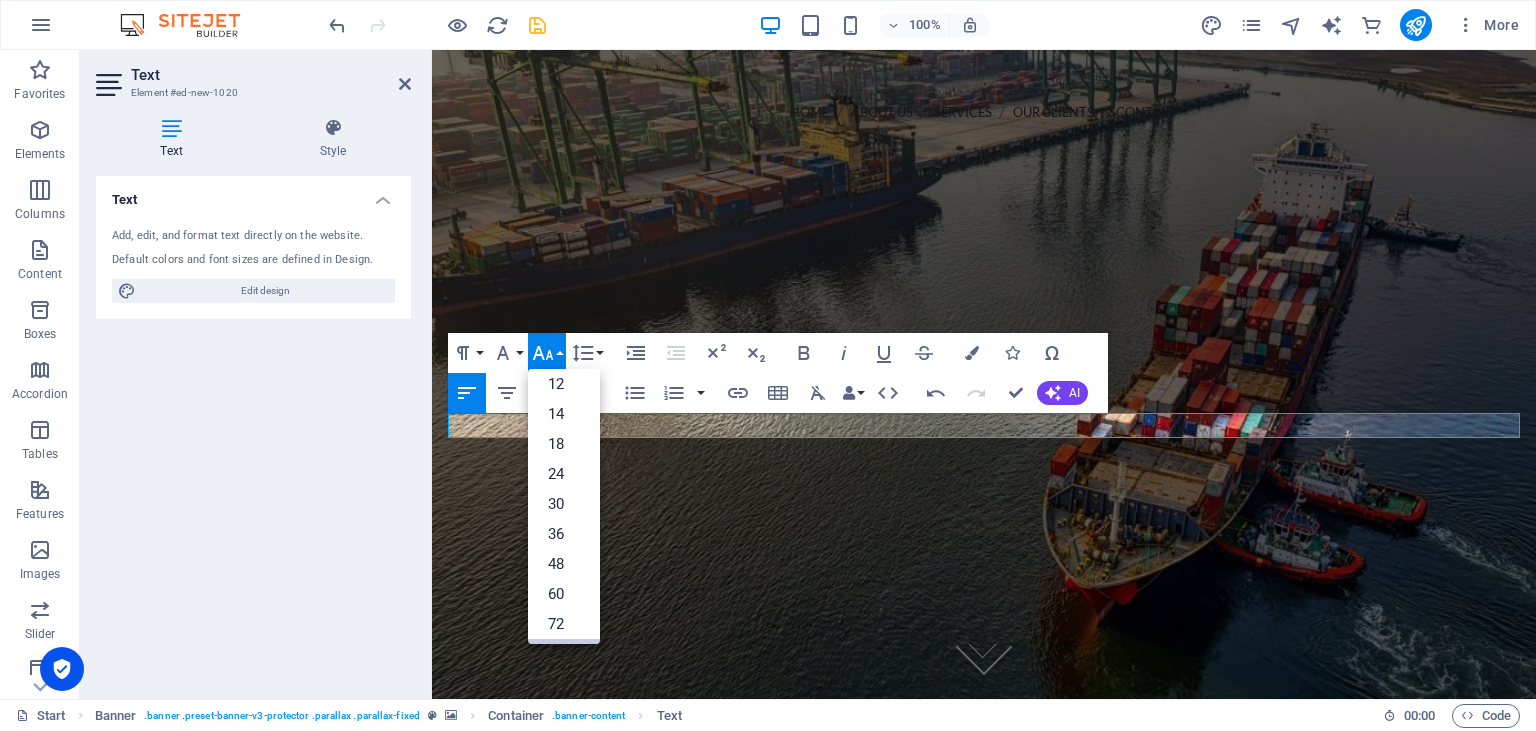 scroll, scrollTop: 161, scrollLeft: 0, axis: vertical 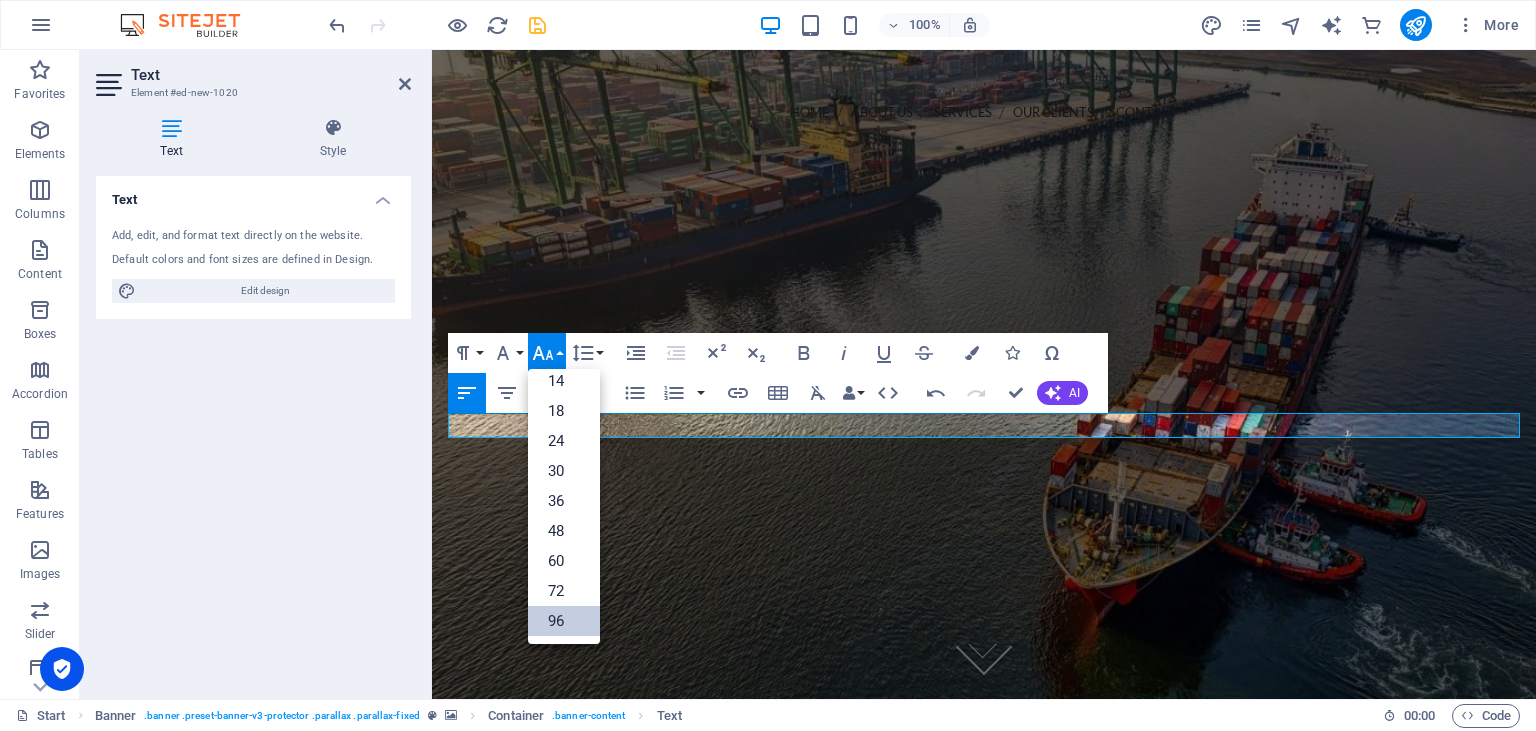 click on "96" at bounding box center (564, 621) 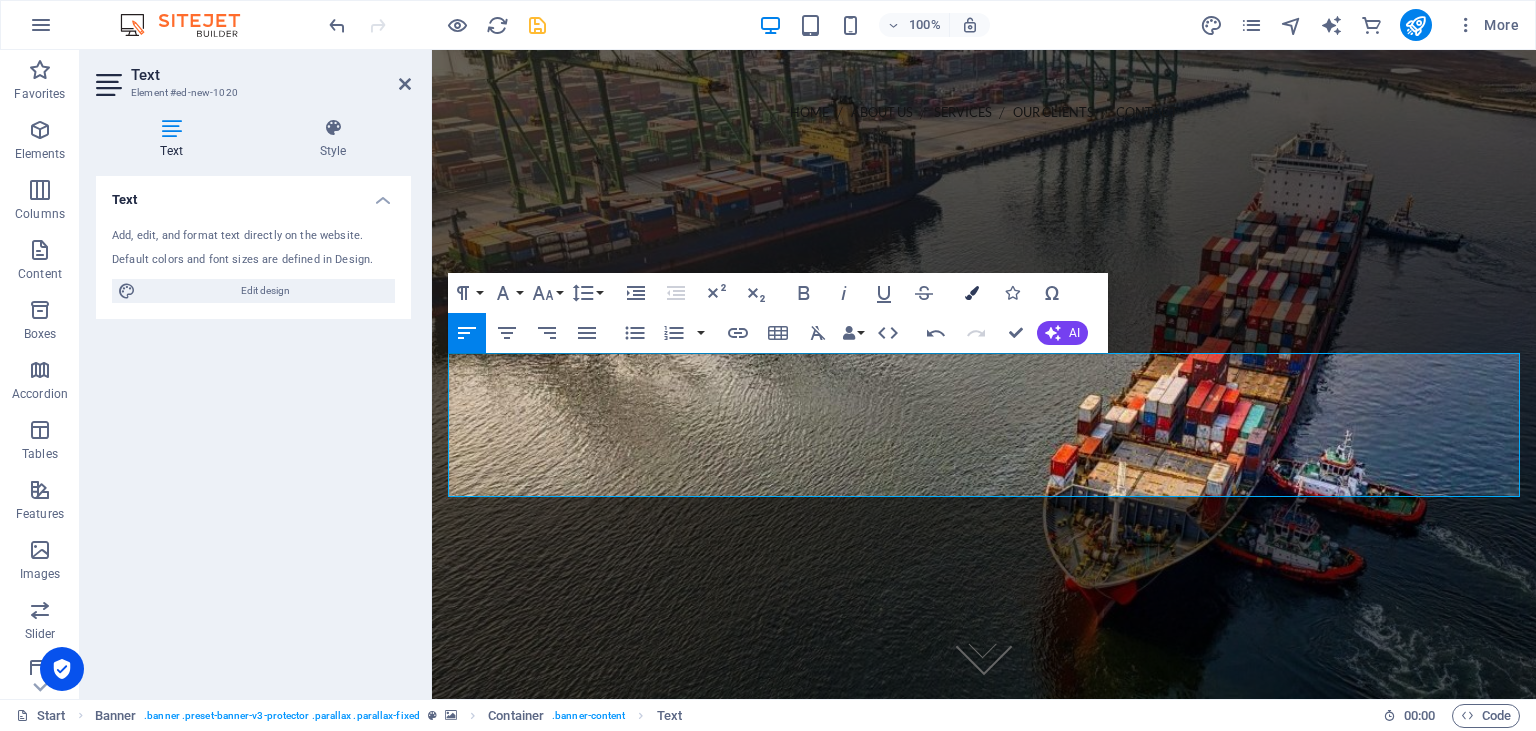click at bounding box center [972, 293] 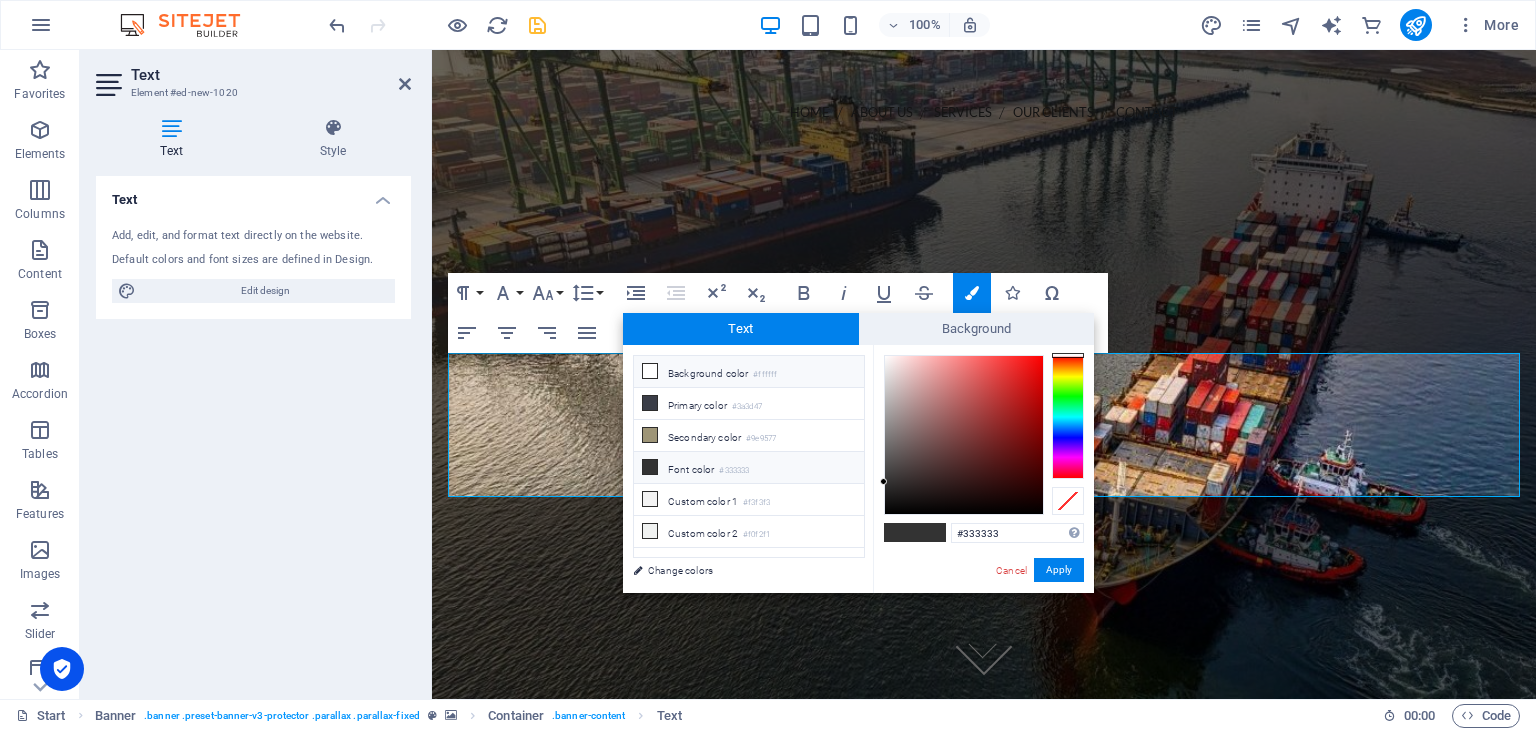 click at bounding box center (650, 371) 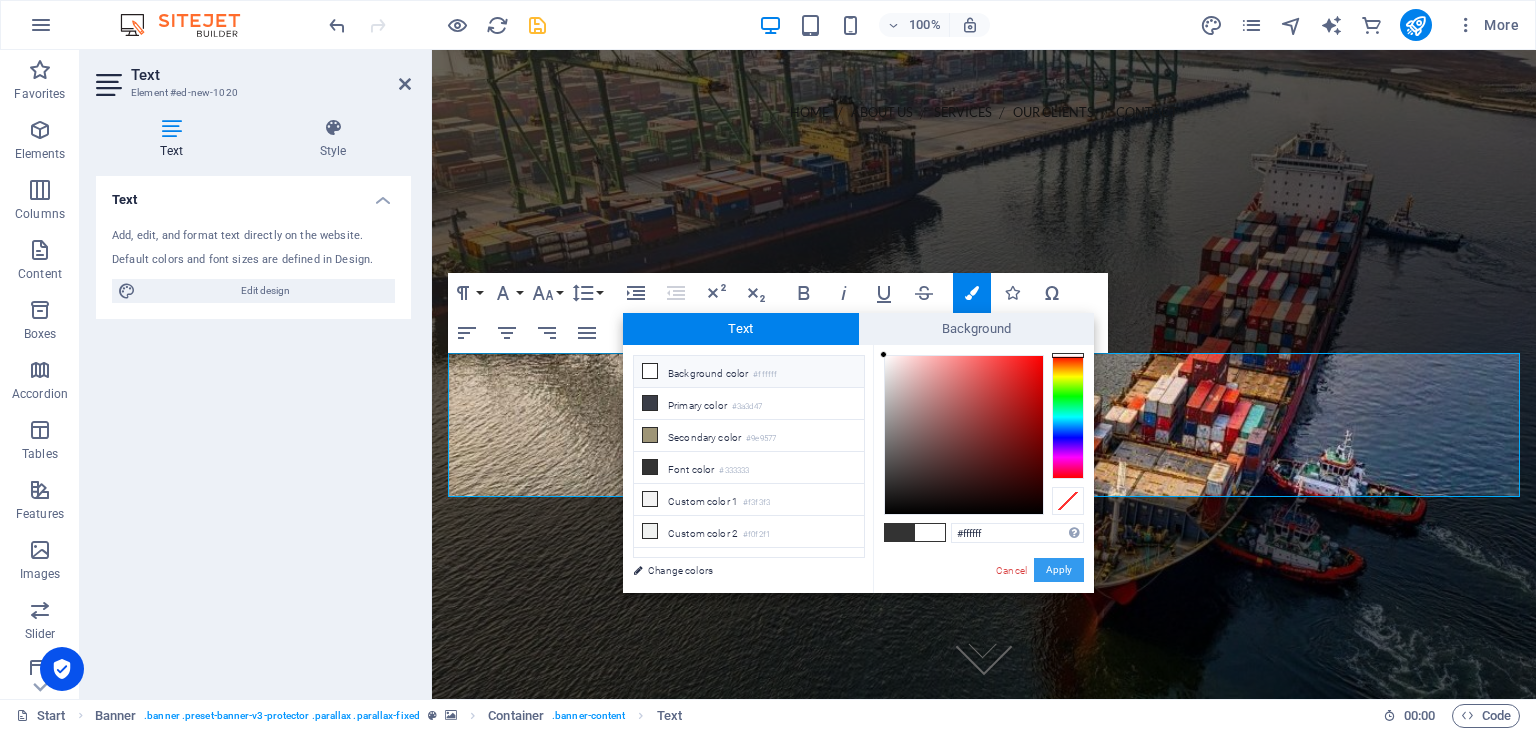 click on "Apply" at bounding box center (1059, 570) 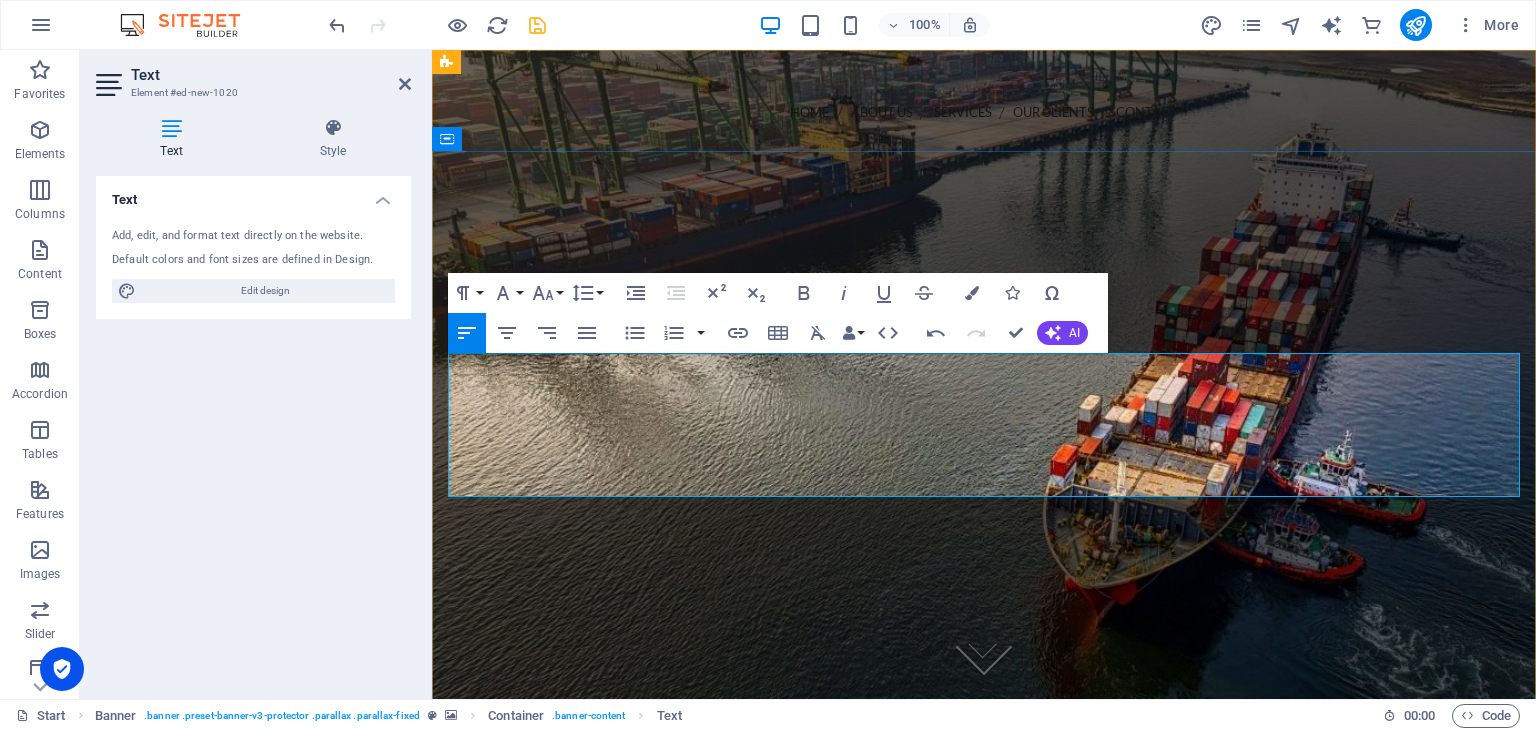 click on "MSY Marine Workshop" at bounding box center (908, 441) 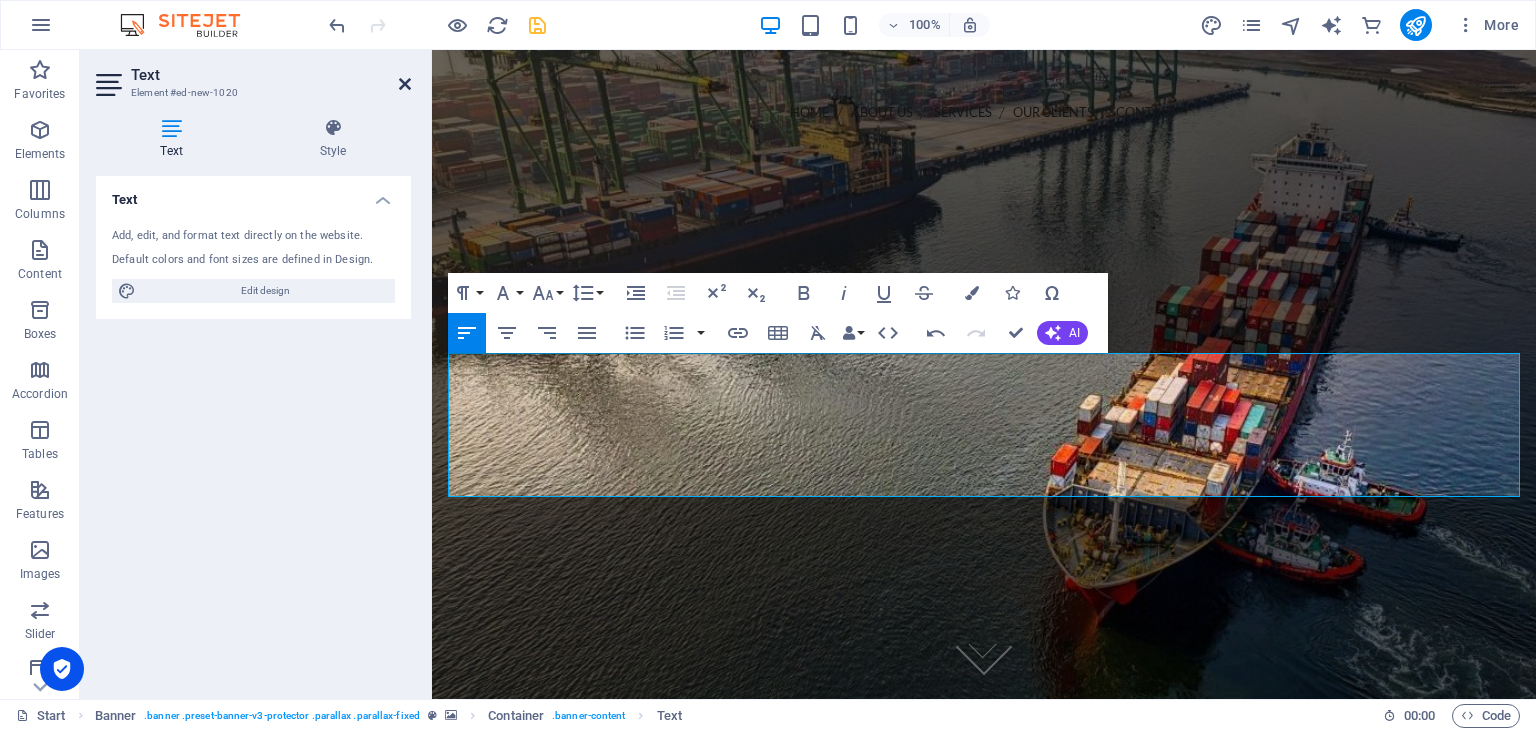 click at bounding box center [405, 84] 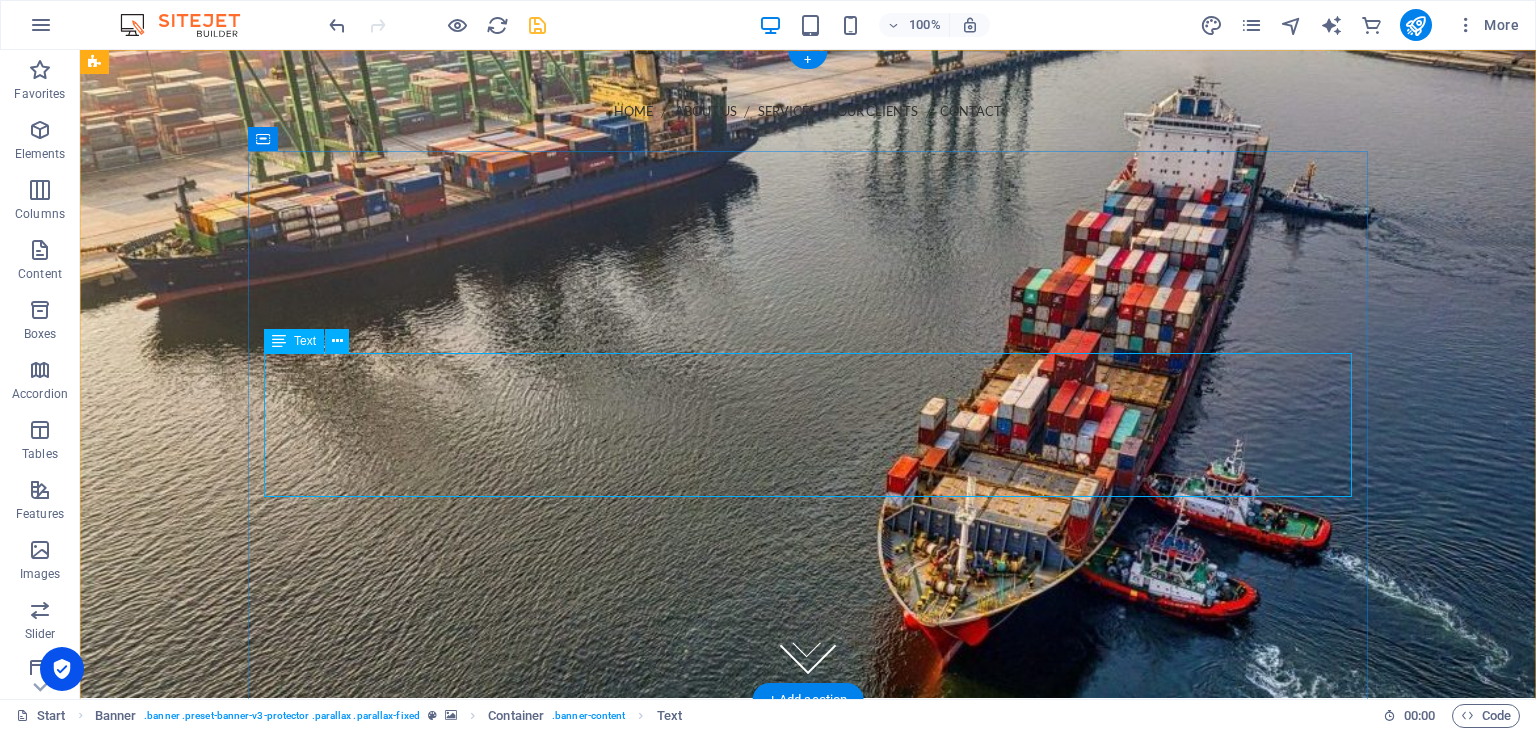 scroll, scrollTop: 0, scrollLeft: 0, axis: both 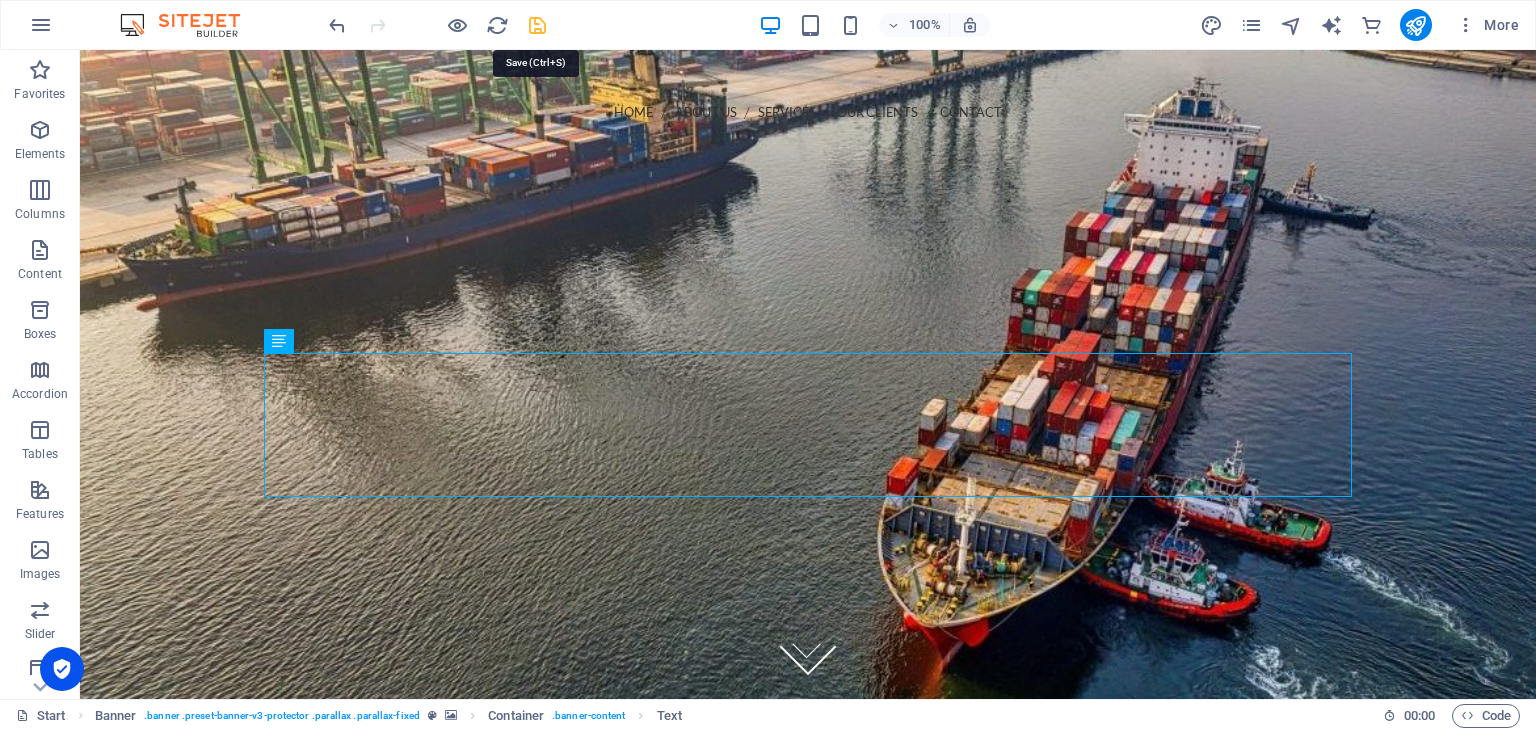 click at bounding box center [537, 25] 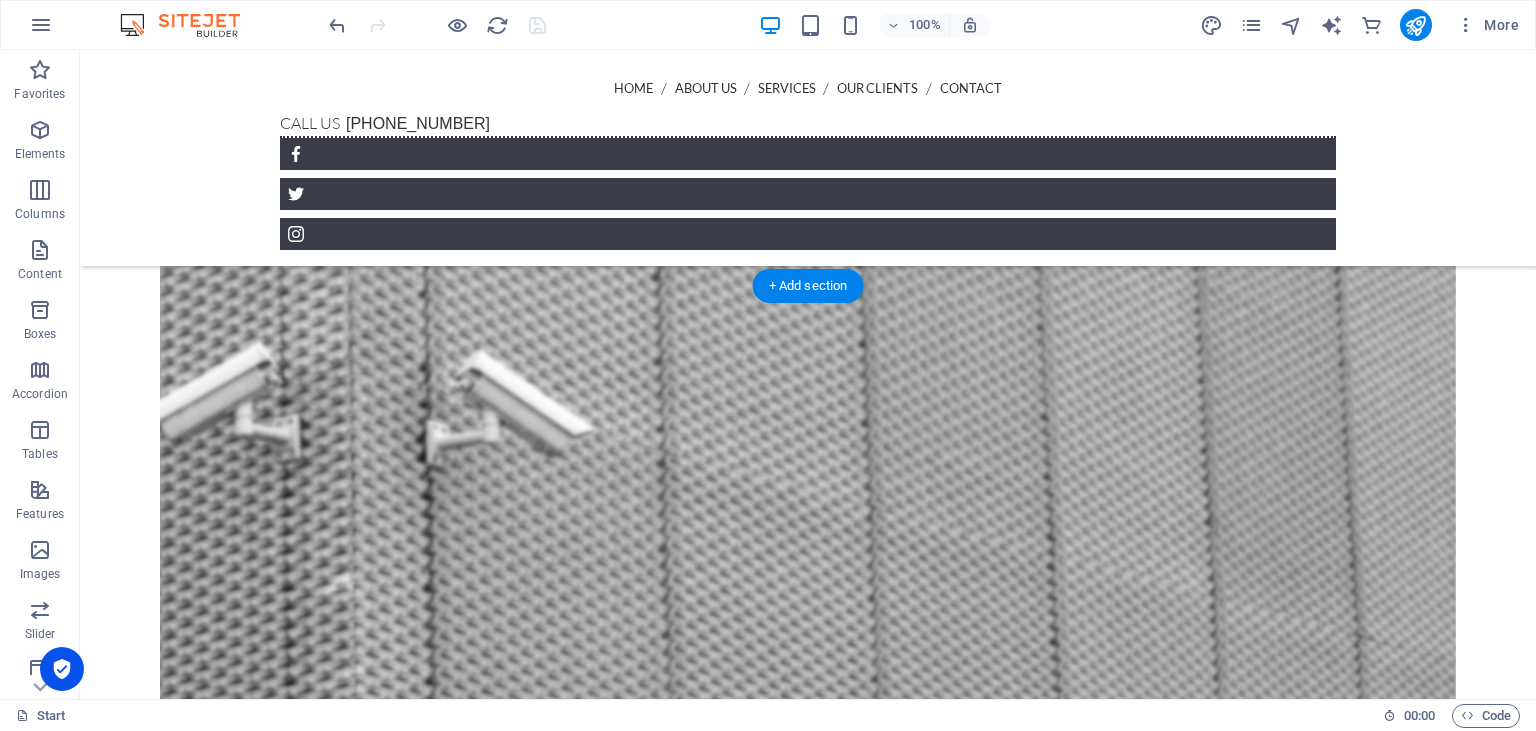 scroll, scrollTop: 1584, scrollLeft: 0, axis: vertical 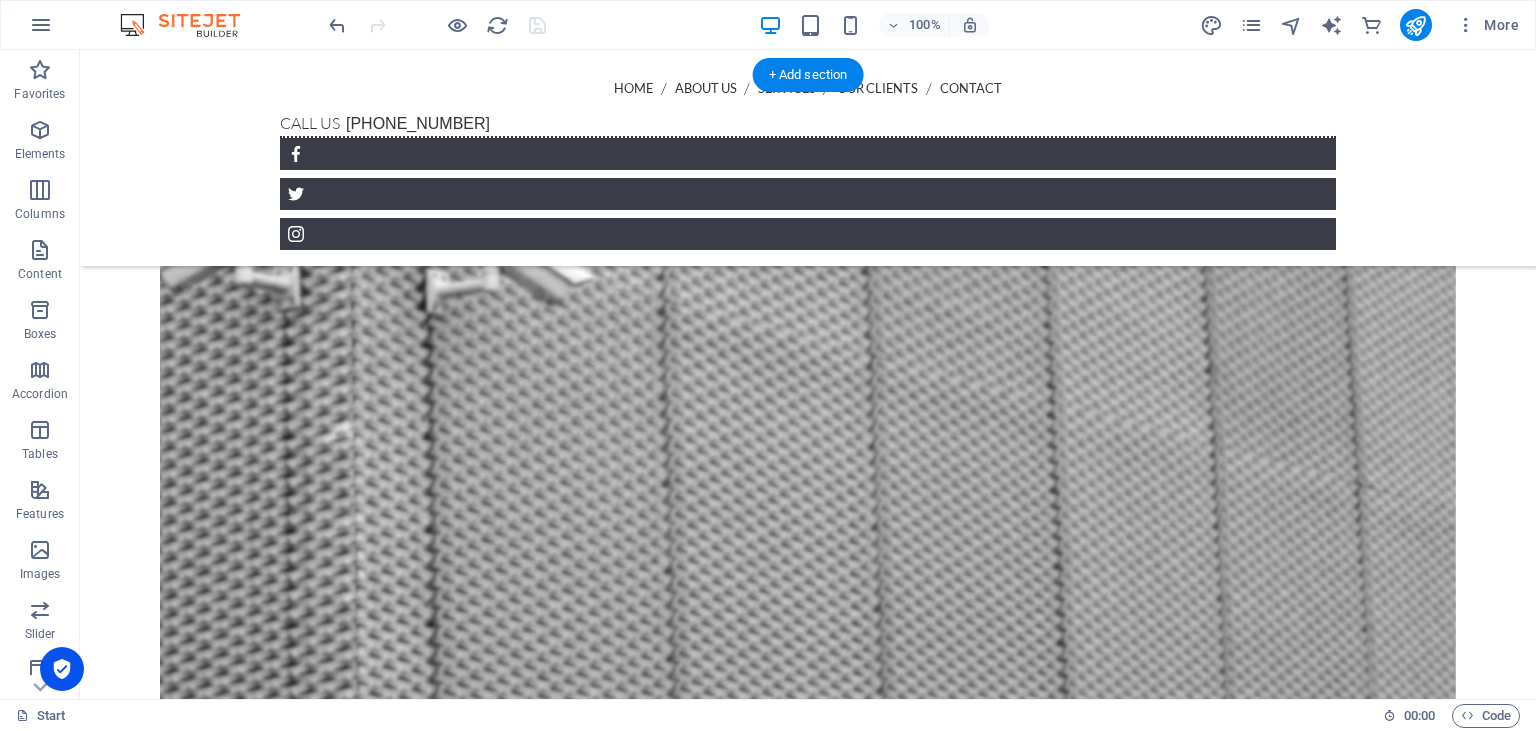 click at bounding box center (808, 477) 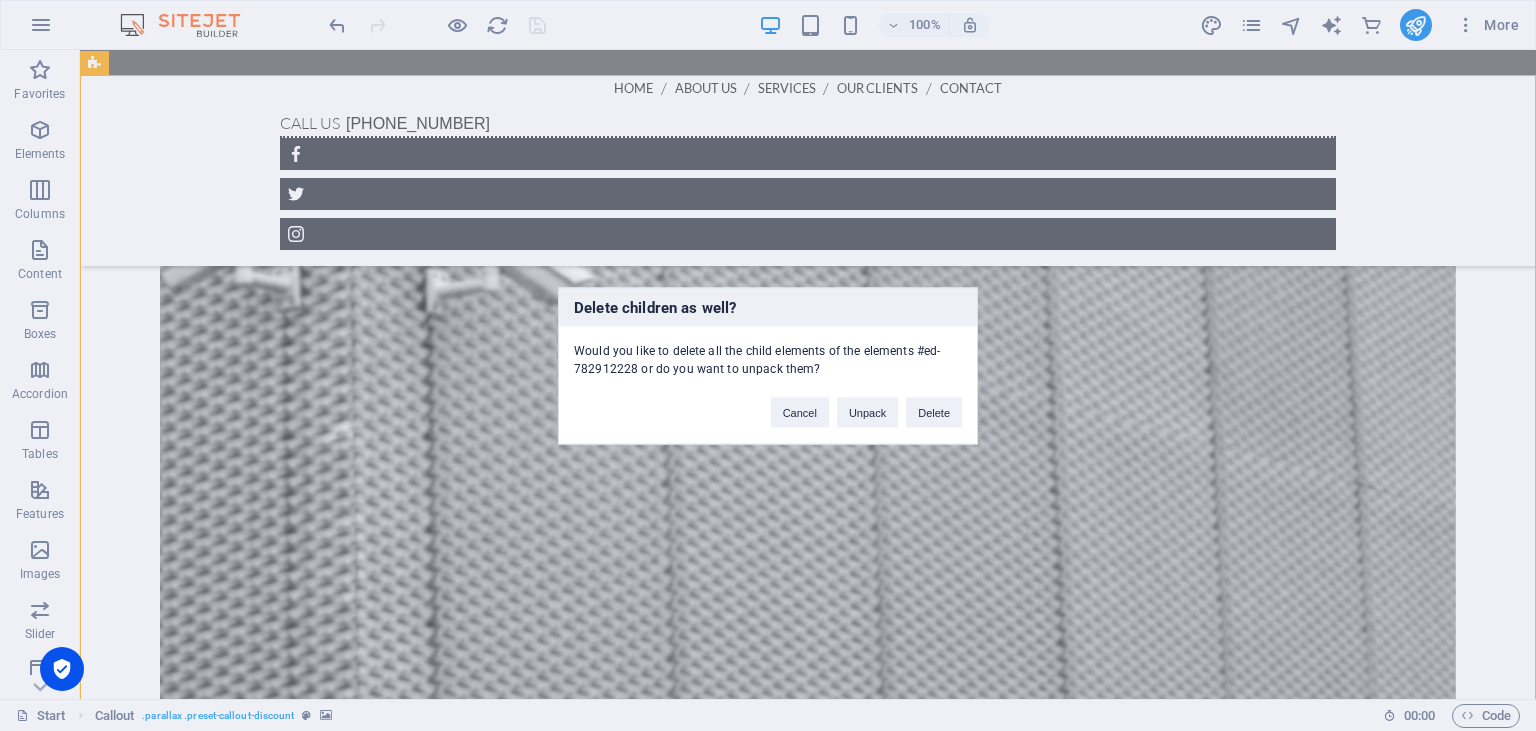 type 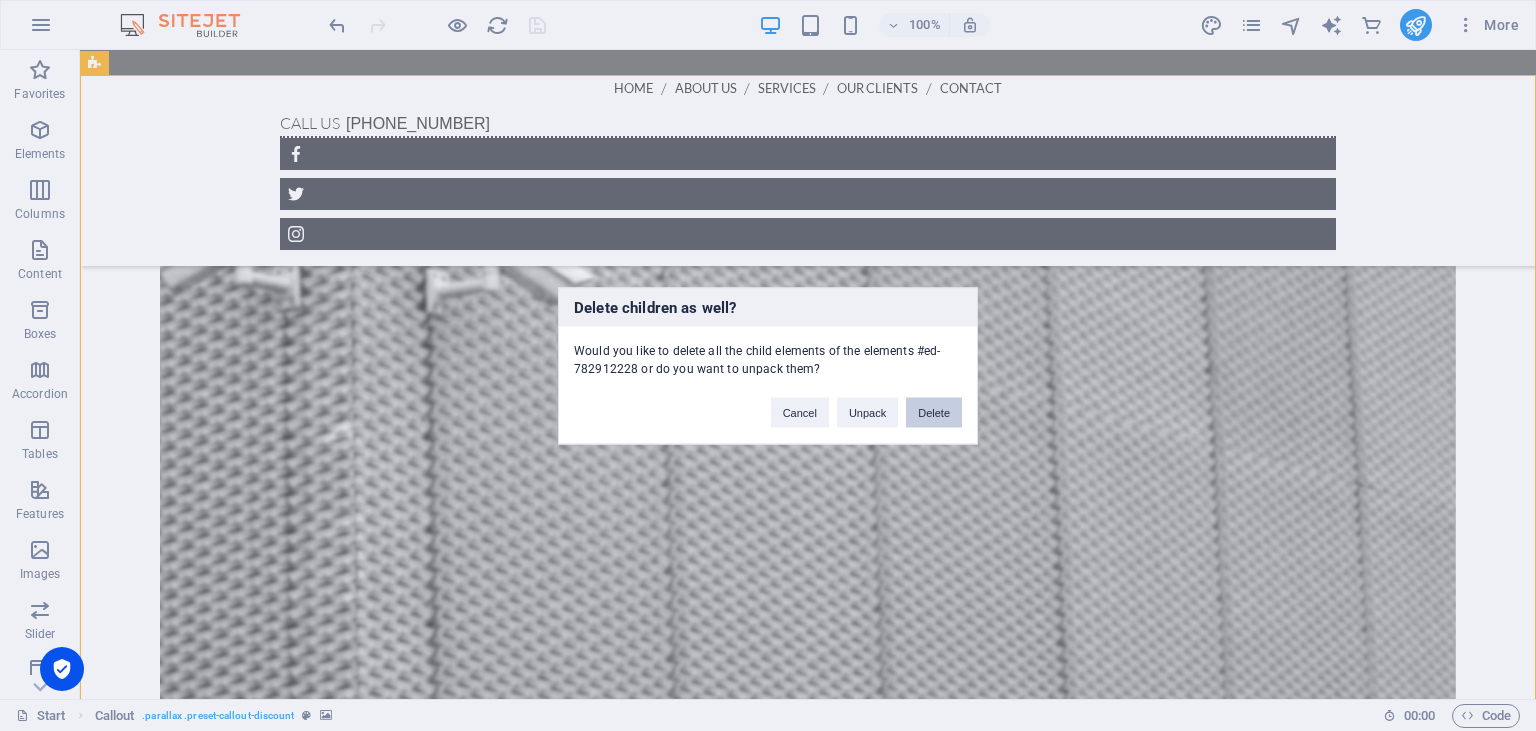 click on "Delete" at bounding box center [934, 412] 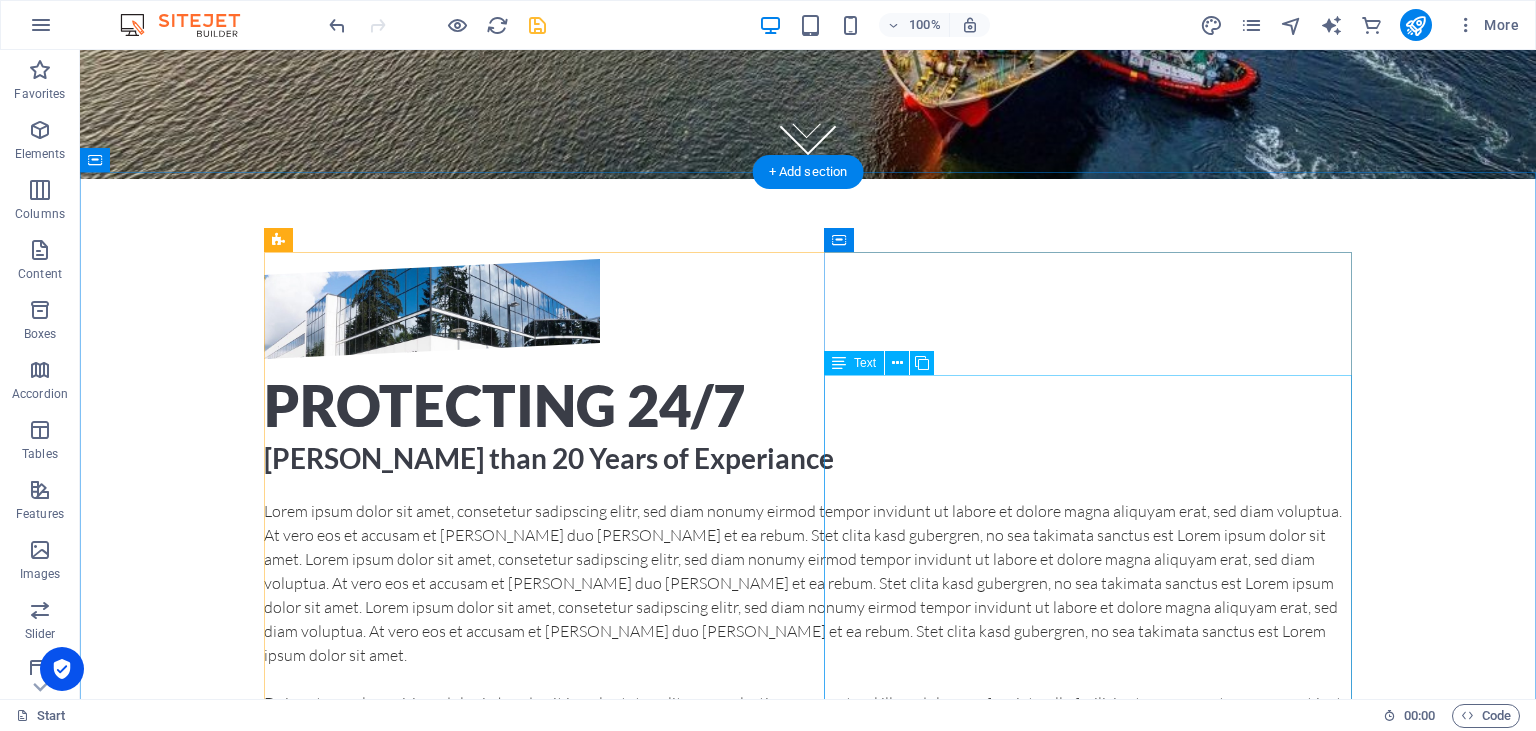 scroll, scrollTop: 528, scrollLeft: 0, axis: vertical 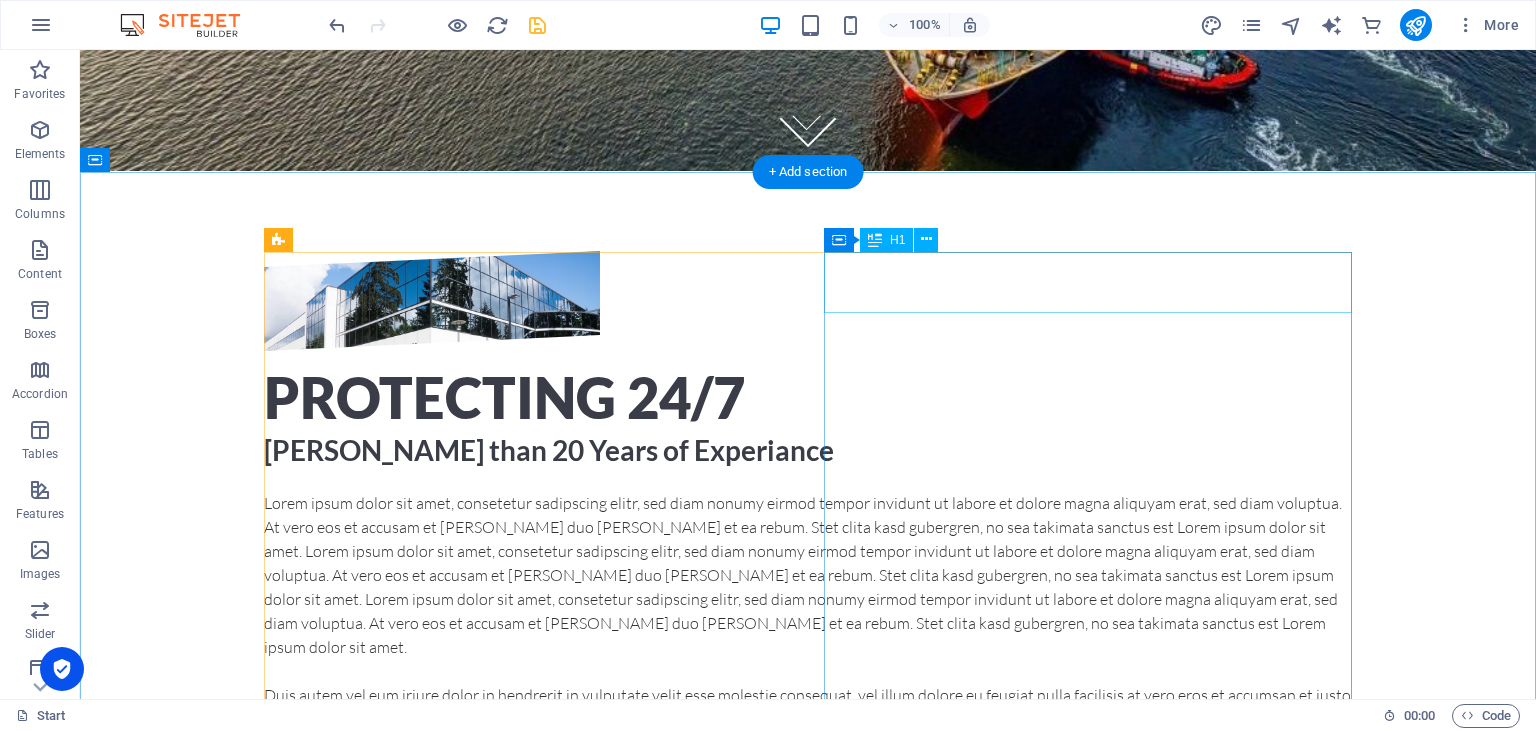 click on "Protecting 24/7" at bounding box center [808, 398] 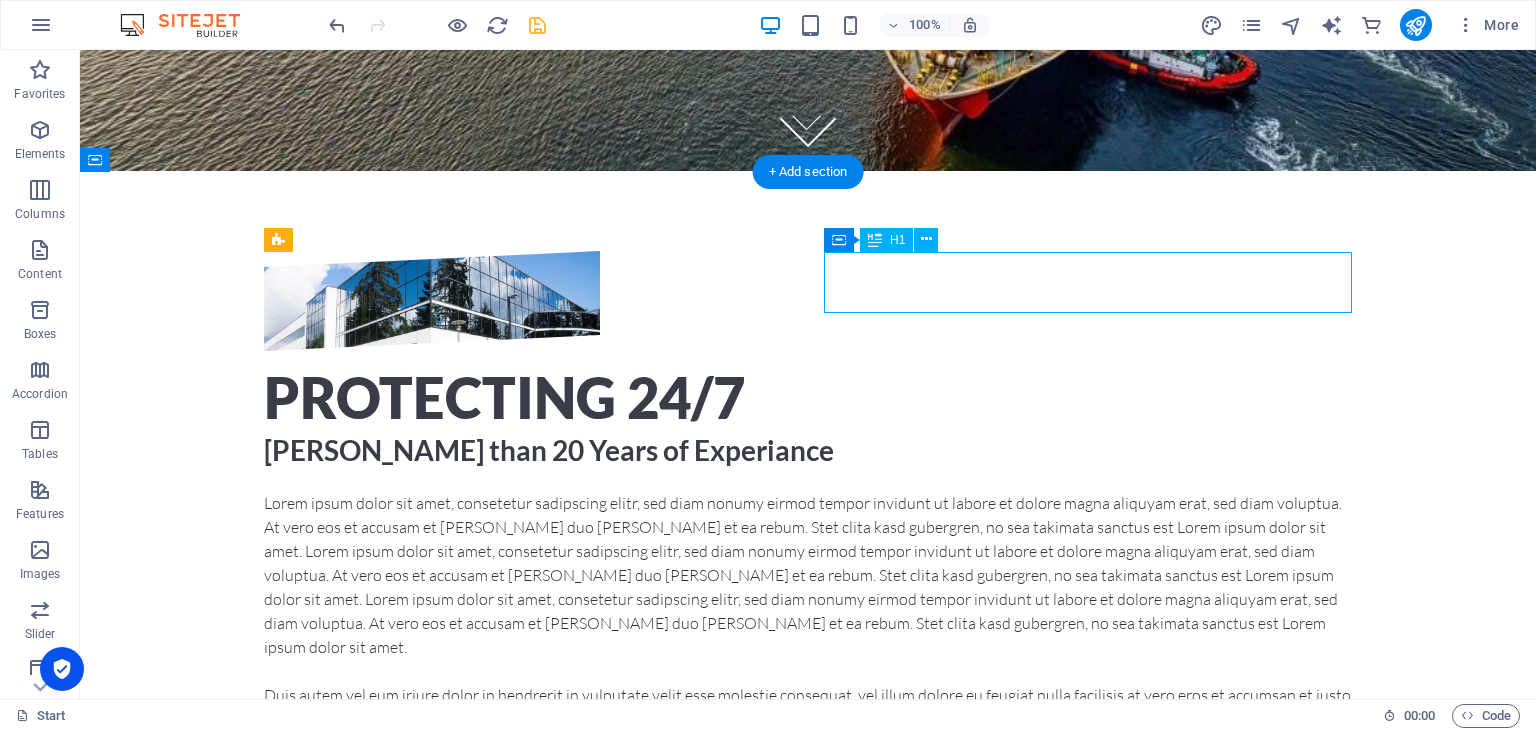 drag, startPoint x: 958, startPoint y: 287, endPoint x: 603, endPoint y: 286, distance: 355.0014 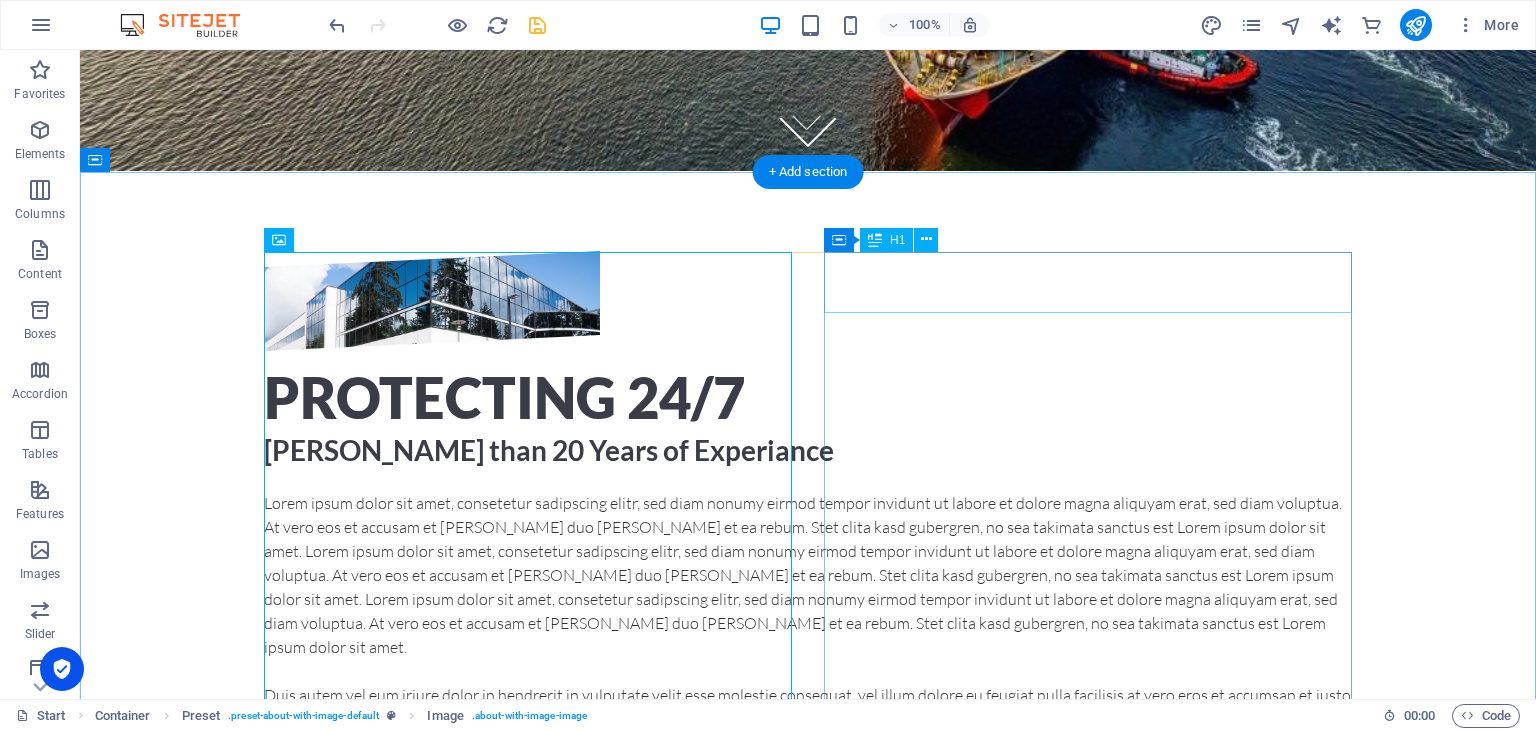 click on "Protecting 24/7" at bounding box center [808, 398] 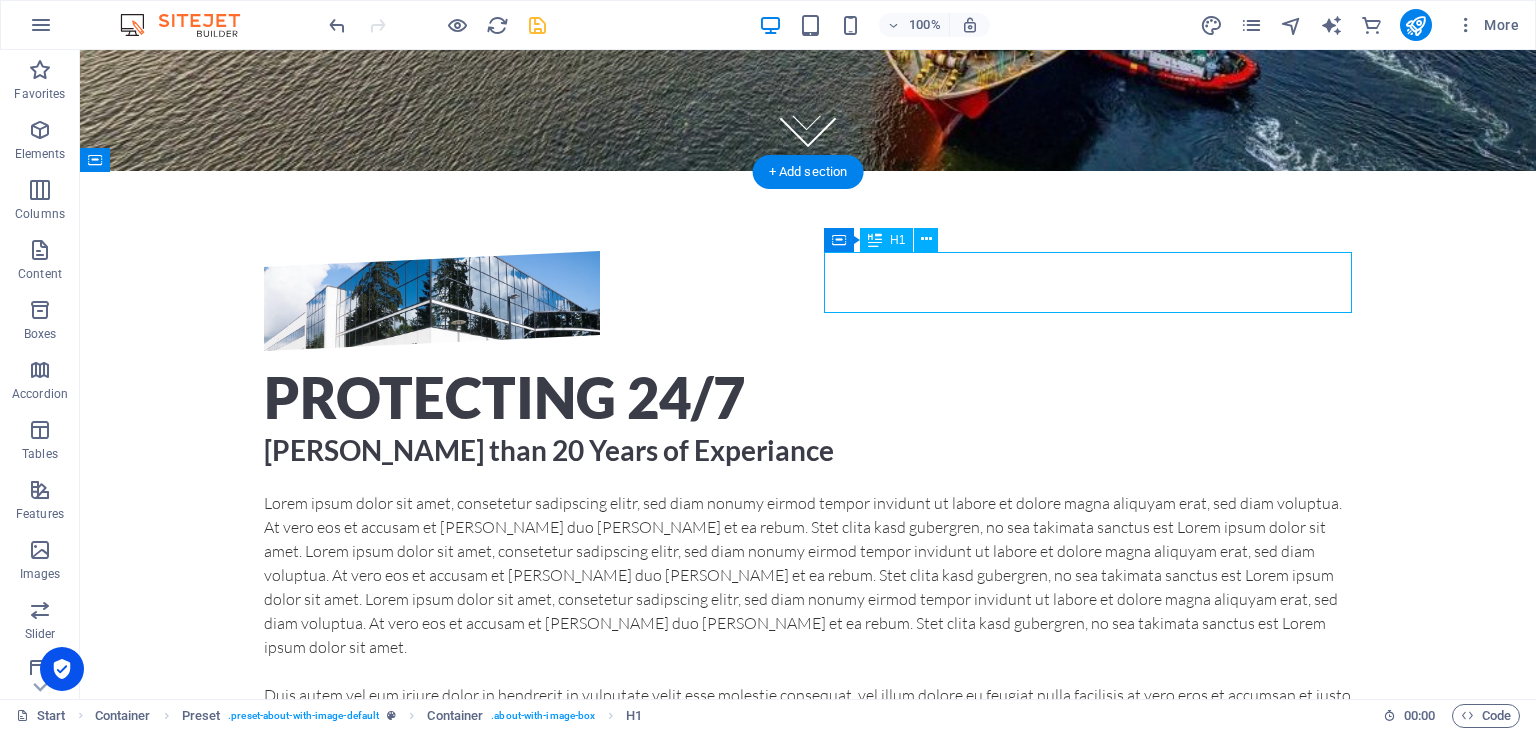 click on "Protecting 24/7" at bounding box center (808, 398) 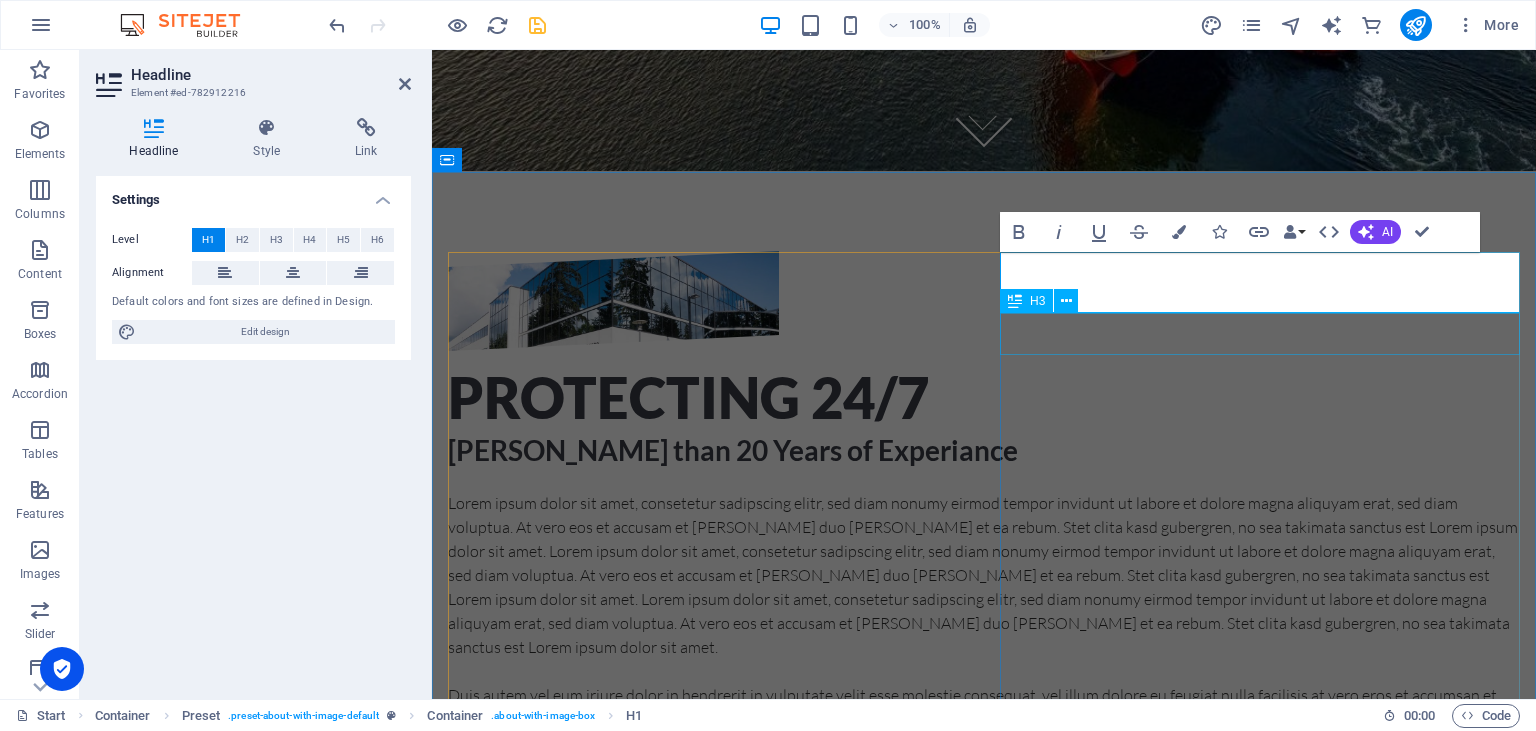 type 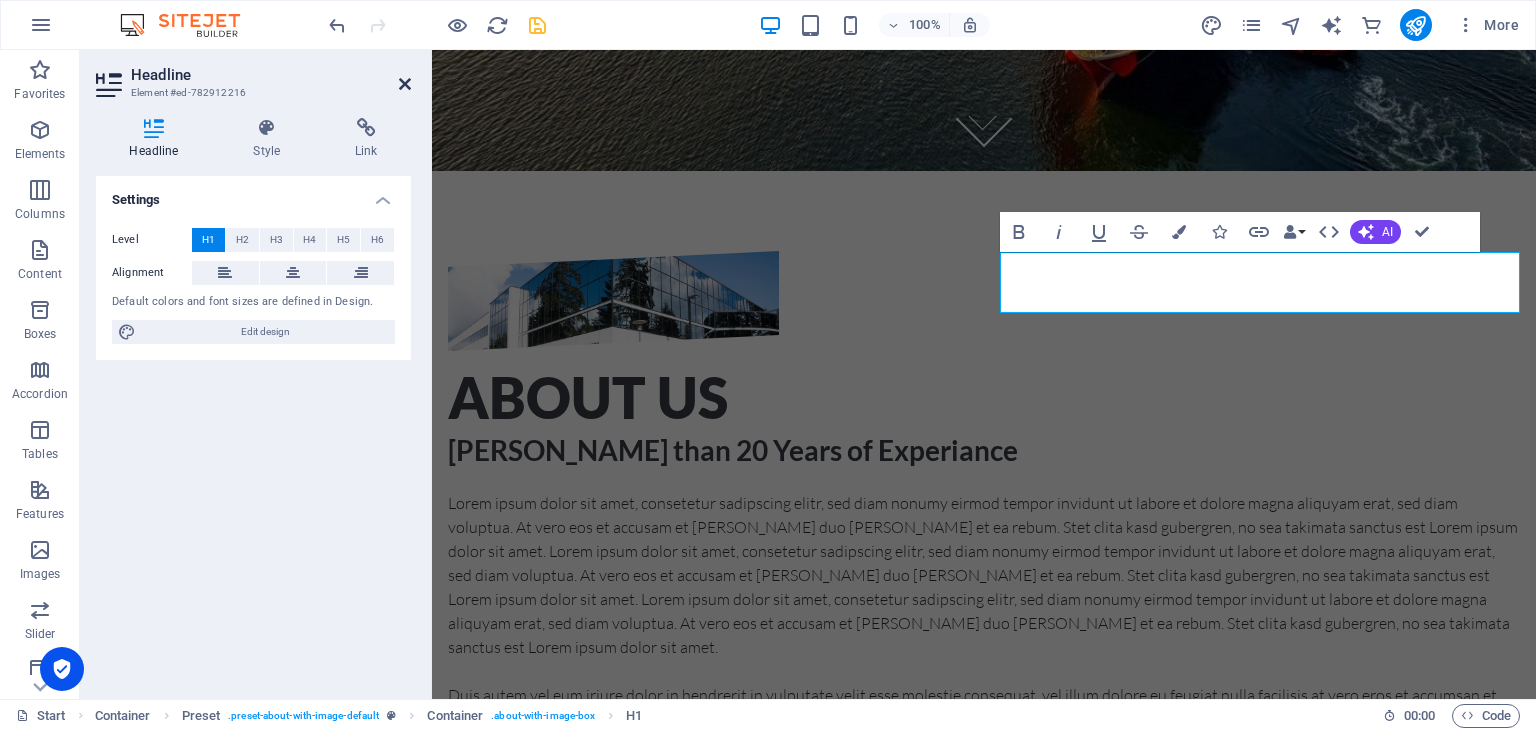 click at bounding box center (405, 84) 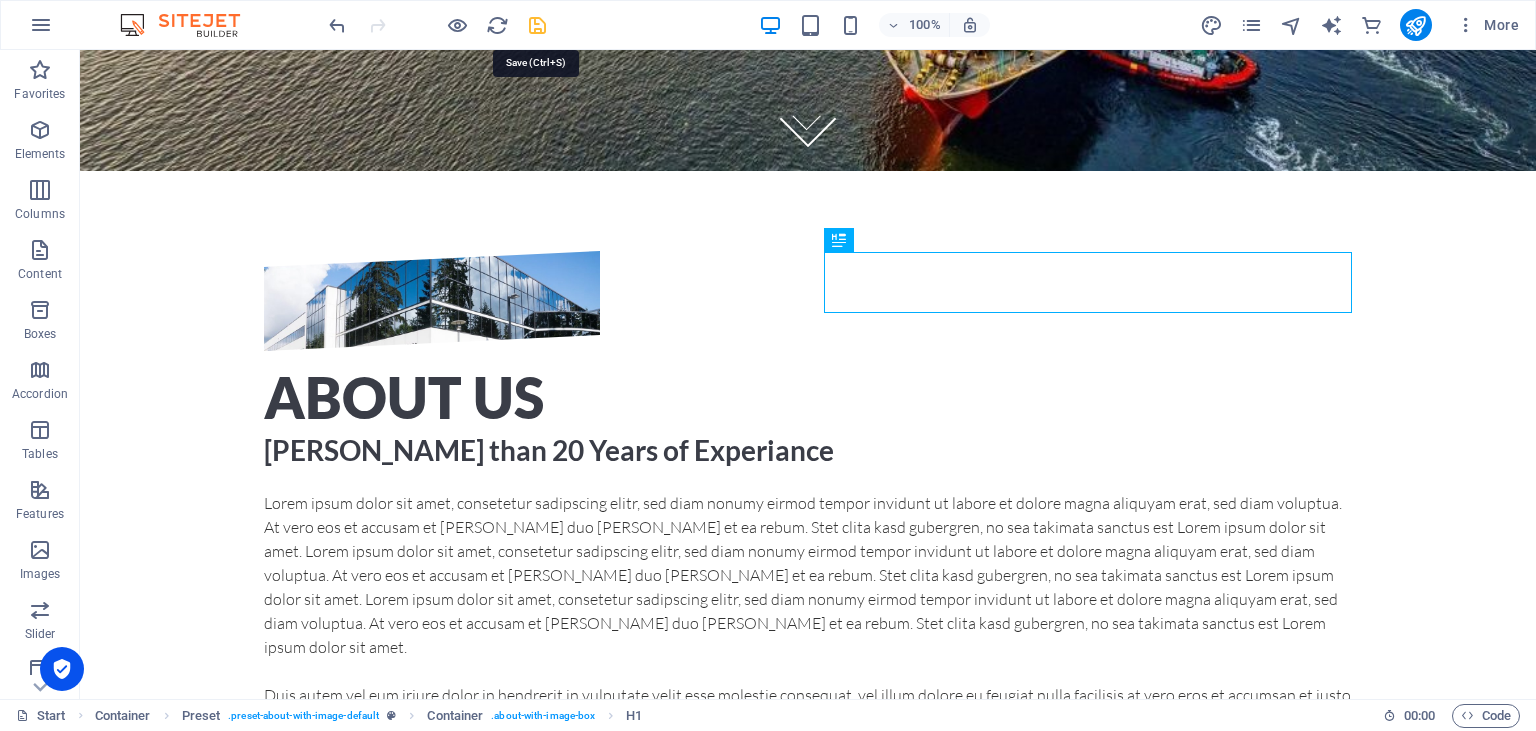 click at bounding box center [537, 25] 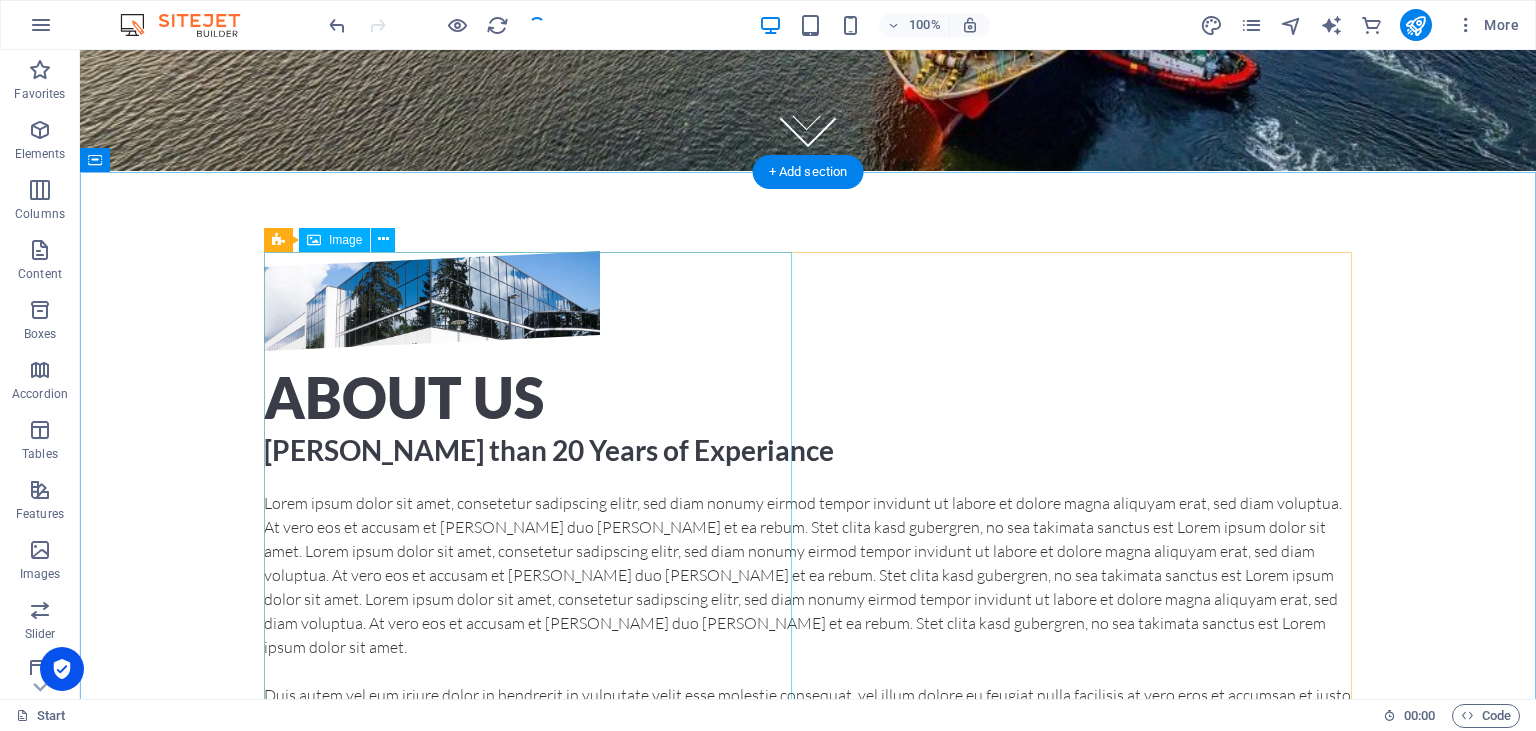click at bounding box center (432, 301) 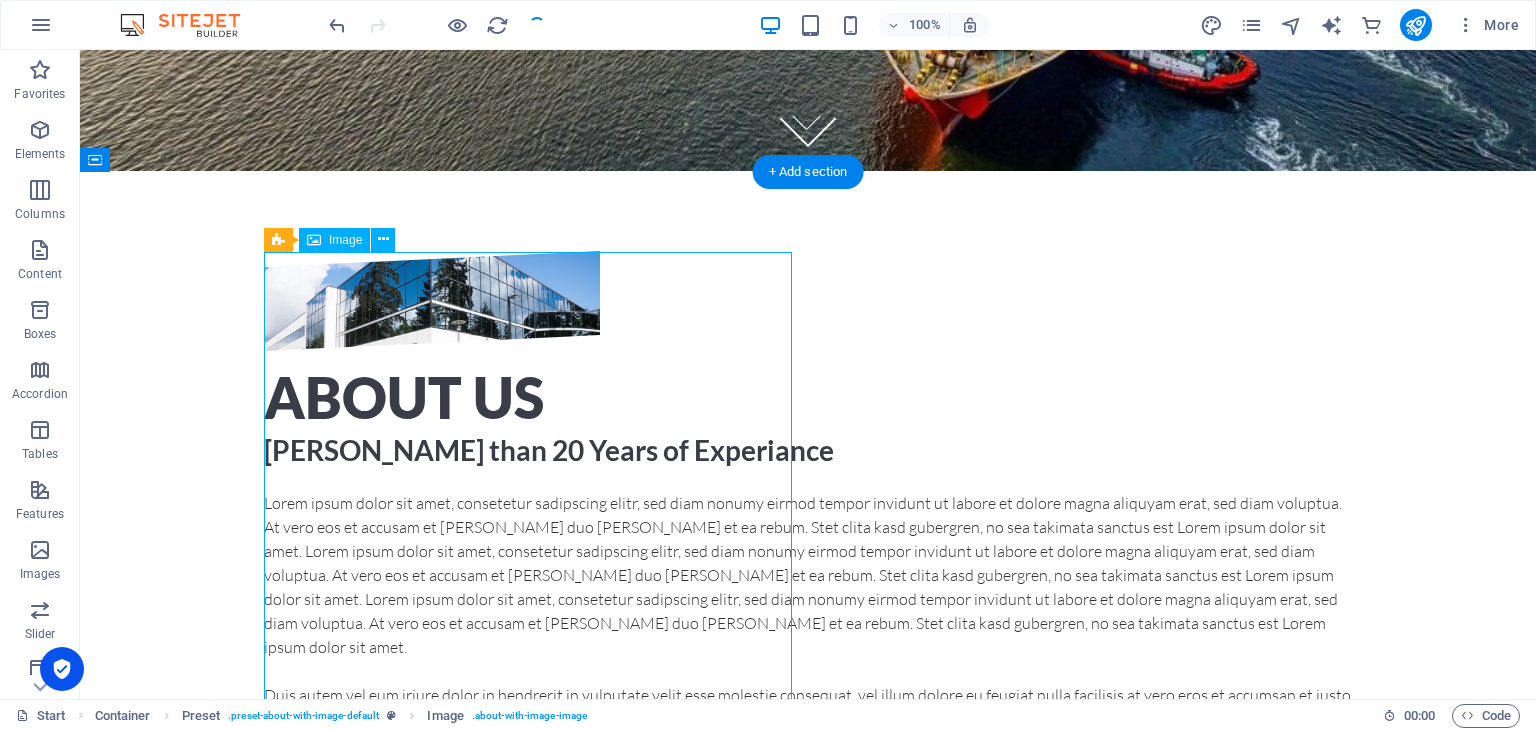 click at bounding box center (432, 301) 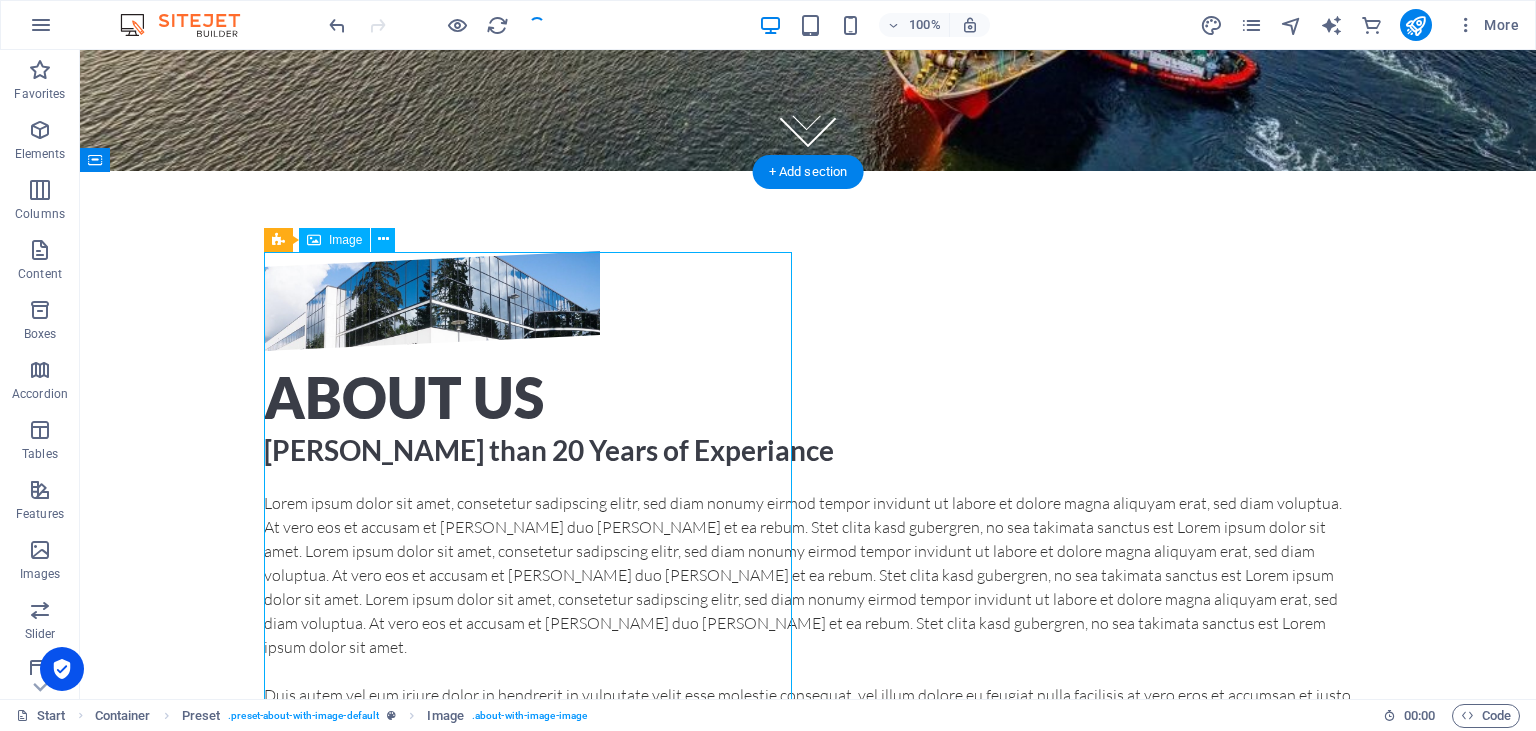 select on "%" 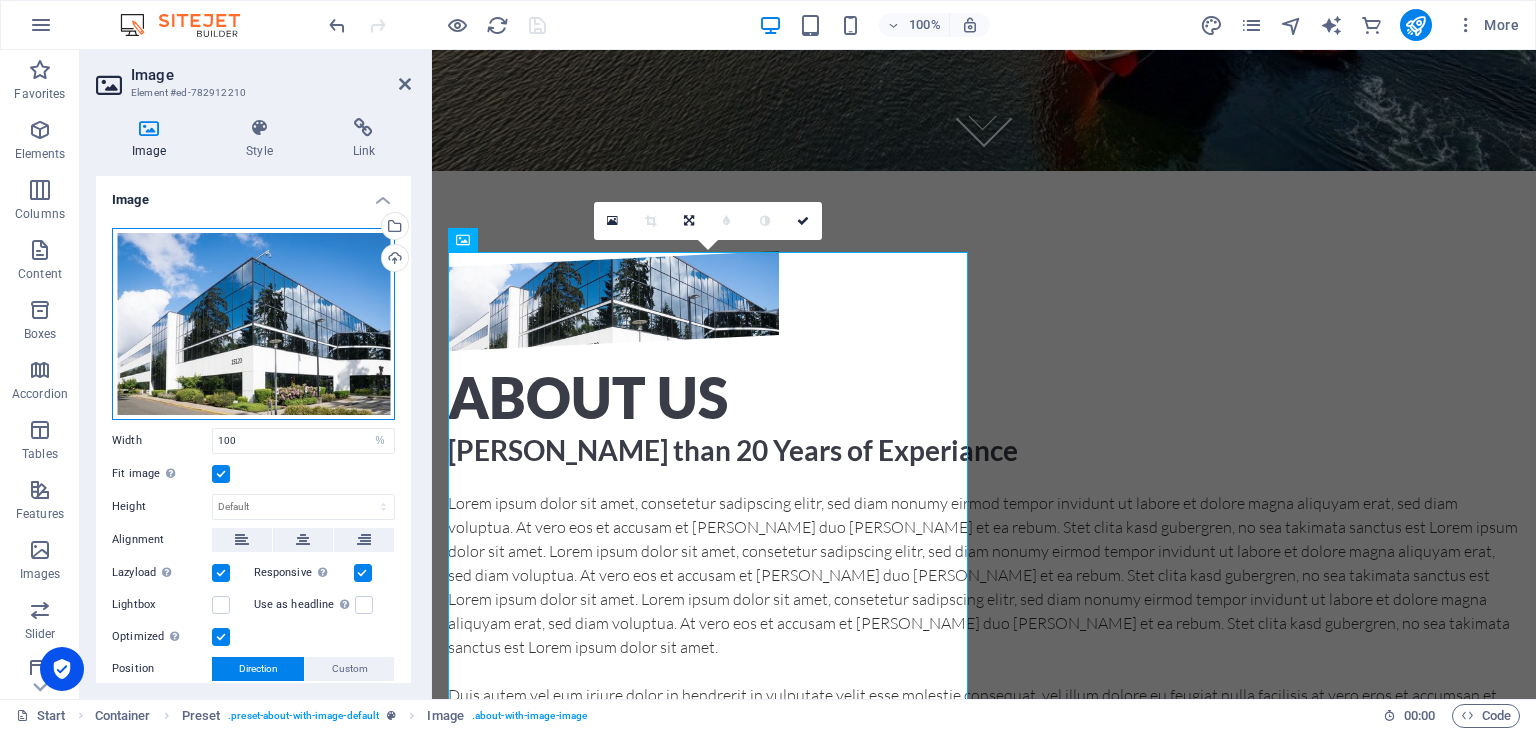 click on "Drag files here, click to choose files or select files from Files or our free stock photos & videos" at bounding box center [253, 324] 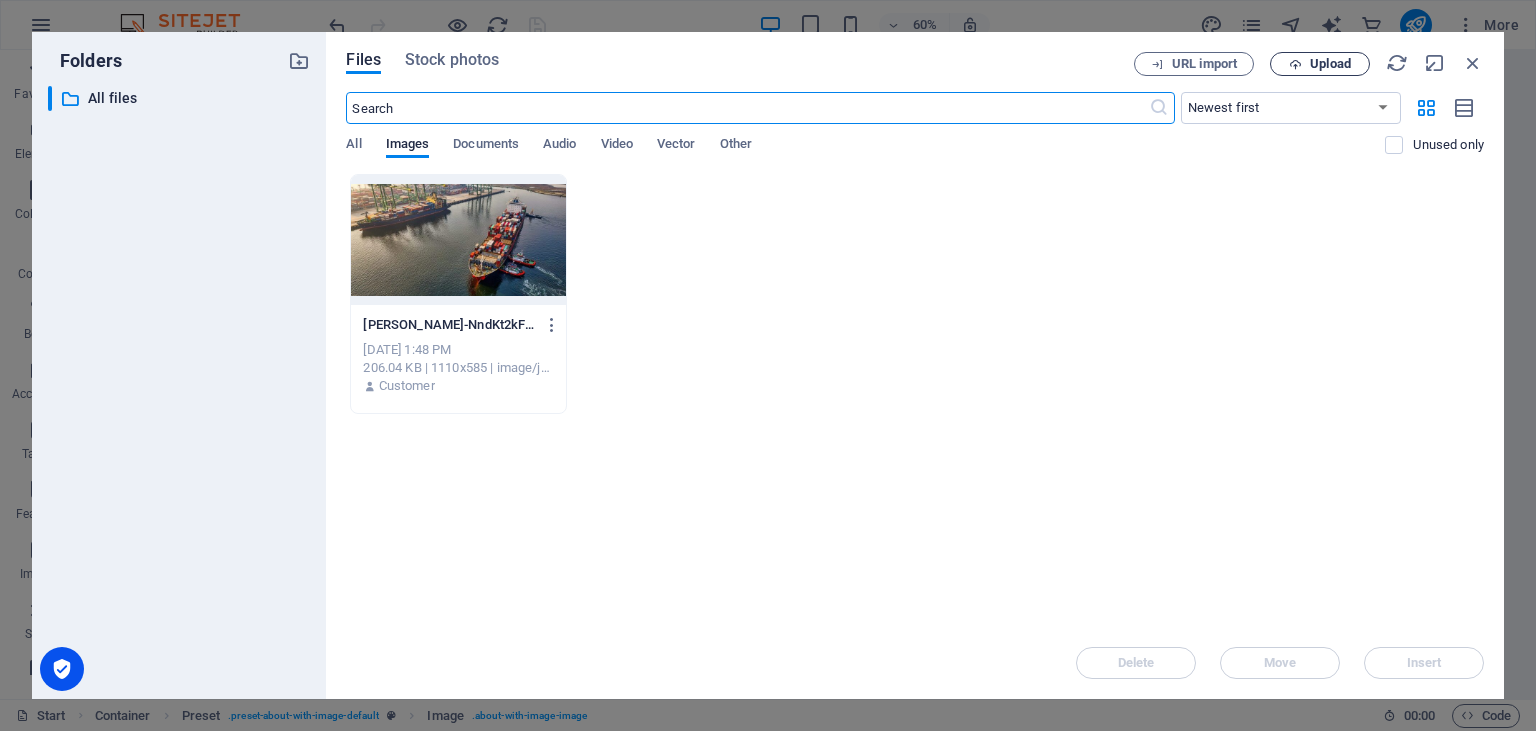 click on "Upload" at bounding box center [1330, 64] 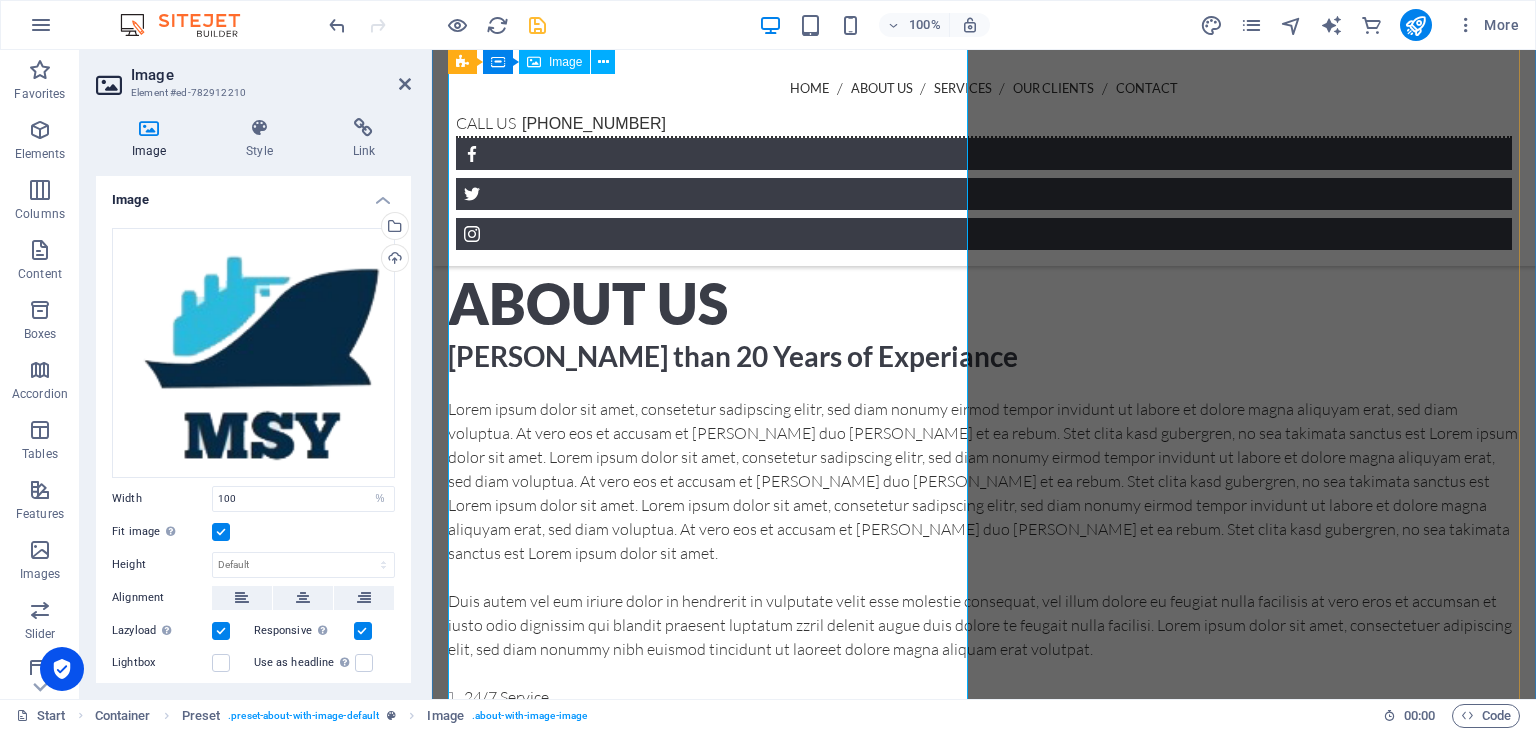 scroll, scrollTop: 528, scrollLeft: 0, axis: vertical 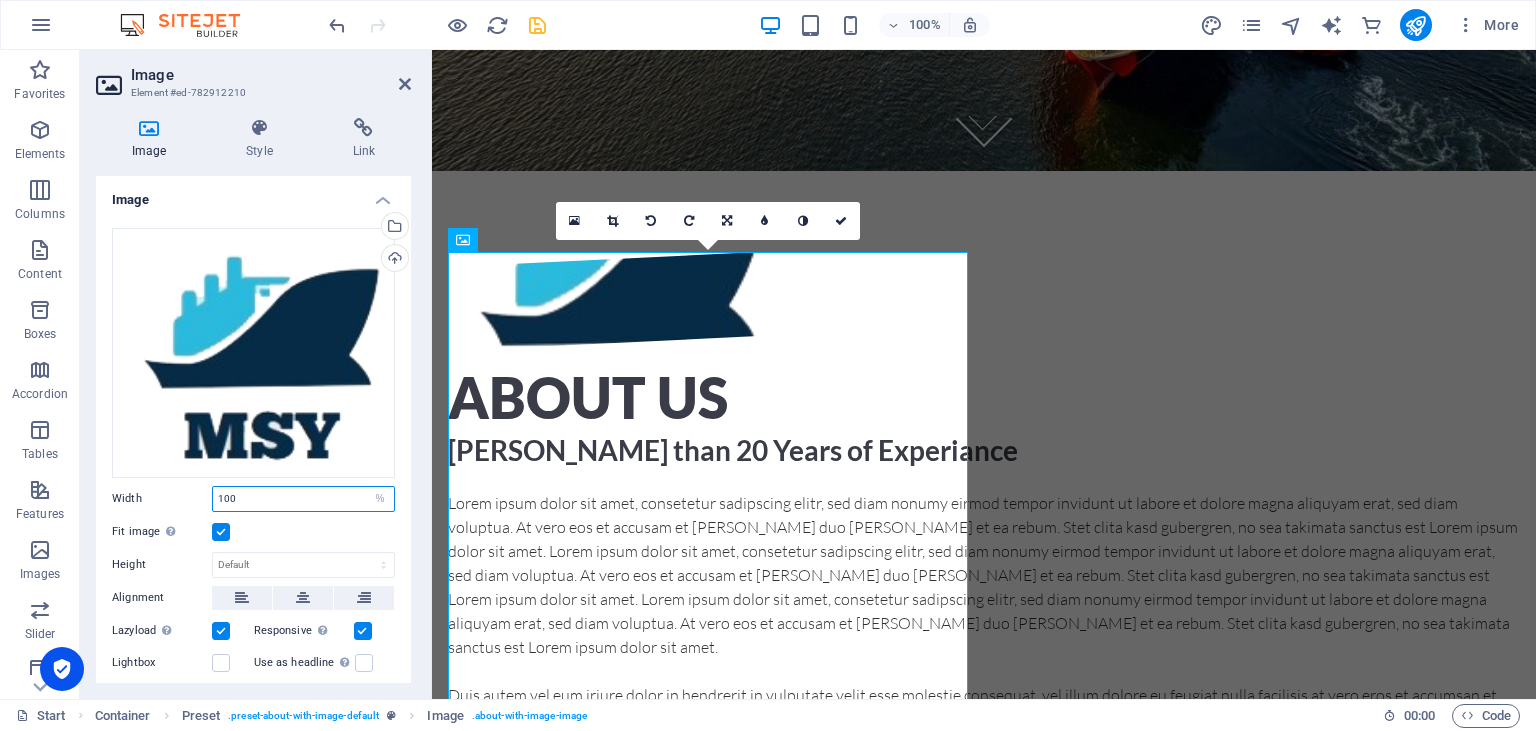 click on "100" at bounding box center (303, 499) 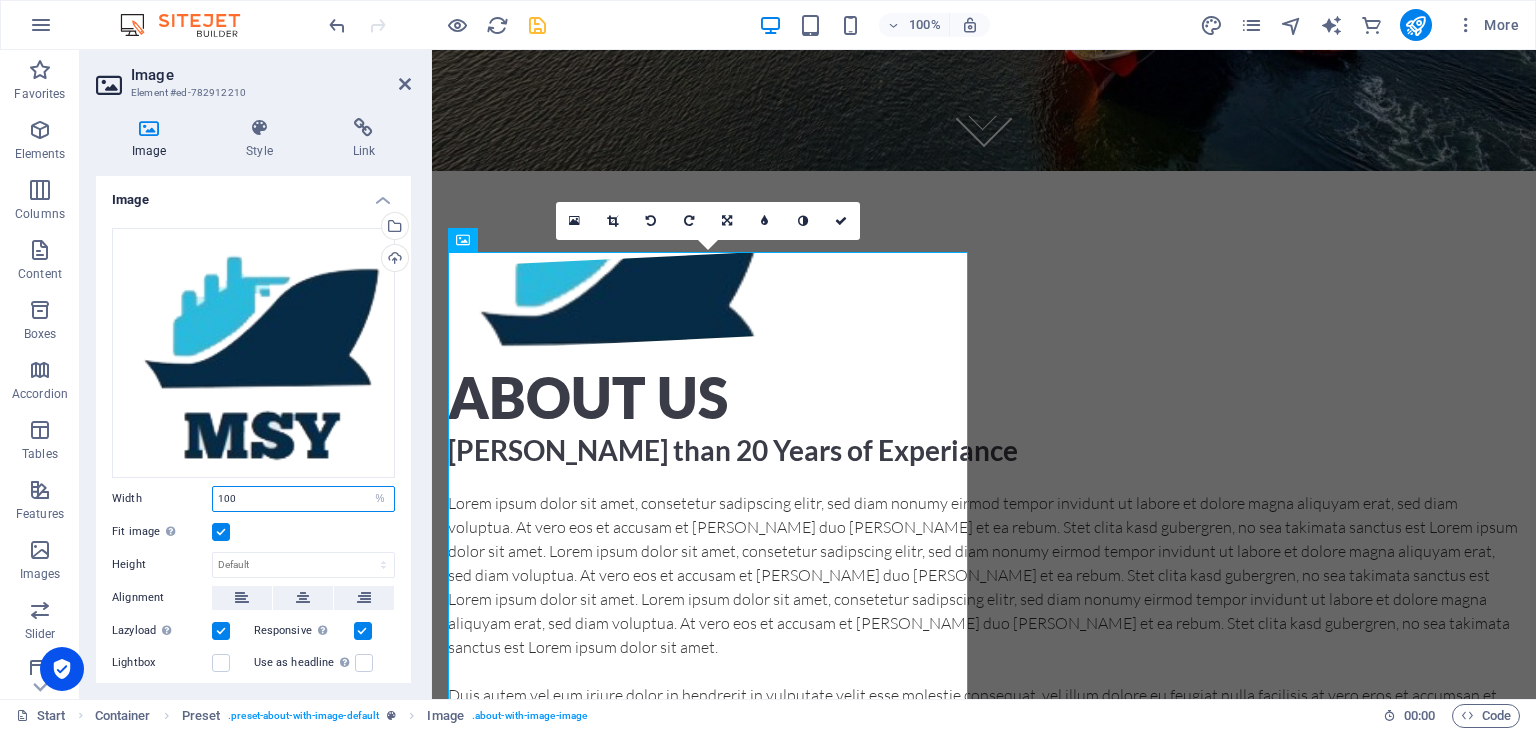 click on "100" at bounding box center [303, 499] 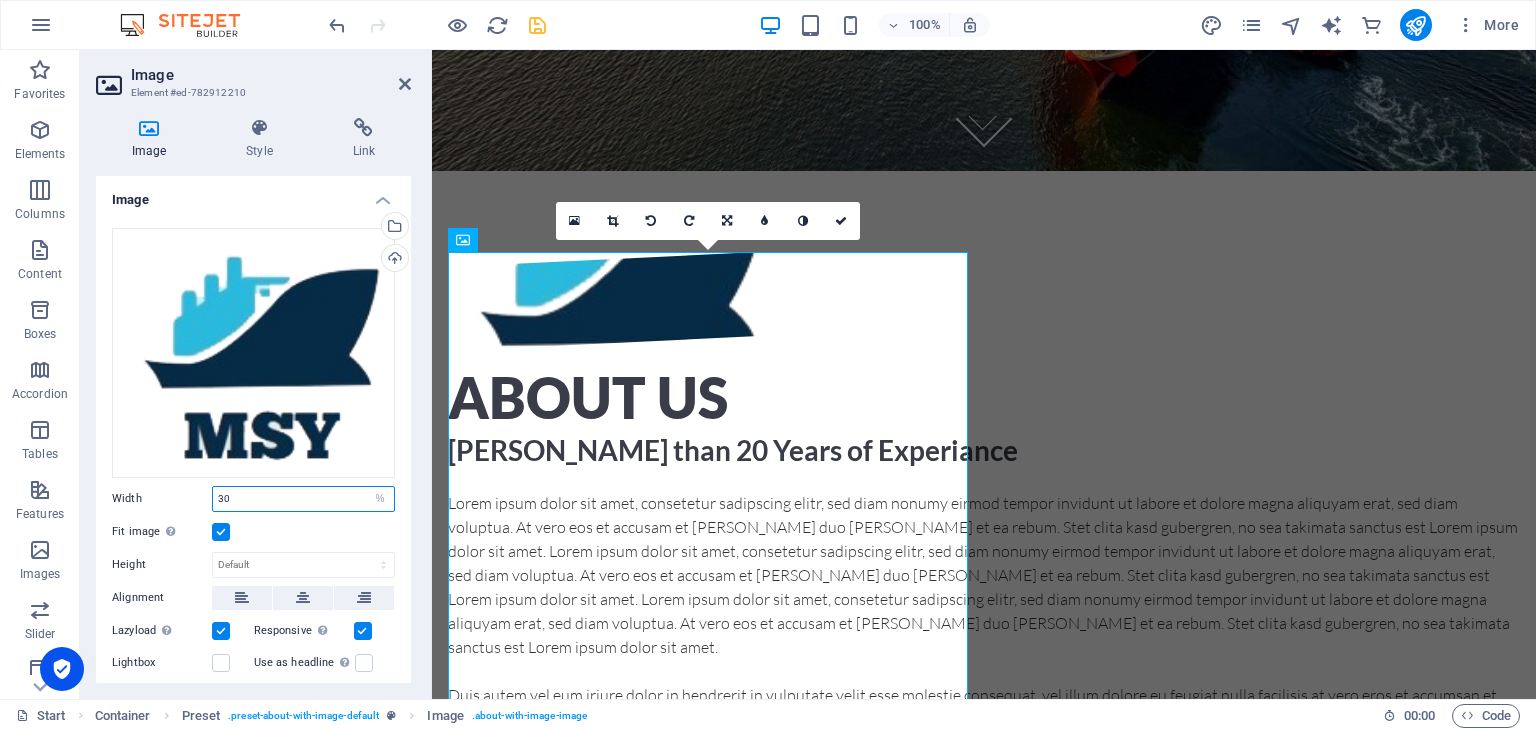 type on "30" 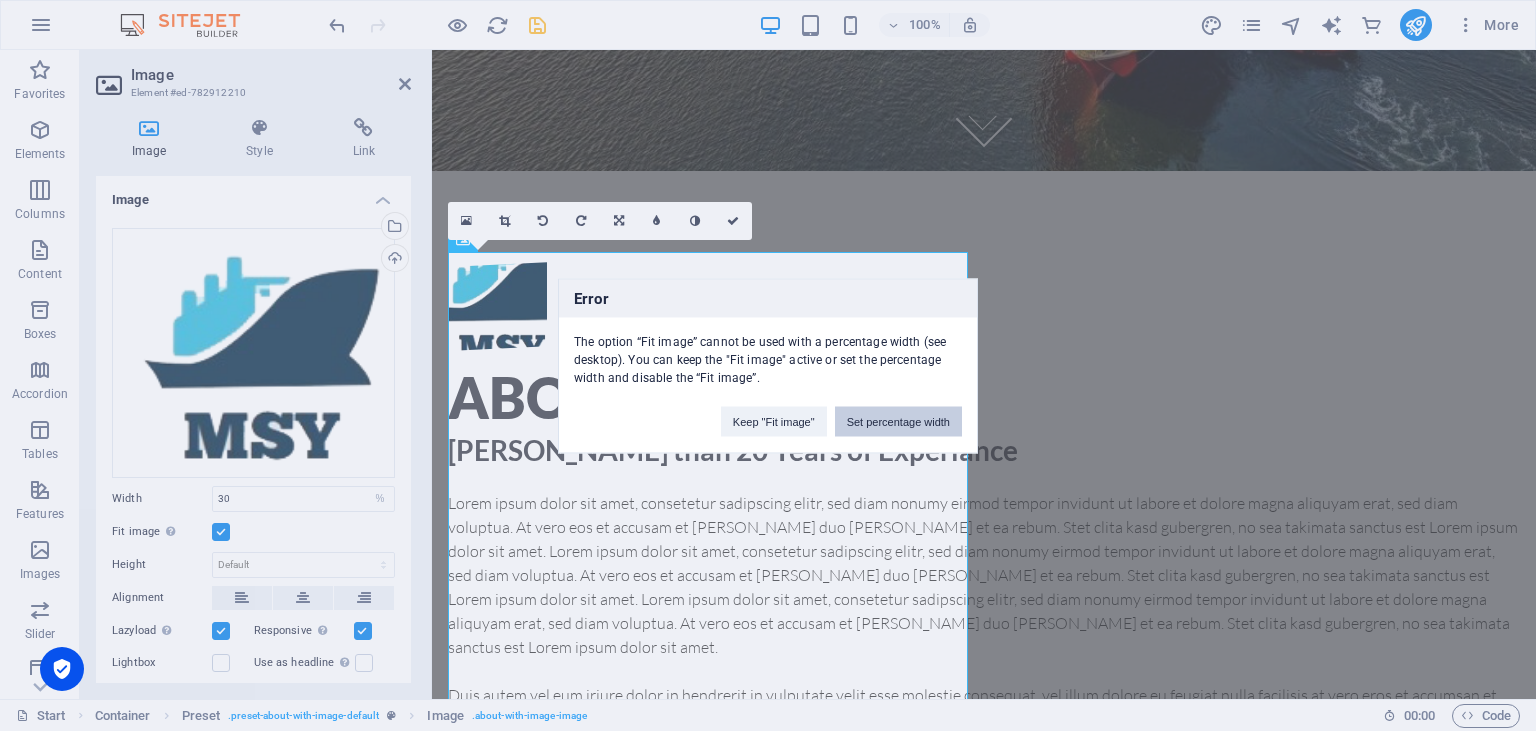 click on "Set percentage width" at bounding box center (898, 421) 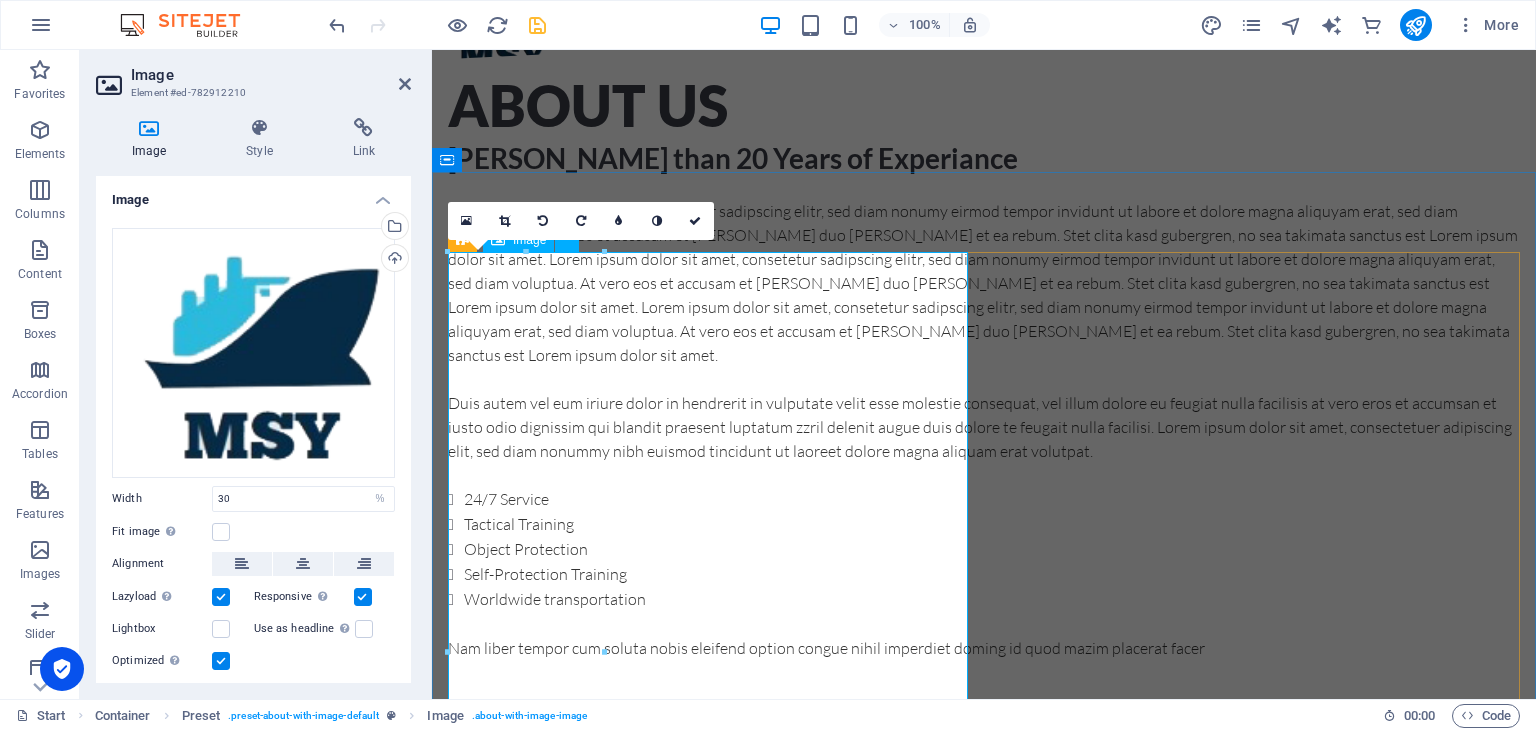 scroll, scrollTop: 844, scrollLeft: 0, axis: vertical 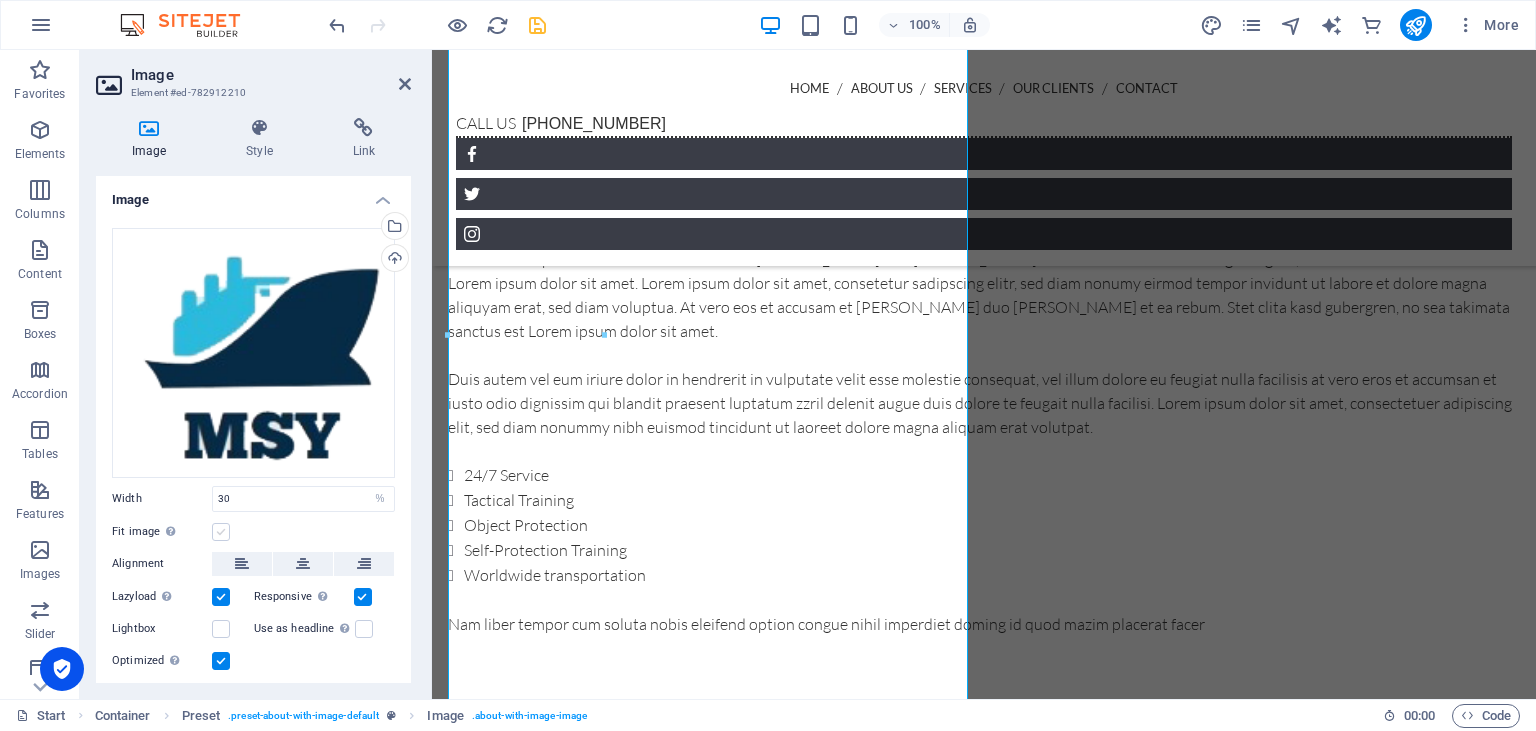 click at bounding box center [221, 532] 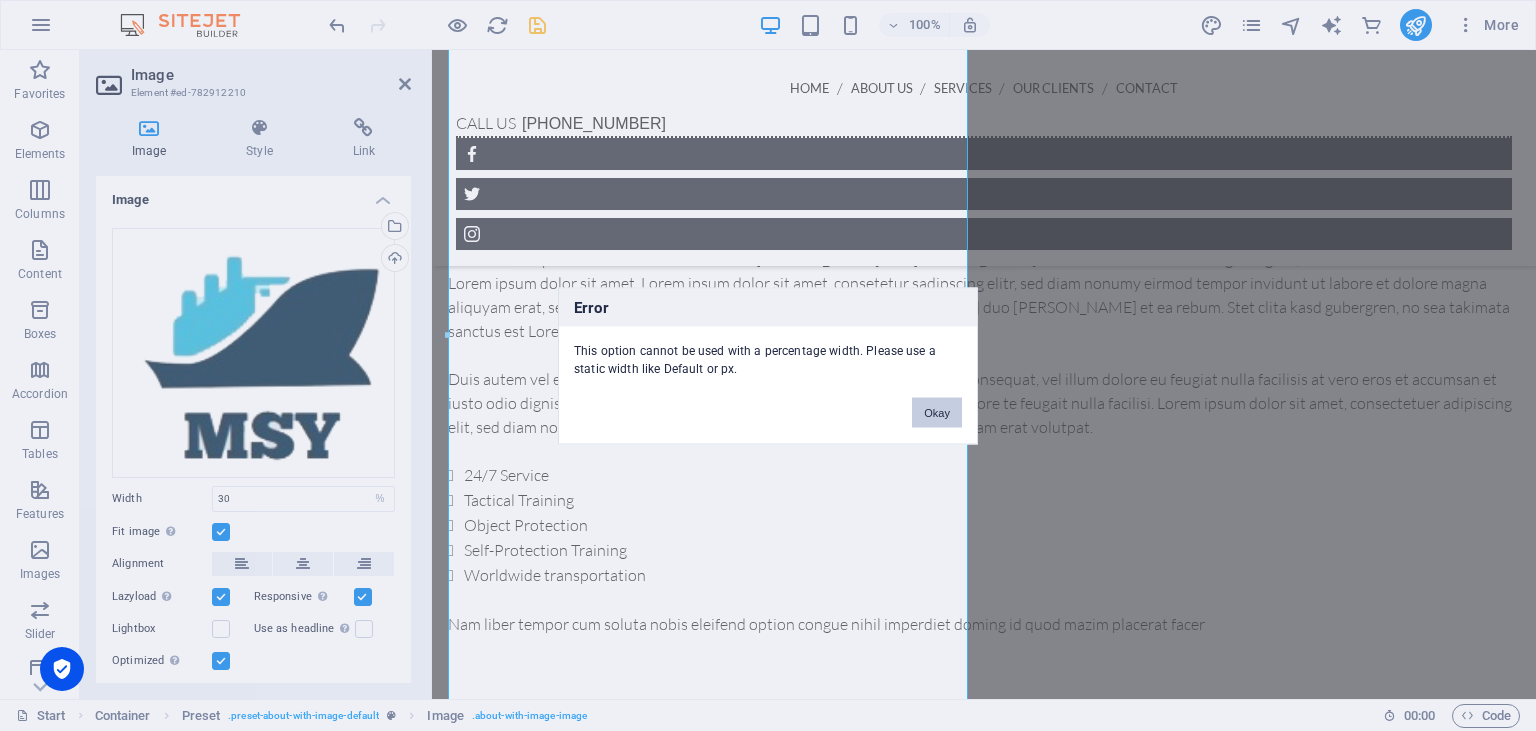 click on "Okay" at bounding box center (937, 412) 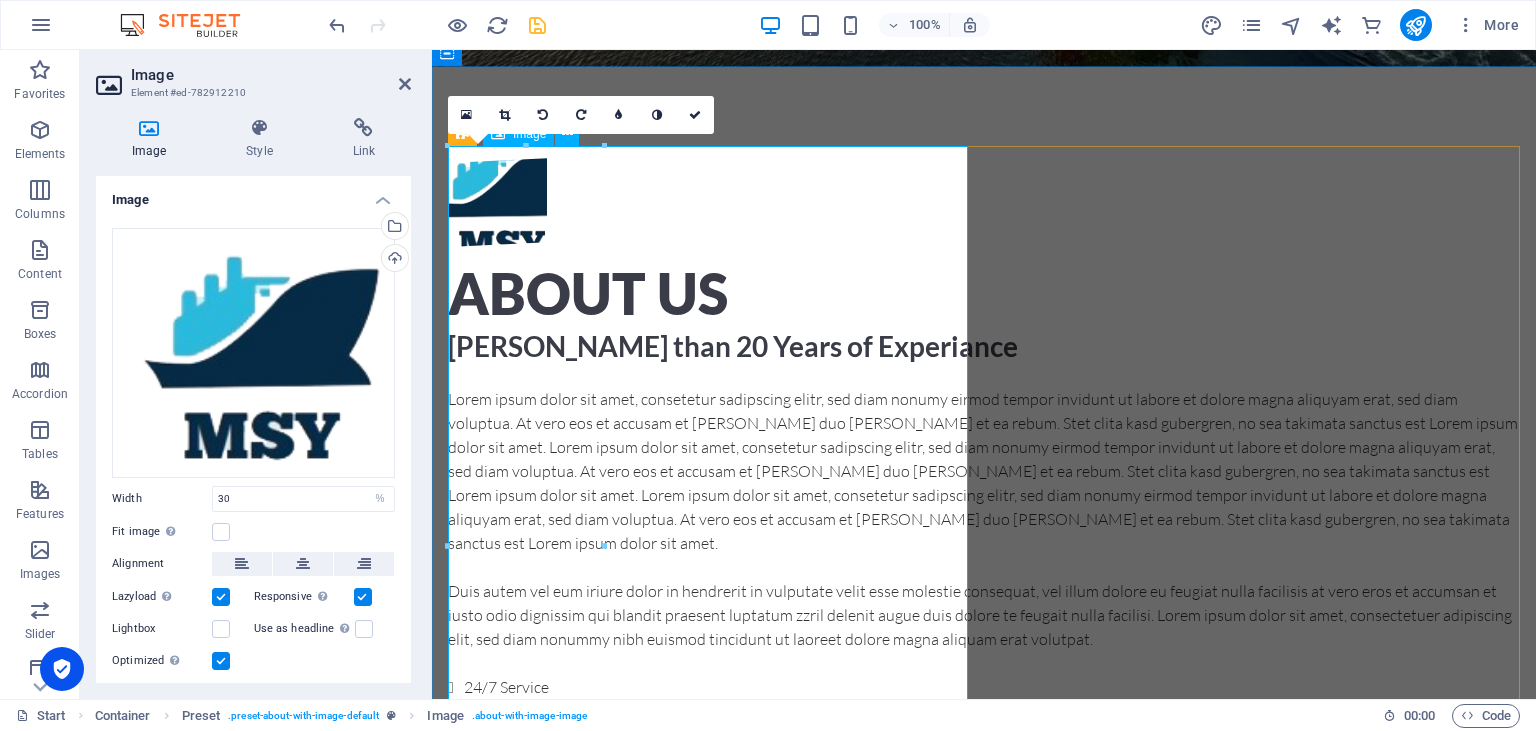 scroll, scrollTop: 633, scrollLeft: 0, axis: vertical 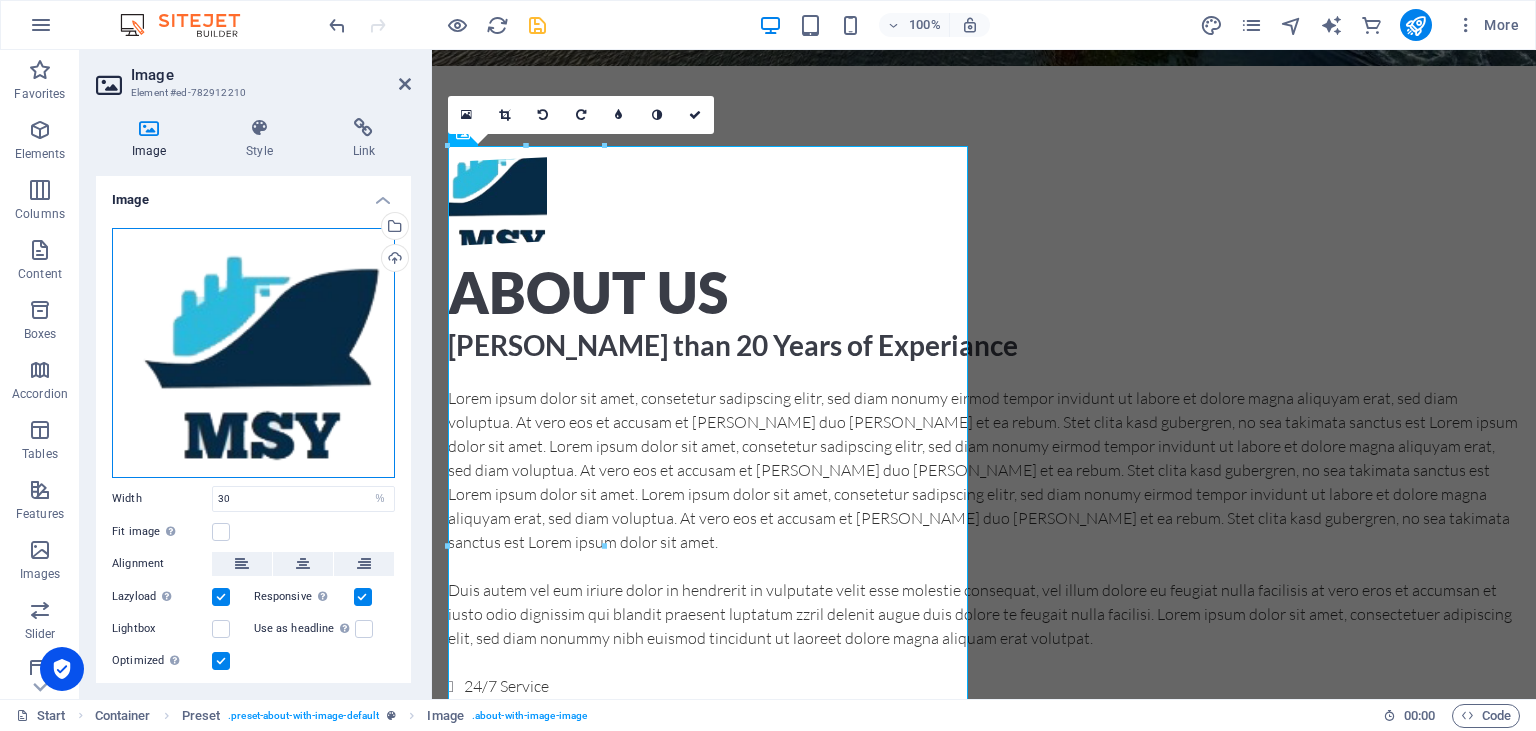 click on "Drag files here, click to choose files or select files from Files or our free stock photos & videos" at bounding box center (253, 353) 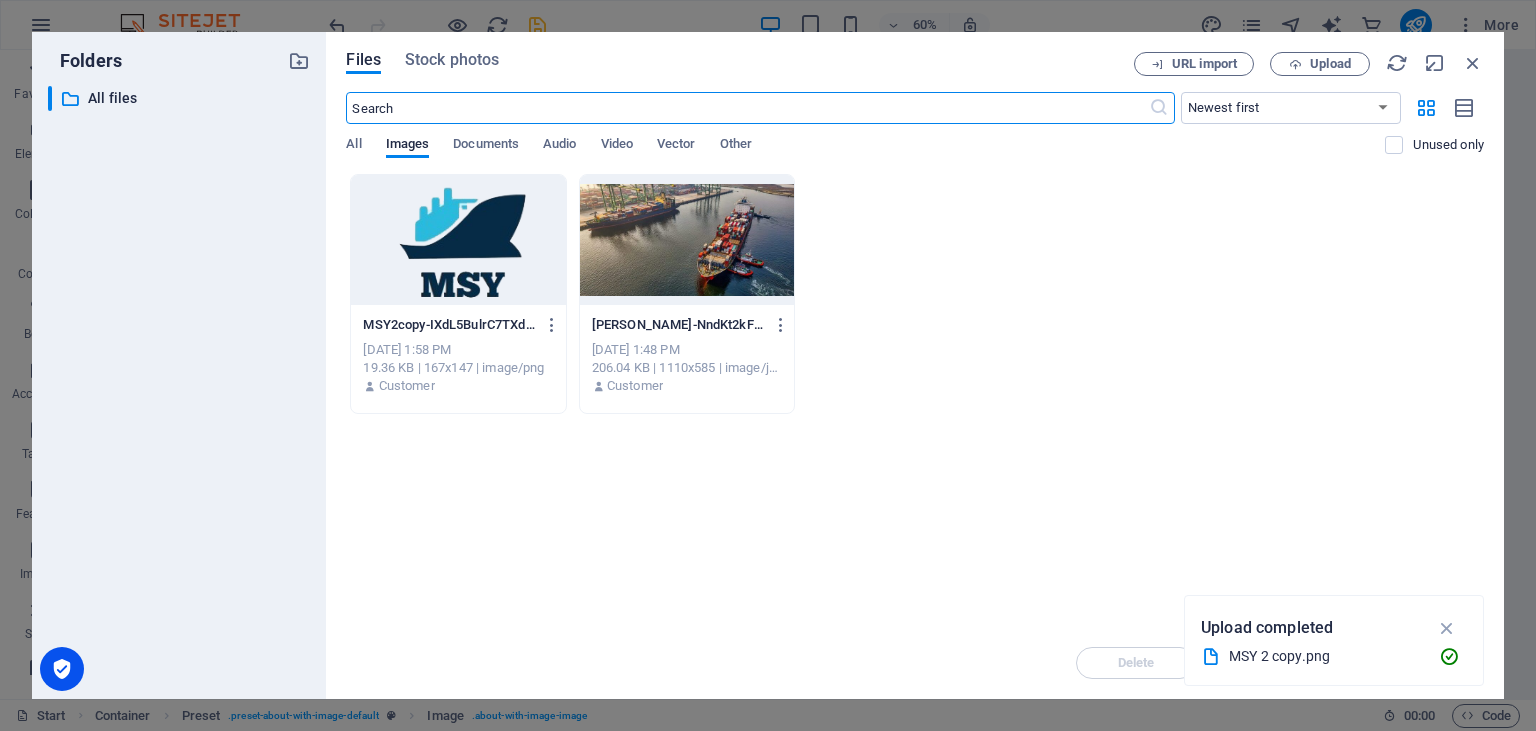 click at bounding box center (458, 240) 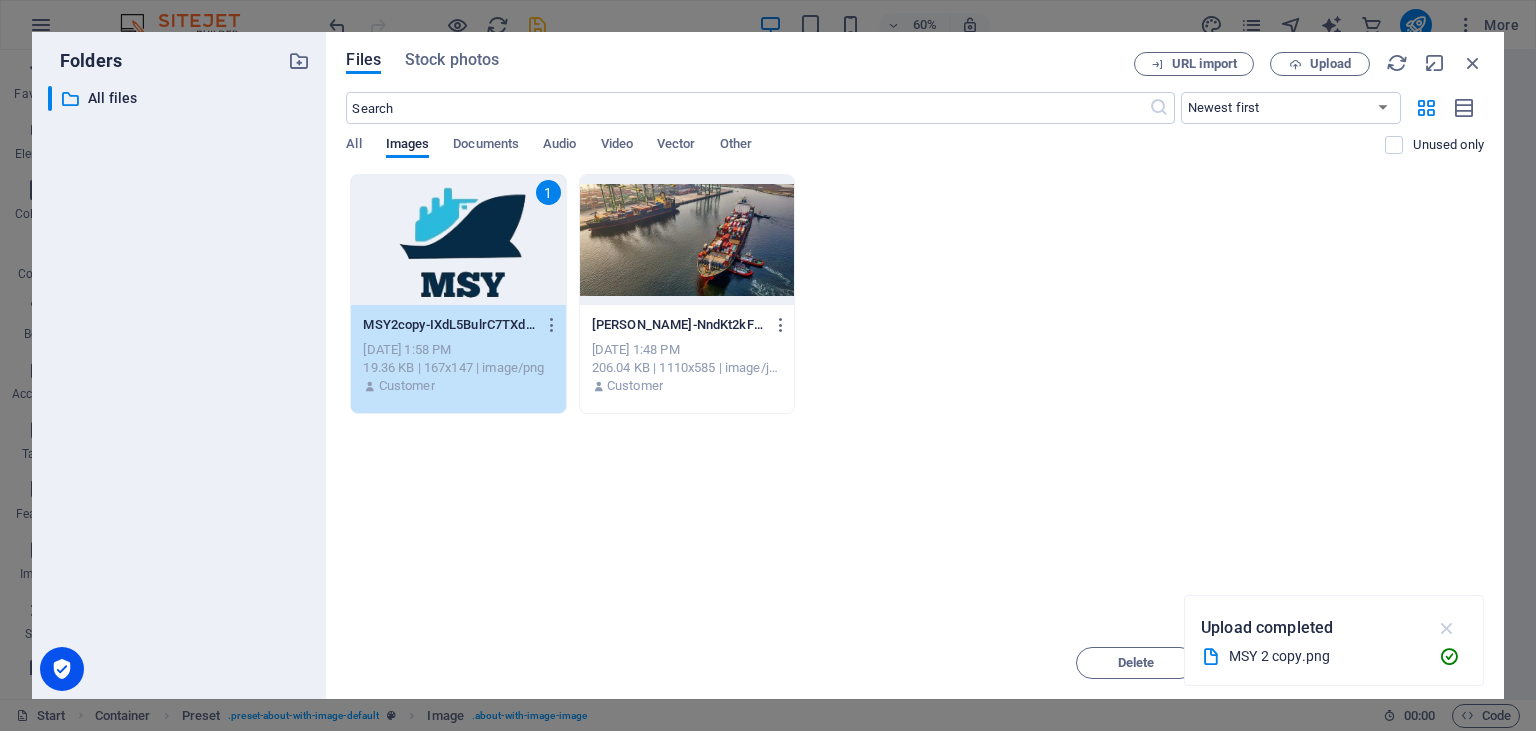click at bounding box center [1447, 628] 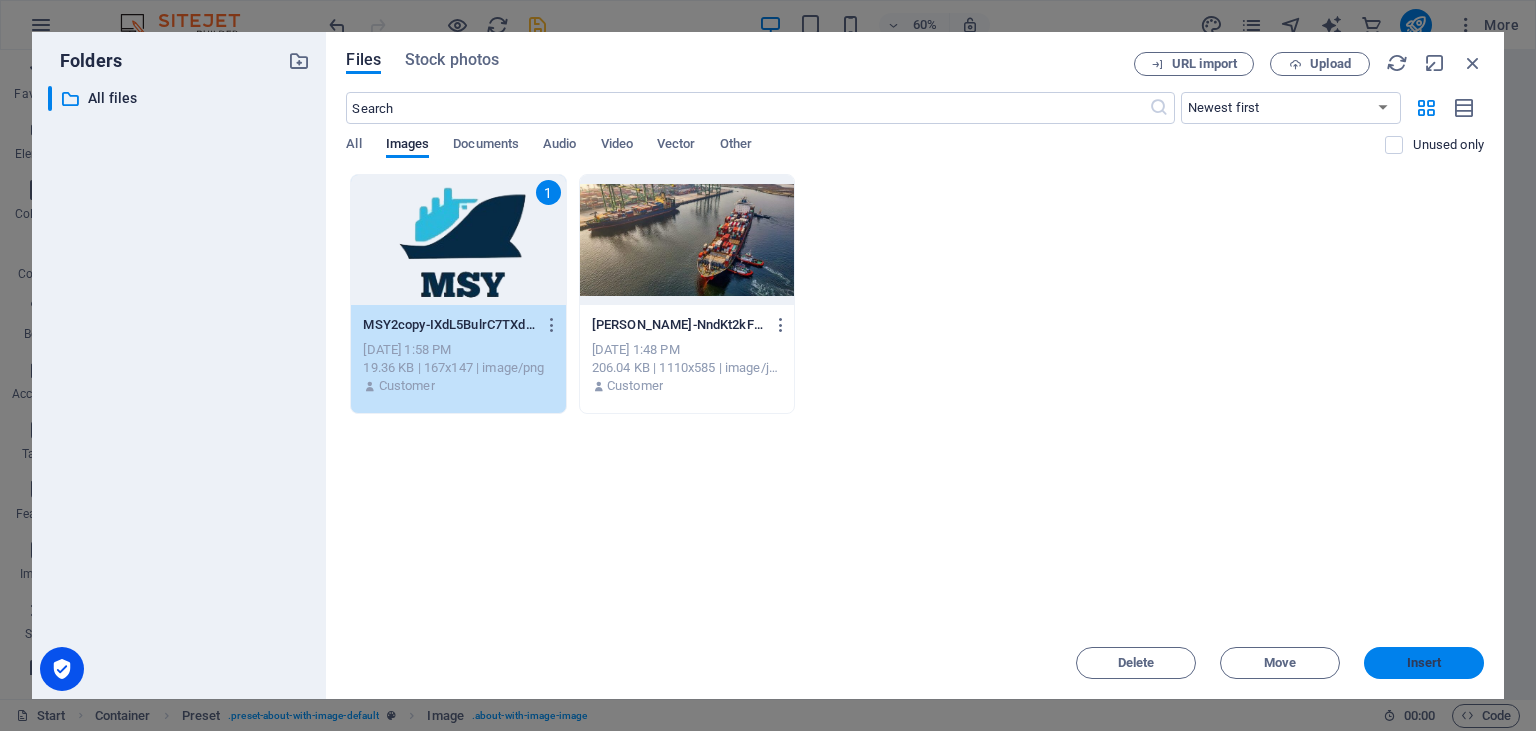 click on "Insert" at bounding box center (1424, 663) 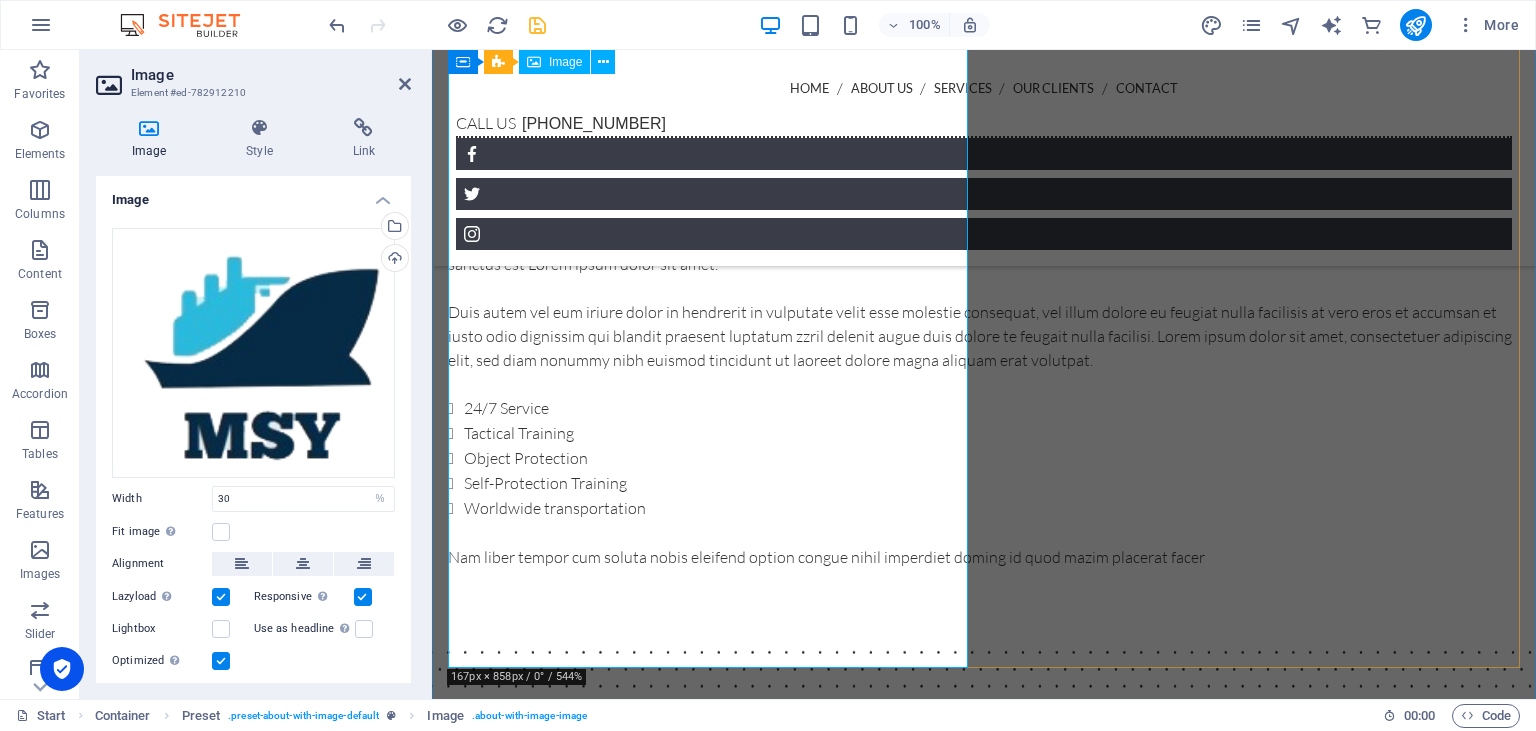 scroll, scrollTop: 950, scrollLeft: 0, axis: vertical 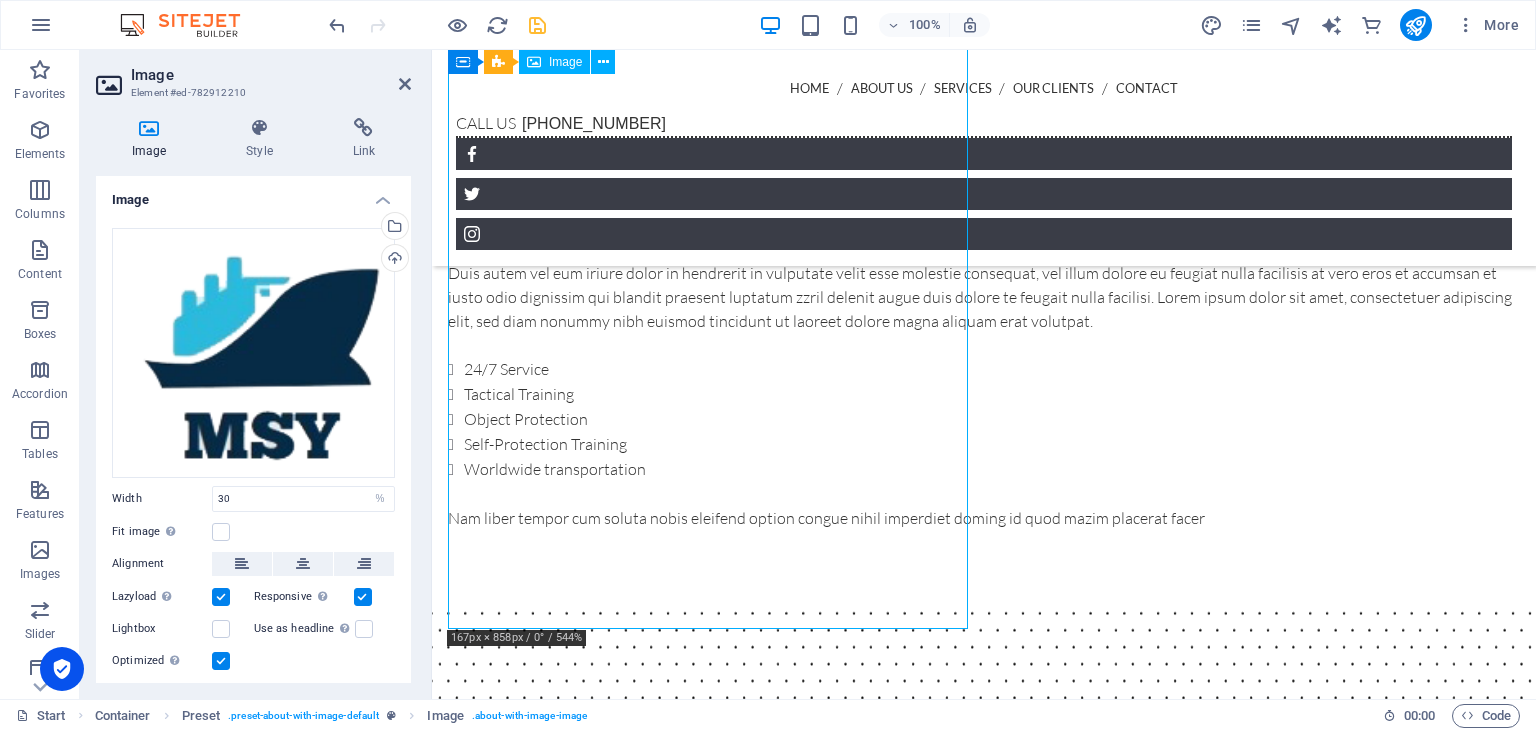 drag, startPoint x: 556, startPoint y: 468, endPoint x: 640, endPoint y: 490, distance: 86.833176 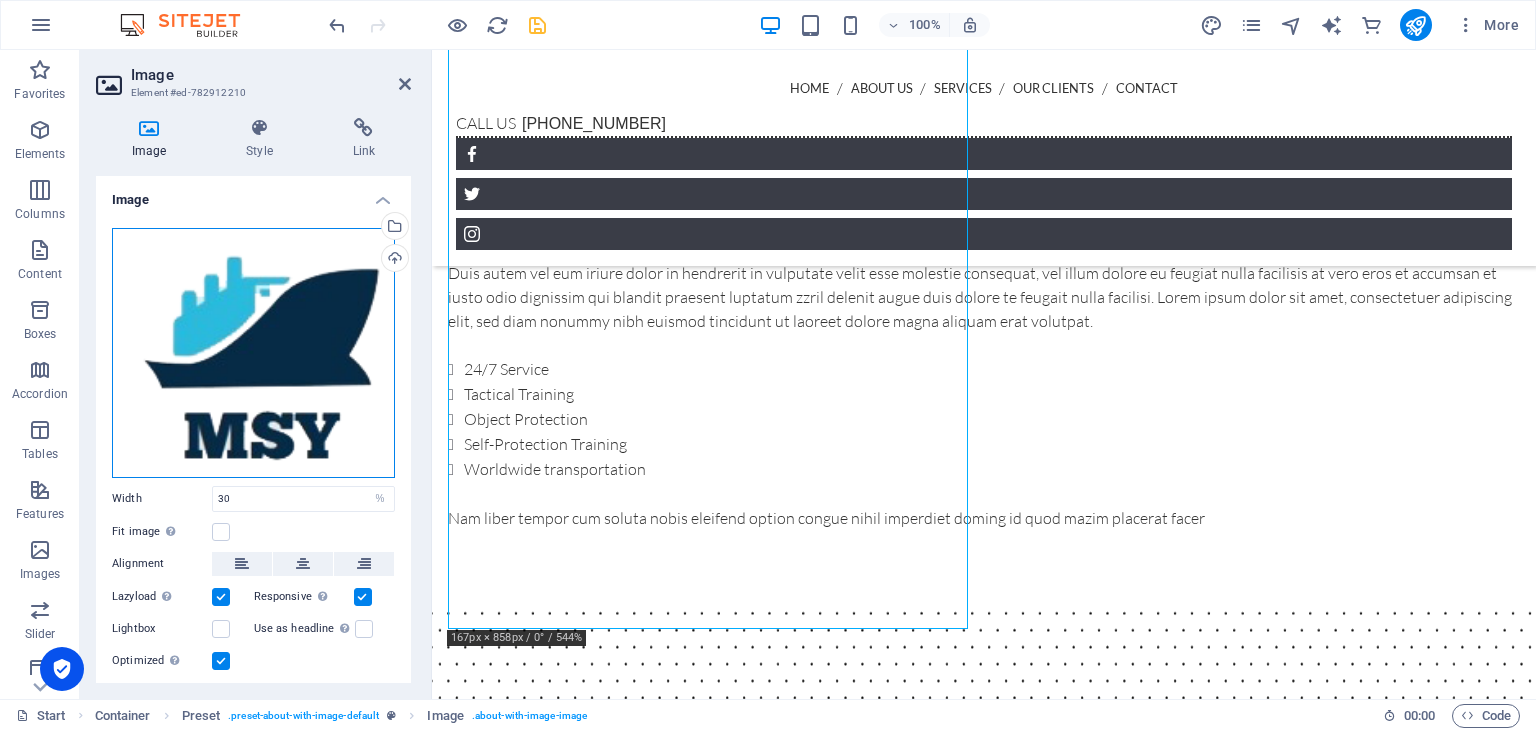 click on "Drag files here, click to choose files or select files from Files or our free stock photos & videos" at bounding box center [253, 353] 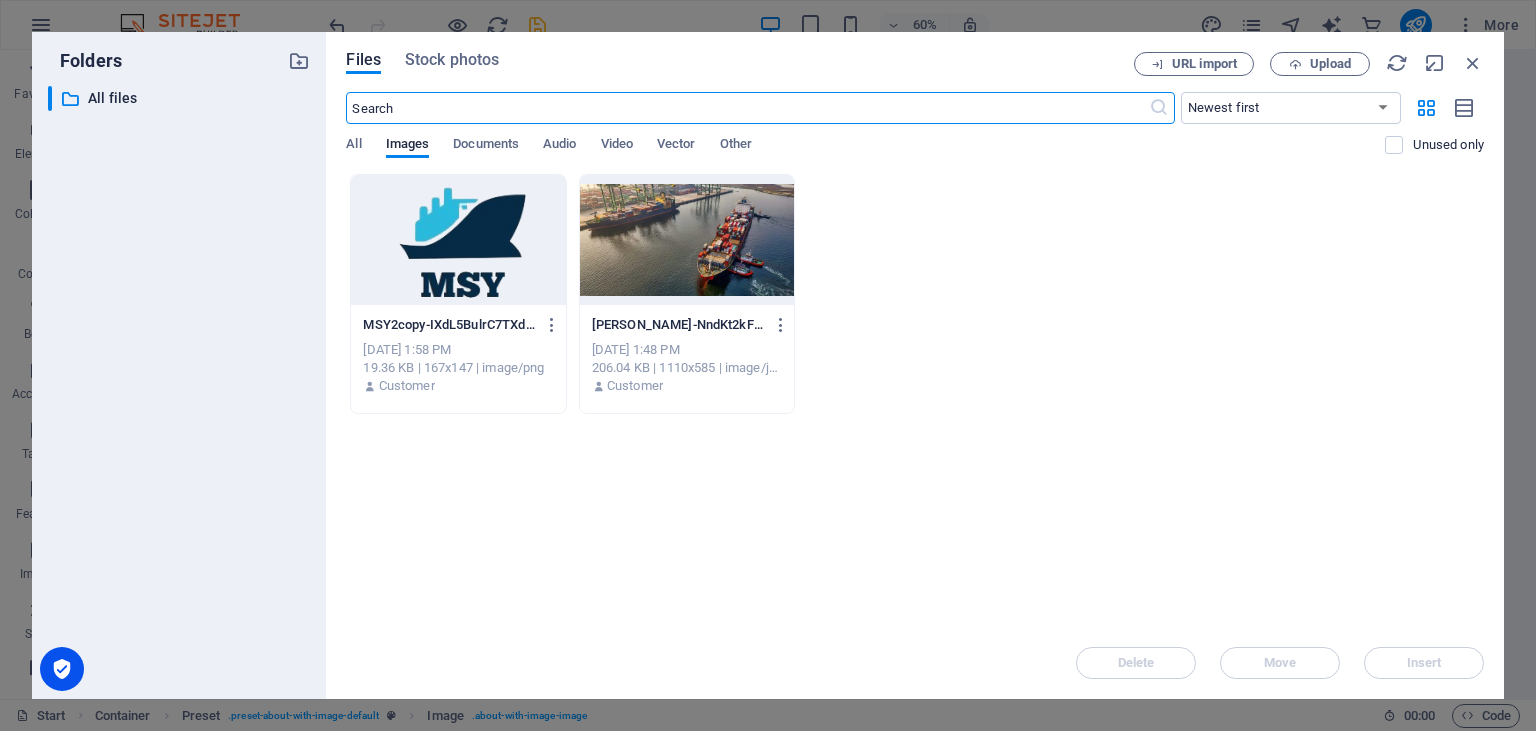 scroll, scrollTop: 1383, scrollLeft: 0, axis: vertical 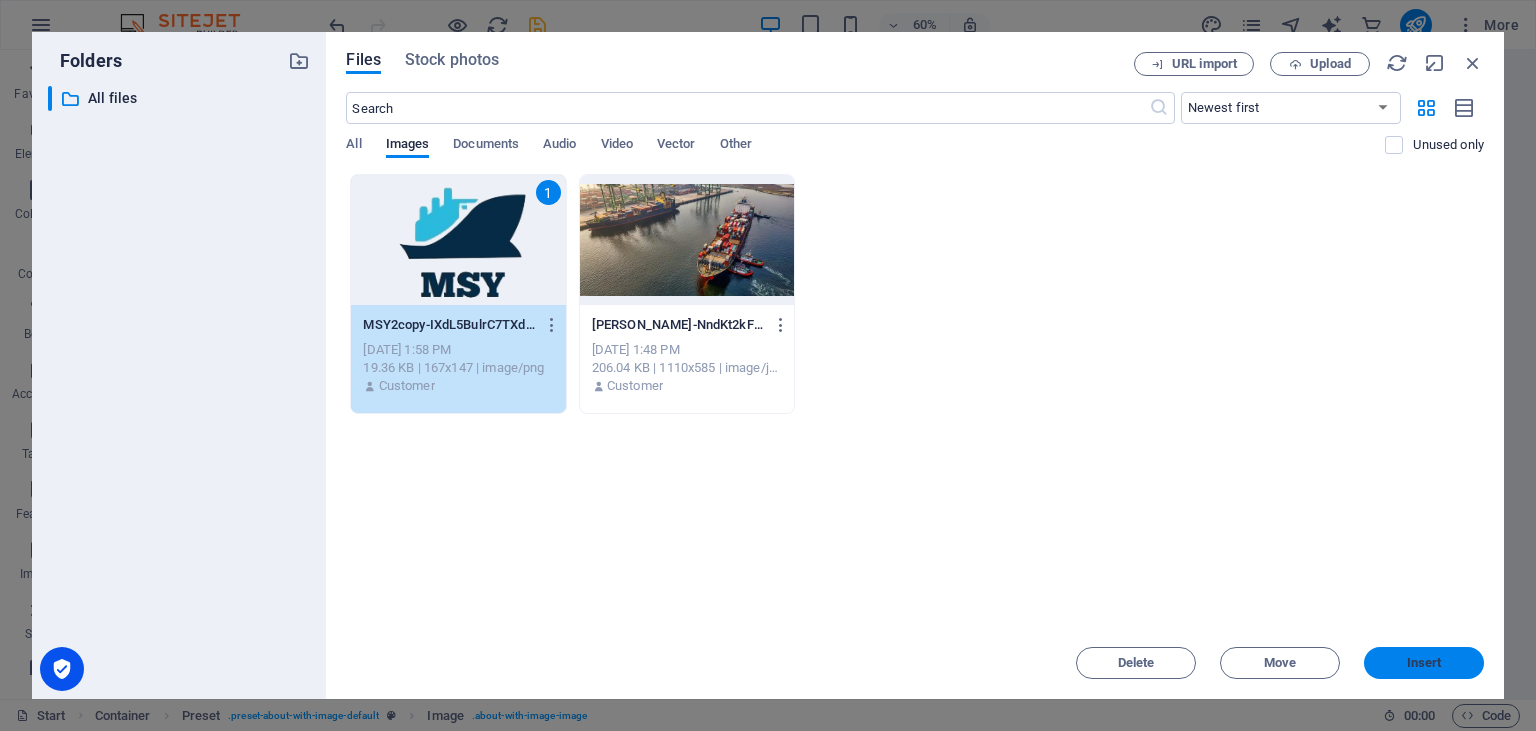 drag, startPoint x: 1398, startPoint y: 666, endPoint x: 581, endPoint y: 550, distance: 825.1939 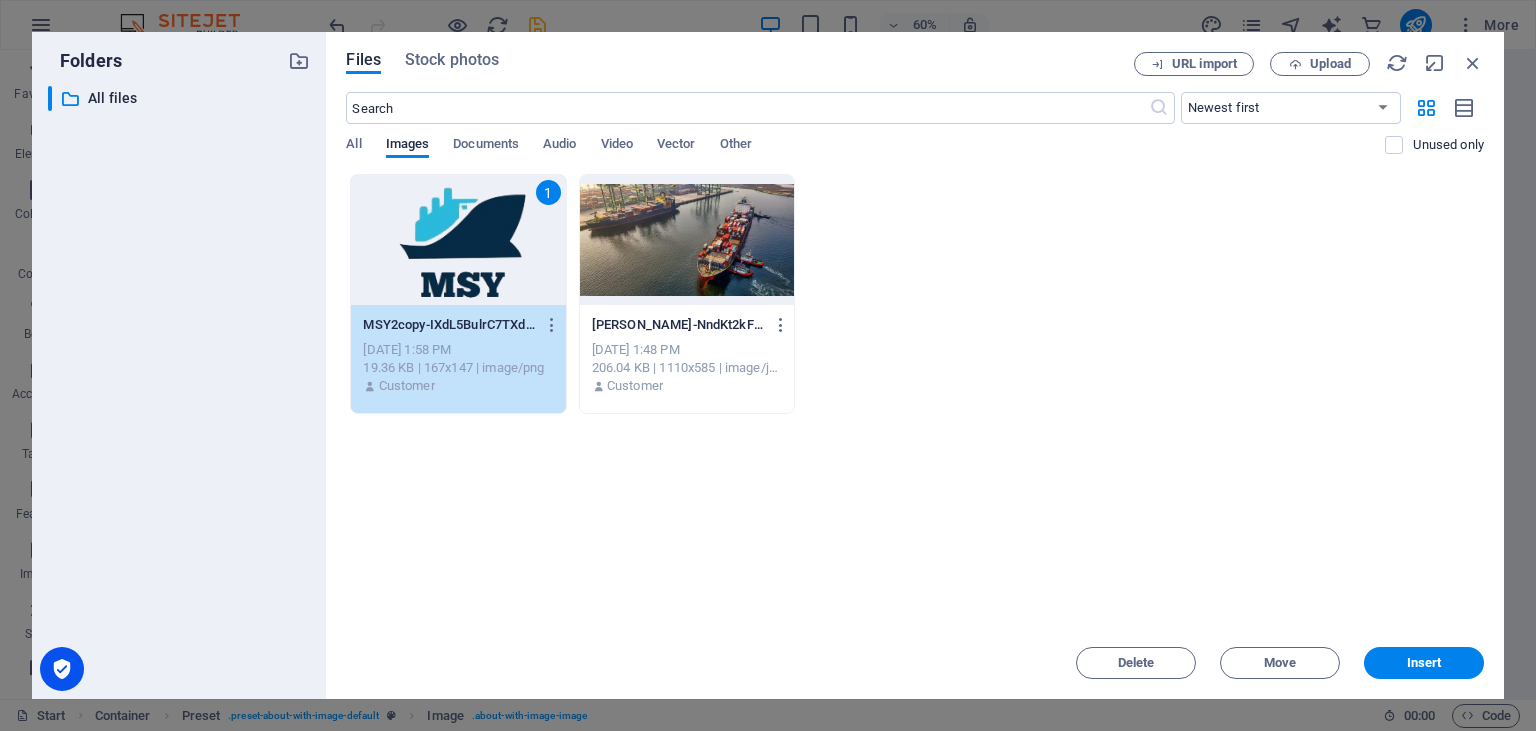 scroll, scrollTop: 950, scrollLeft: 0, axis: vertical 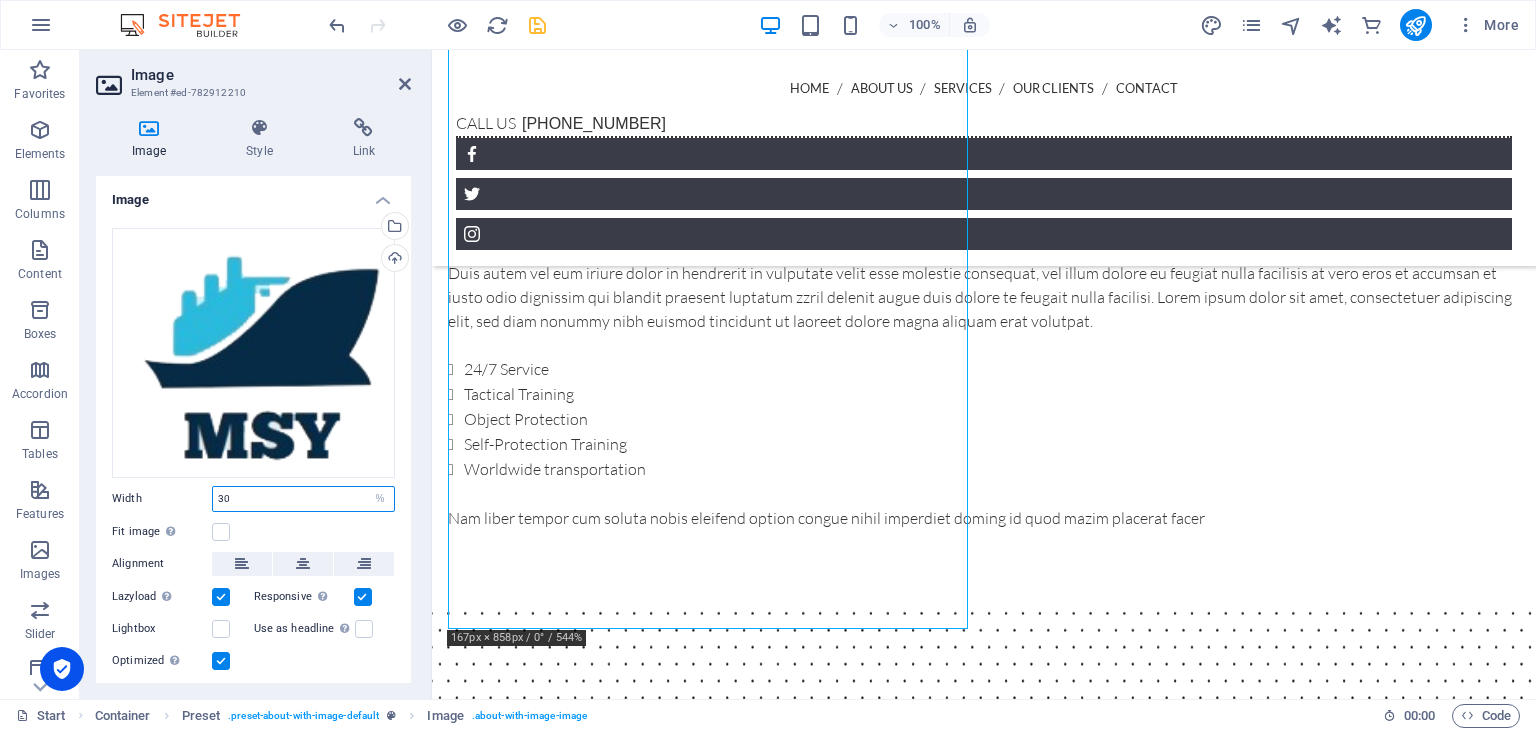 click on "30" at bounding box center [303, 499] 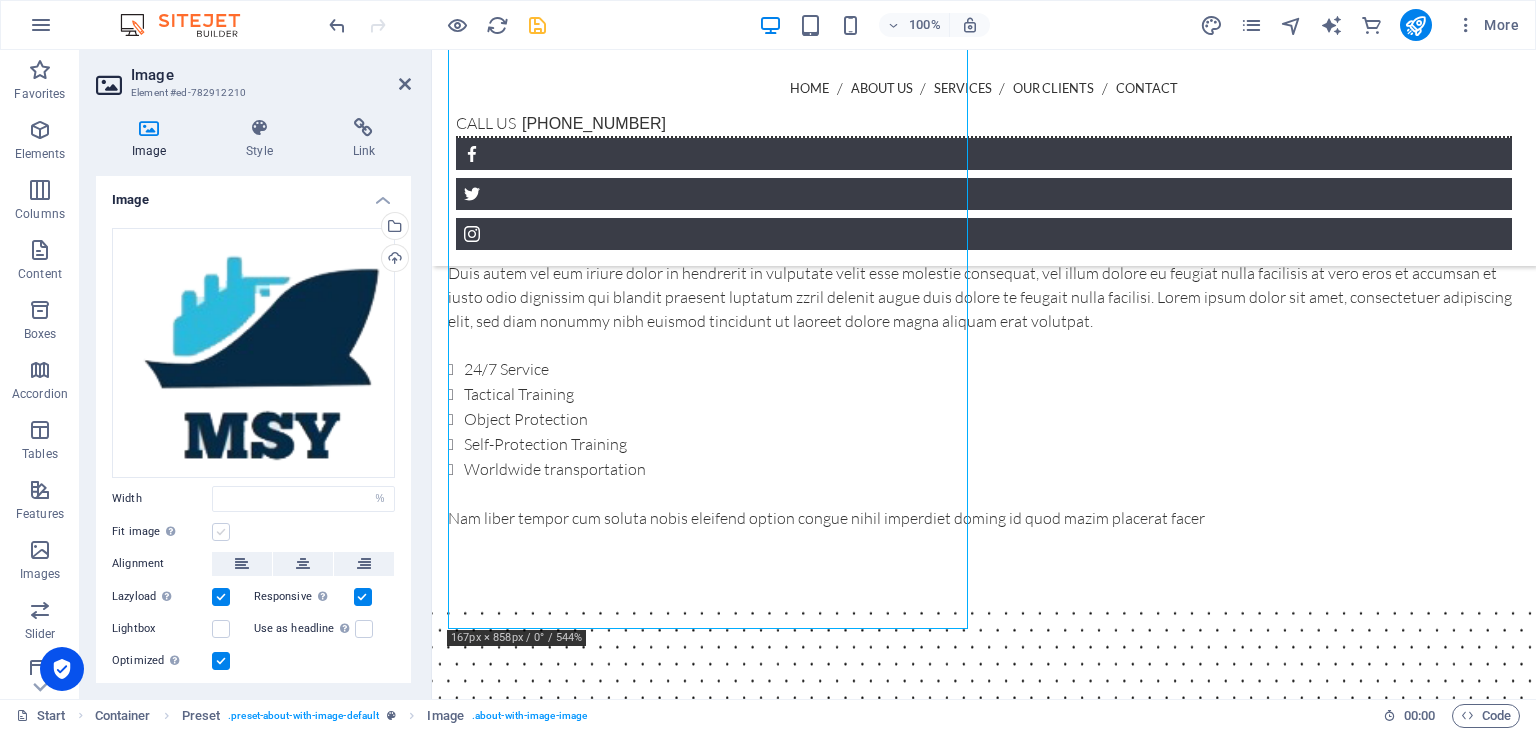 click at bounding box center [221, 532] 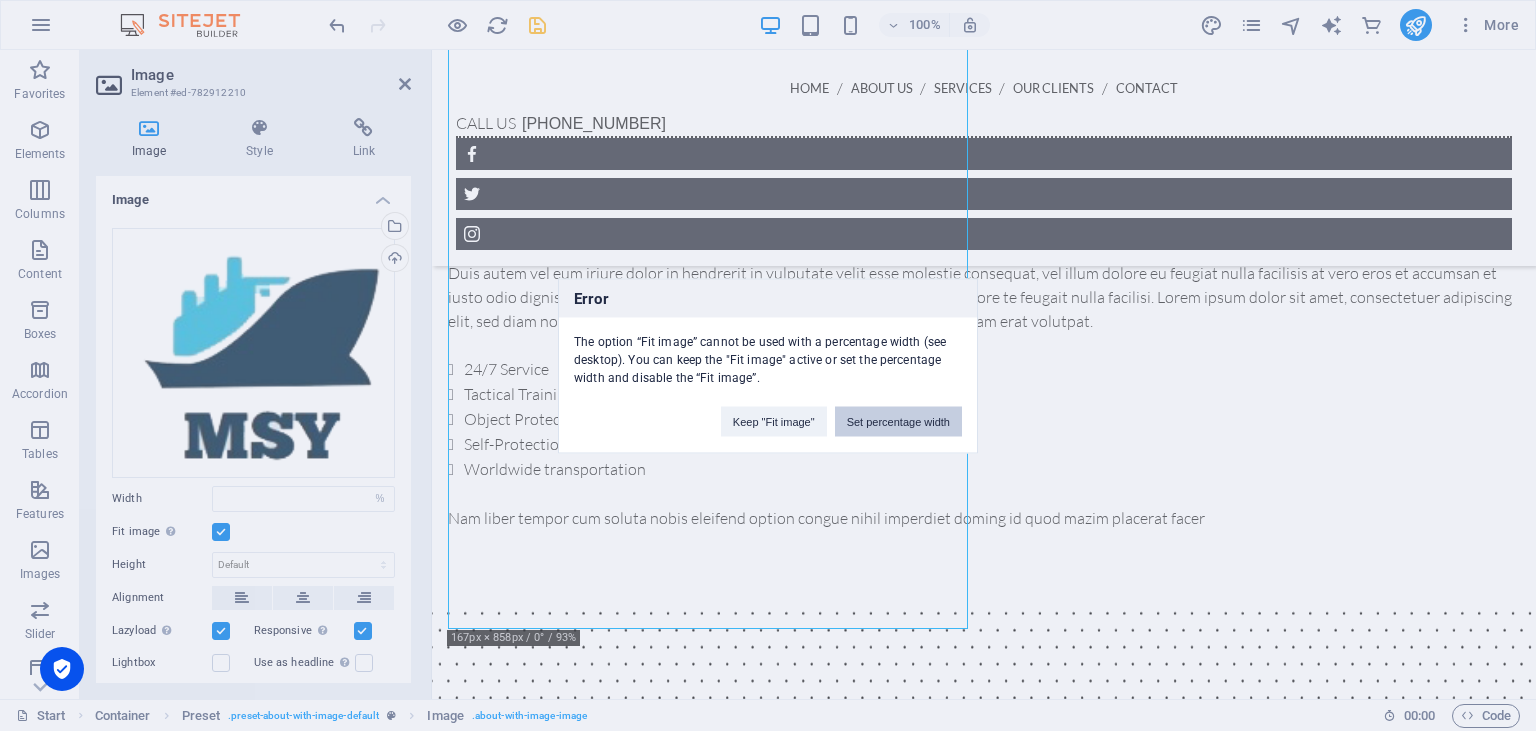 click on "Set percentage width" at bounding box center [898, 421] 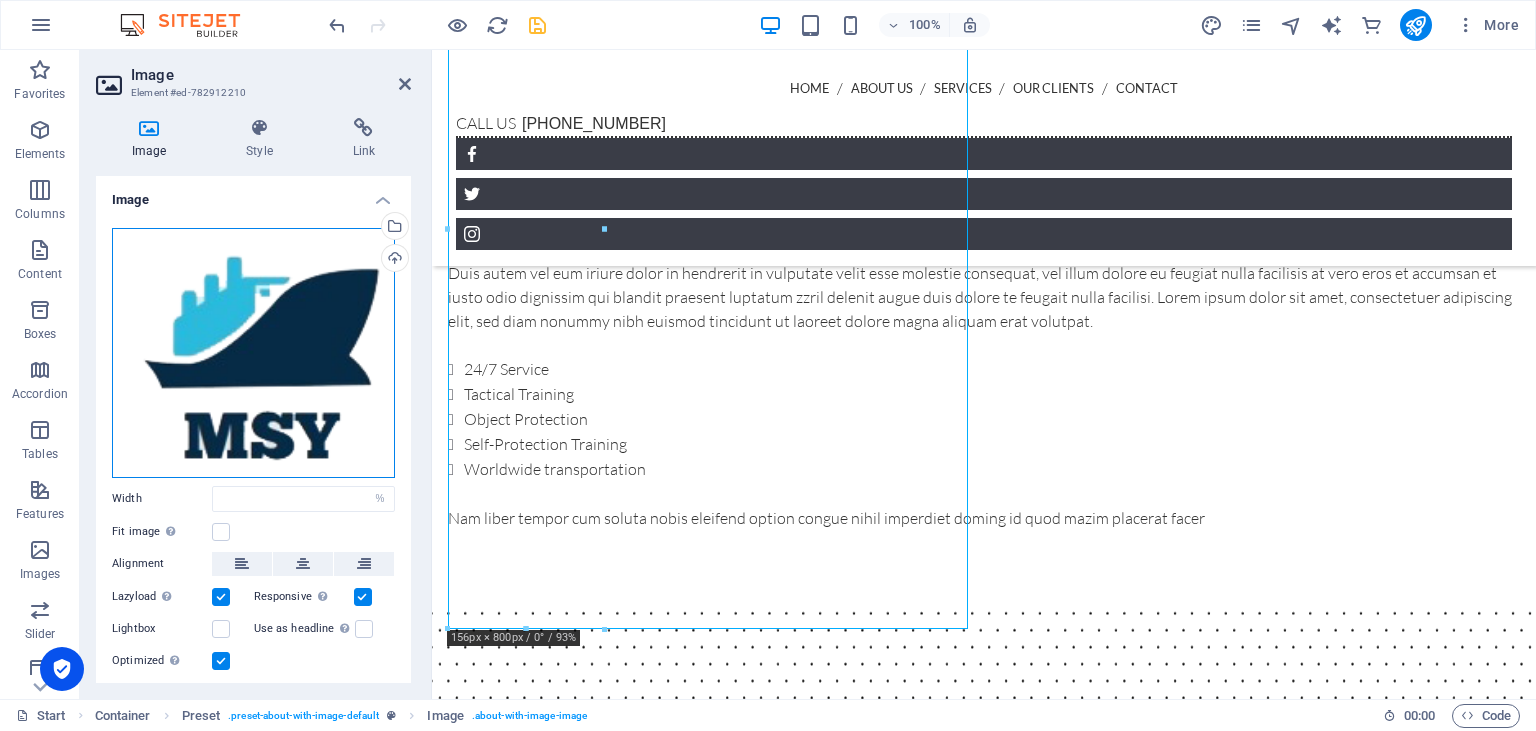 click on "Drag files here, click to choose files or select files from Files or our free stock photos & videos" at bounding box center [253, 353] 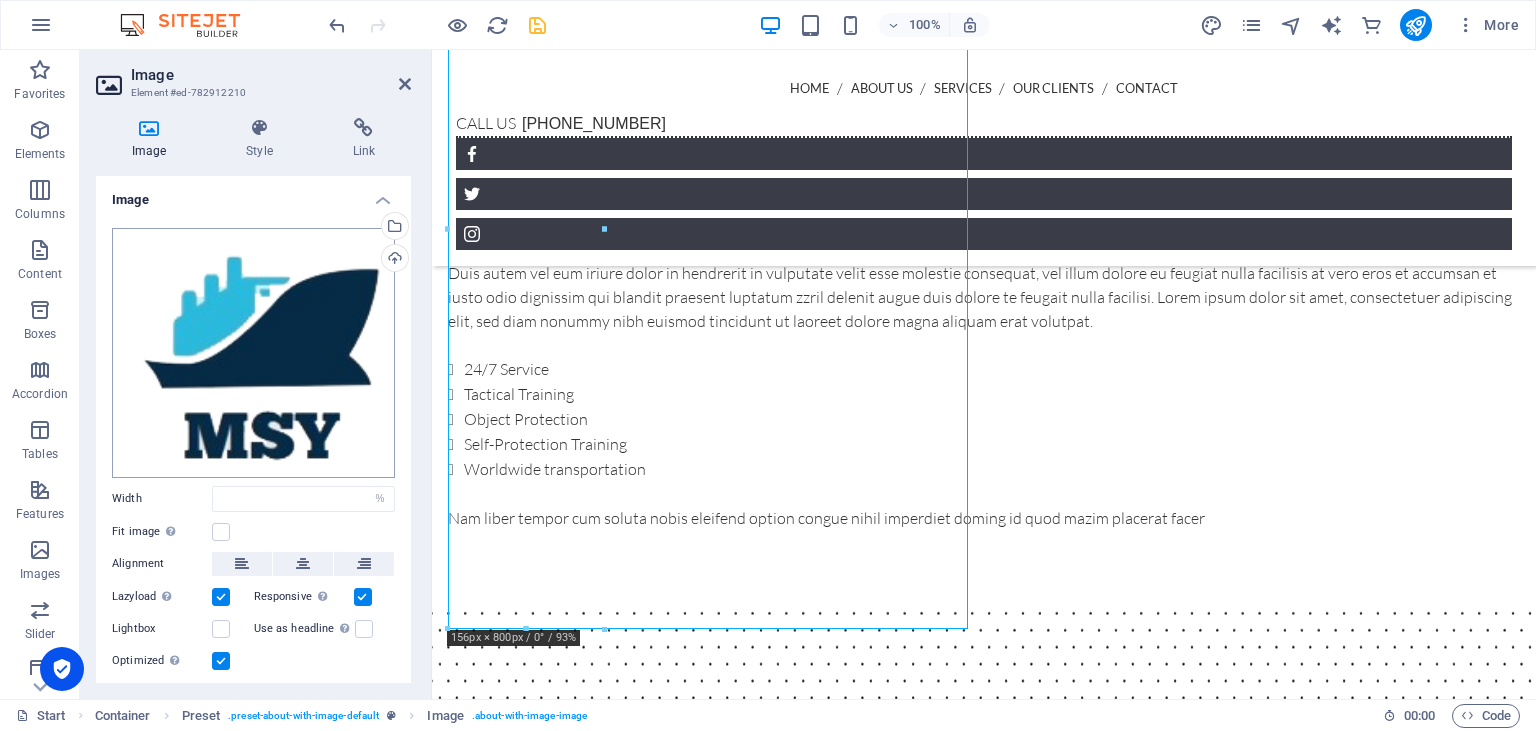 scroll, scrollTop: 1383, scrollLeft: 0, axis: vertical 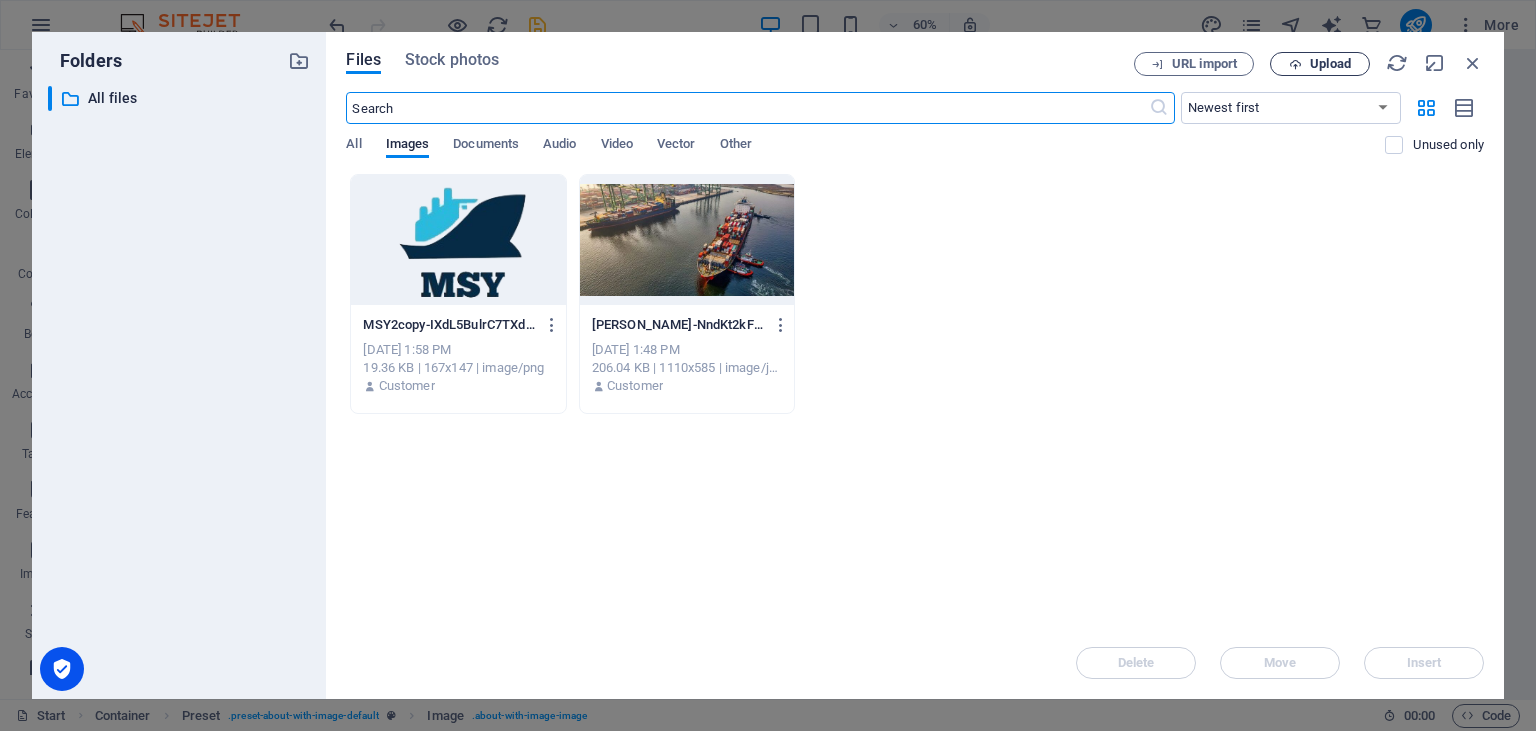 click on "Upload" at bounding box center (1330, 64) 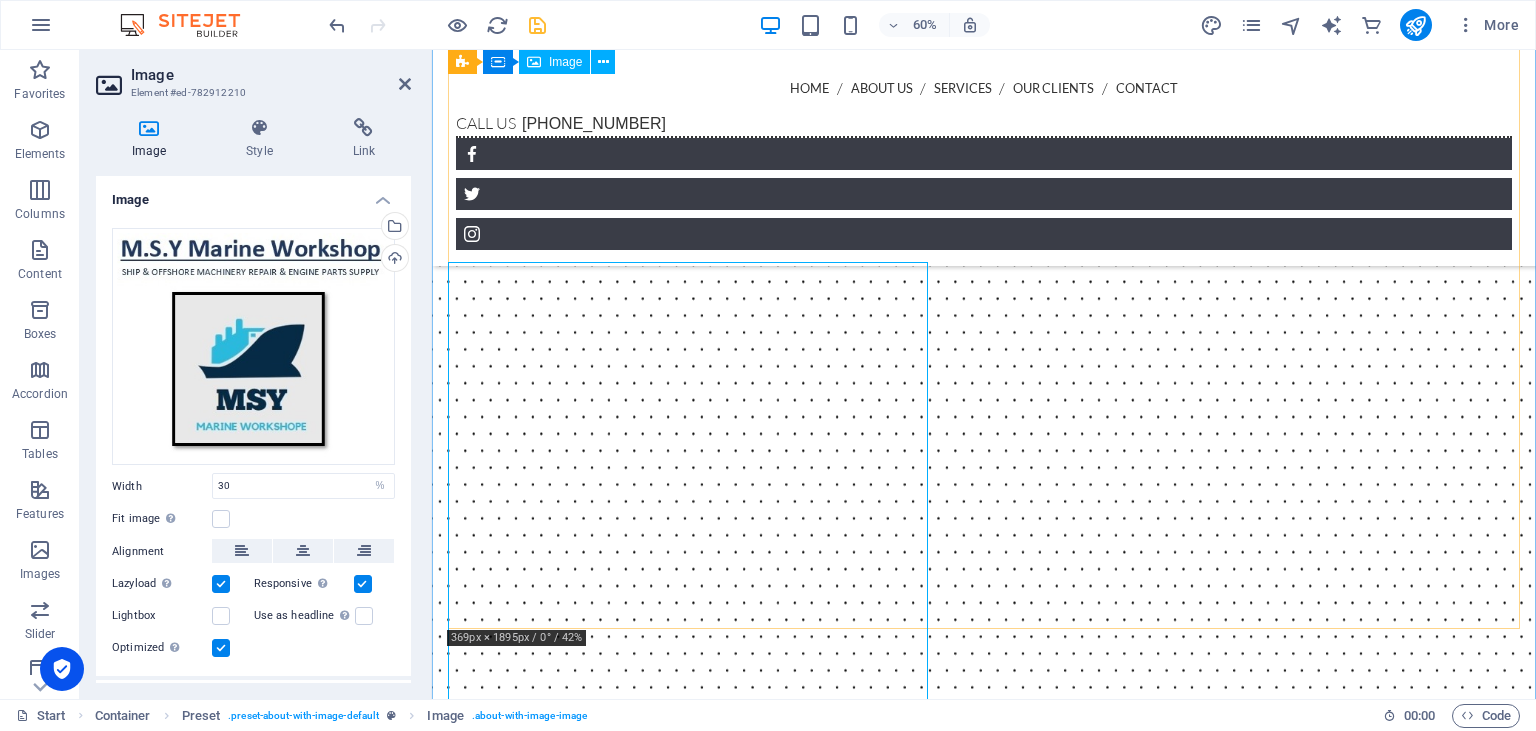 scroll, scrollTop: 950, scrollLeft: 0, axis: vertical 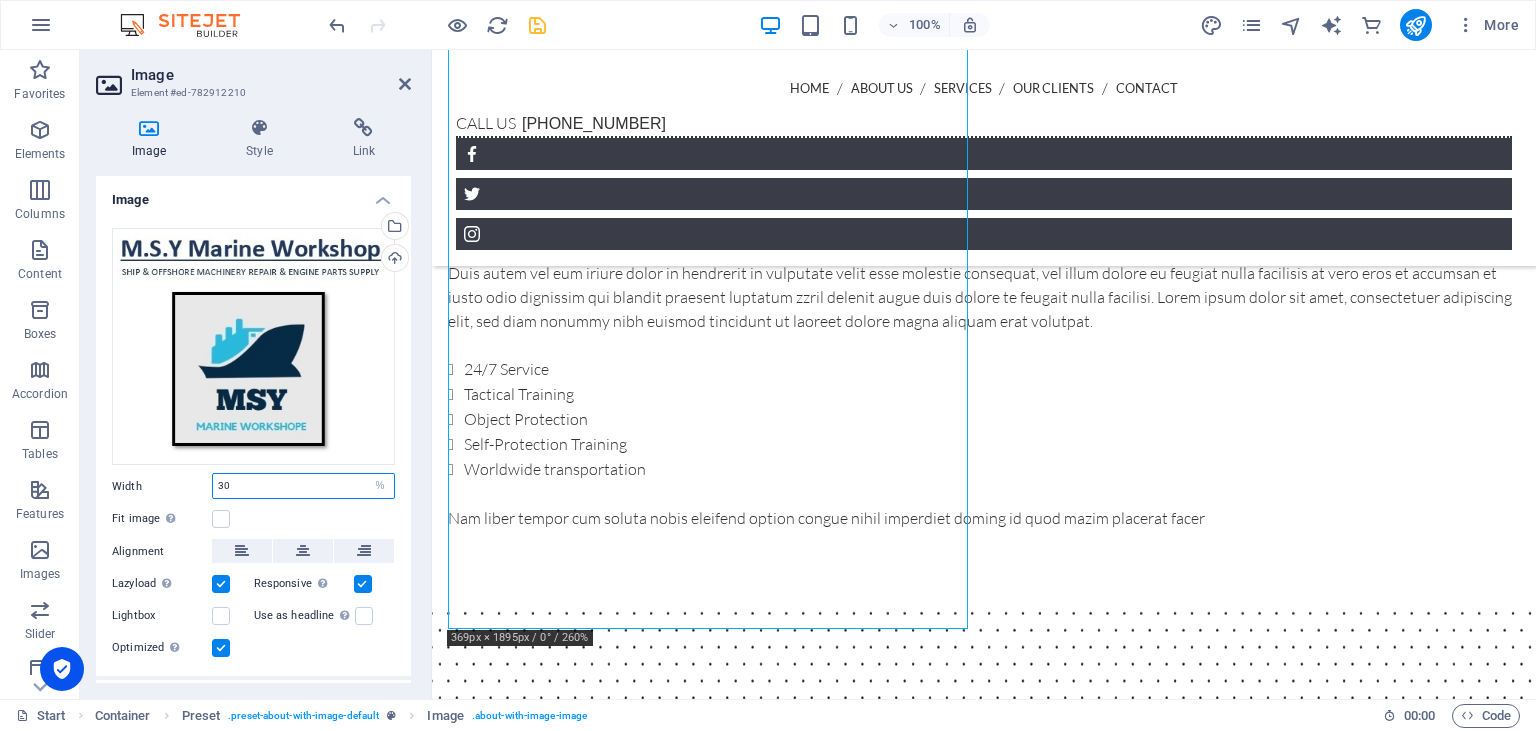 click on "30" at bounding box center (303, 486) 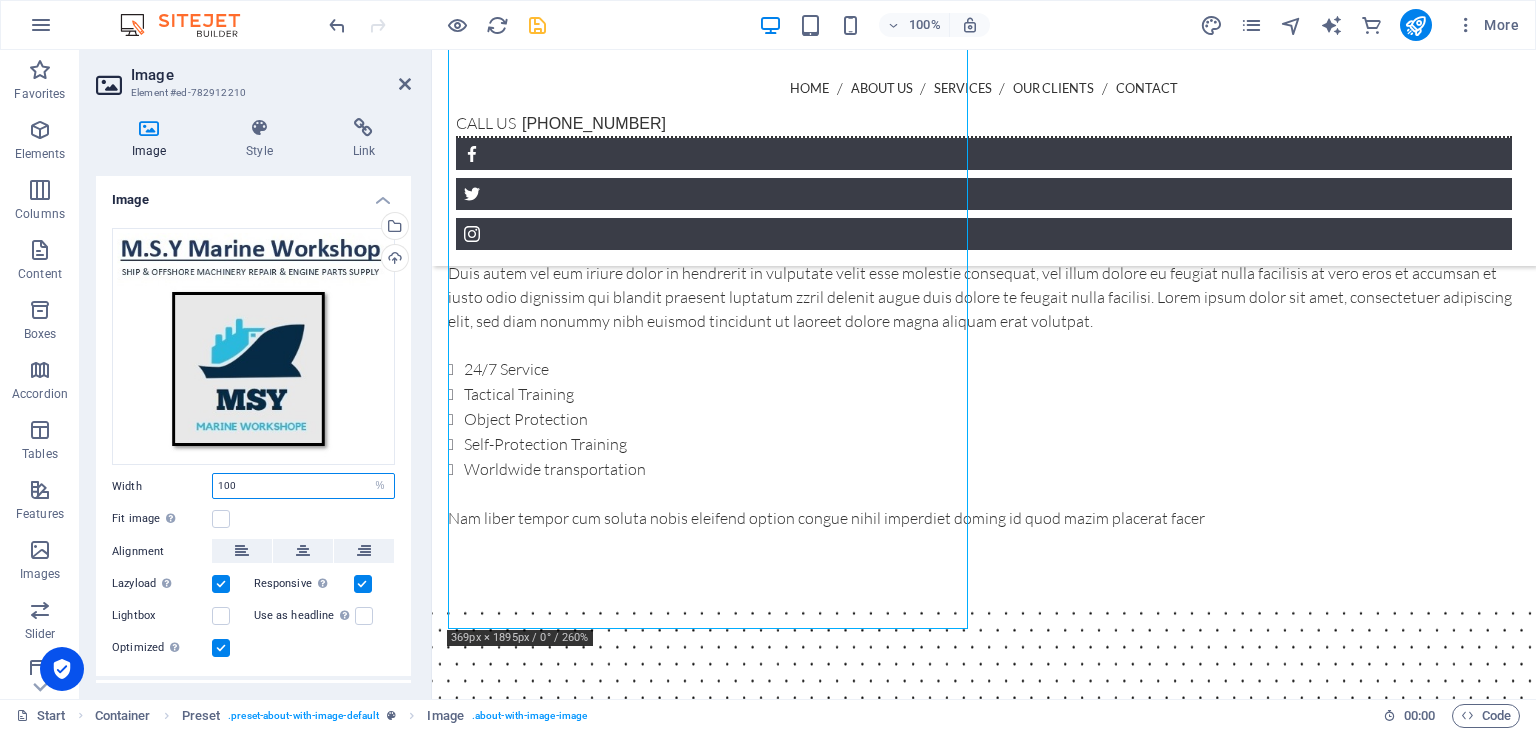 type on "100" 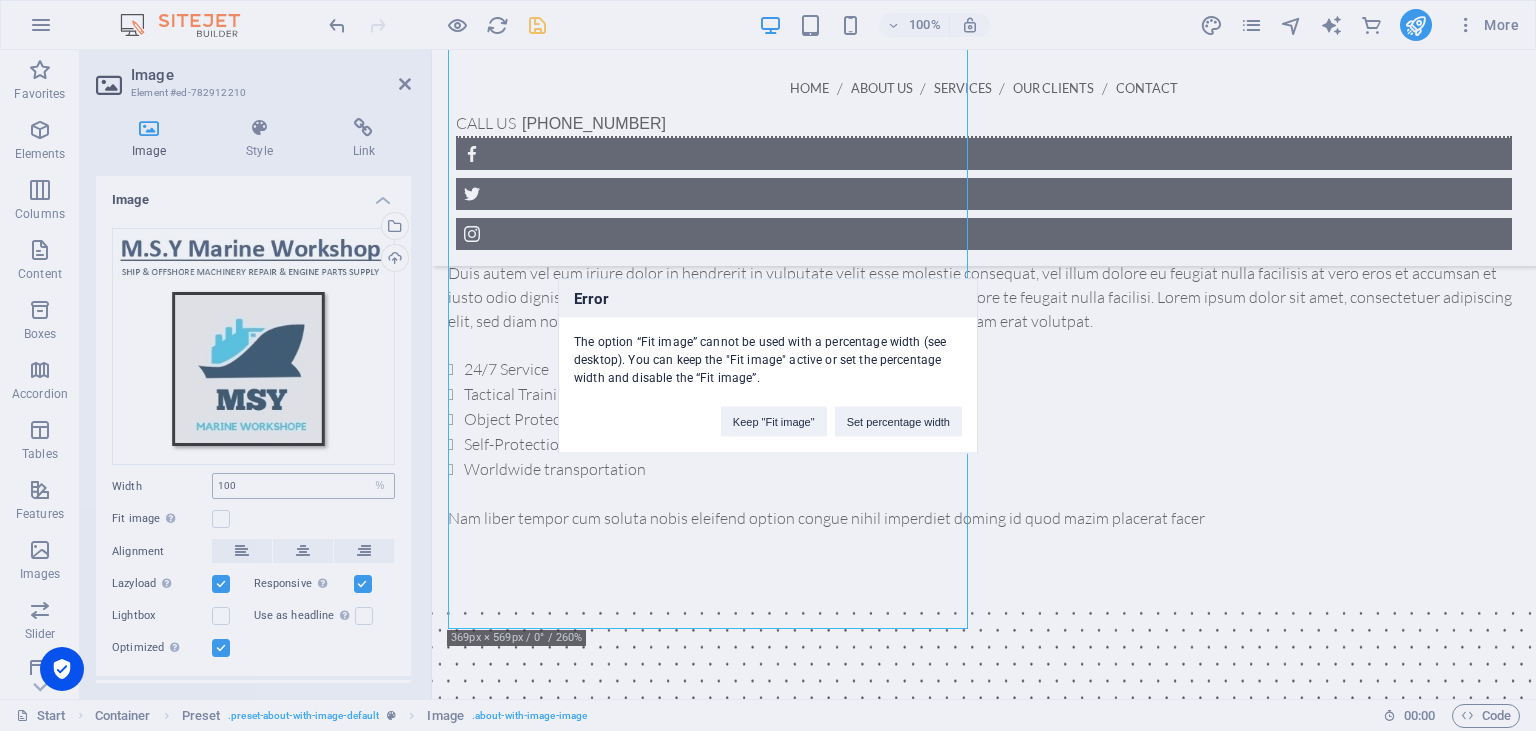 type 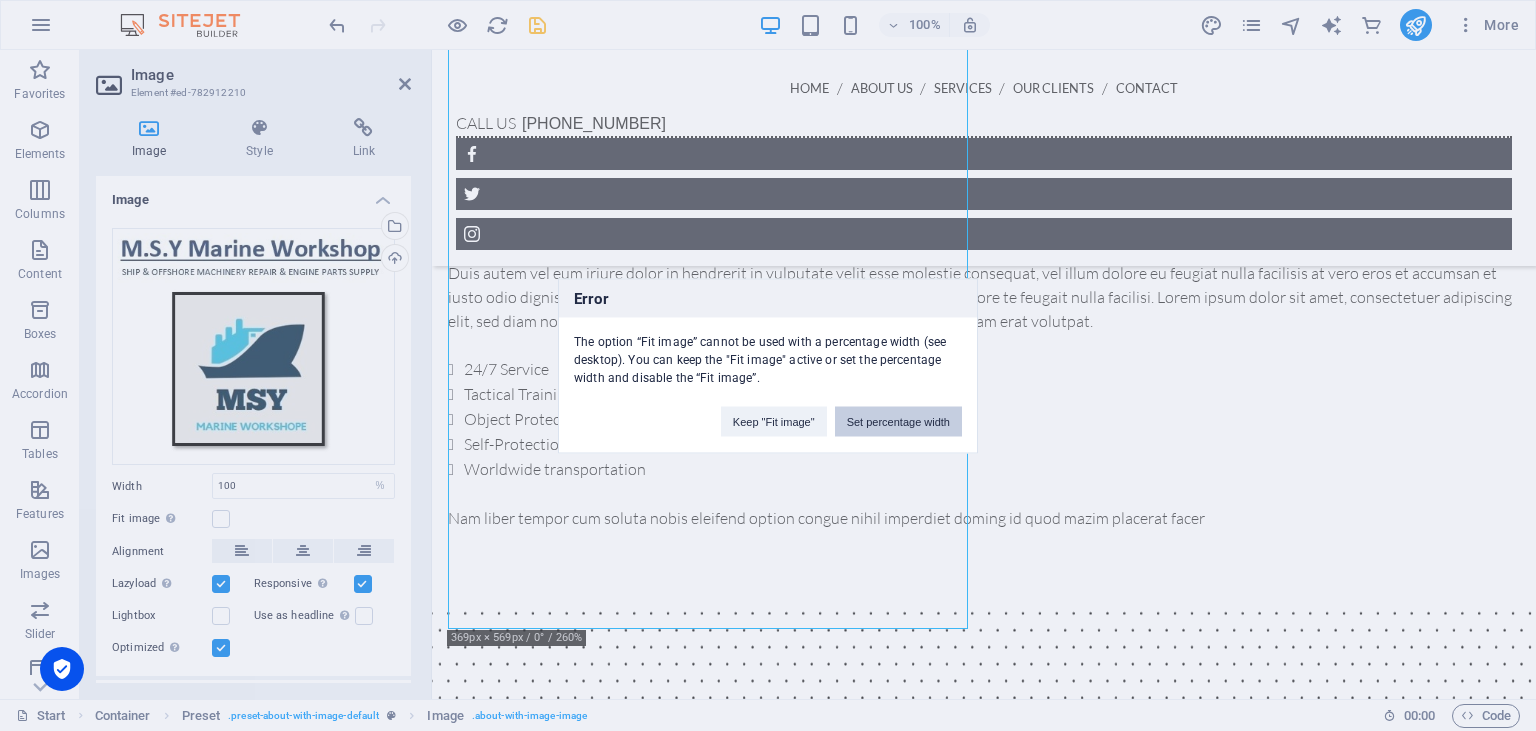 click on "Set percentage width" at bounding box center [898, 421] 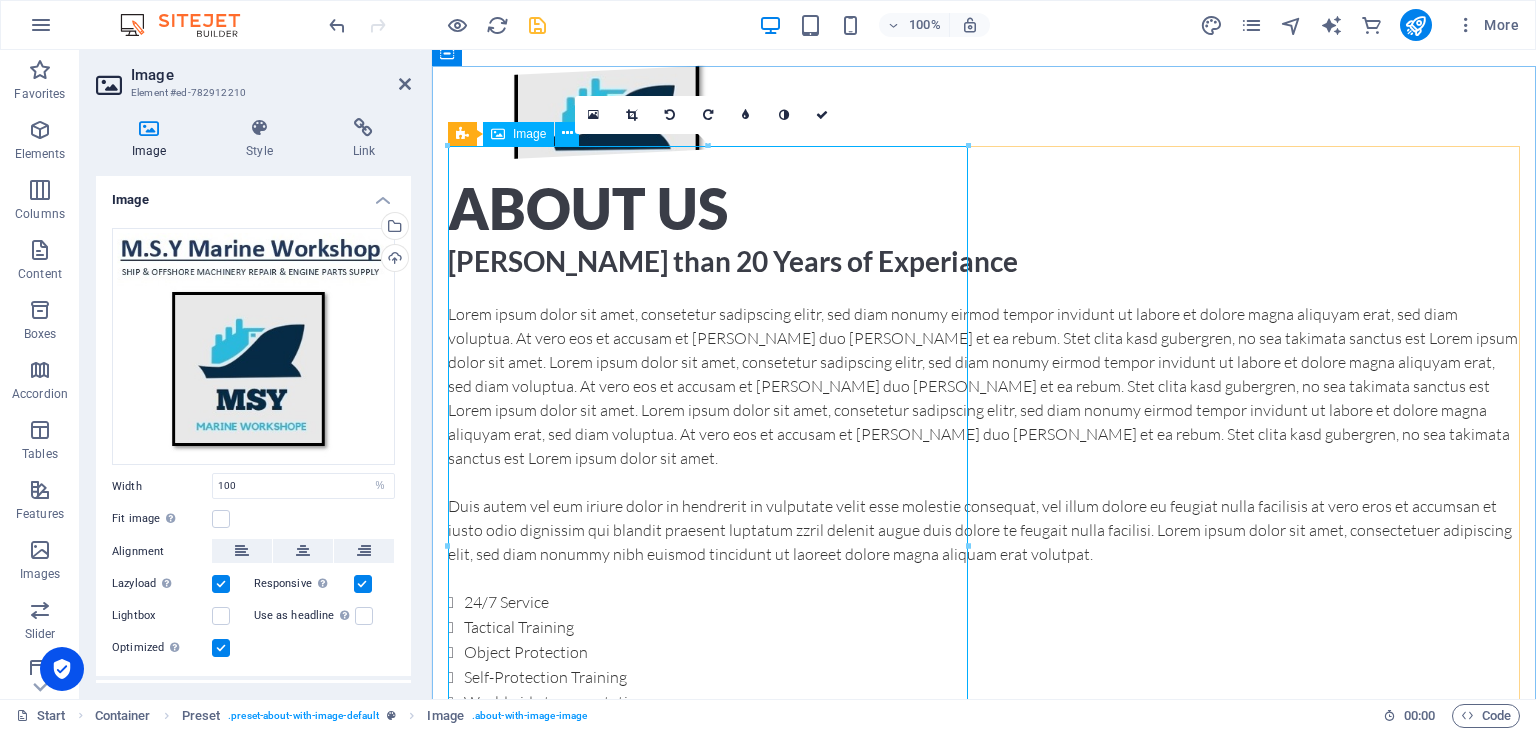 scroll, scrollTop: 844, scrollLeft: 0, axis: vertical 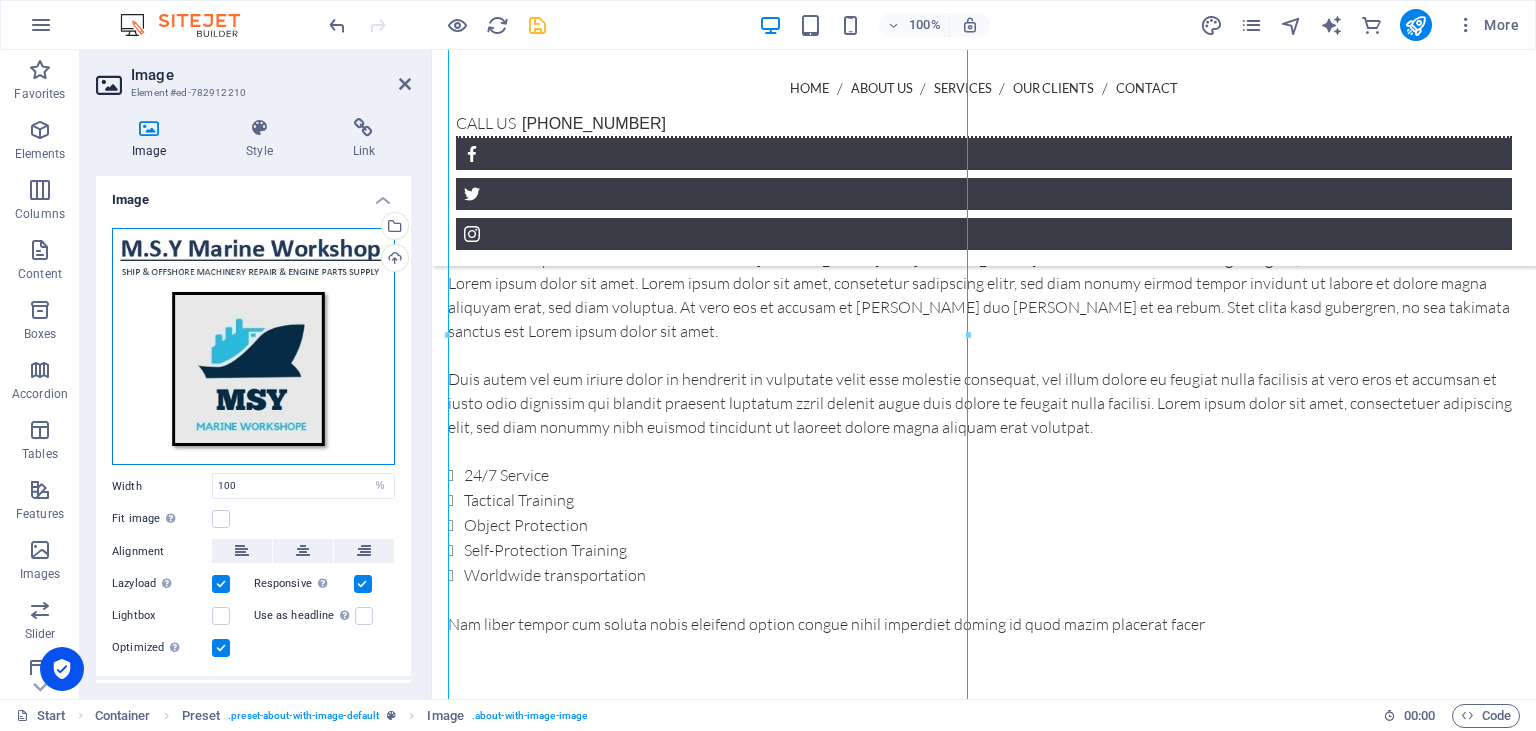 click on "Drag files here, click to choose files or select files from Files or our free stock photos & videos" at bounding box center (253, 347) 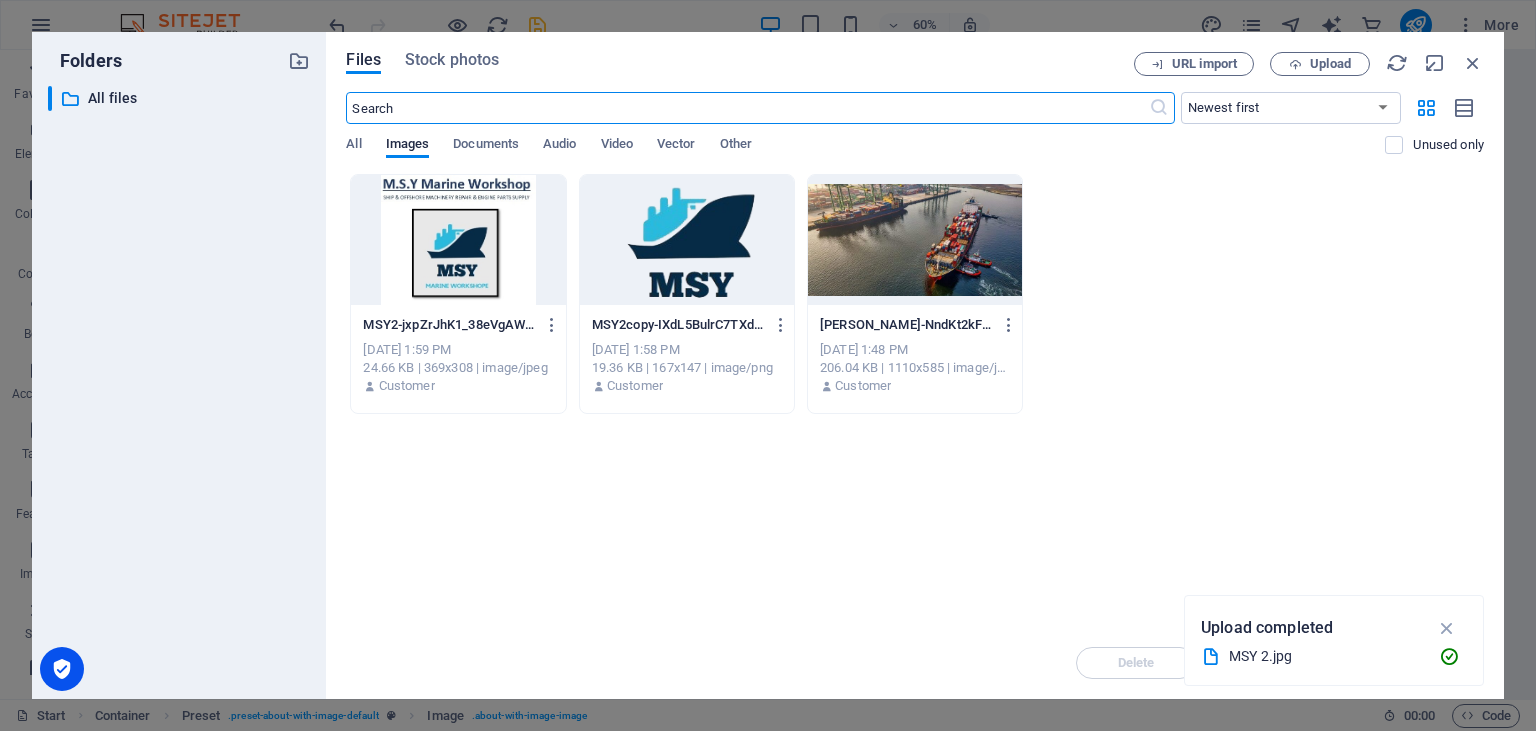 scroll, scrollTop: 1277, scrollLeft: 0, axis: vertical 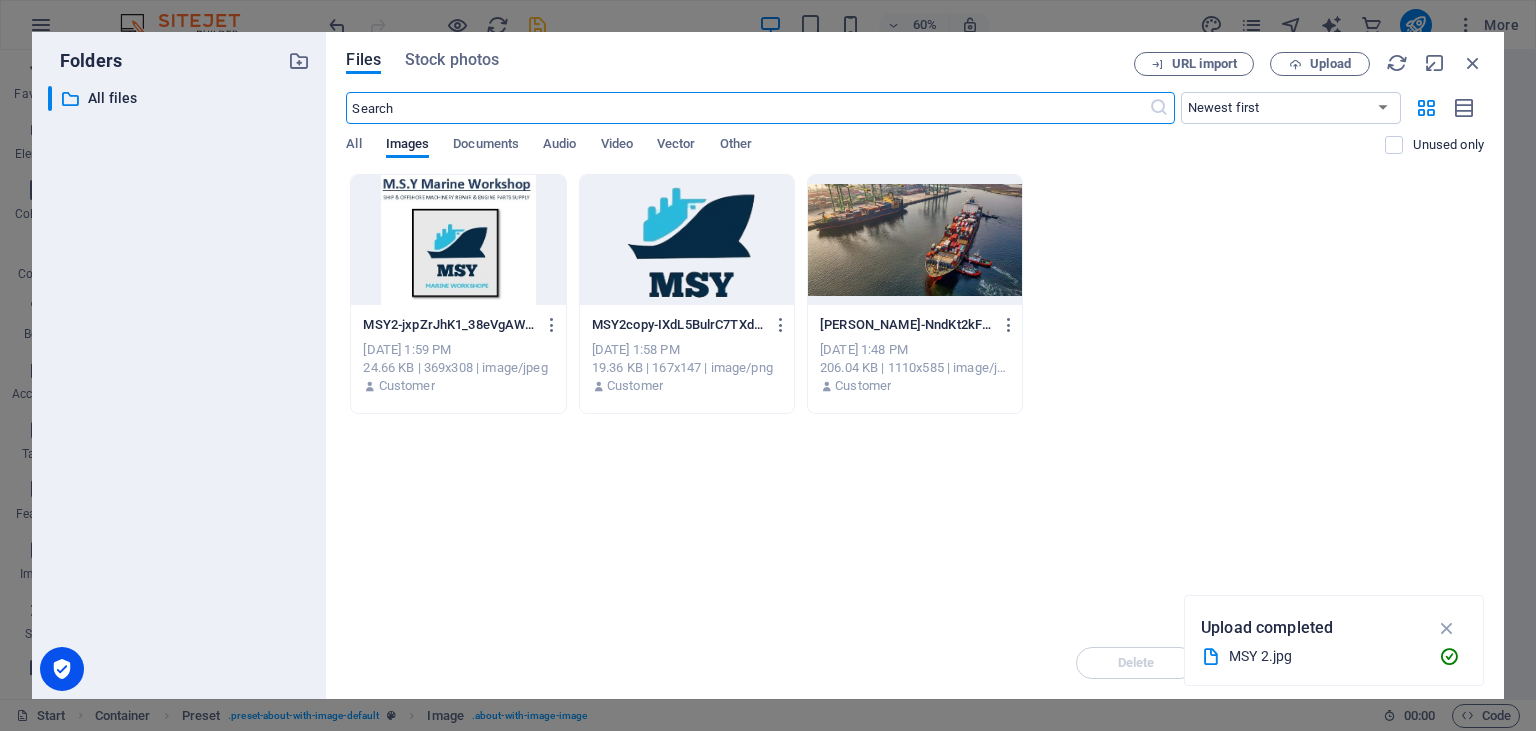 click at bounding box center [687, 240] 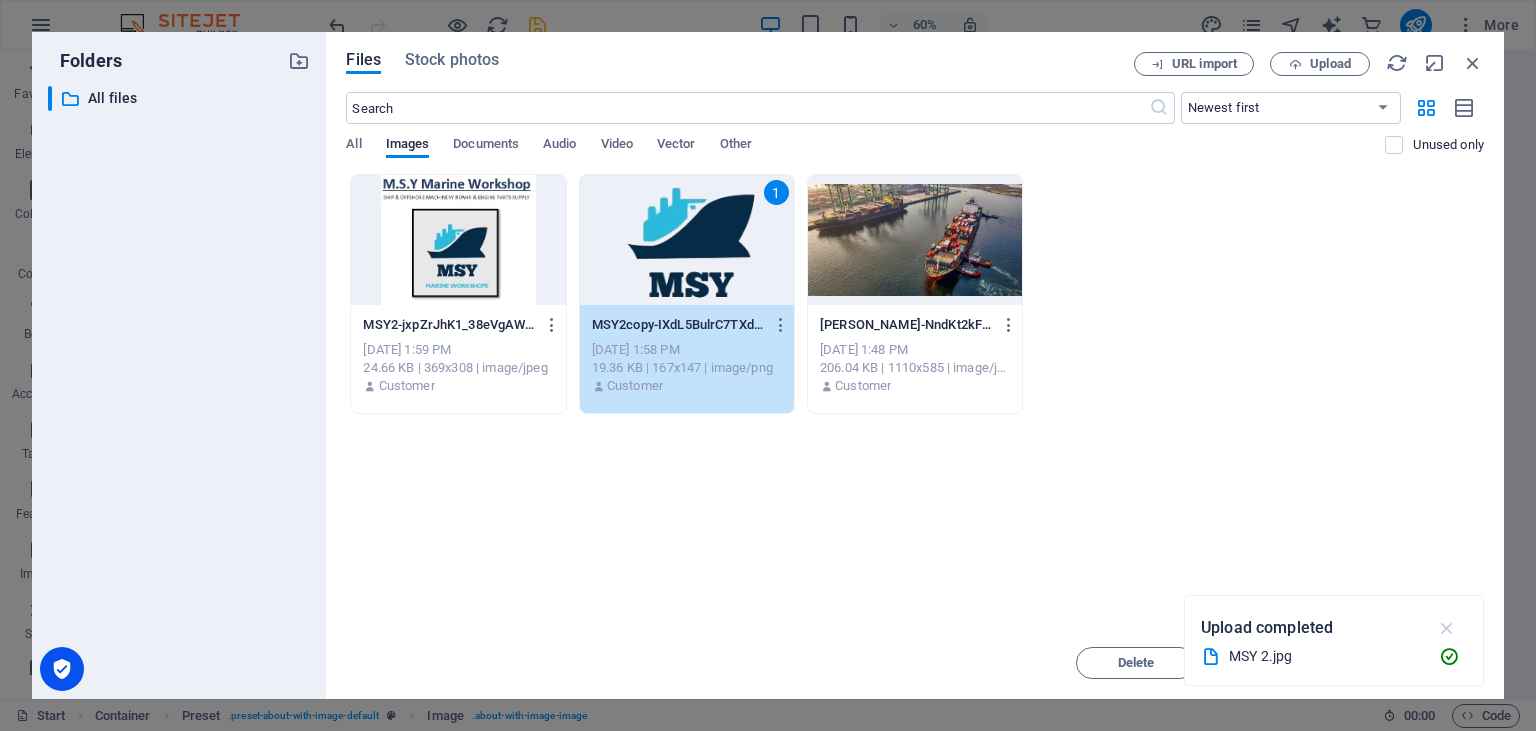 click at bounding box center (1447, 628) 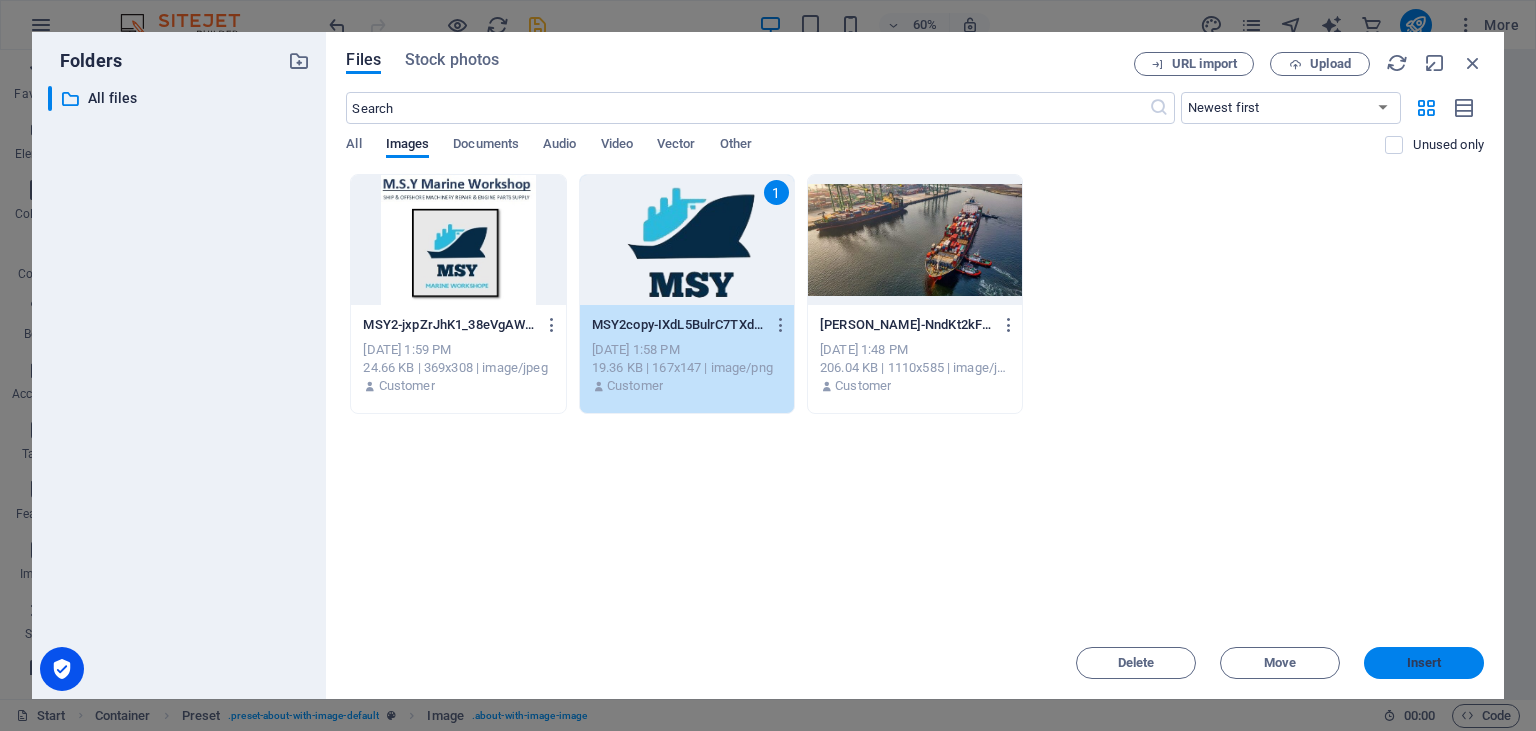 click on "Insert" at bounding box center (1424, 663) 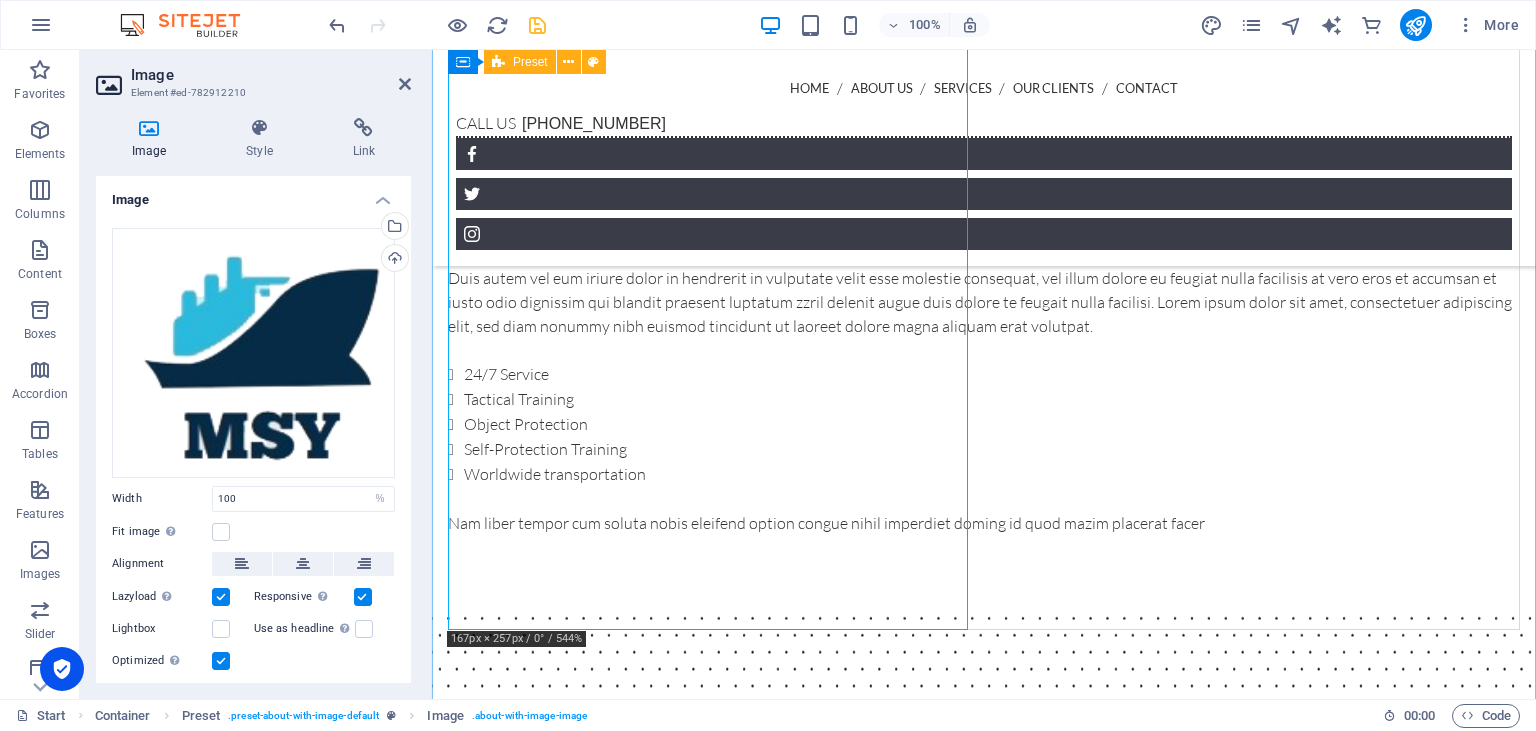 scroll, scrollTop: 950, scrollLeft: 0, axis: vertical 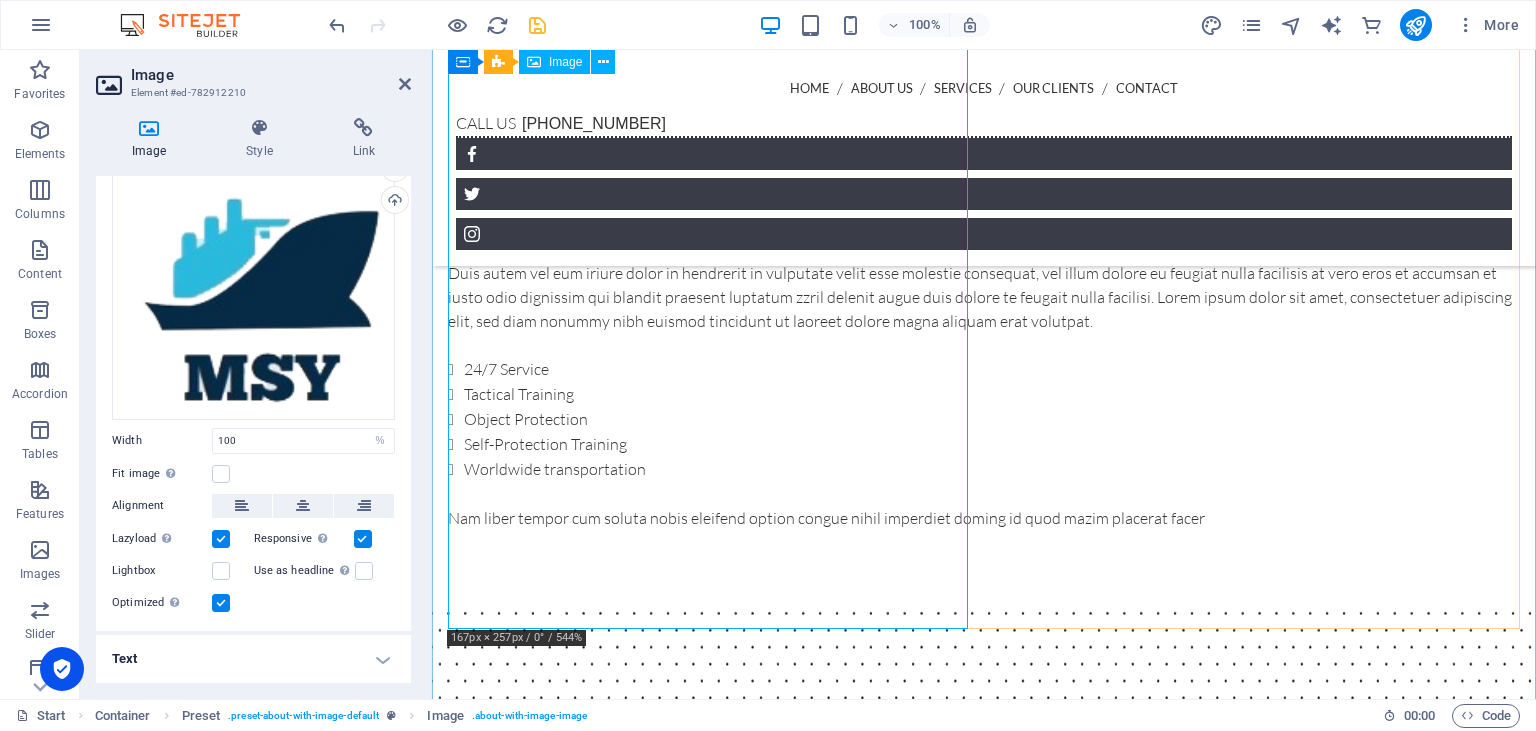 click at bounding box center (613, -121) 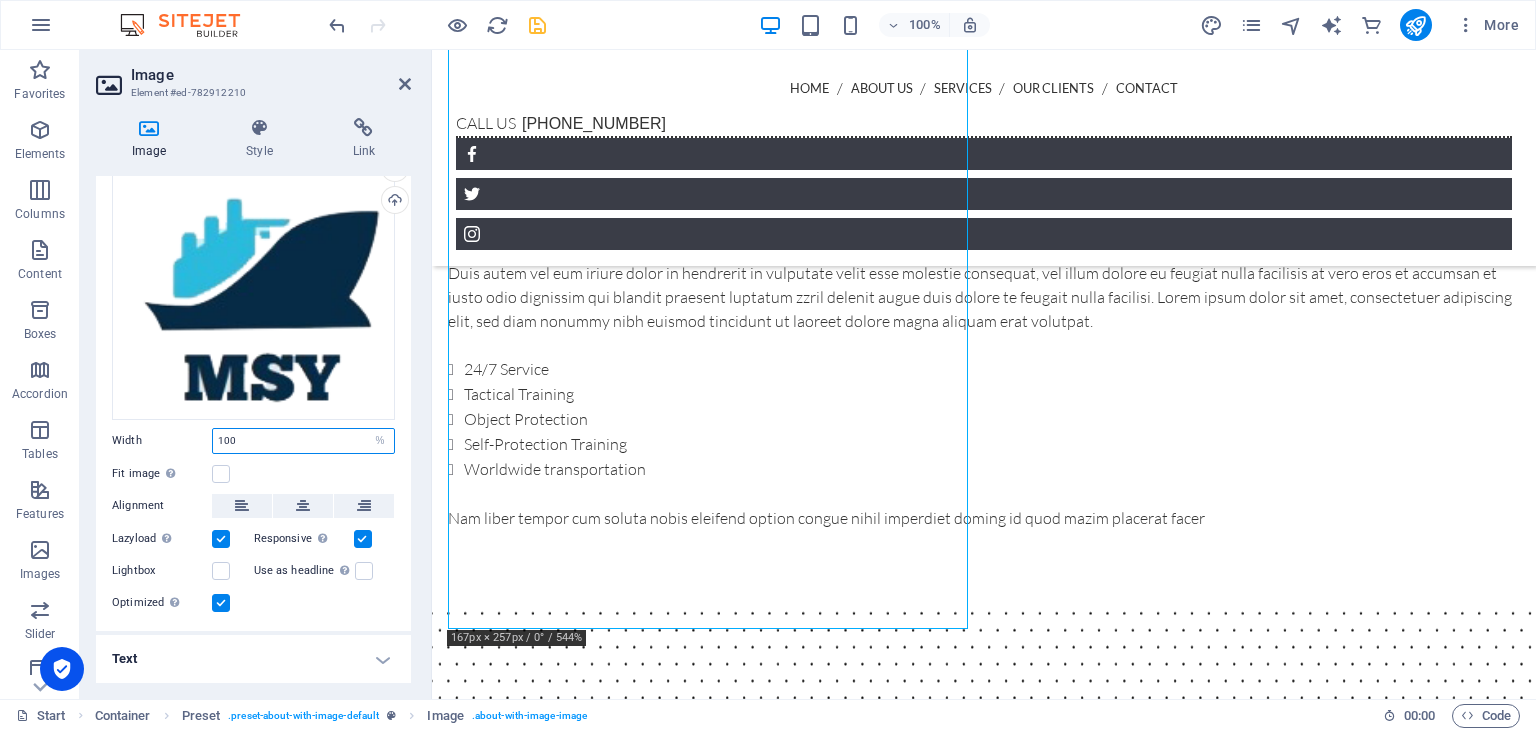 click on "100" at bounding box center (303, 441) 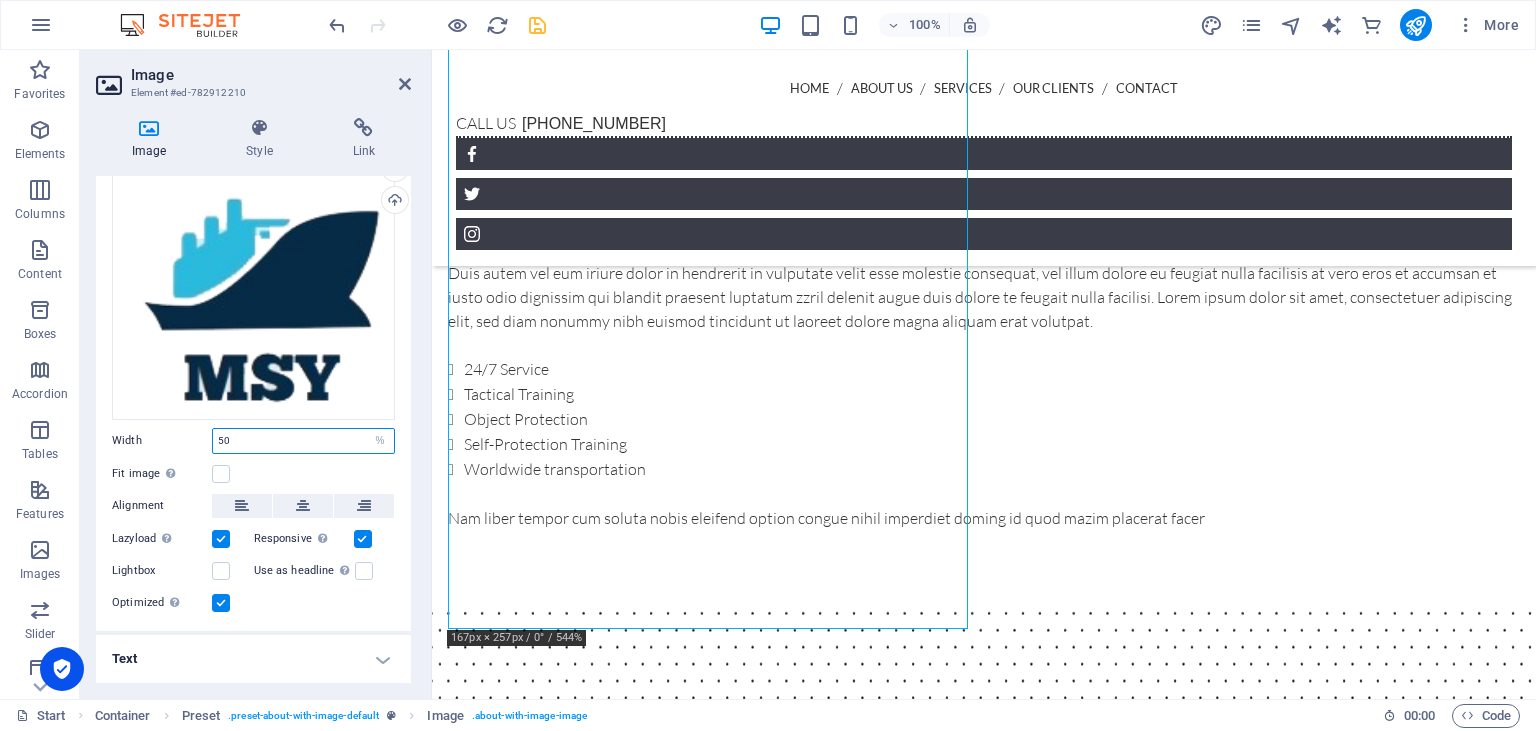 type on "50" 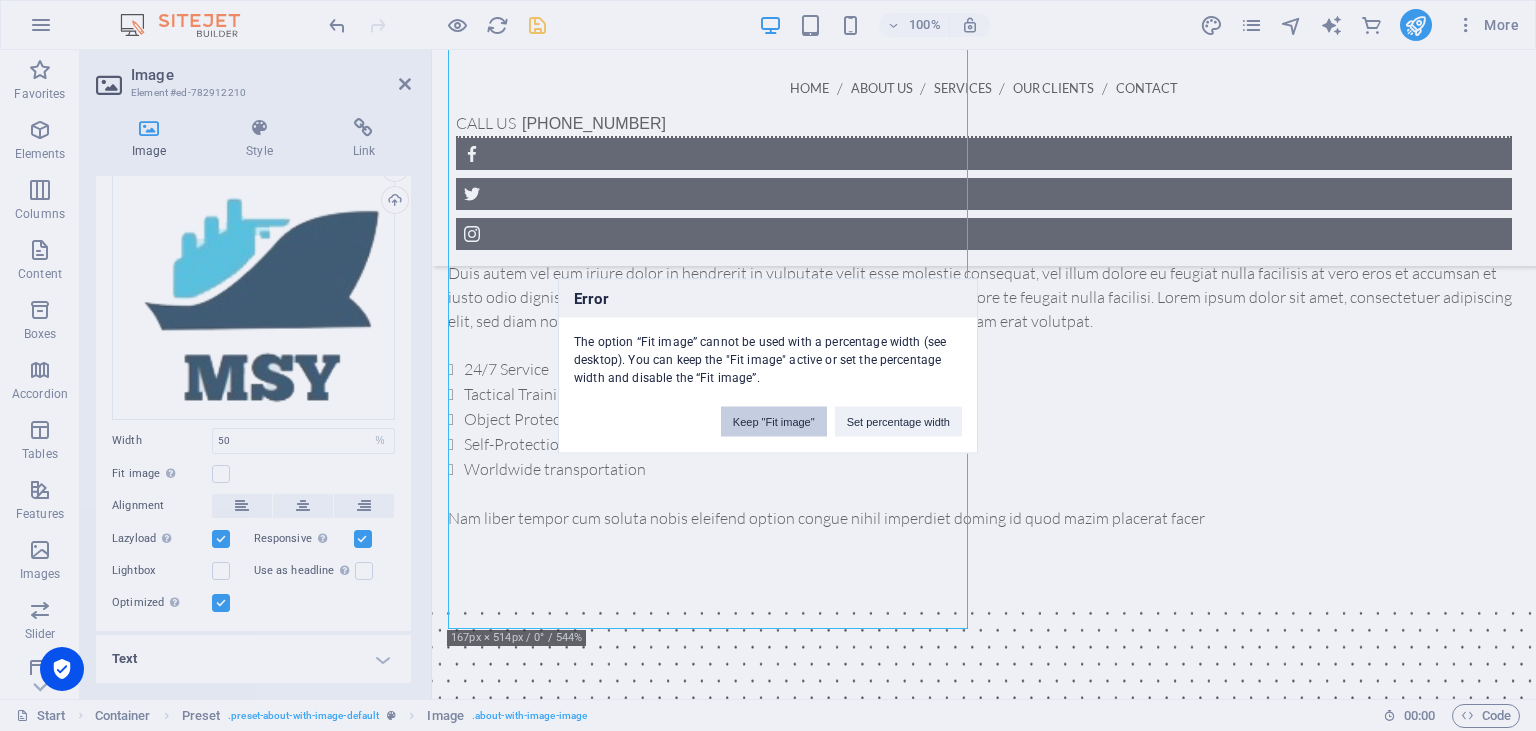 click on "Keep "Fit image"" at bounding box center [774, 421] 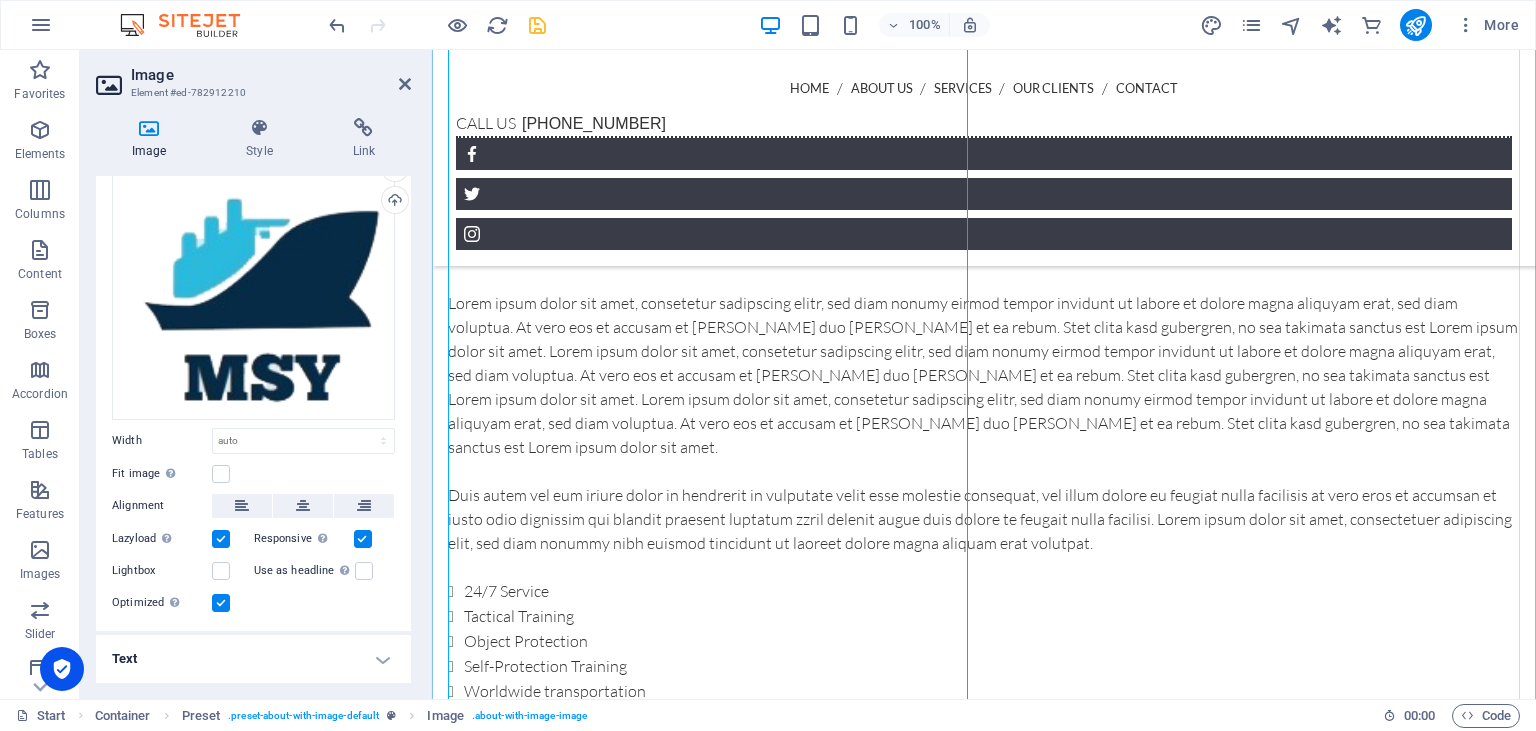 scroll, scrollTop: 844, scrollLeft: 0, axis: vertical 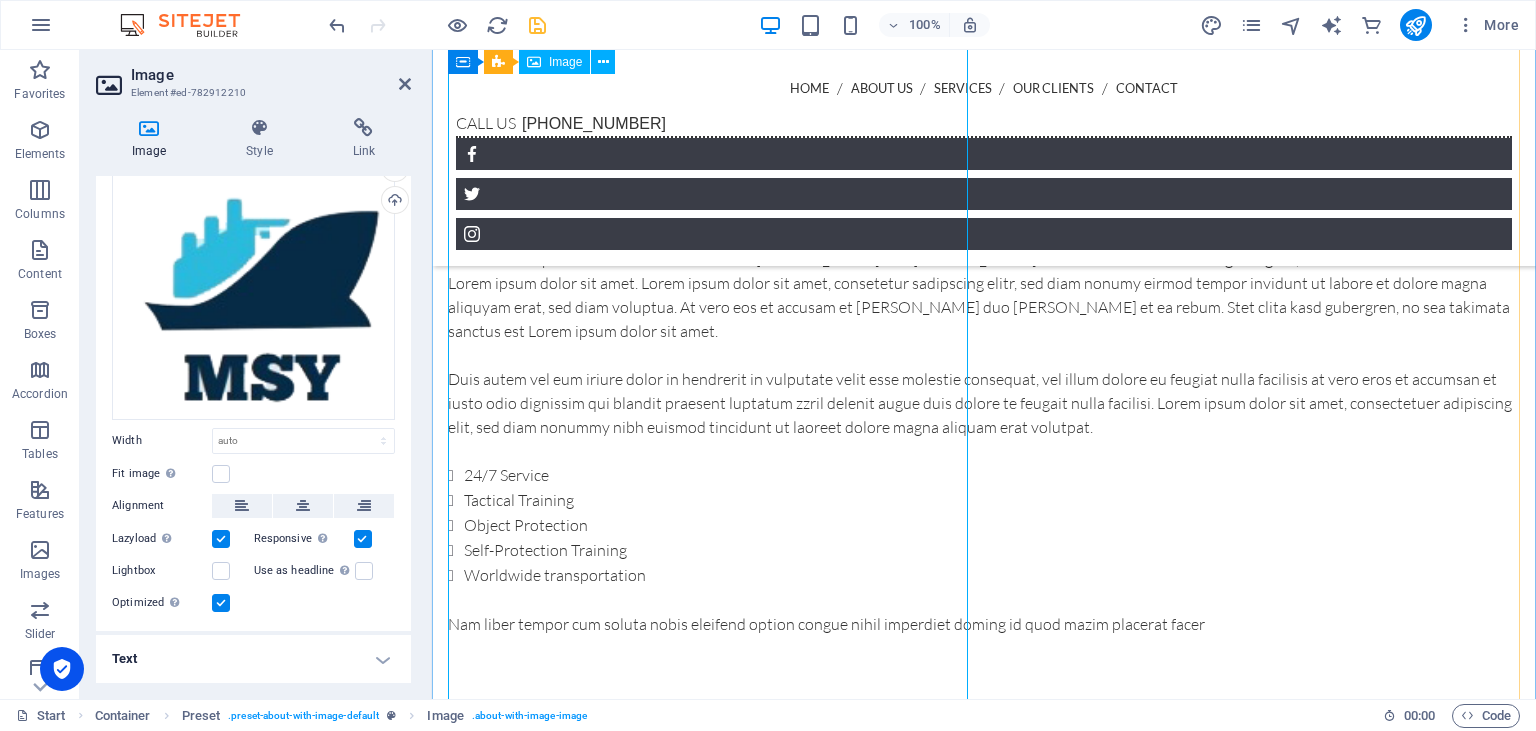 click at bounding box center (613, -15) 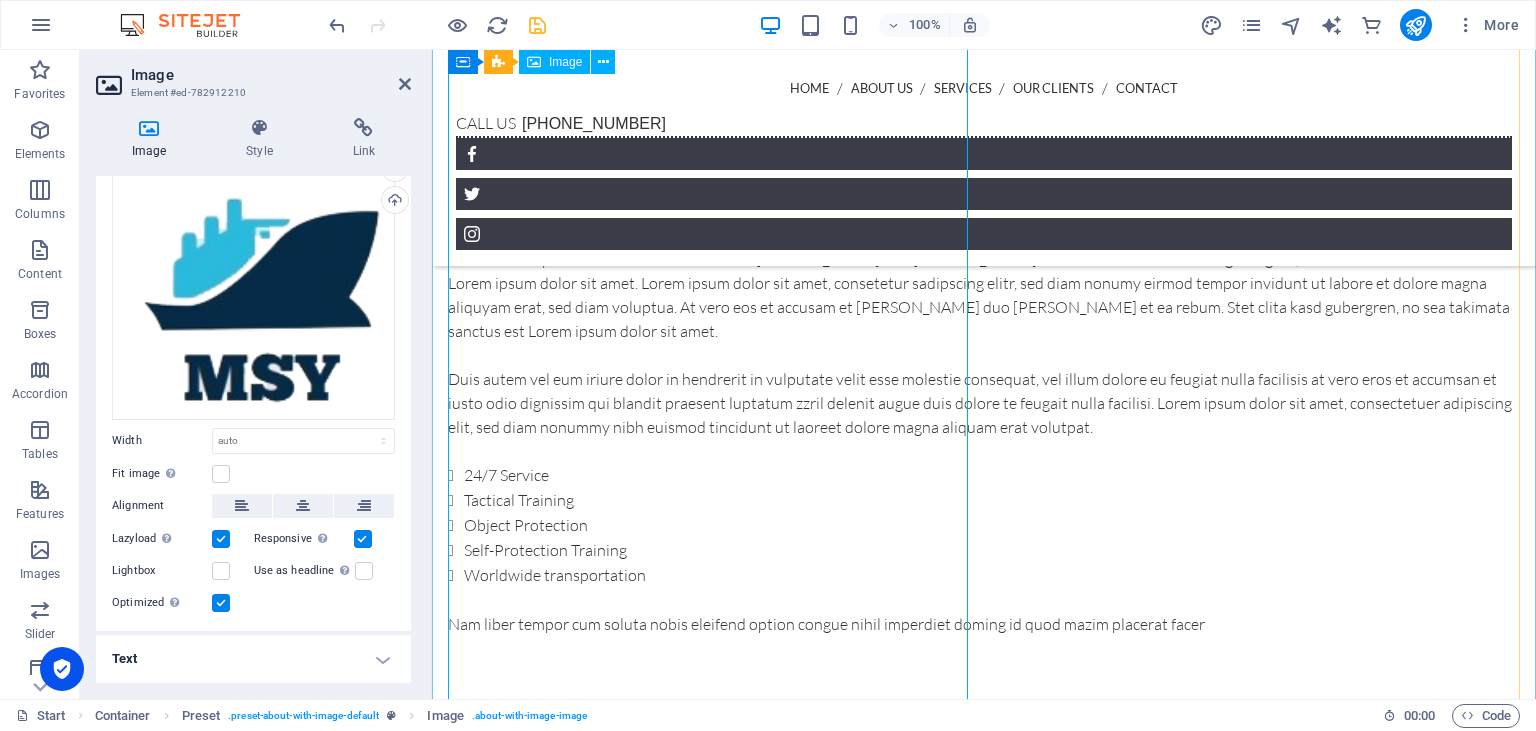 scroll, scrollTop: 57, scrollLeft: 0, axis: vertical 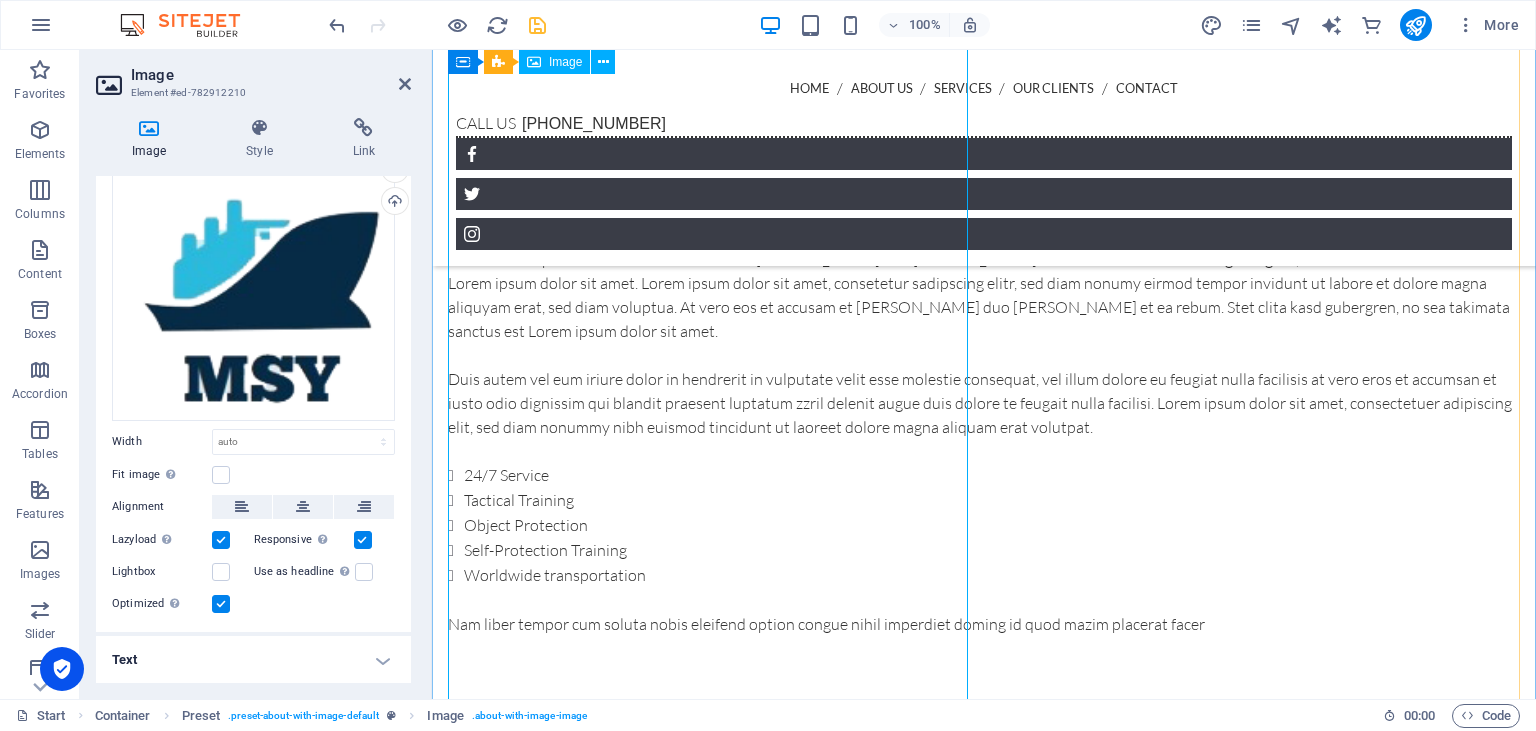 click at bounding box center (613, -15) 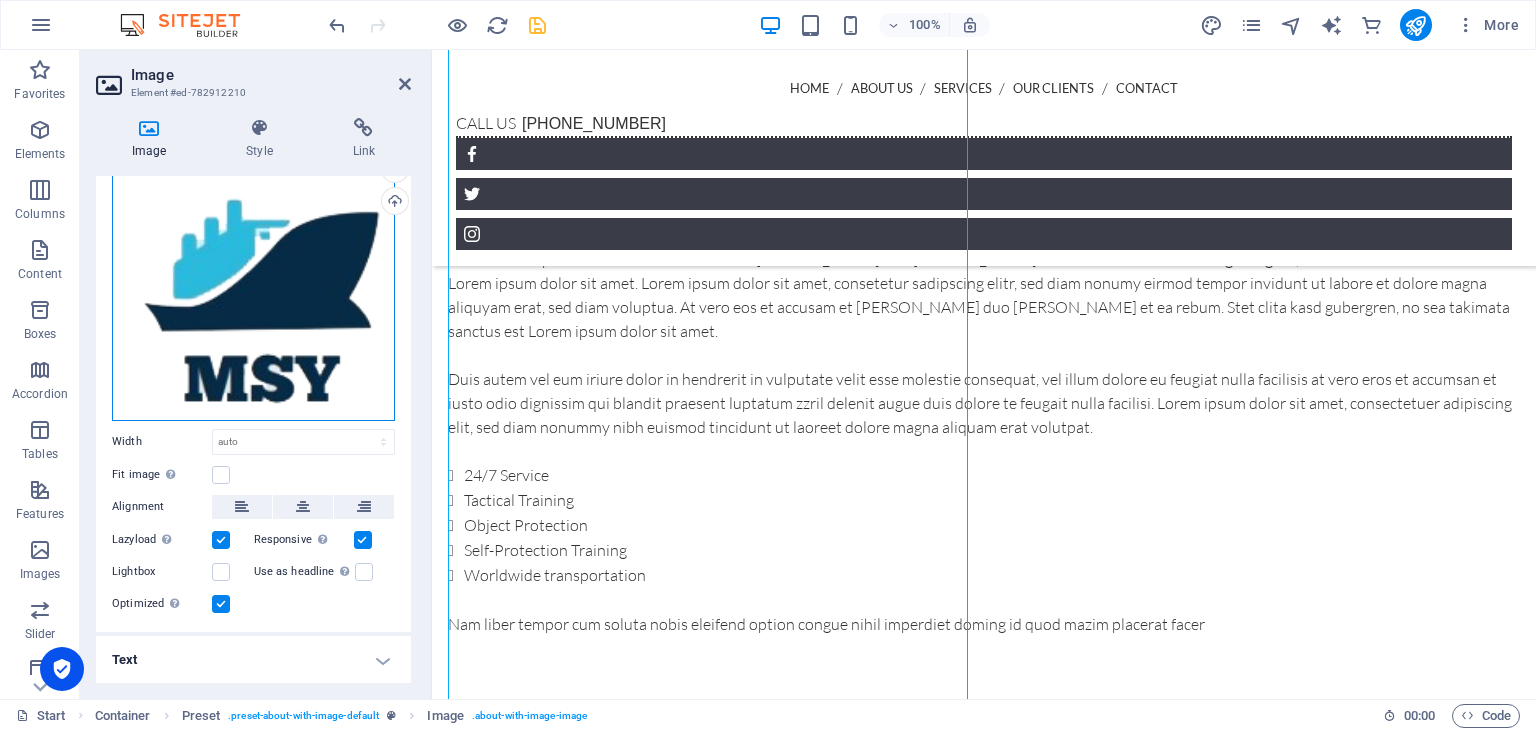 click on "Drag files here, click to choose files or select files from Files or our free stock photos & videos" at bounding box center (253, 296) 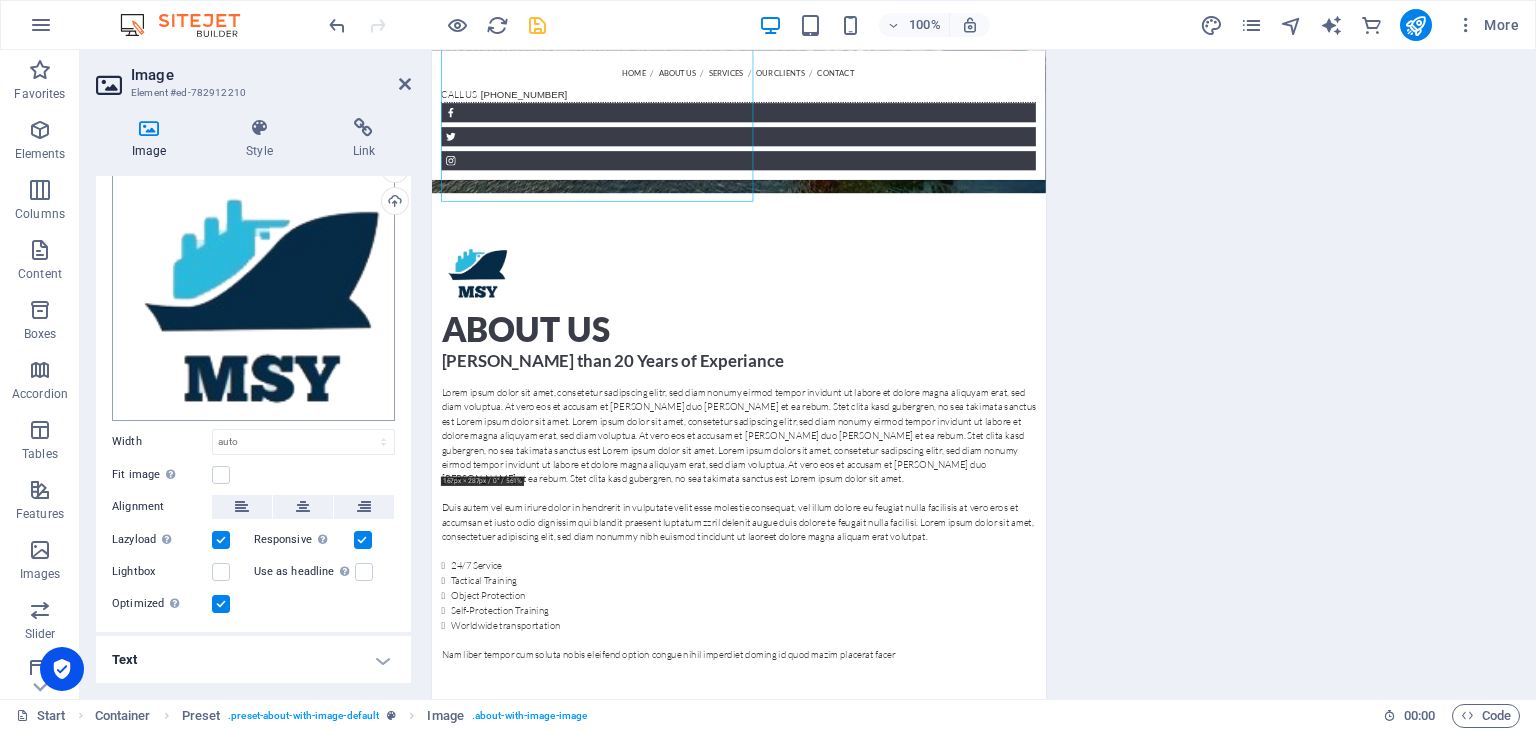 scroll, scrollTop: 1277, scrollLeft: 0, axis: vertical 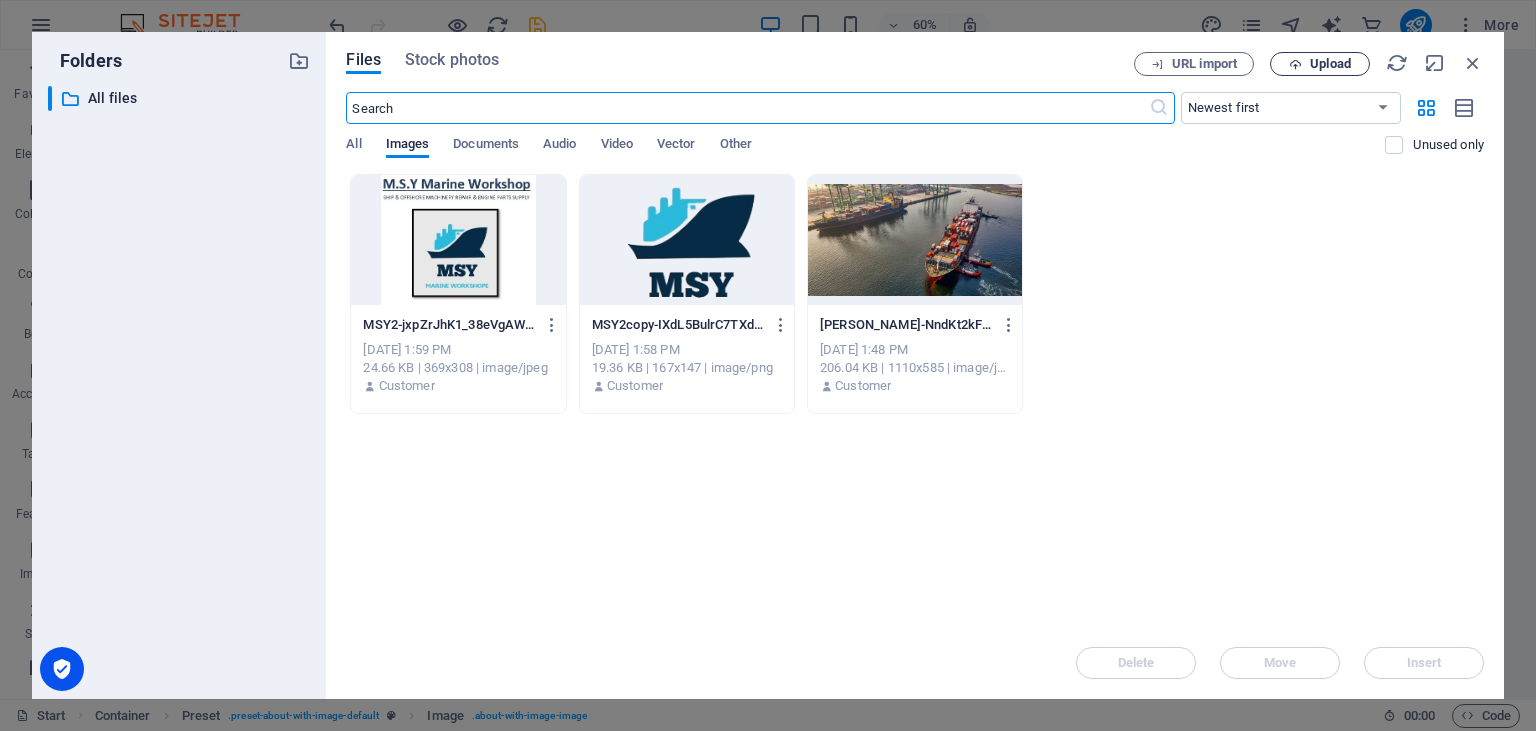 click on "Upload" at bounding box center [1330, 64] 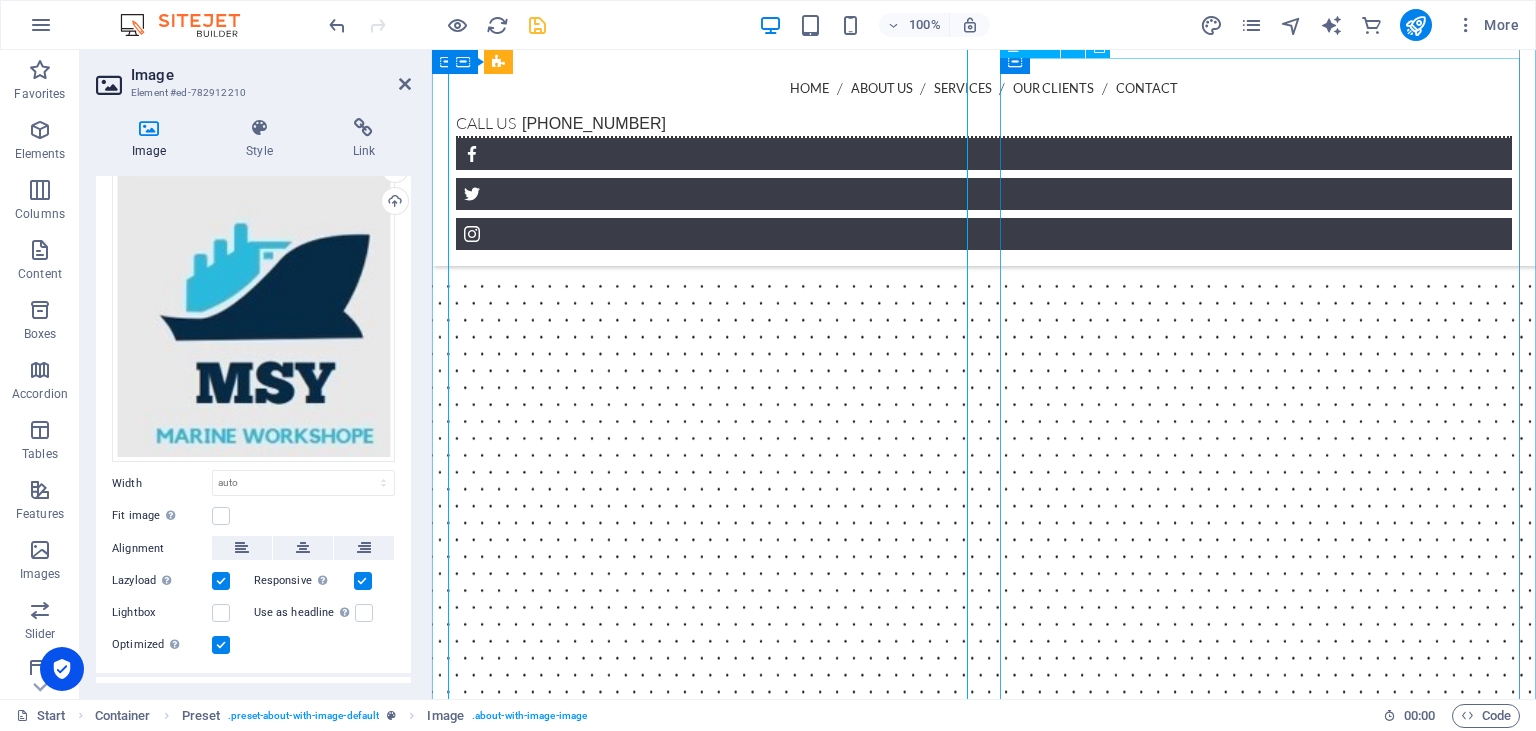 scroll, scrollTop: 844, scrollLeft: 0, axis: vertical 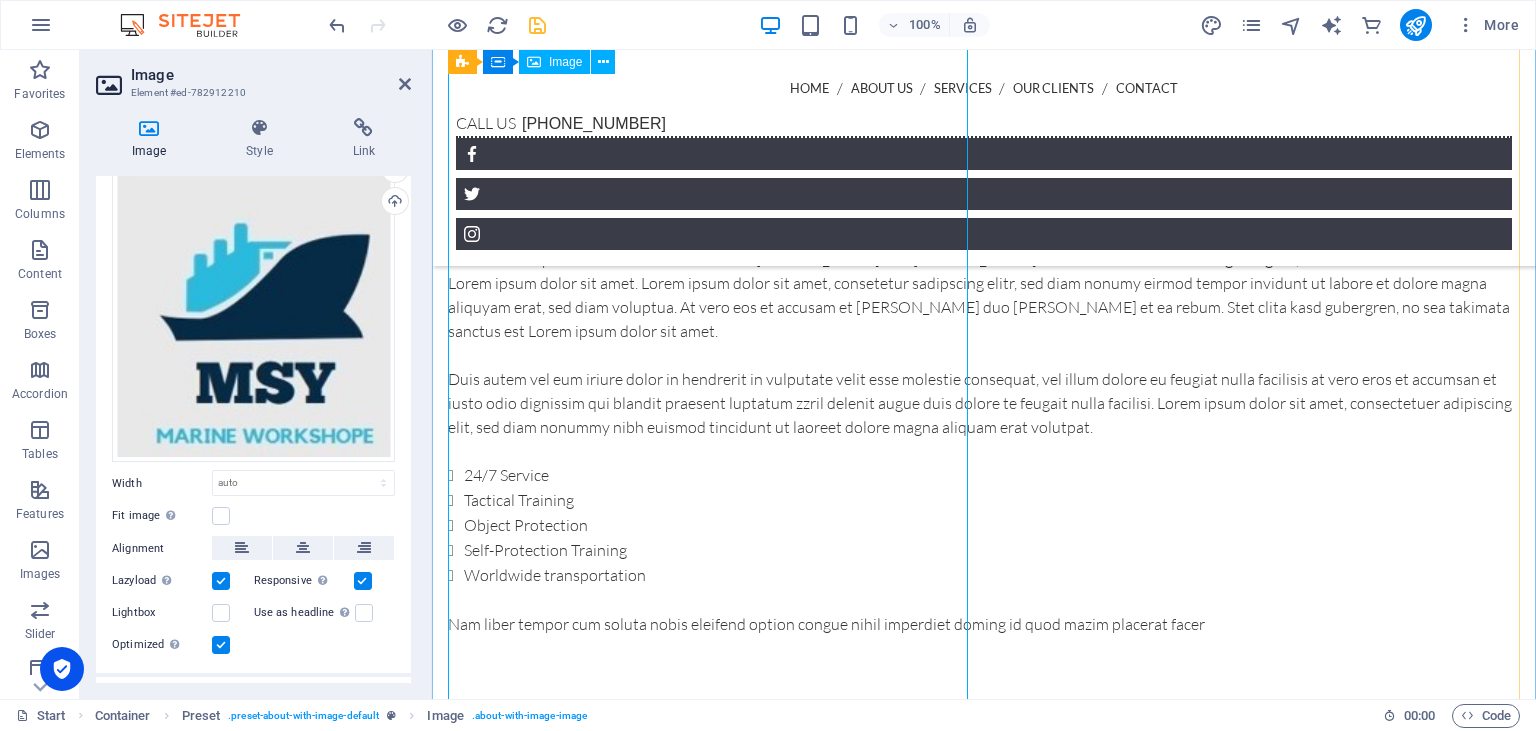 click at bounding box center (613, -15) 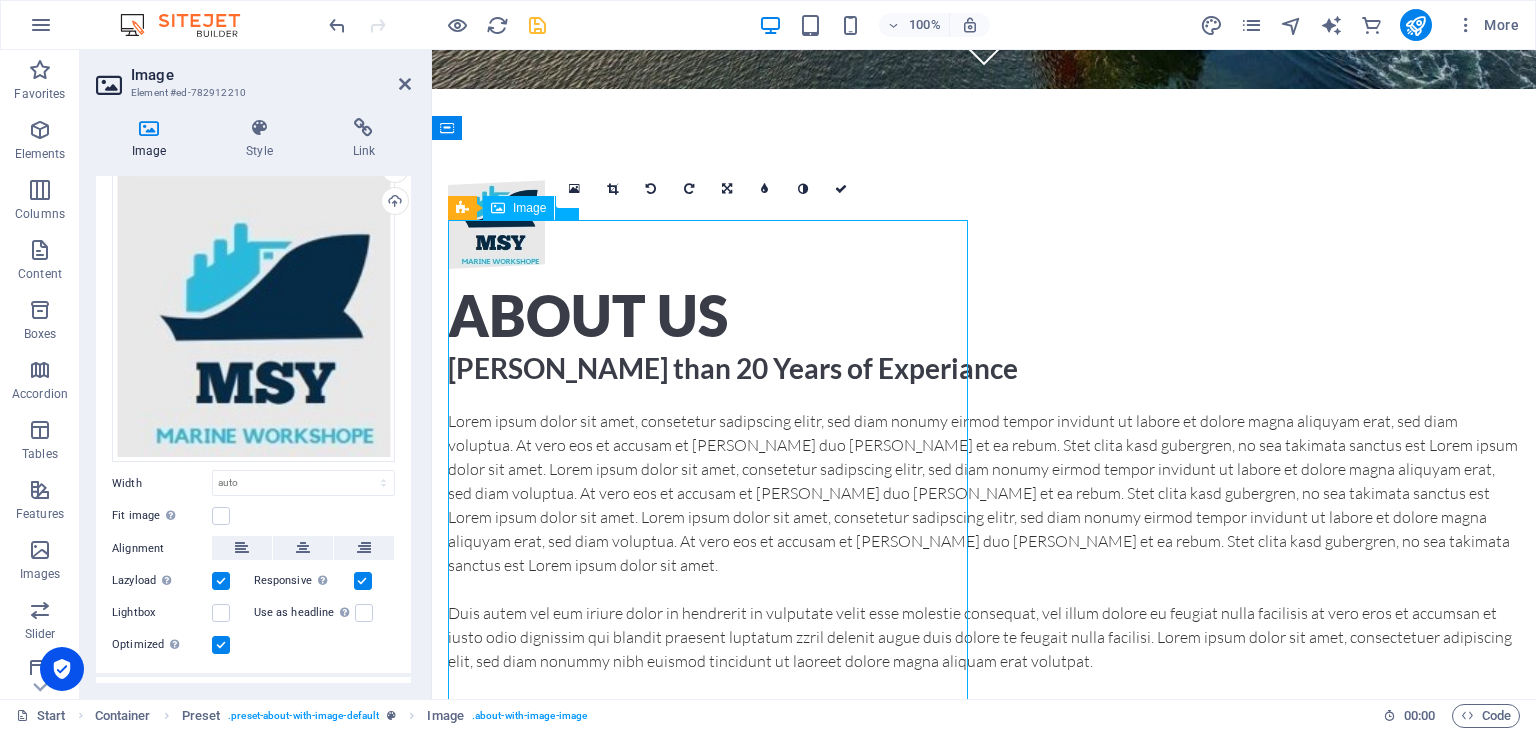 scroll, scrollTop: 633, scrollLeft: 0, axis: vertical 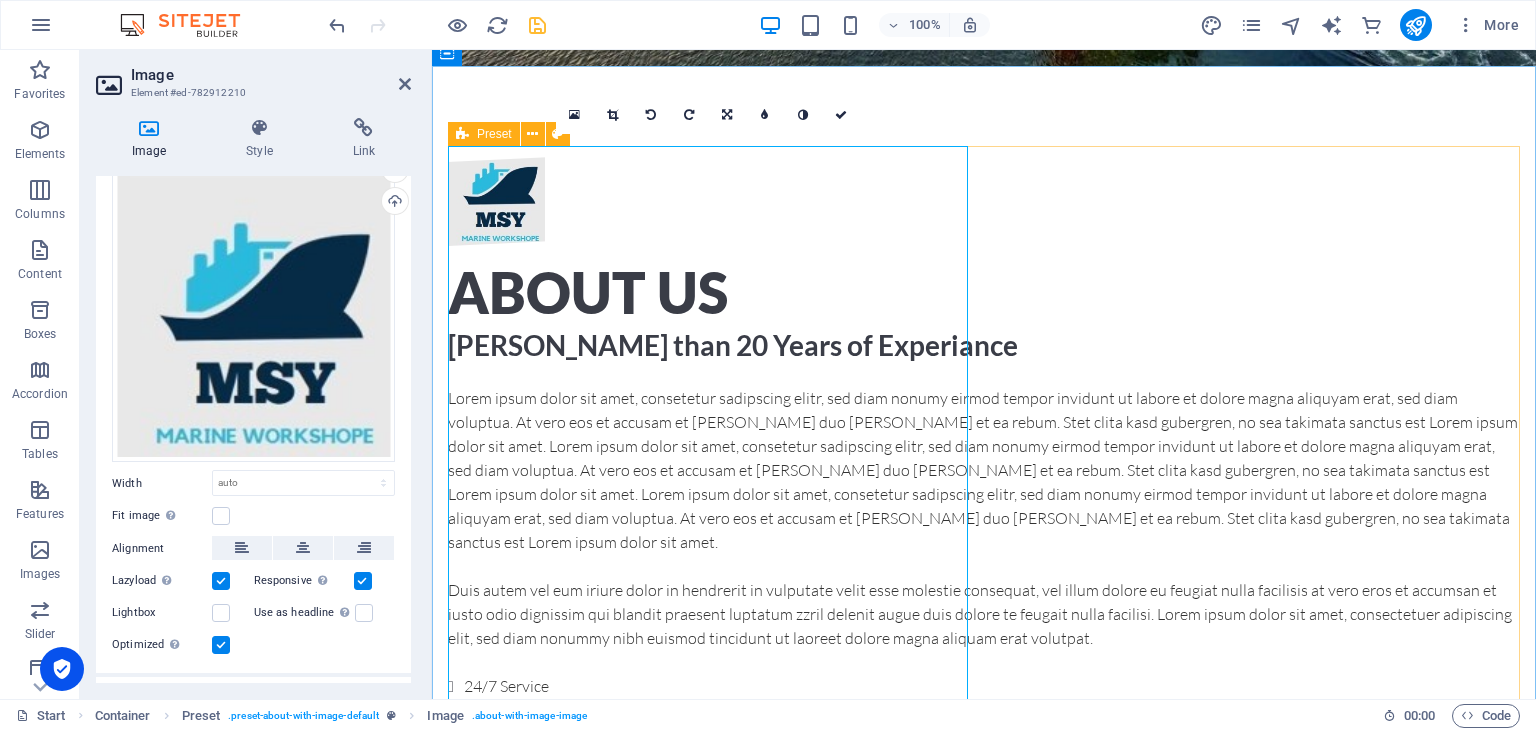 click on "about us [PERSON_NAME] than 20 Years of Experiance Lorem ipsum dolor sit amet, consetetur sadipscing elitr, sed diam nonumy eirmod tempor invidunt ut labore et dolore magna aliquyam erat, sed diam voluptua. At vero eos et accusam et [PERSON_NAME] duo [PERSON_NAME] et ea rebum. Stet clita kasd gubergren, no sea takimata sanctus est Lorem ipsum dolor sit amet. Lorem ipsum dolor sit amet, consetetur sadipscing elitr, sed diam nonumy eirmod tempor invidunt ut labore et dolore magna aliquyam erat, sed diam voluptua. At vero eos et accusam et [PERSON_NAME] duo [PERSON_NAME] et ea rebum. Stet clita kasd gubergren, no sea takimata sanctus est Lorem ipsum dolor sit amet. Lorem ipsum dolor sit amet, consetetur sadipscing elitr, sed diam nonumy eirmod tempor invidunt ut labore et dolore magna aliquyam erat, sed diam voluptua. At vero eos et accusam et [PERSON_NAME] duo [PERSON_NAME] et ea rebum. Stet clita kasd gubergren, no sea takimata sanctus est Lorem ipsum dolor sit amet.    24/7 Service Tactical Training  Object Protection Self-Protection Training" at bounding box center [984, 496] 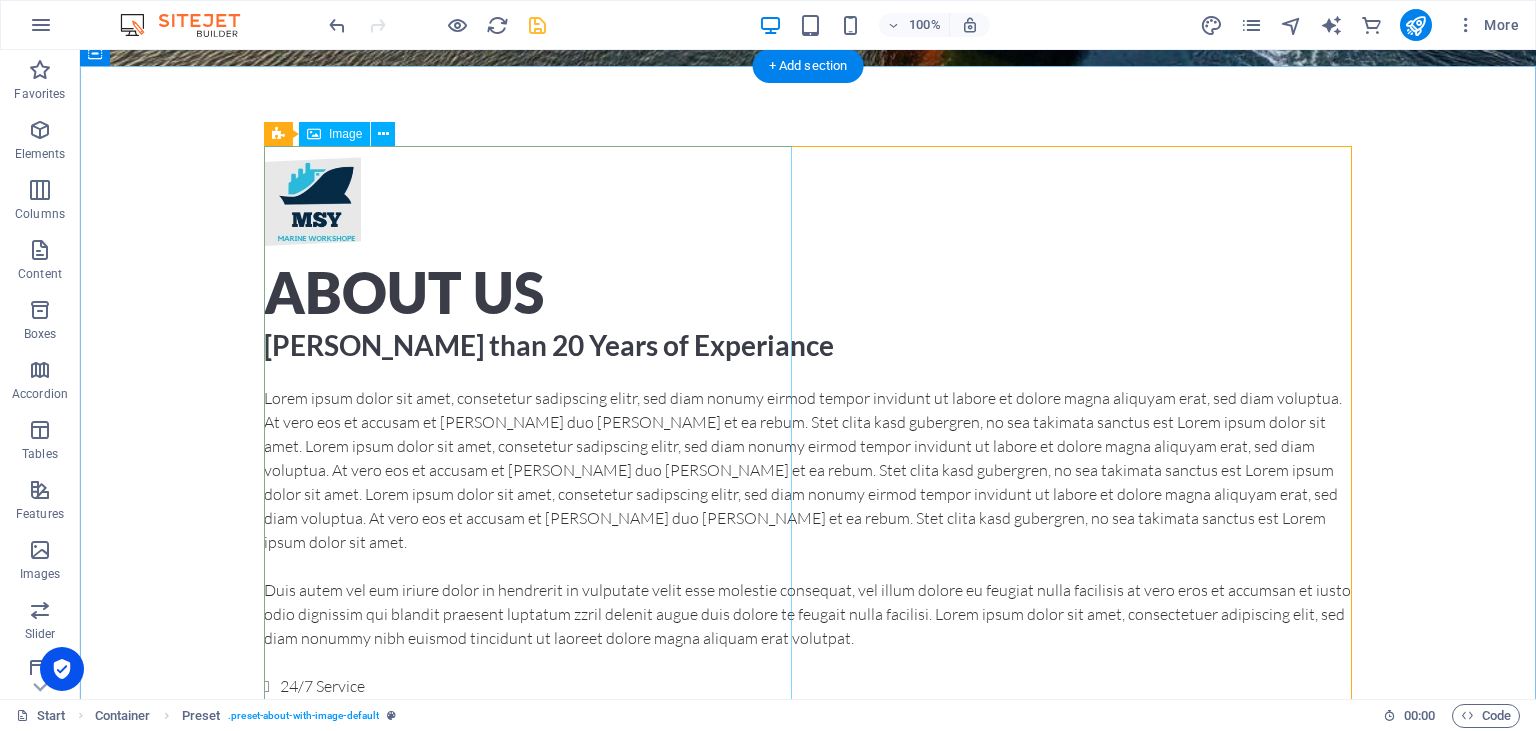 click at bounding box center [432, 196] 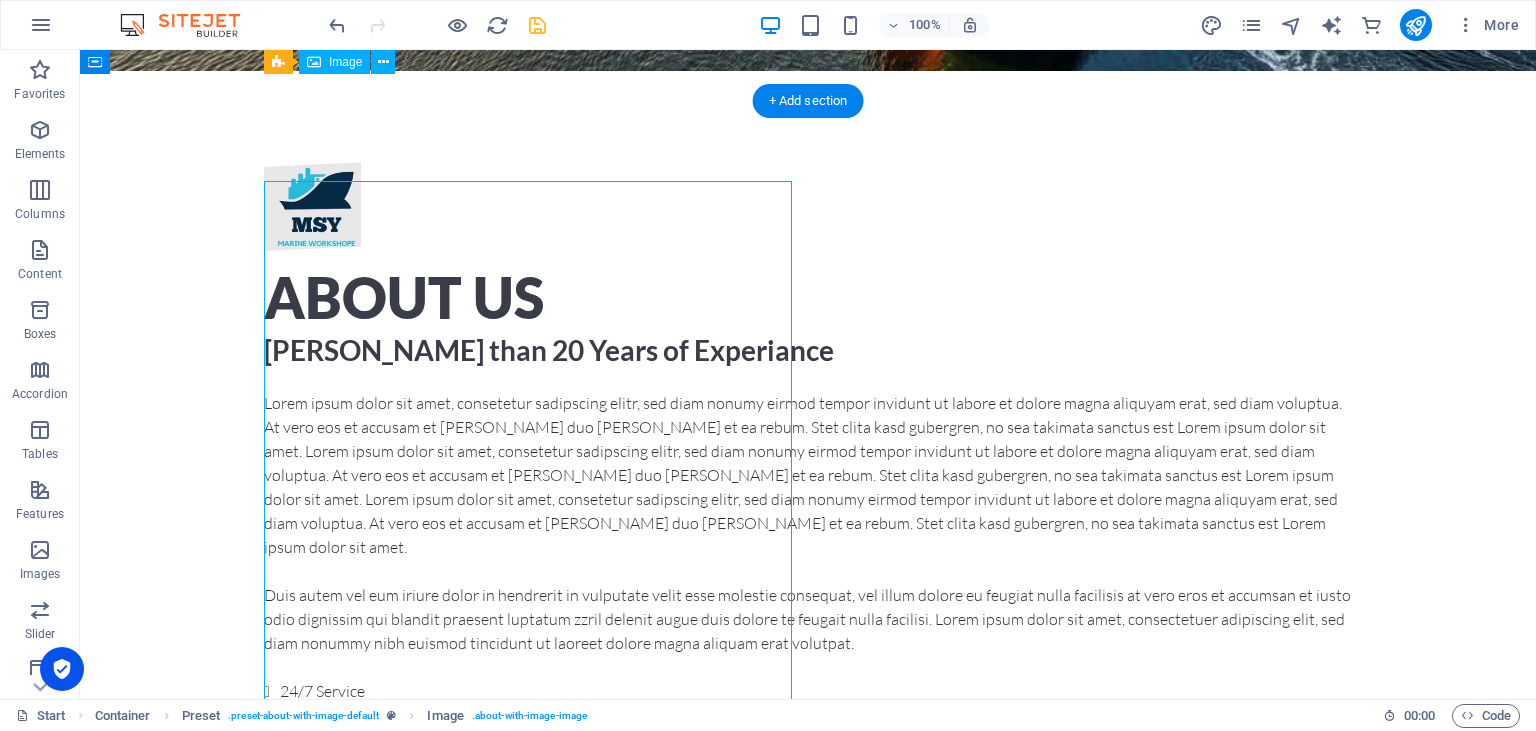 scroll, scrollTop: 528, scrollLeft: 0, axis: vertical 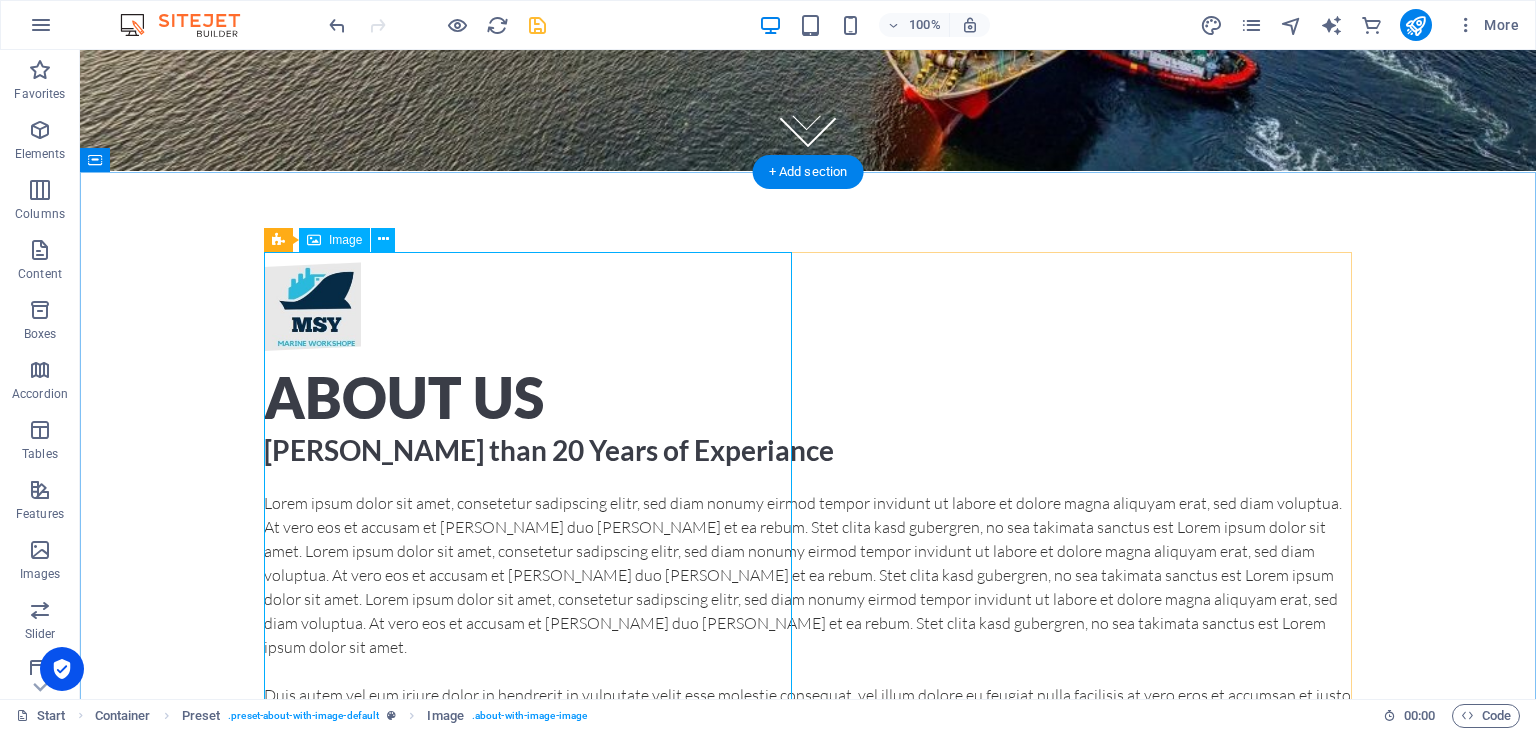click at bounding box center [432, 301] 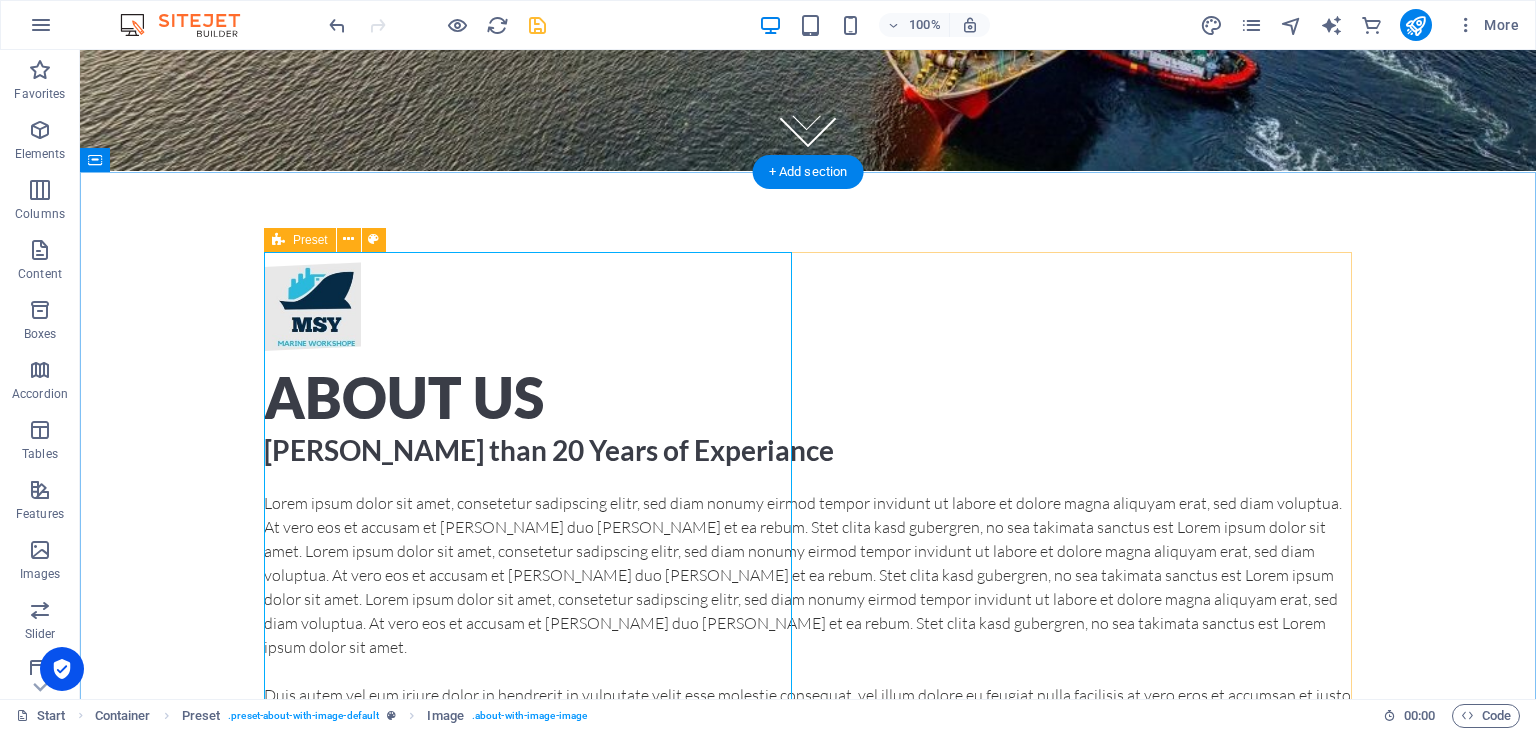 click on "about us [PERSON_NAME] than 20 Years of Experiance Lorem ipsum dolor sit amet, consetetur sadipscing elitr, sed diam nonumy eirmod tempor invidunt ut labore et dolore magna aliquyam erat, sed diam voluptua. At vero eos et accusam et [PERSON_NAME] duo [PERSON_NAME] et ea rebum. Stet clita kasd gubergren, no sea takimata sanctus est Lorem ipsum dolor sit amet. Lorem ipsum dolor sit amet, consetetur sadipscing elitr, sed diam nonumy eirmod tempor invidunt ut labore et dolore magna aliquyam erat, sed diam voluptua. At vero eos et accusam et [PERSON_NAME] duo [PERSON_NAME] et ea rebum. Stet clita kasd gubergren, no sea takimata sanctus est Lorem ipsum dolor sit amet. Lorem ipsum dolor sit amet, consetetur sadipscing elitr, sed diam nonumy eirmod tempor invidunt ut labore et dolore magna aliquyam erat, sed diam voluptua. At vero eos et accusam et [PERSON_NAME] duo [PERSON_NAME] et ea rebum. Stet clita kasd gubergren, no sea takimata sanctus est Lorem ipsum dolor sit amet.    24/7 Service Tactical Training  Object Protection Self-Protection Training" at bounding box center [808, 601] 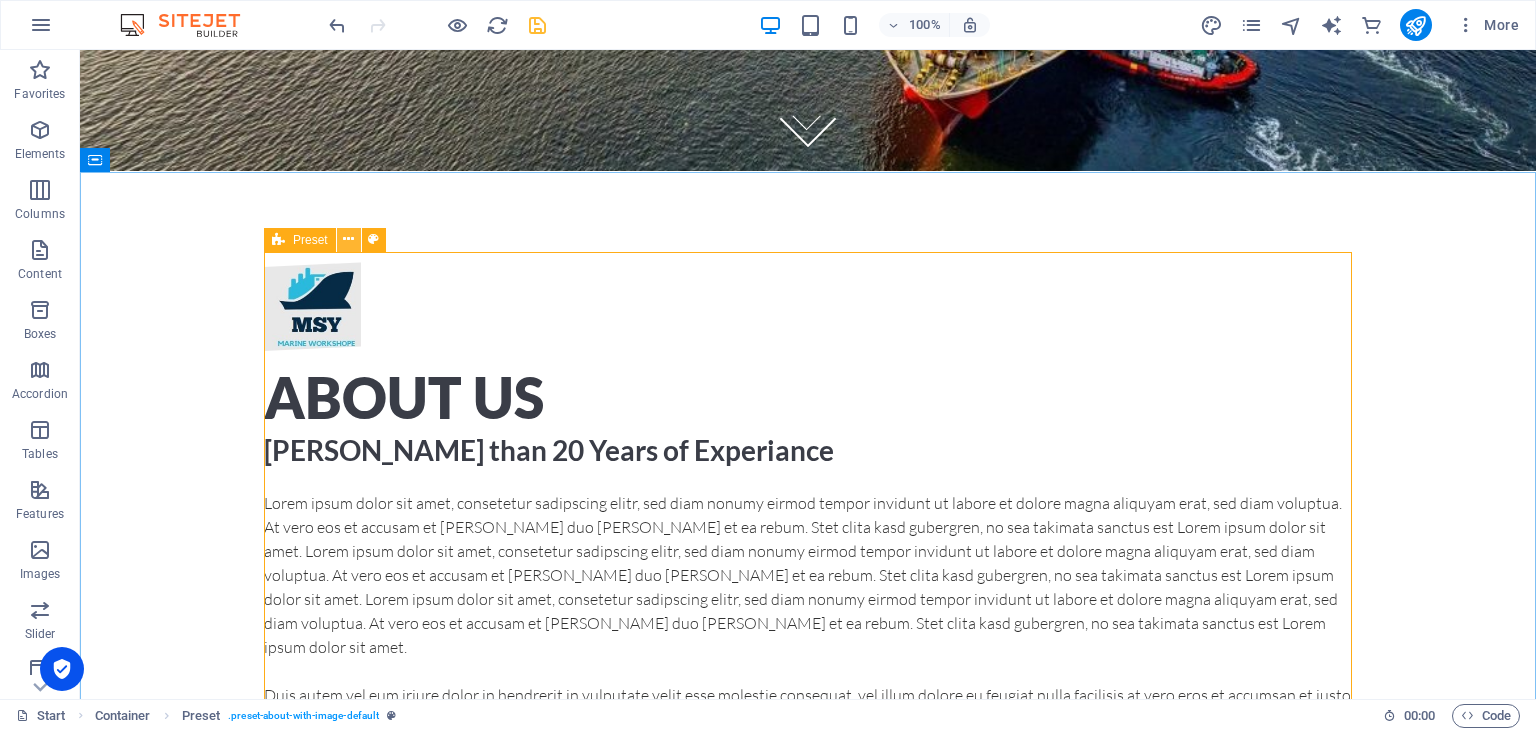 click at bounding box center [348, 239] 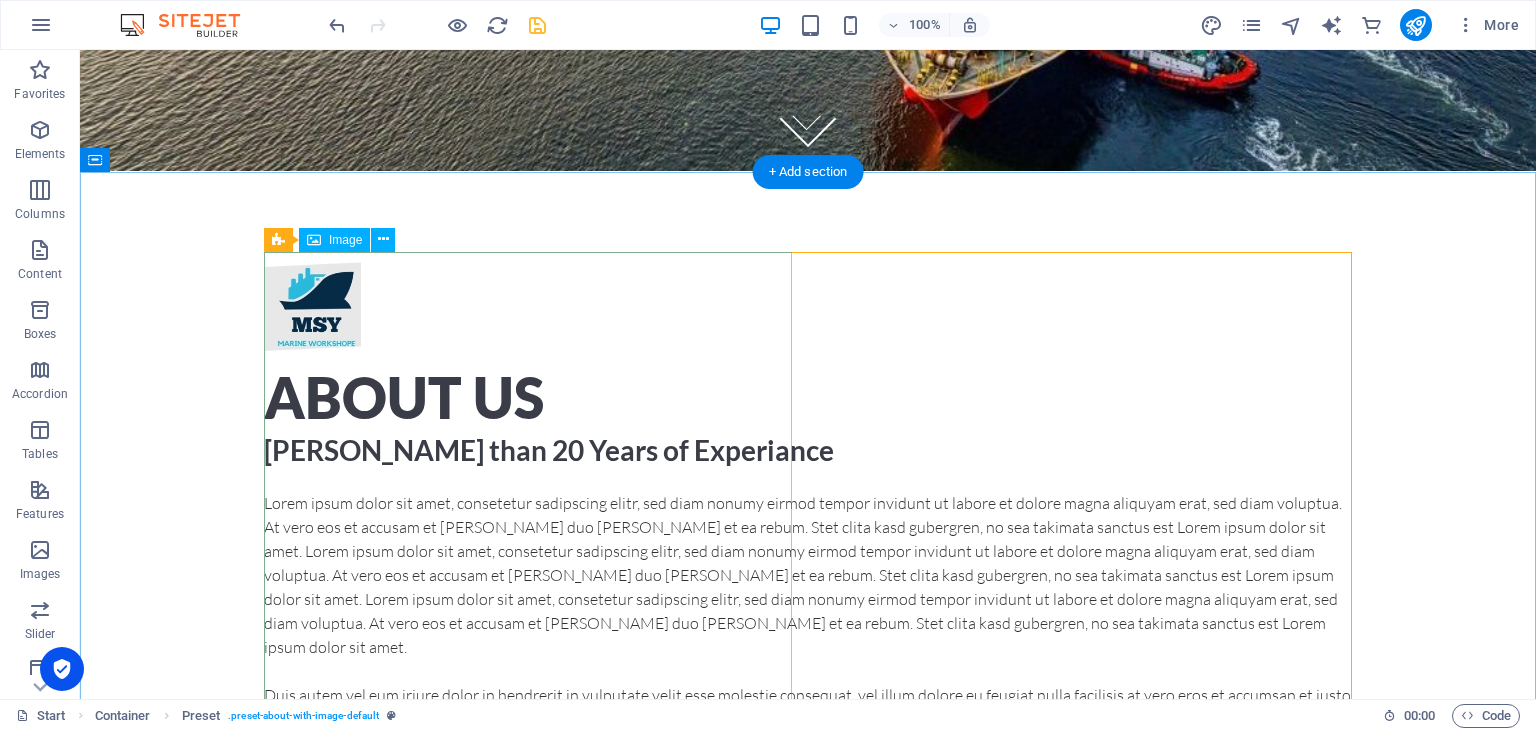 click at bounding box center (432, 301) 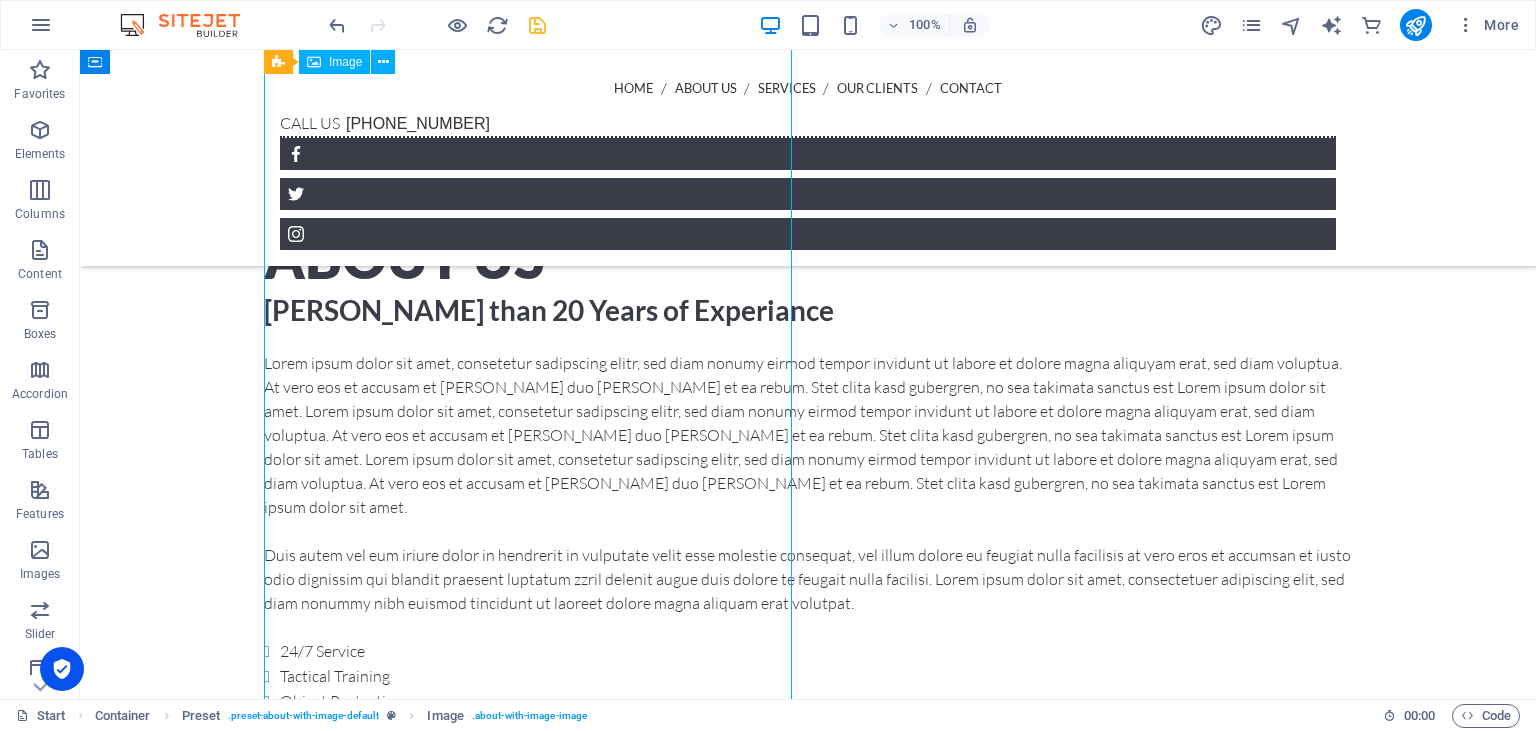 scroll, scrollTop: 633, scrollLeft: 0, axis: vertical 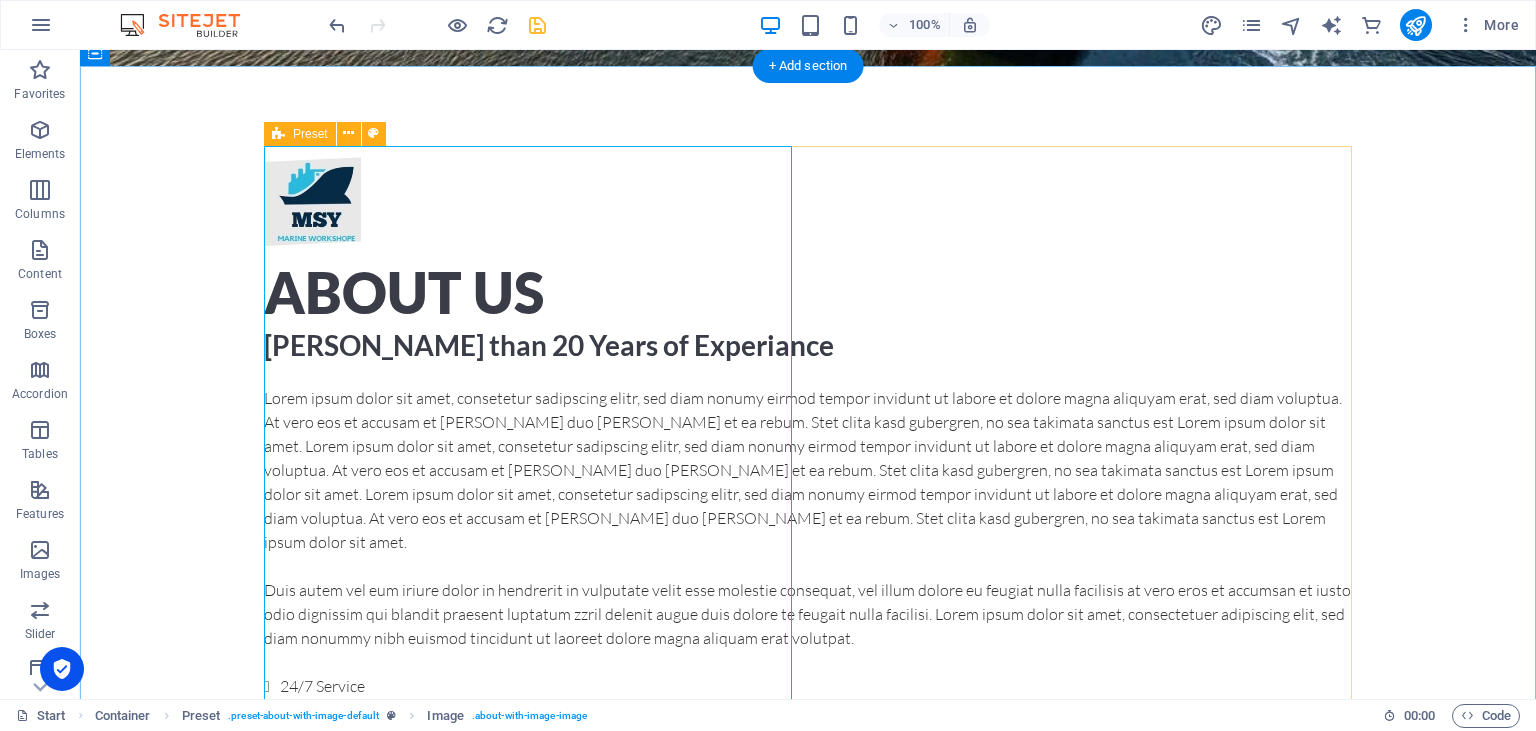 click on "about us [PERSON_NAME] than 20 Years of Experiance Lorem ipsum dolor sit amet, consetetur sadipscing elitr, sed diam nonumy eirmod tempor invidunt ut labore et dolore magna aliquyam erat, sed diam voluptua. At vero eos et accusam et [PERSON_NAME] duo [PERSON_NAME] et ea rebum. Stet clita kasd gubergren, no sea takimata sanctus est Lorem ipsum dolor sit amet. Lorem ipsum dolor sit amet, consetetur sadipscing elitr, sed diam nonumy eirmod tempor invidunt ut labore et dolore magna aliquyam erat, sed diam voluptua. At vero eos et accusam et [PERSON_NAME] duo [PERSON_NAME] et ea rebum. Stet clita kasd gubergren, no sea takimata sanctus est Lorem ipsum dolor sit amet. Lorem ipsum dolor sit amet, consetetur sadipscing elitr, sed diam nonumy eirmod tempor invidunt ut labore et dolore magna aliquyam erat, sed diam voluptua. At vero eos et accusam et [PERSON_NAME] duo [PERSON_NAME] et ea rebum. Stet clita kasd gubergren, no sea takimata sanctus est Lorem ipsum dolor sit amet.    24/7 Service Tactical Training  Object Protection Self-Protection Training" at bounding box center (808, 496) 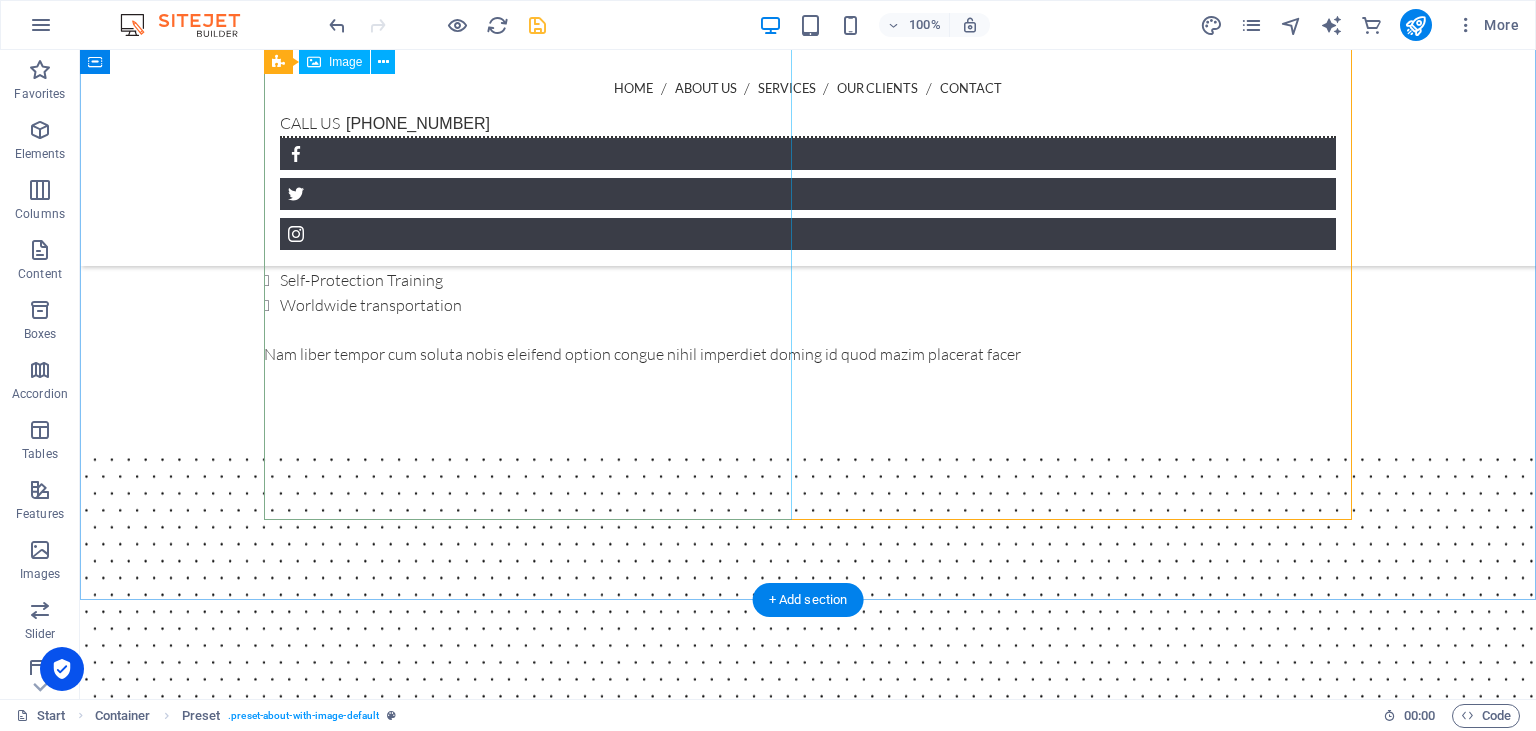 scroll, scrollTop: 1056, scrollLeft: 0, axis: vertical 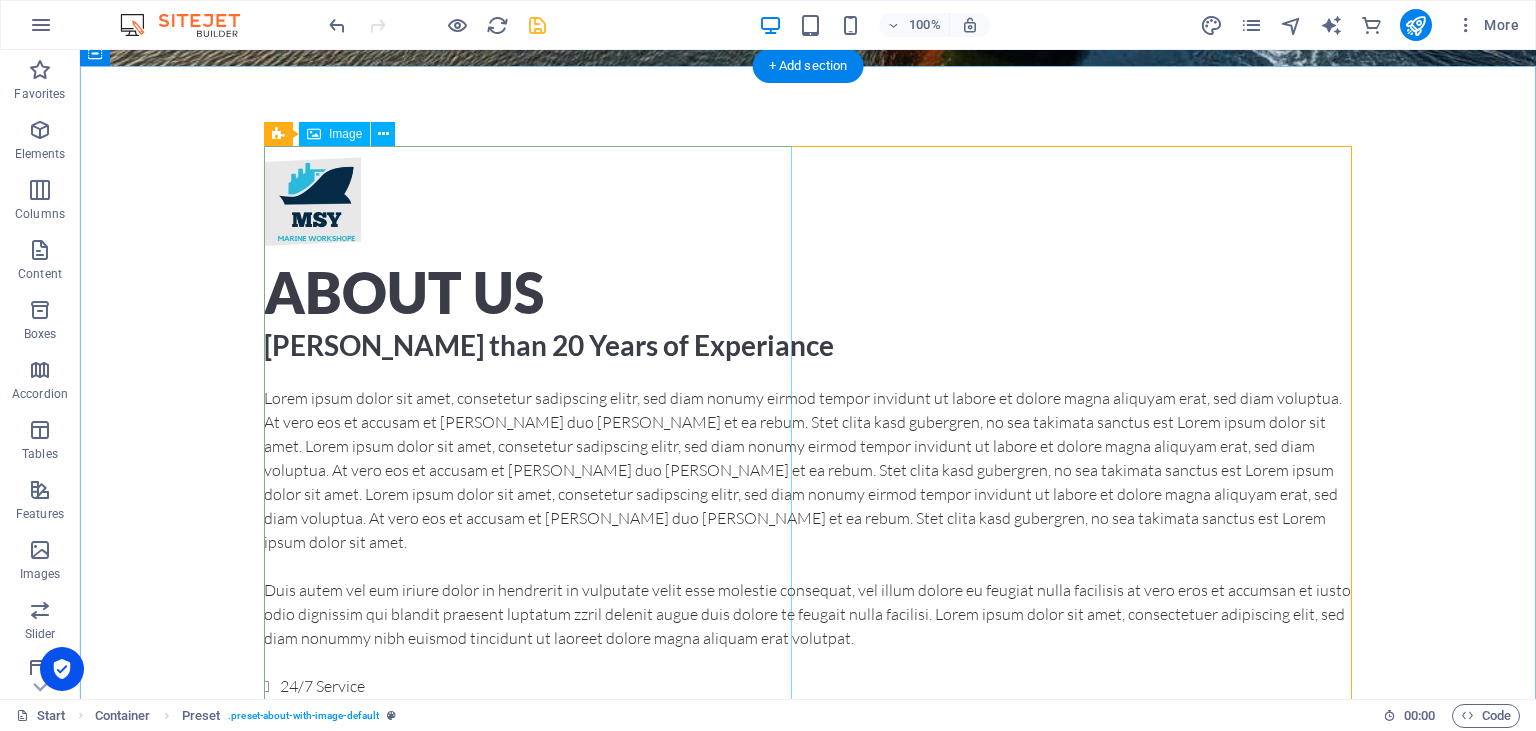 click at bounding box center [432, 196] 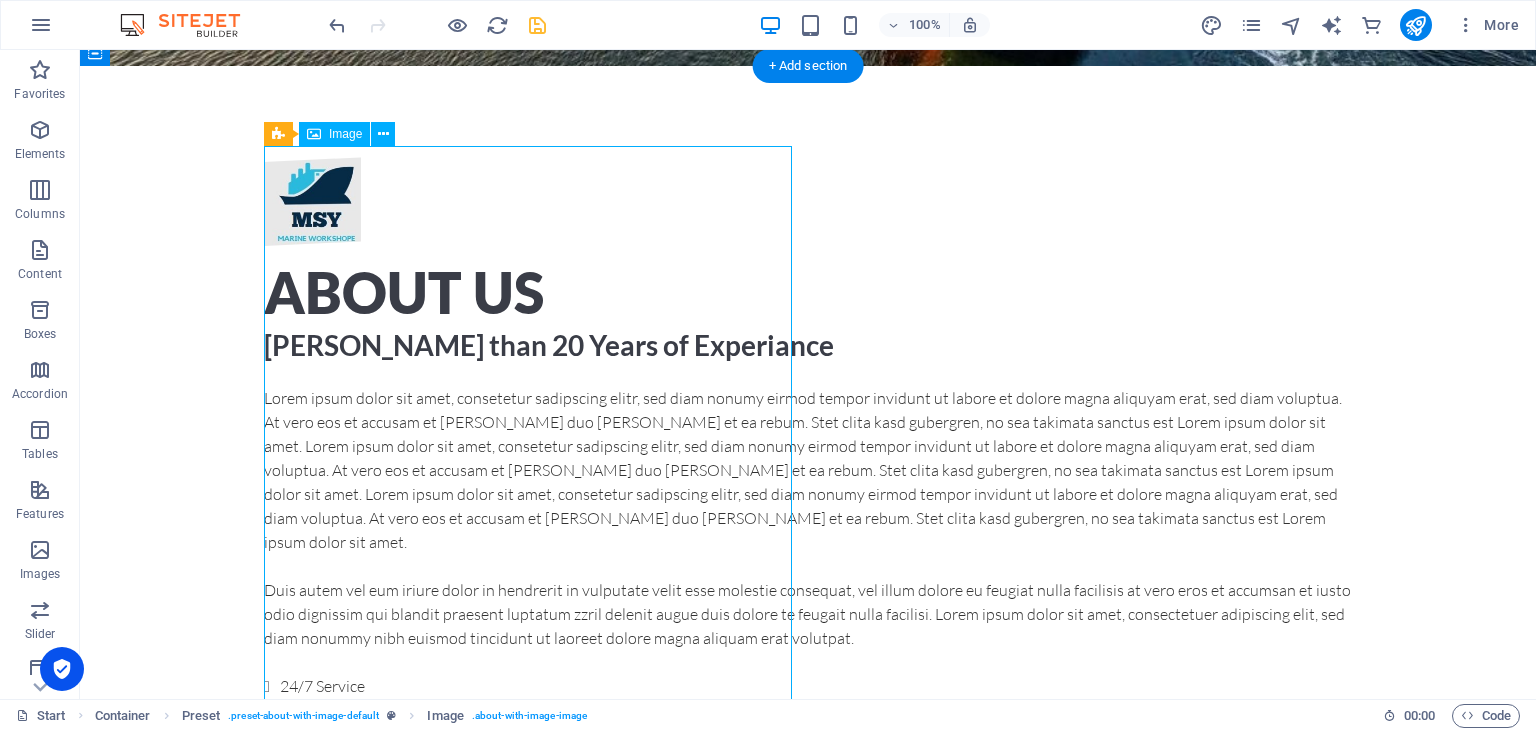 click at bounding box center (432, 196) 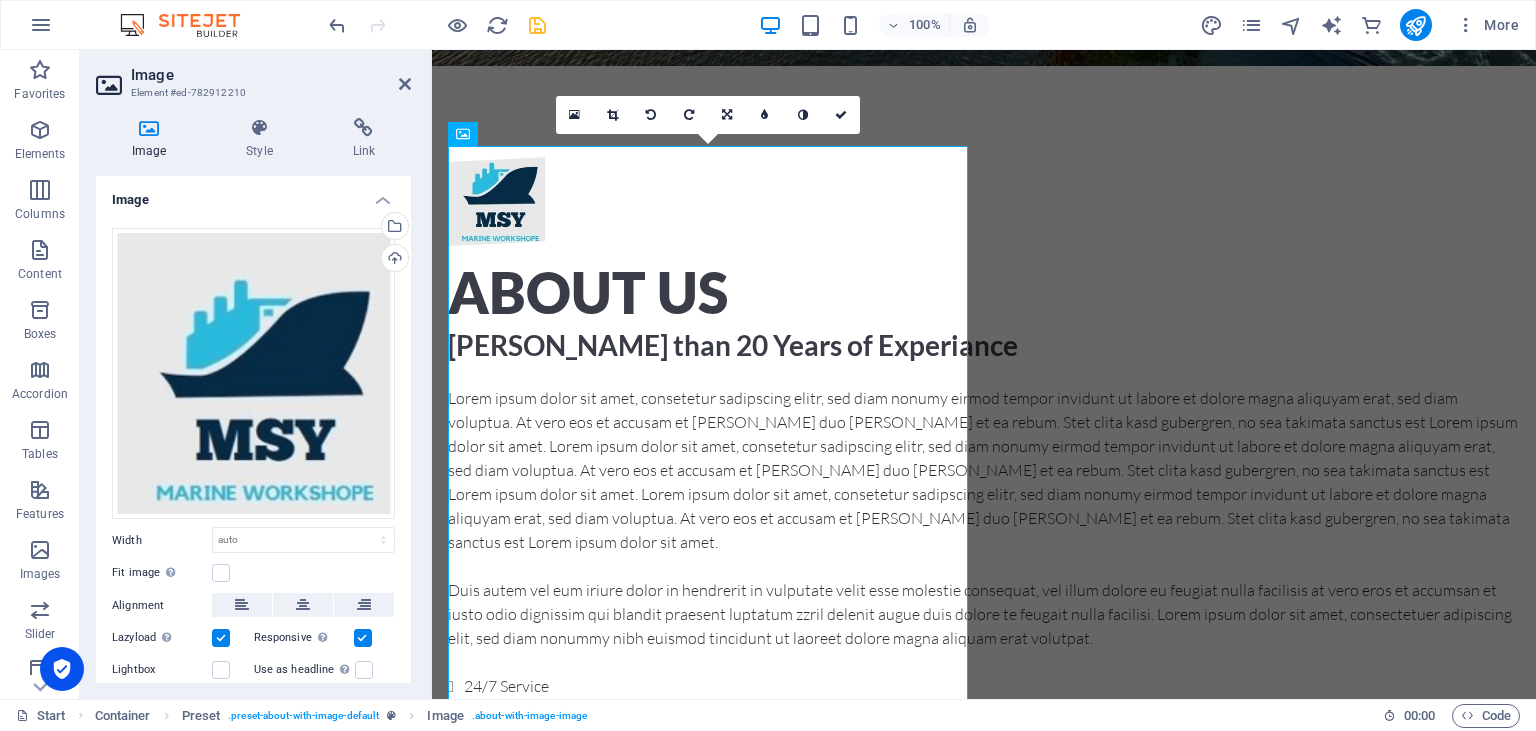 scroll, scrollTop: 91, scrollLeft: 0, axis: vertical 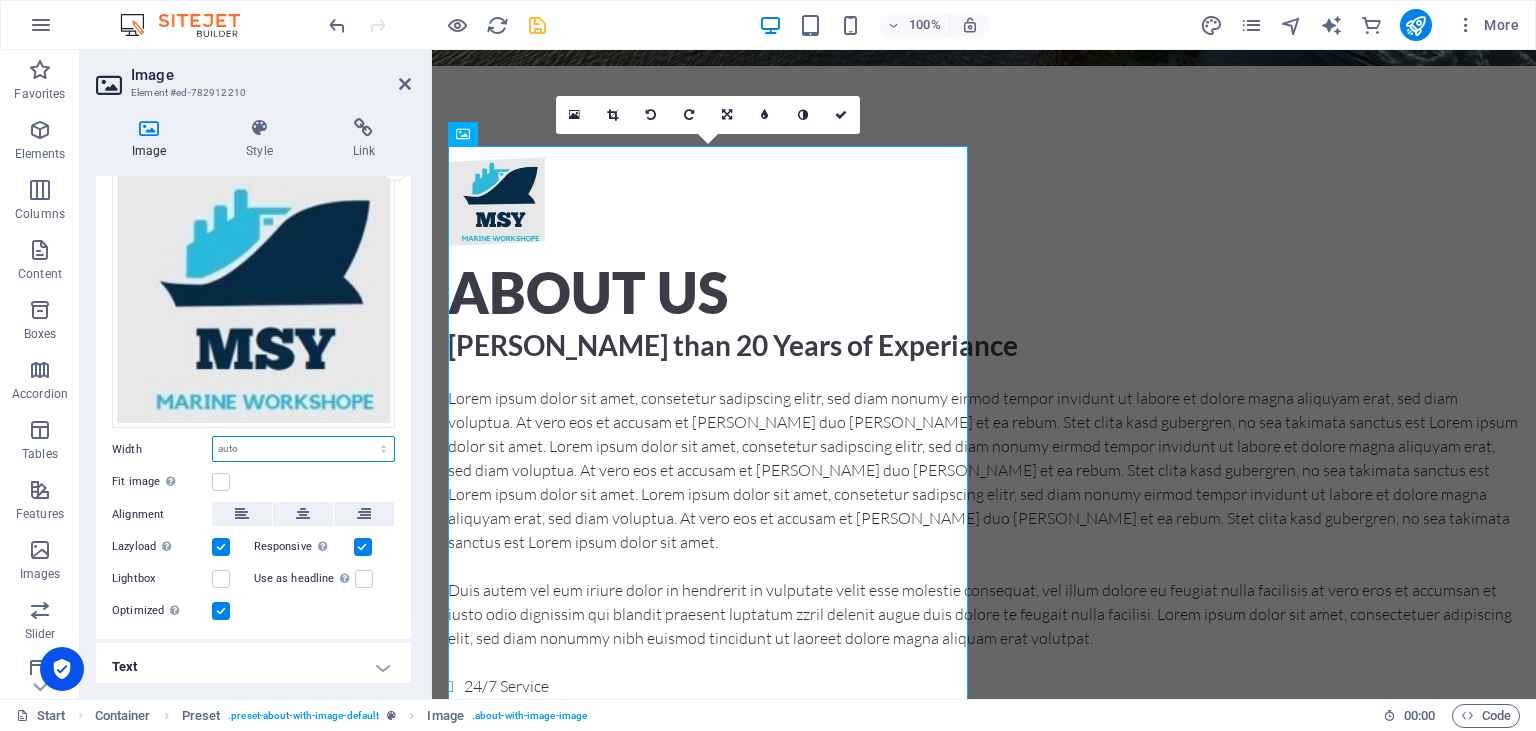 click on "Default auto px rem % em vh vw" at bounding box center (303, 449) 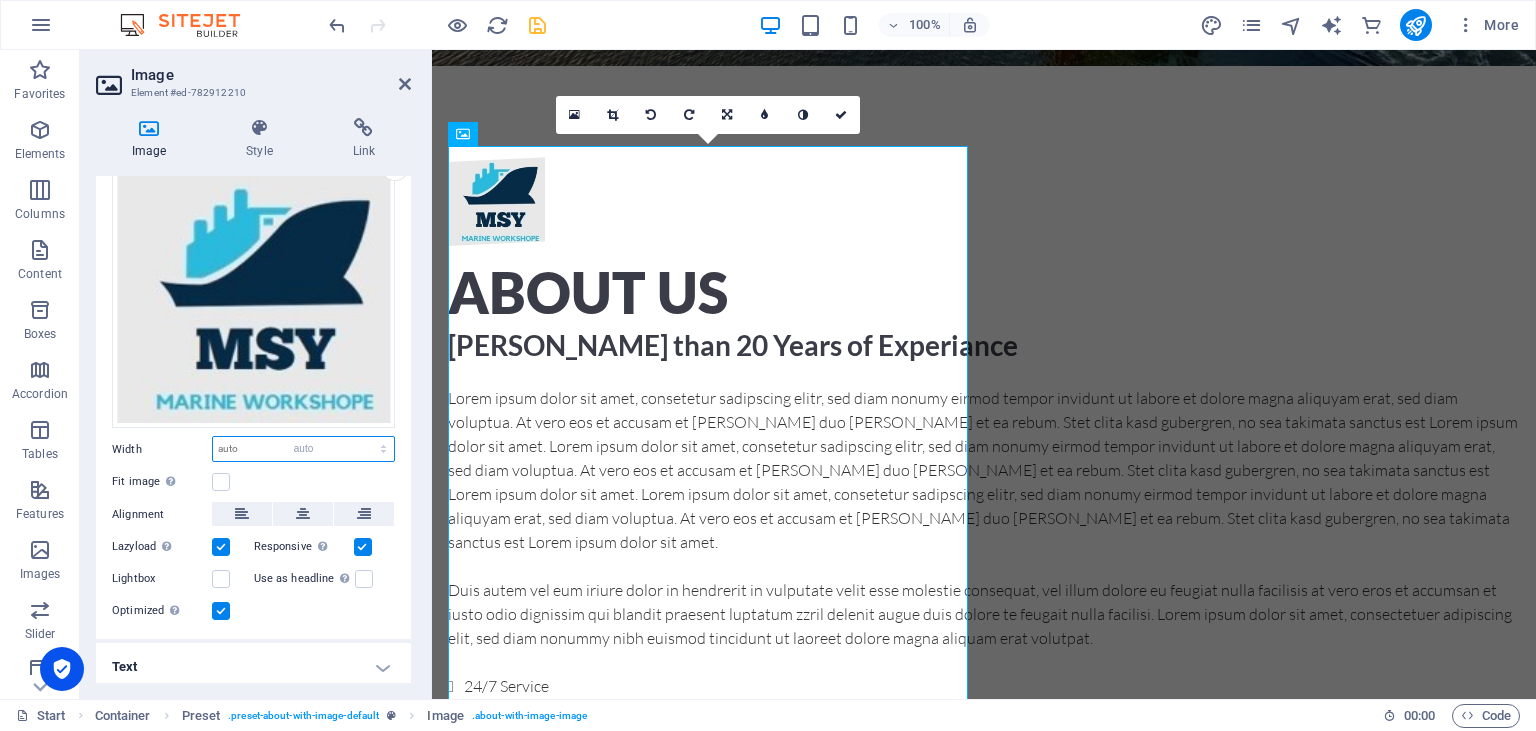 click on "auto" at bounding box center [0, 0] 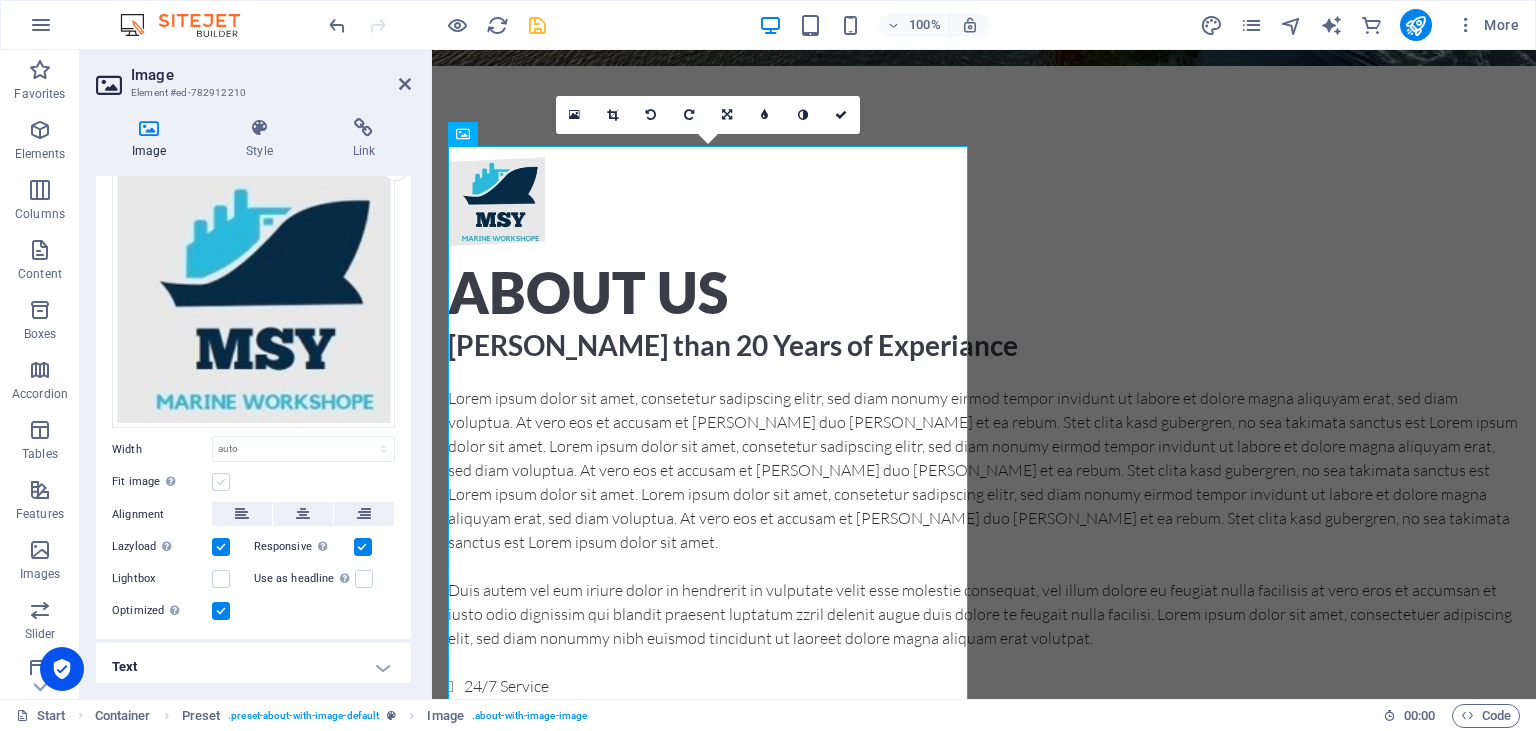 click at bounding box center [221, 482] 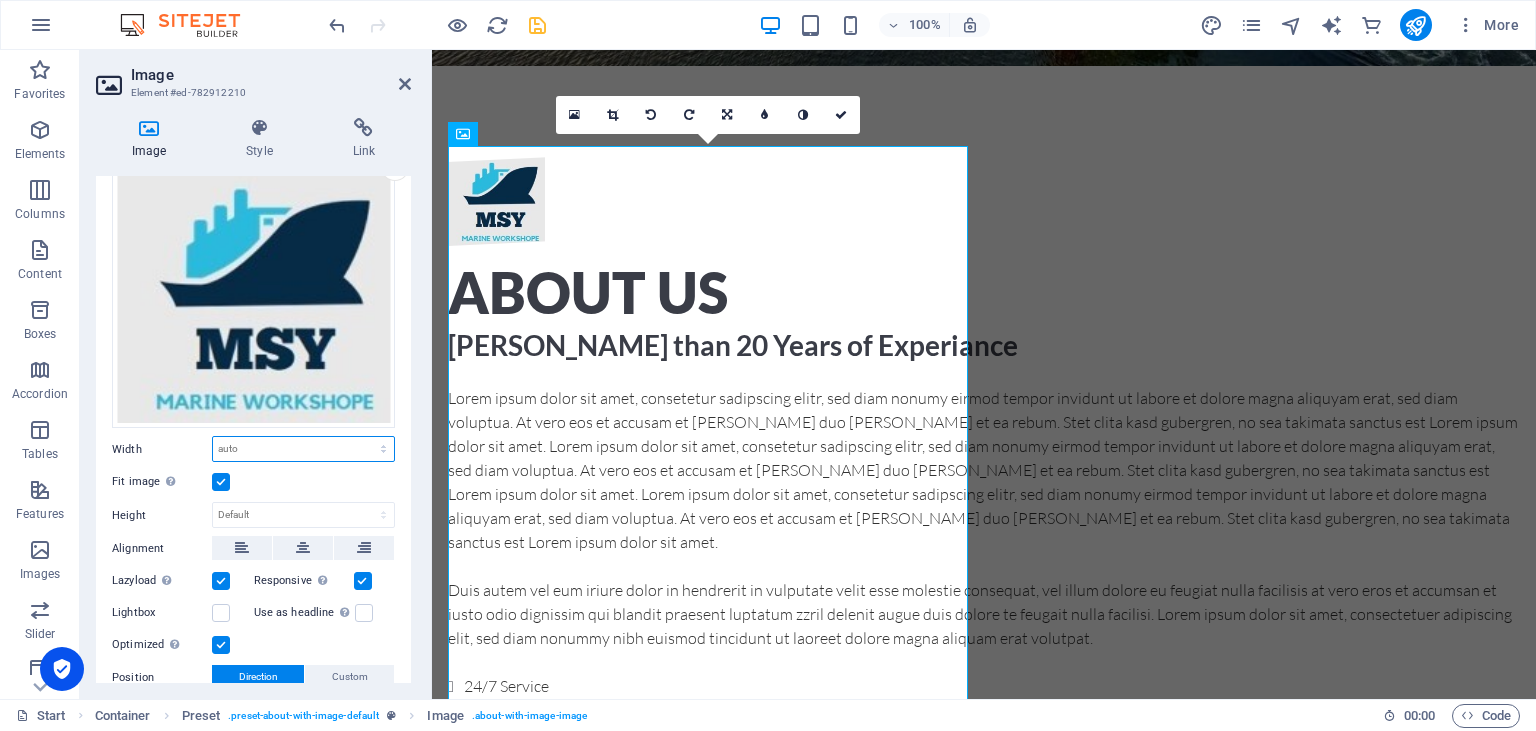 click on "Default auto px rem % em vh vw" at bounding box center [303, 449] 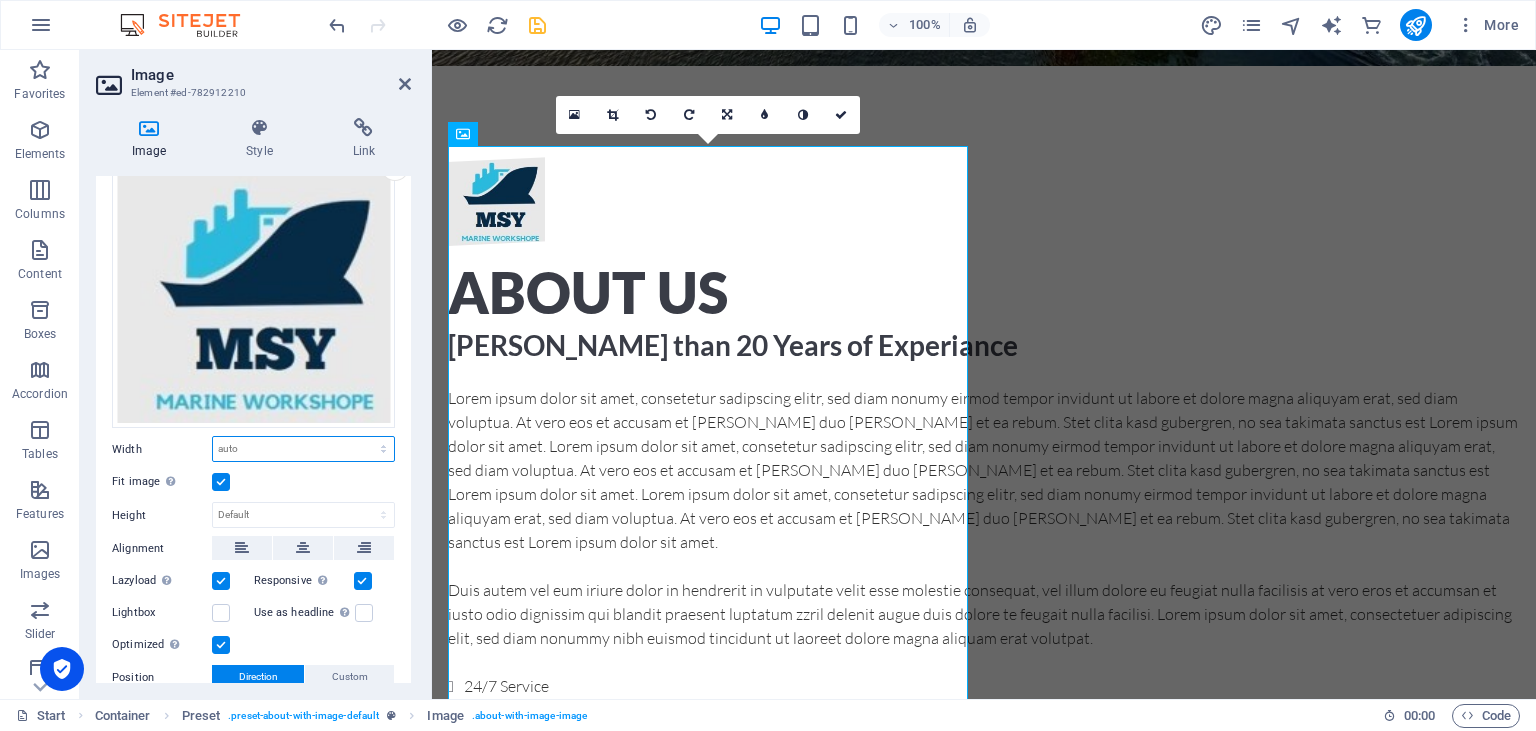 select on "px" 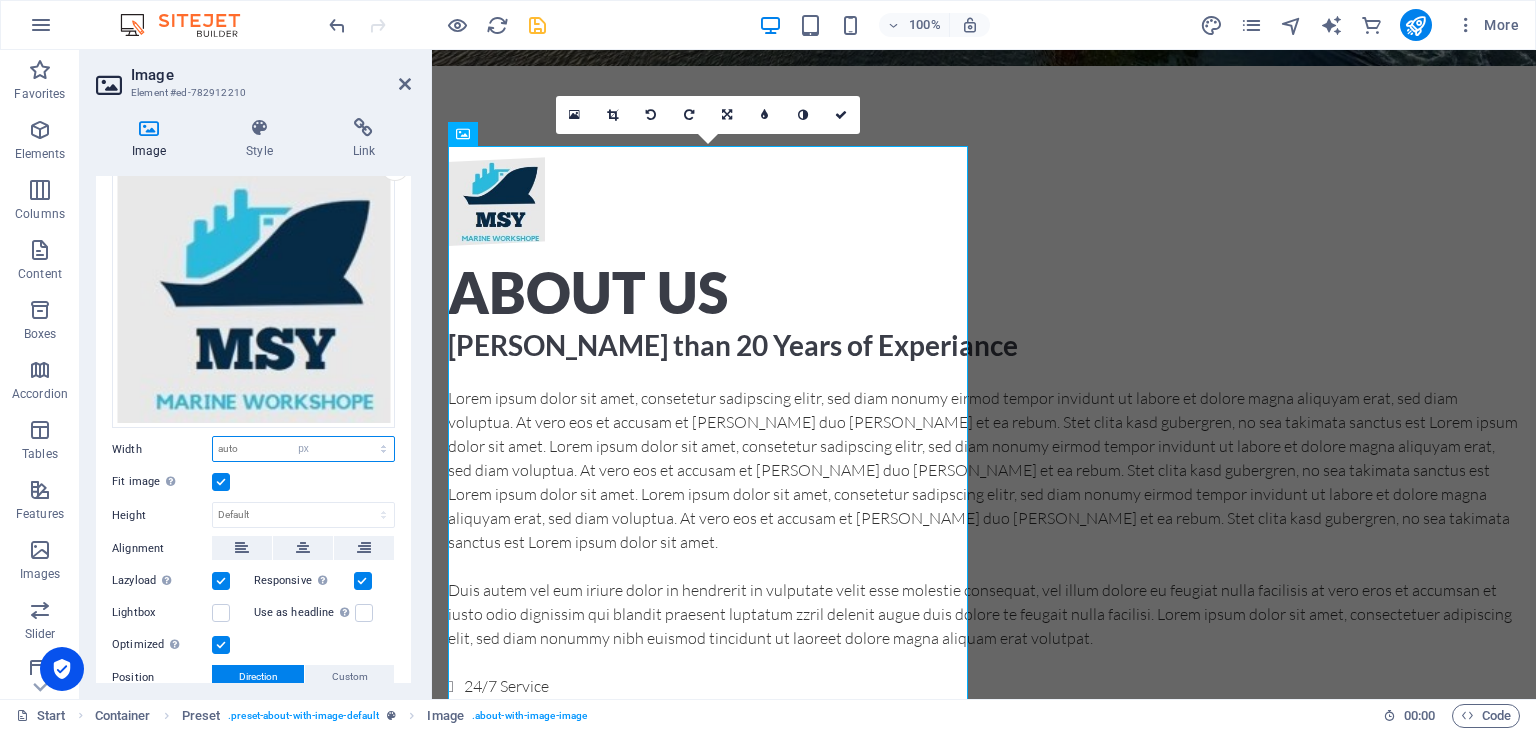 click on "px" at bounding box center (0, 0) 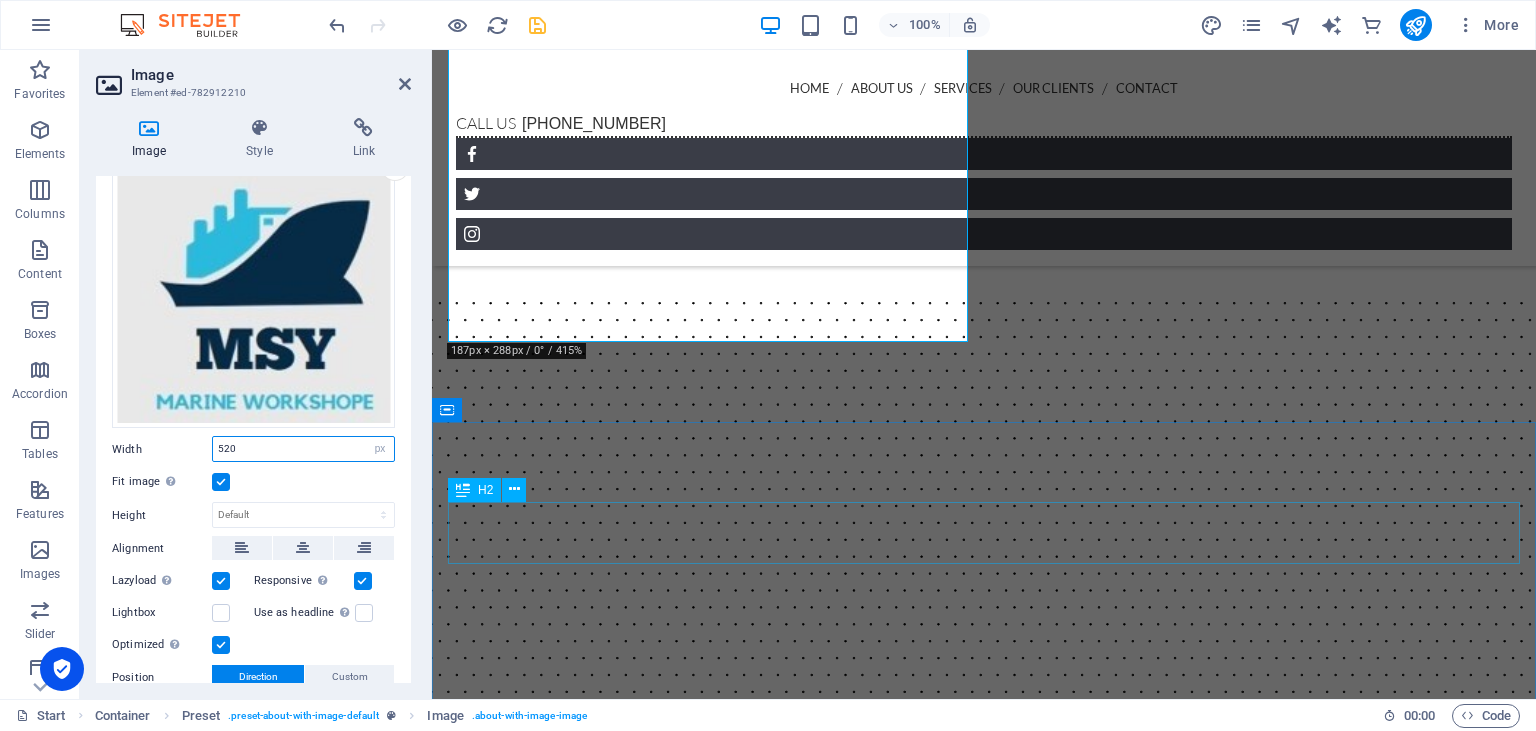 scroll, scrollTop: 1161, scrollLeft: 0, axis: vertical 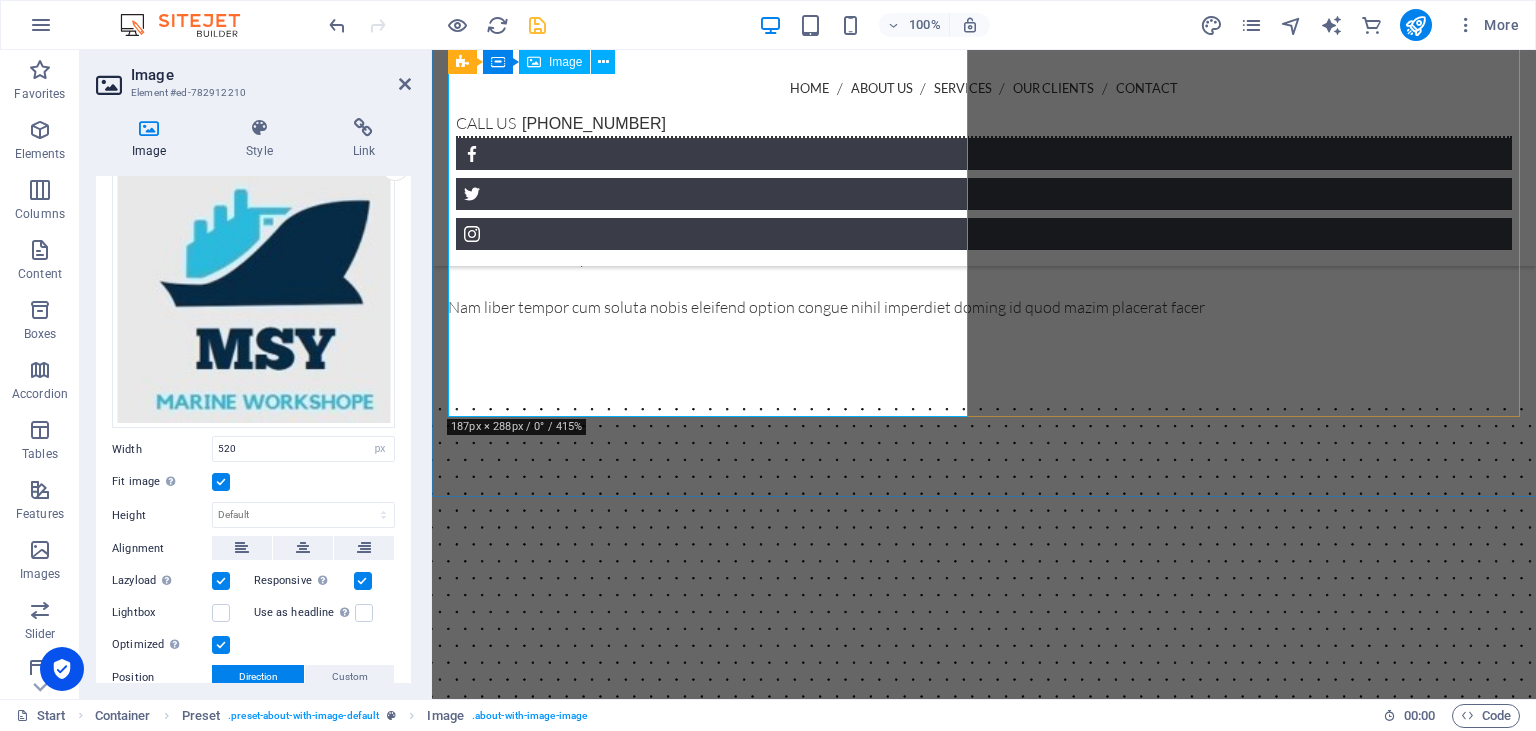 click at bounding box center (613, -332) 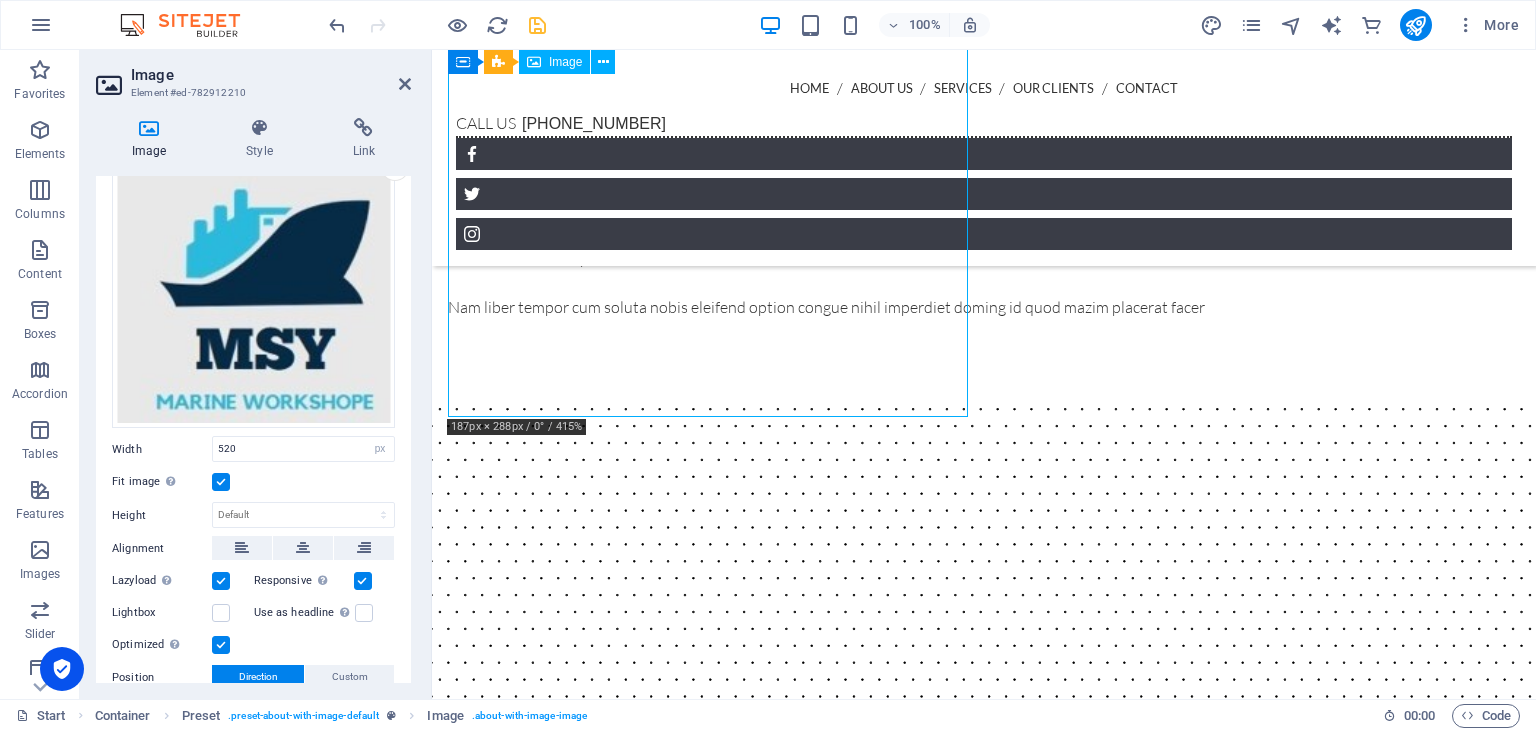 drag, startPoint x: 450, startPoint y: 414, endPoint x: 533, endPoint y: 366, distance: 95.880135 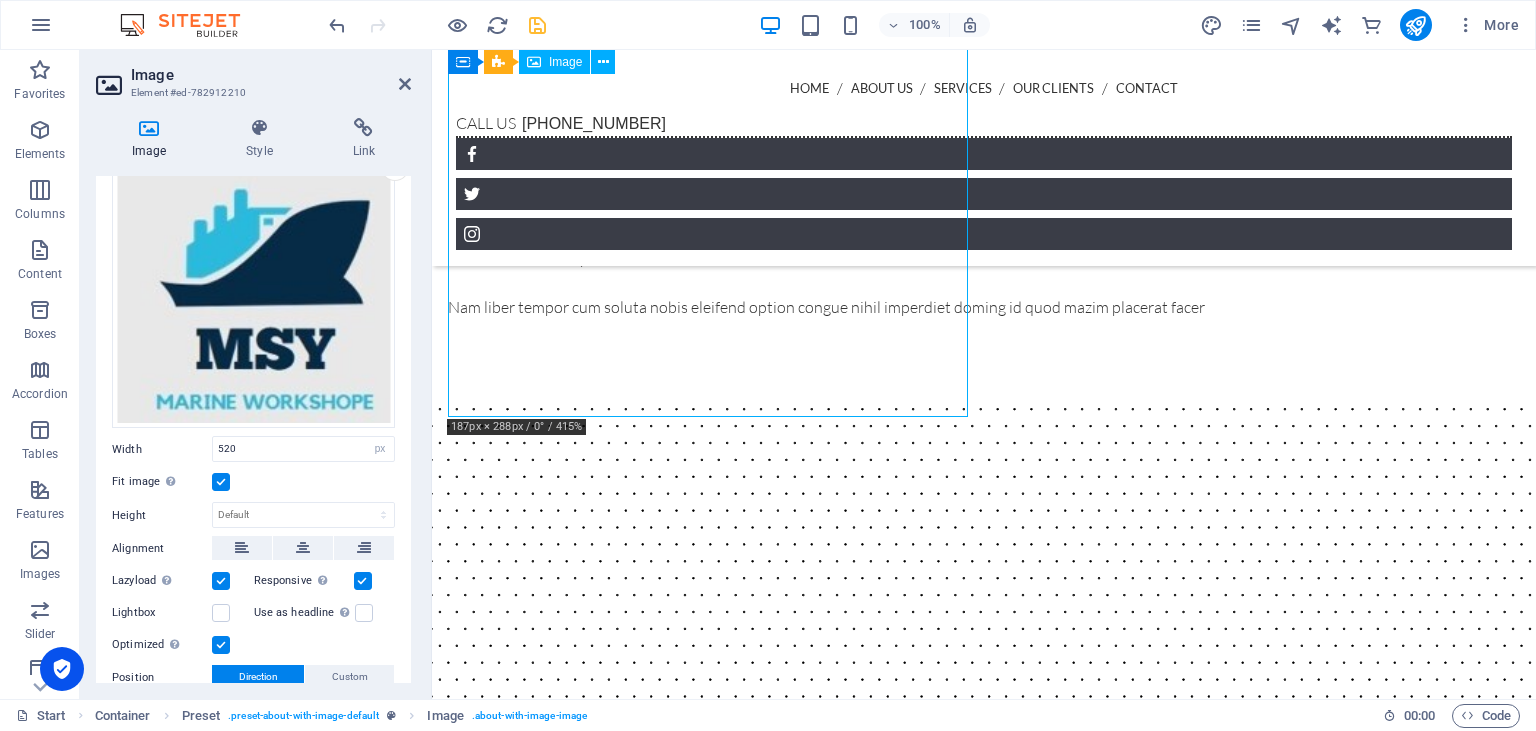 click at bounding box center (613, -332) 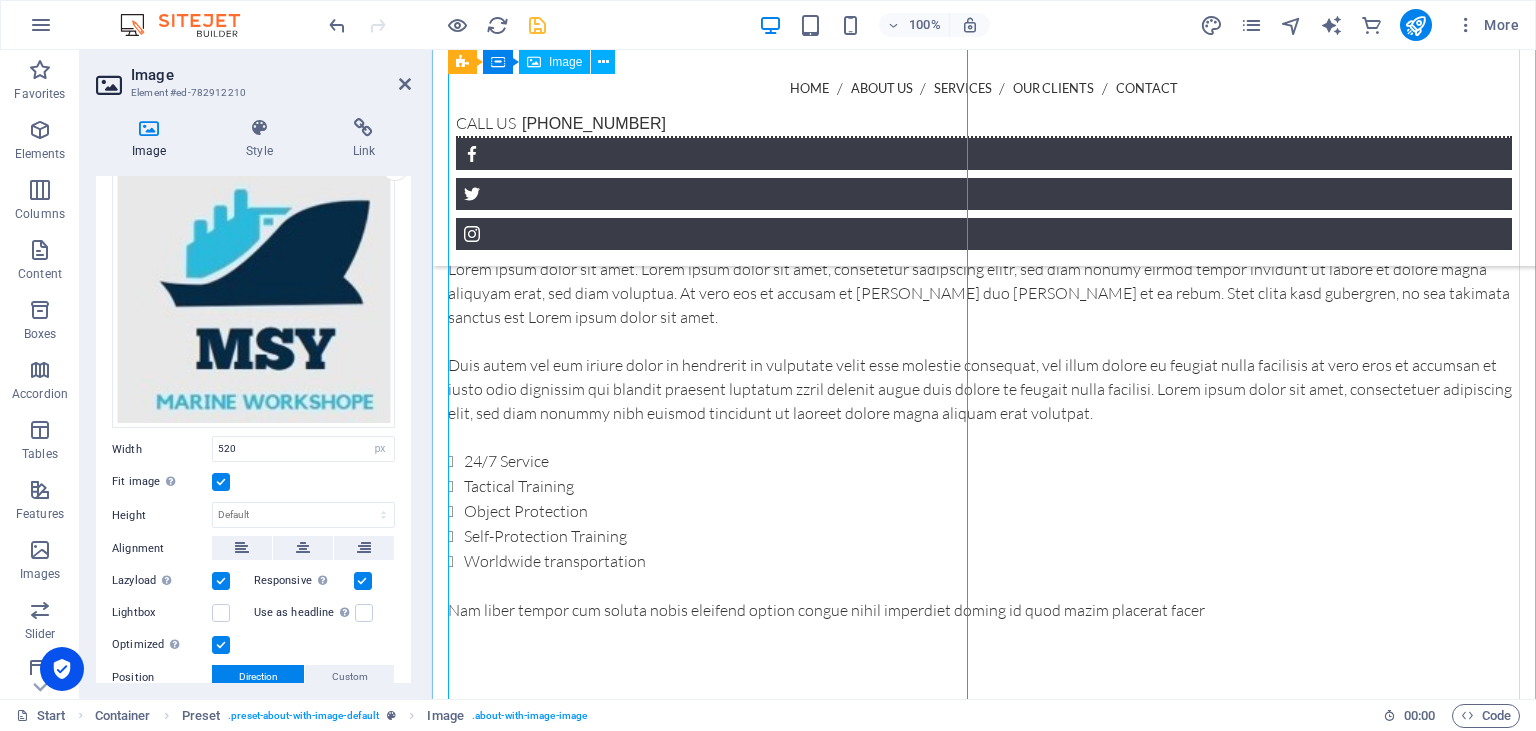 scroll, scrollTop: 844, scrollLeft: 0, axis: vertical 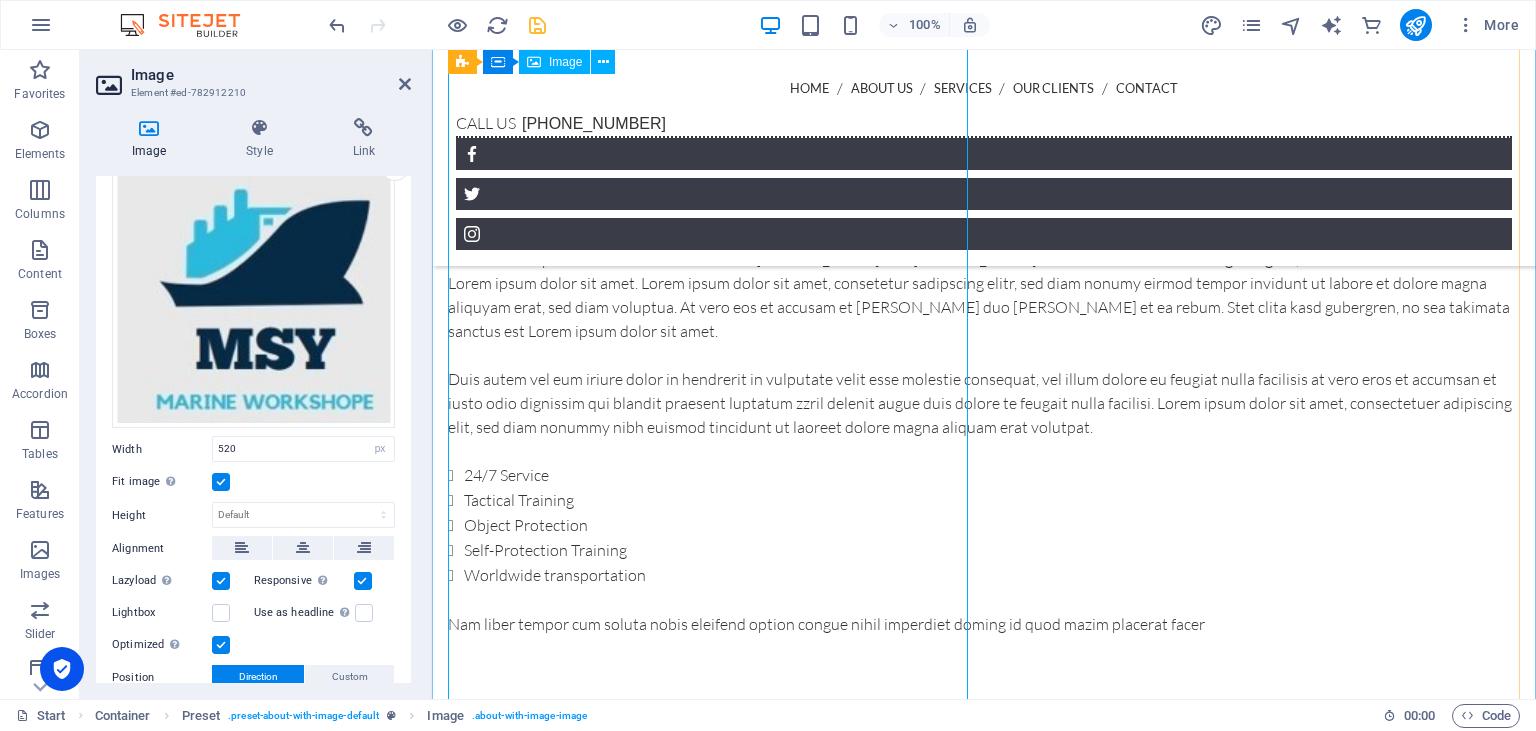 click at bounding box center (613, -15) 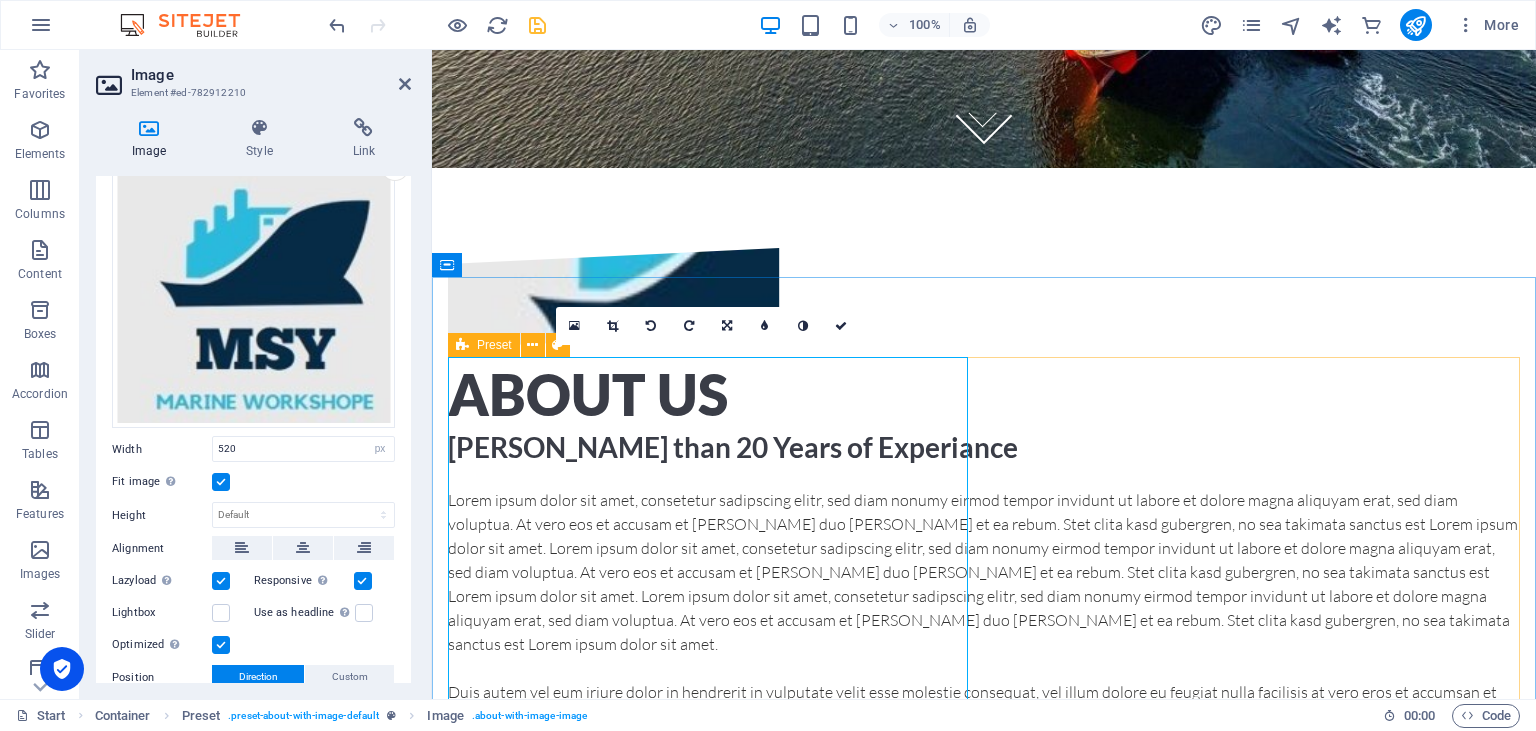 scroll, scrollTop: 422, scrollLeft: 0, axis: vertical 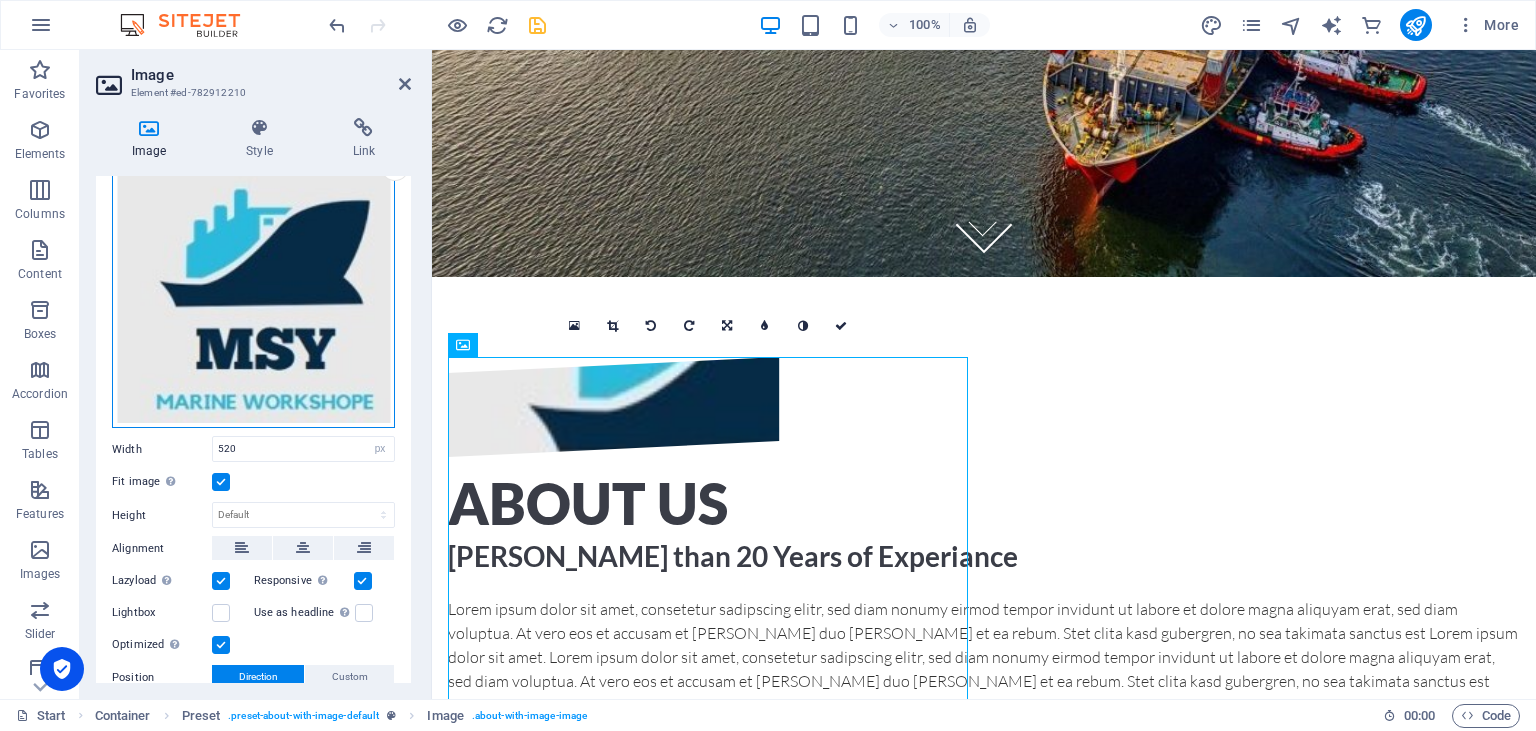 click on "Drag files here, click to choose files or select files from Files or our free stock photos & videos" at bounding box center (253, 283) 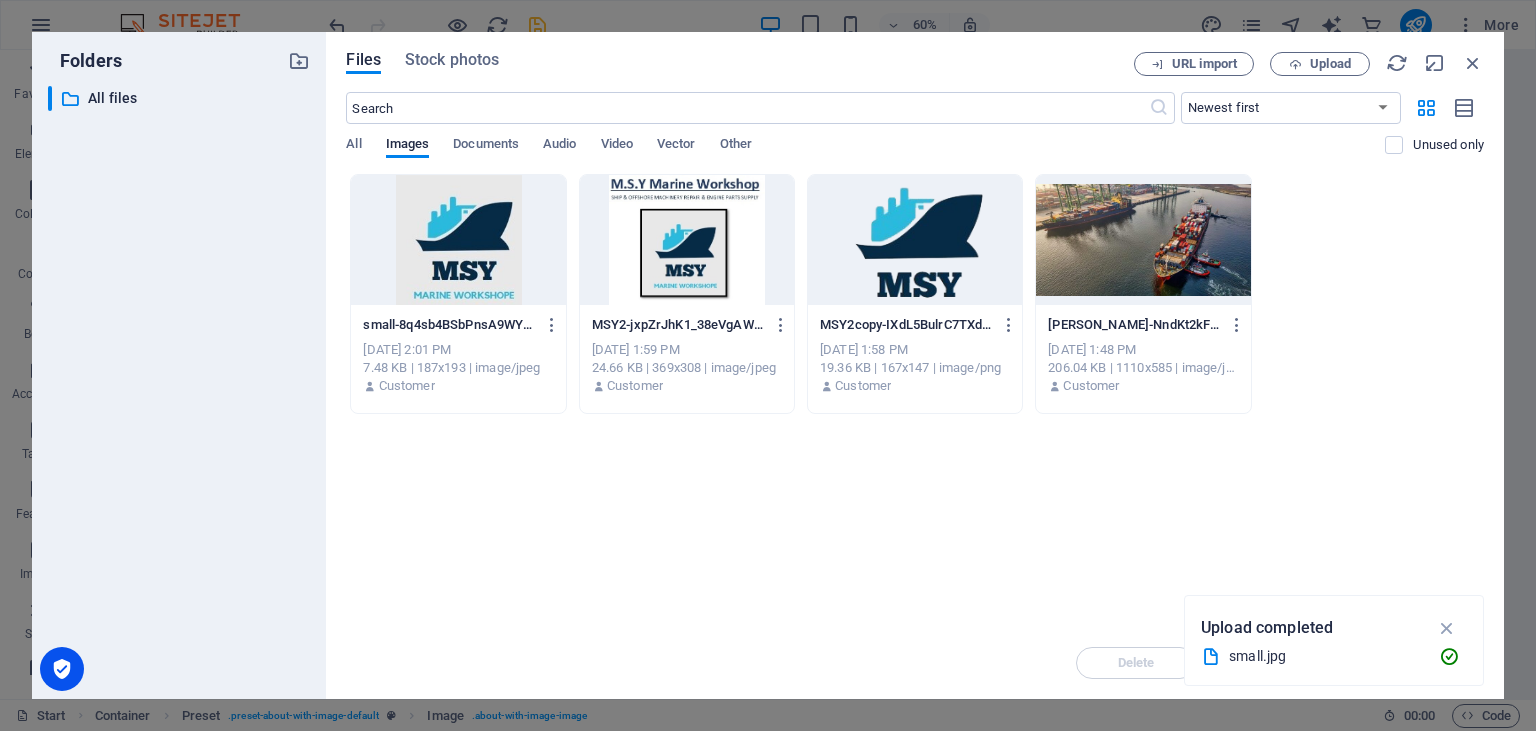 click on "Drop files here to upload them instantly small-8q4sb4BSbPnsA9WY7uLvtw.jpg small-8q4sb4BSbPnsA9WY7uLvtw.jpg [DATE] 2:01 PM 7.48 KB | 187x193 | image/jpeg Customer MSY2-jxpZrJhK1_38eVgAWen2yw.jpg MSY2-jxpZrJhK1_38eVgAWen2yw.jpg [DATE] 1:59 PM 24.66 KB | 369x308 | image/jpeg Customer MSY2copy-IXdL5BulrC7TXdM1FsBUMg.png MSY2copy-IXdL5BulrC7TXdM1FsBUMg.png [DATE] 1:58 PM 19.36 KB | 167x147 | image/png Customer [PERSON_NAME]-NndKt2kF1L4-unsplash-scaled-e1688483053733-Yhe95bzx_uouDQNMyMsIww.jpg [PERSON_NAME]-NndKt2kF1L4-unsplash-scaled-e1688483053733-Yhe95bzx_uouDQNMyMsIww.jpg [DATE] 1:48 PM 206.04 KB | 1110x585 | image/jpeg Customer" at bounding box center [915, 400] 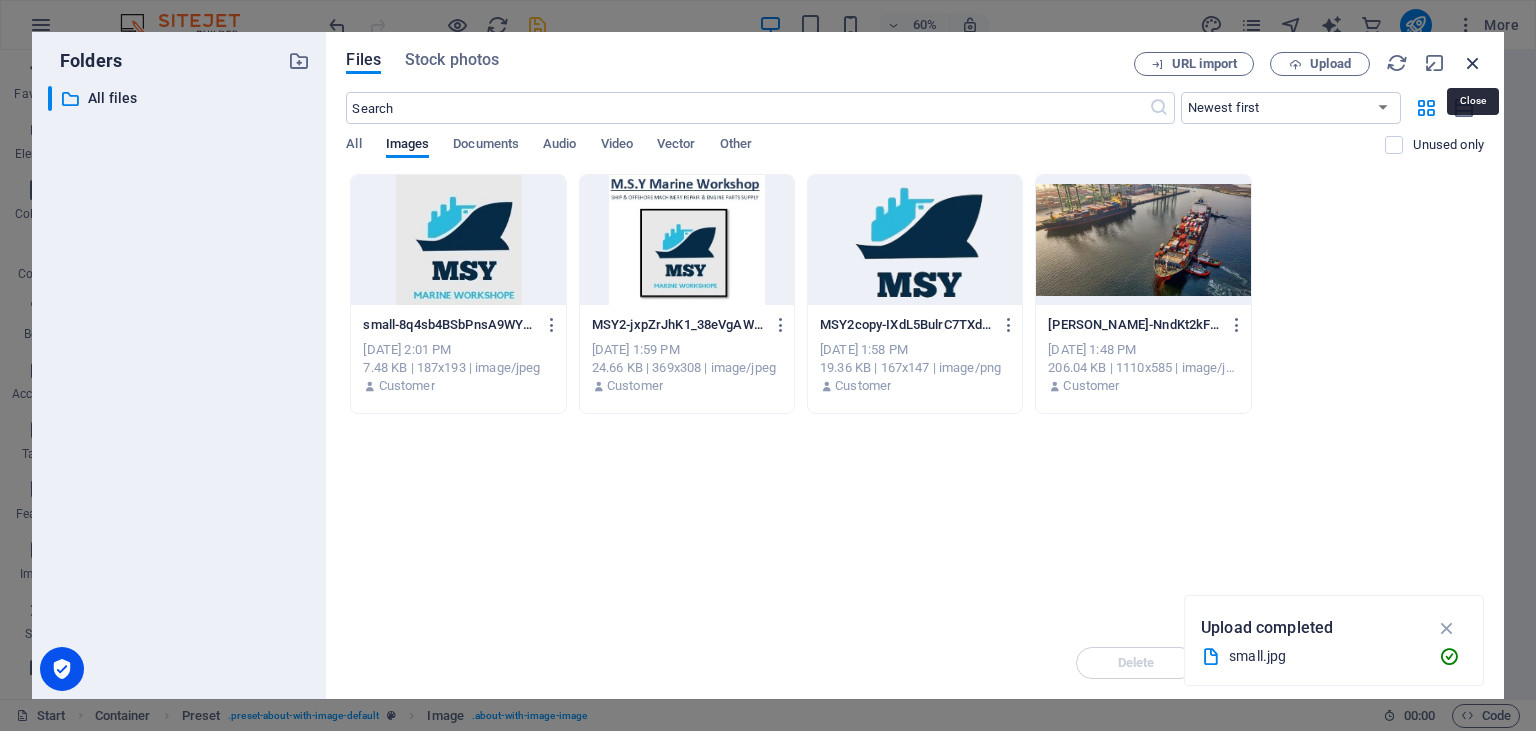 click at bounding box center [1473, 63] 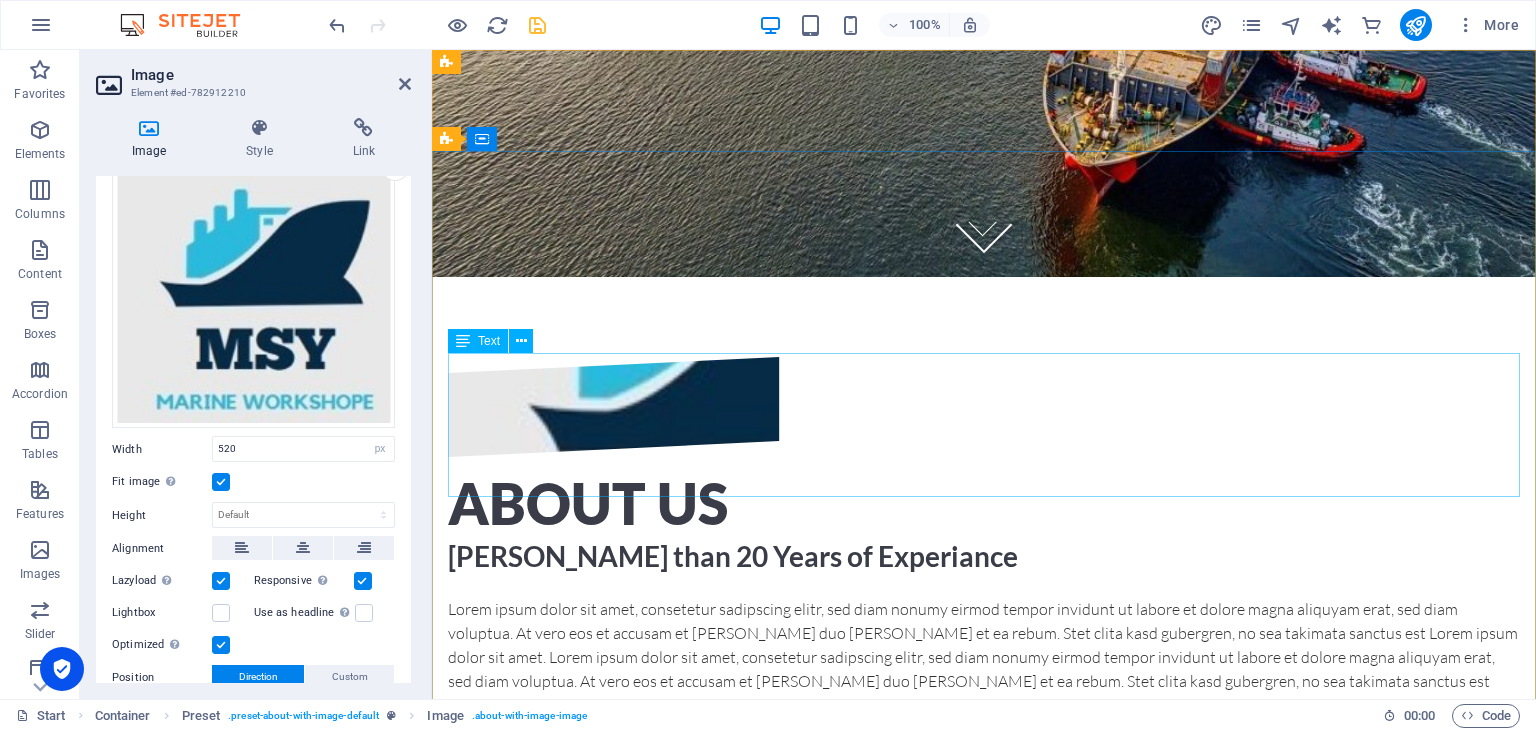 scroll, scrollTop: 0, scrollLeft: 0, axis: both 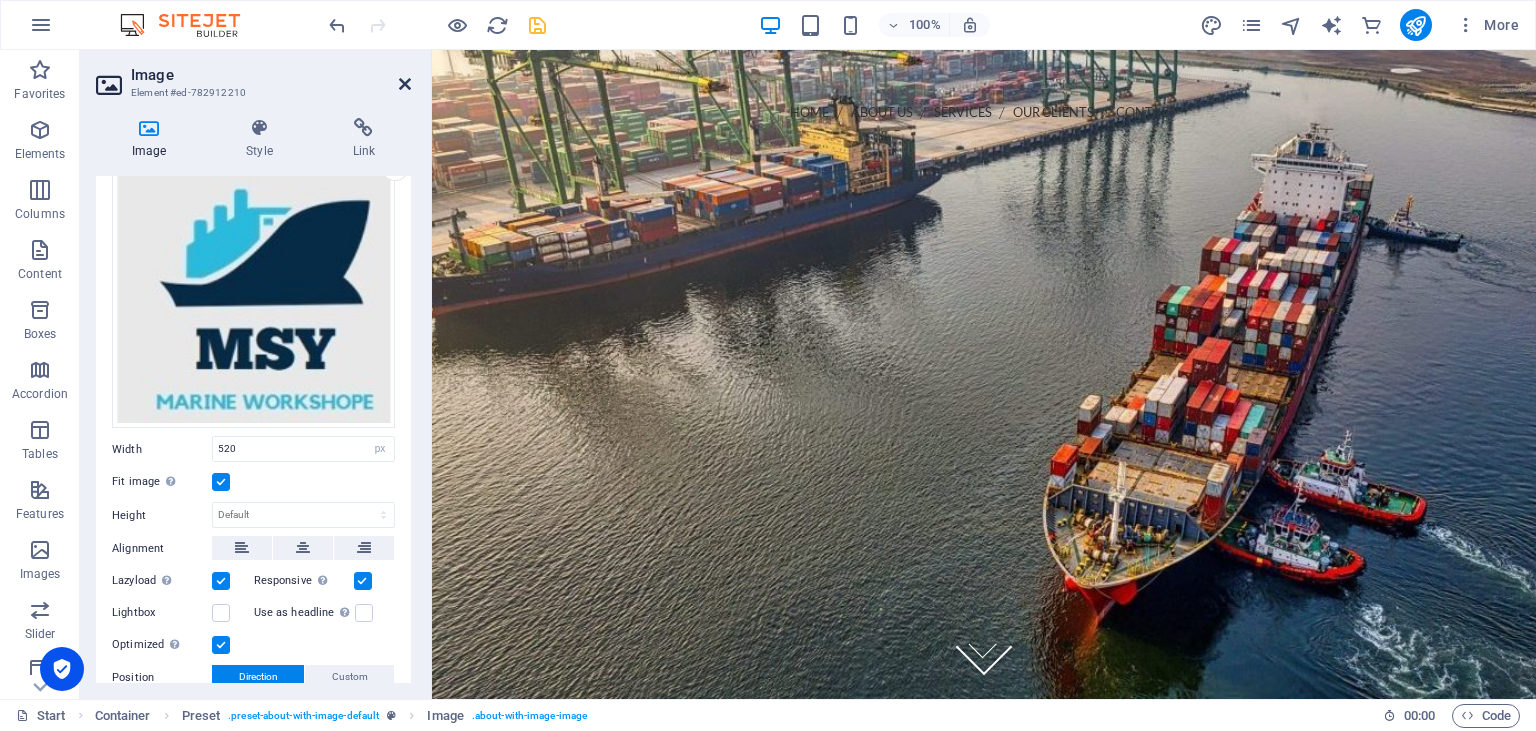 click at bounding box center [405, 84] 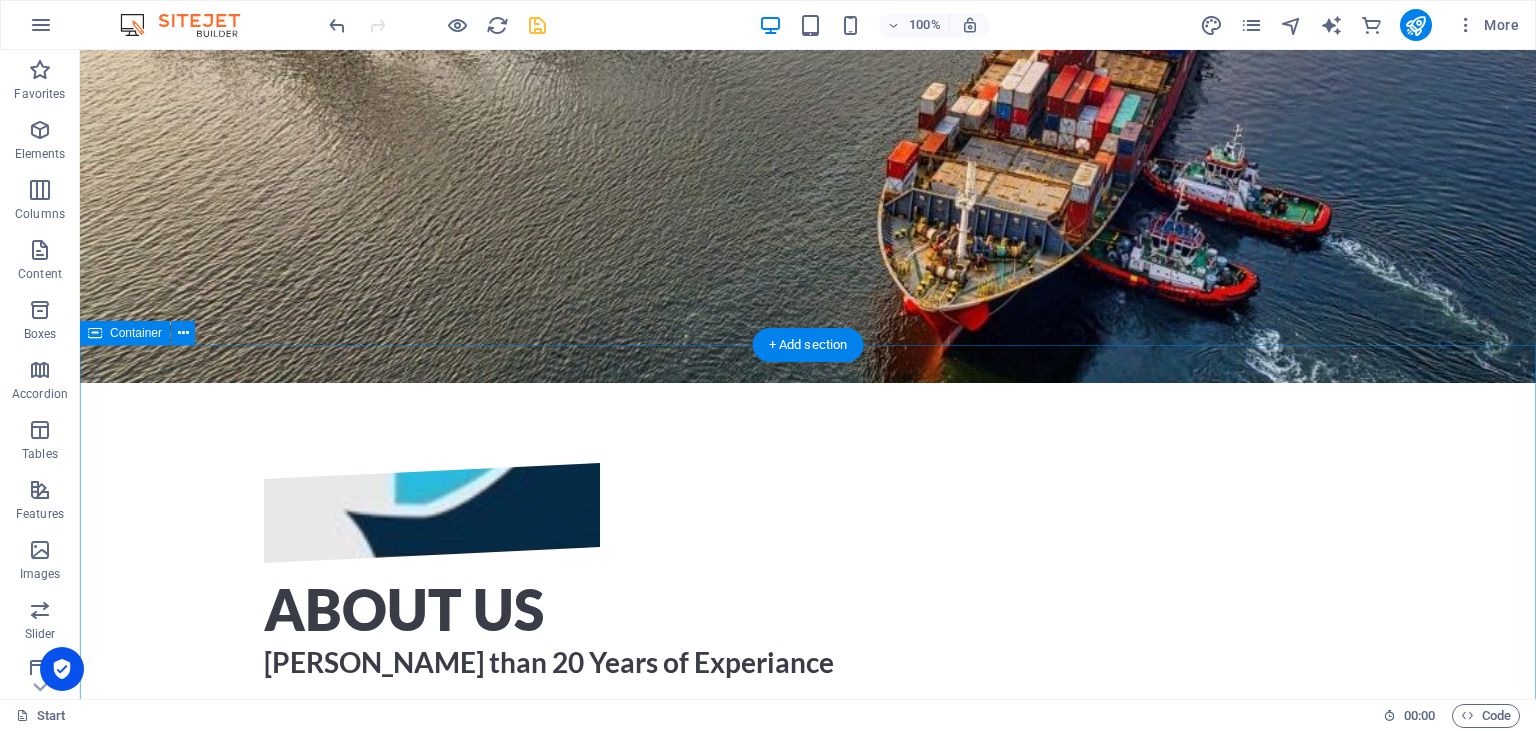 scroll, scrollTop: 633, scrollLeft: 0, axis: vertical 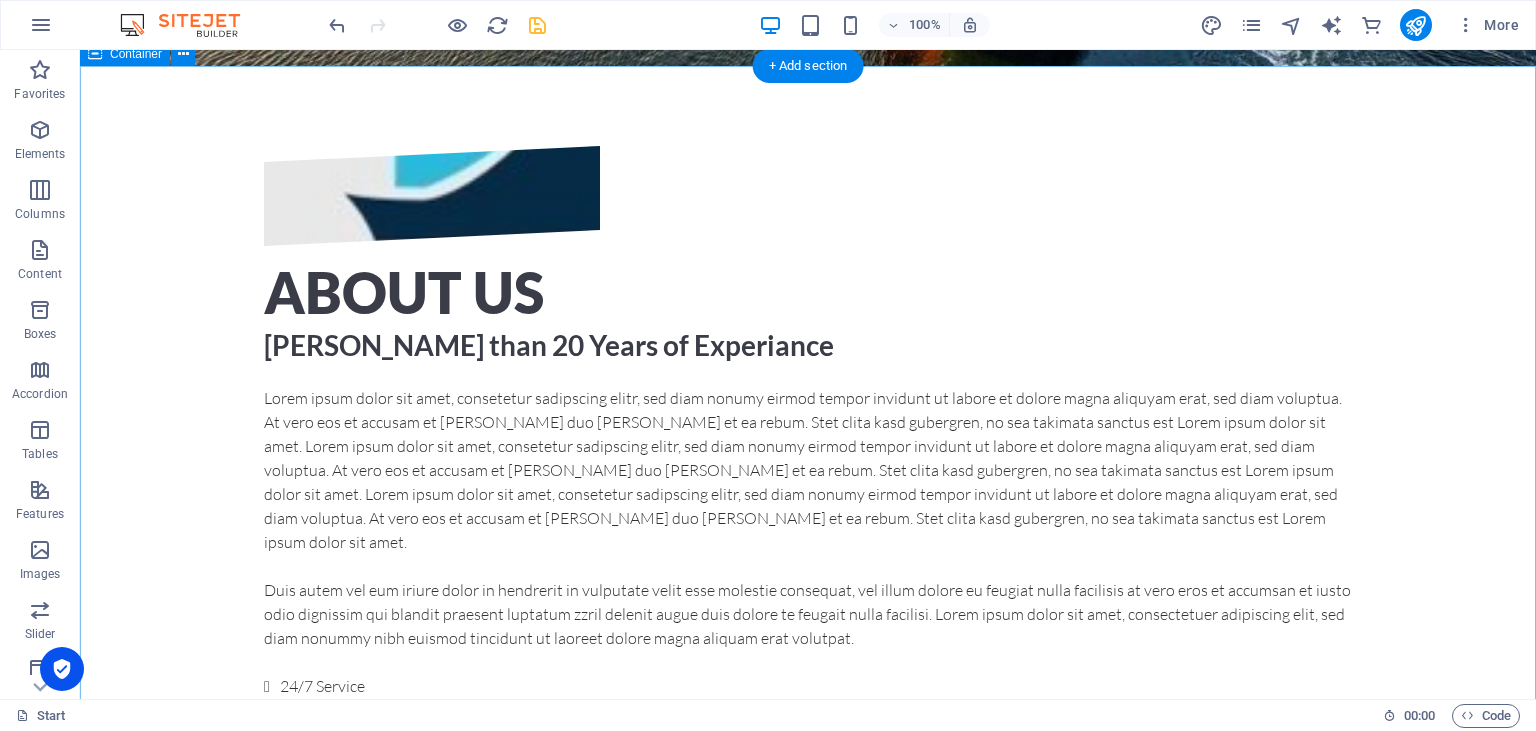 click on "about us [PERSON_NAME] than 20 Years of Experiance Lorem ipsum dolor sit amet, consetetur sadipscing elitr, sed diam nonumy eirmod tempor invidunt ut labore et dolore magna aliquyam erat, sed diam voluptua. At vero eos et accusam et [PERSON_NAME] duo [PERSON_NAME] et ea rebum. Stet clita kasd gubergren, no sea takimata sanctus est Lorem ipsum dolor sit amet. Lorem ipsum dolor sit amet, consetetur sadipscing elitr, sed diam nonumy eirmod tempor invidunt ut labore et dolore magna aliquyam erat, sed diam voluptua. At vero eos et accusam et [PERSON_NAME] duo [PERSON_NAME] et ea rebum. Stet clita kasd gubergren, no sea takimata sanctus est Lorem ipsum dolor sit amet. Lorem ipsum dolor sit amet, consetetur sadipscing elitr, sed diam nonumy eirmod tempor invidunt ut labore et dolore magna aliquyam erat, sed diam voluptua. At vero eos et accusam et [PERSON_NAME] duo [PERSON_NAME] et ea rebum. Stet clita kasd gubergren, no sea takimata sanctus est Lorem ipsum dolor sit amet.    24/7 Service Tactical Training  Object Protection Self-Protection Training" at bounding box center (808, 496) 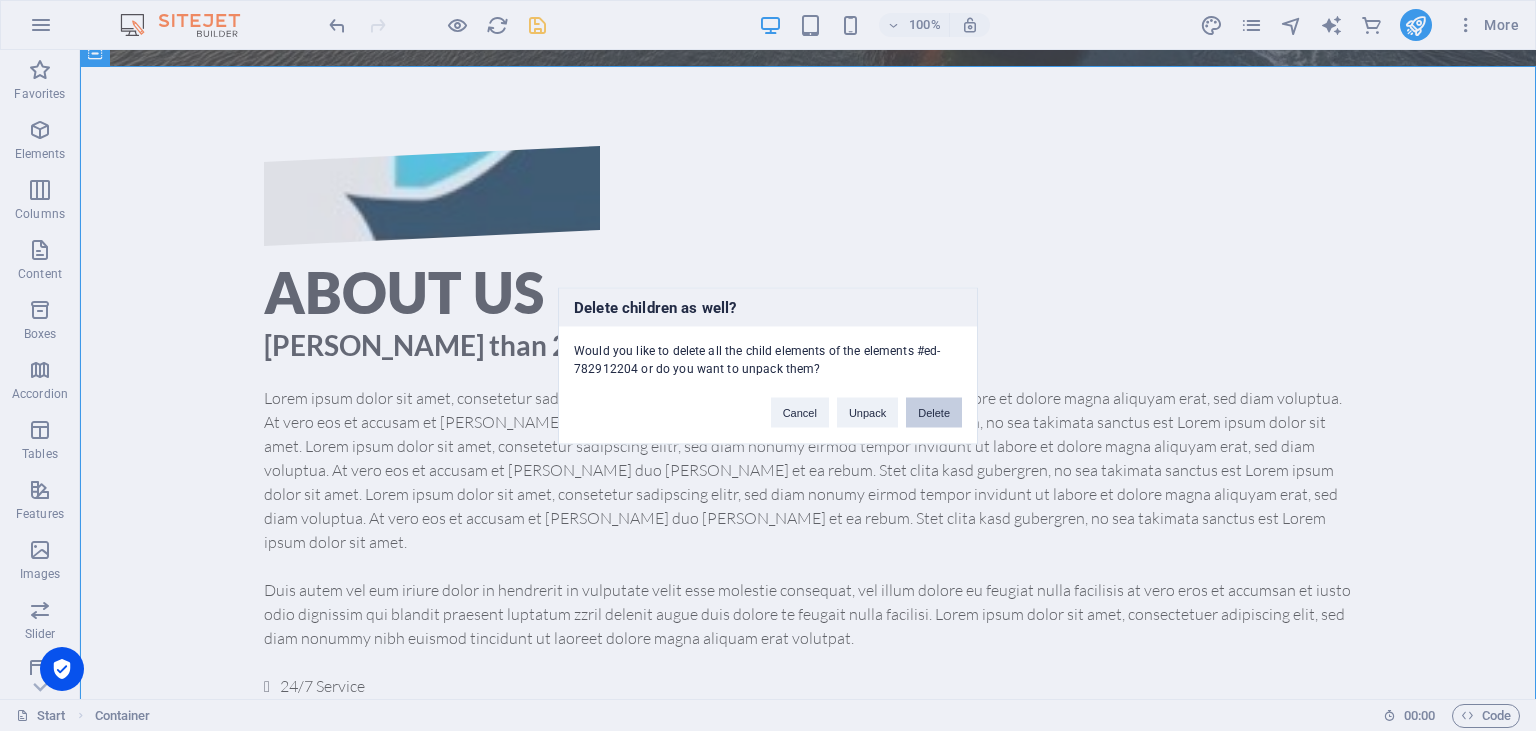 drag, startPoint x: 937, startPoint y: 407, endPoint x: 770, endPoint y: 388, distance: 168.07736 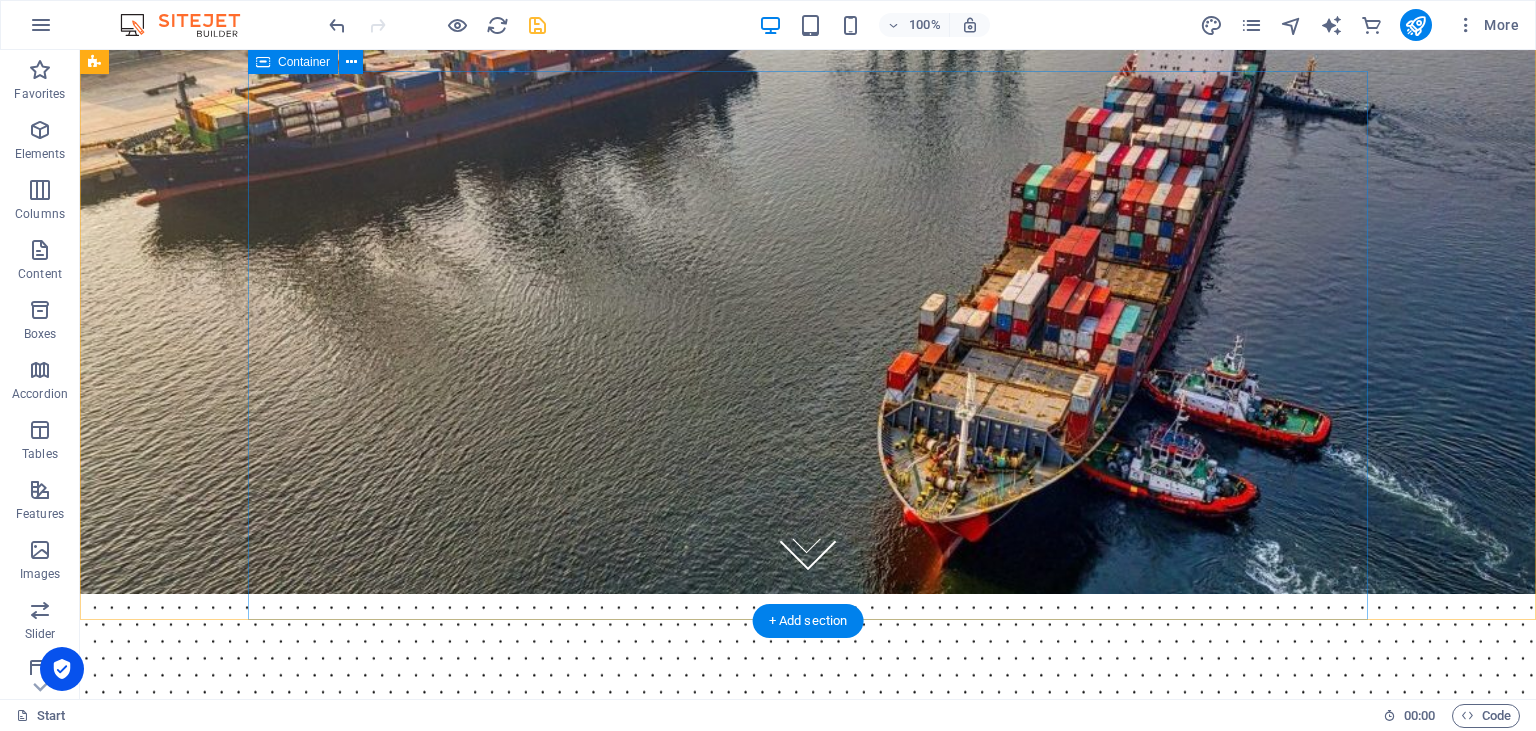 scroll, scrollTop: 0, scrollLeft: 0, axis: both 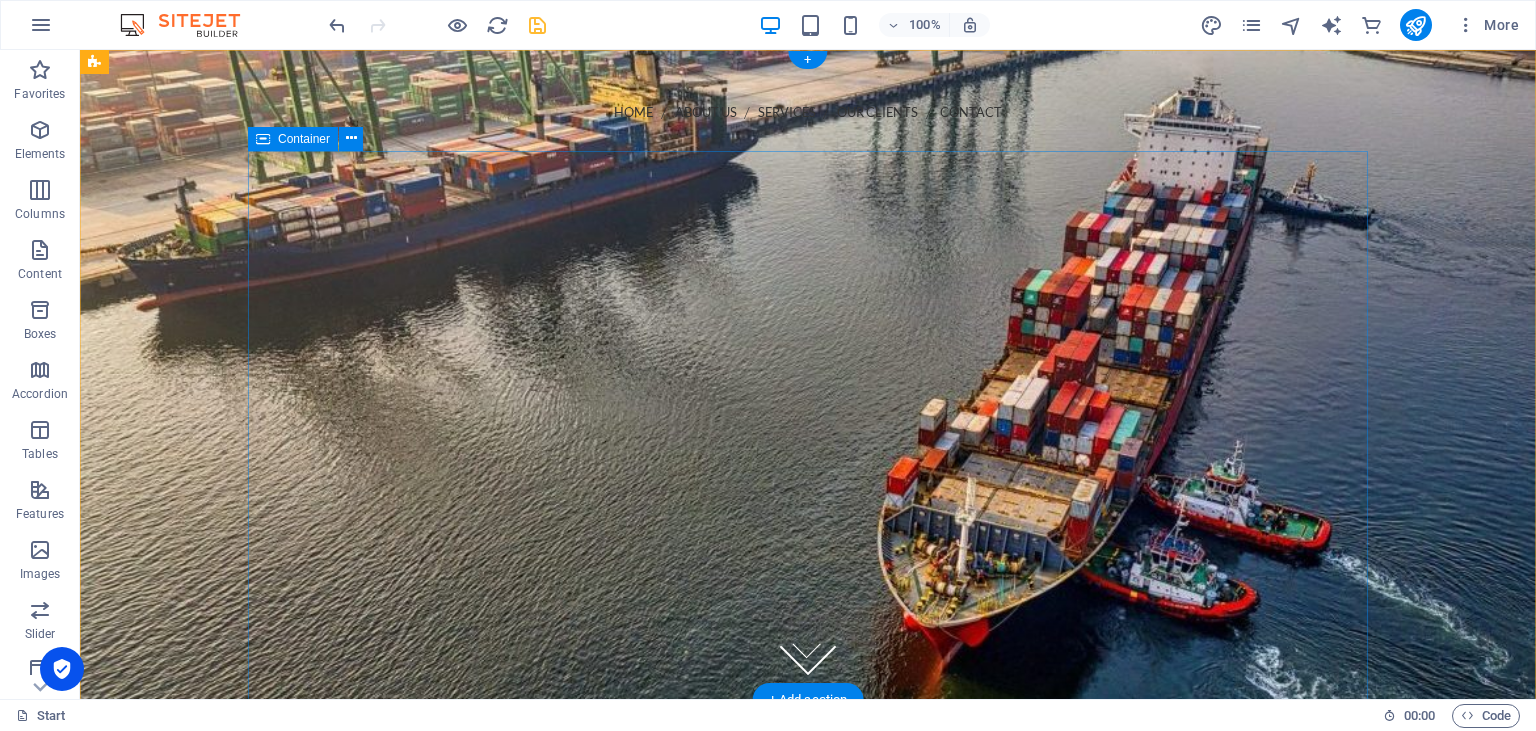 click on "MSY Marine Workshop" at bounding box center (808, 442) 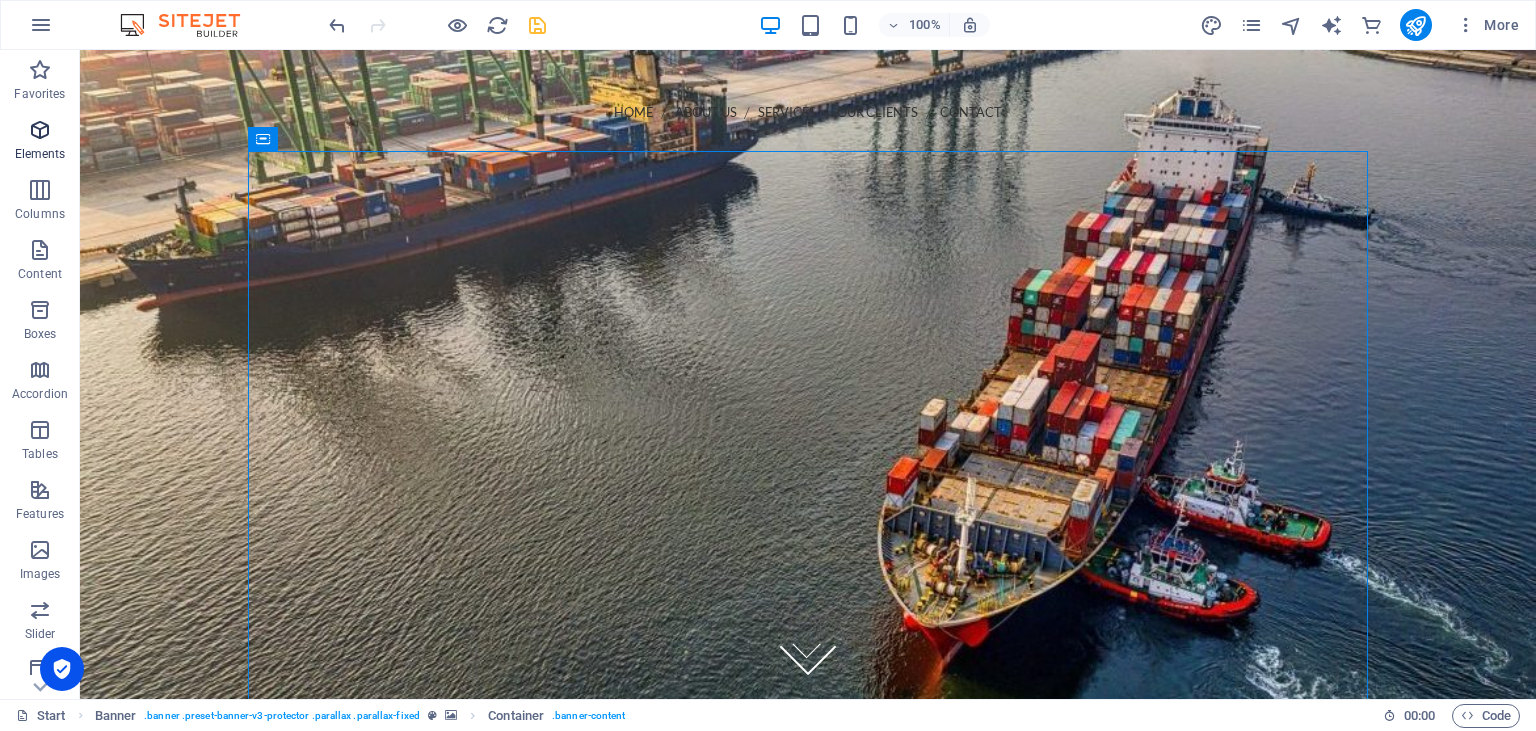 click at bounding box center (40, 130) 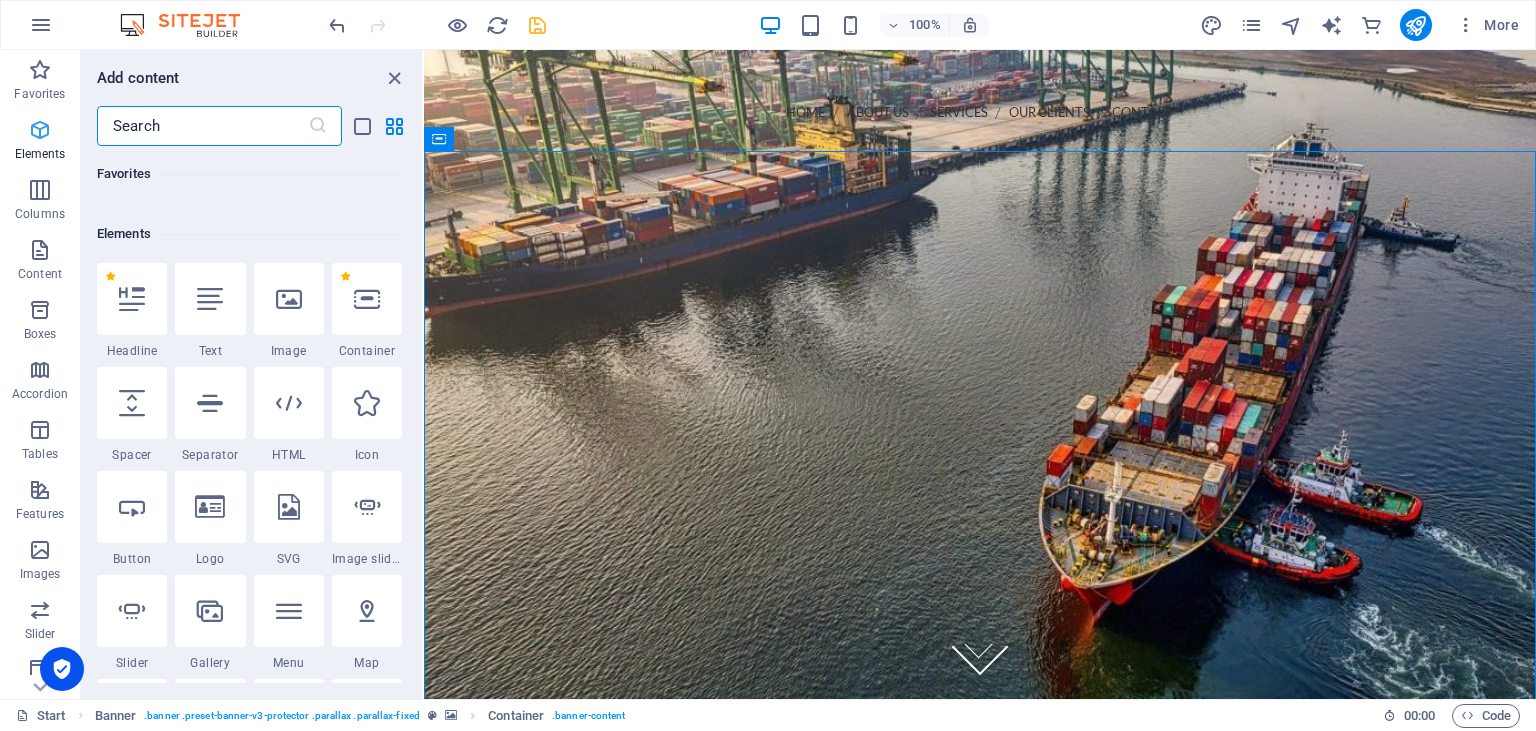 scroll, scrollTop: 213, scrollLeft: 0, axis: vertical 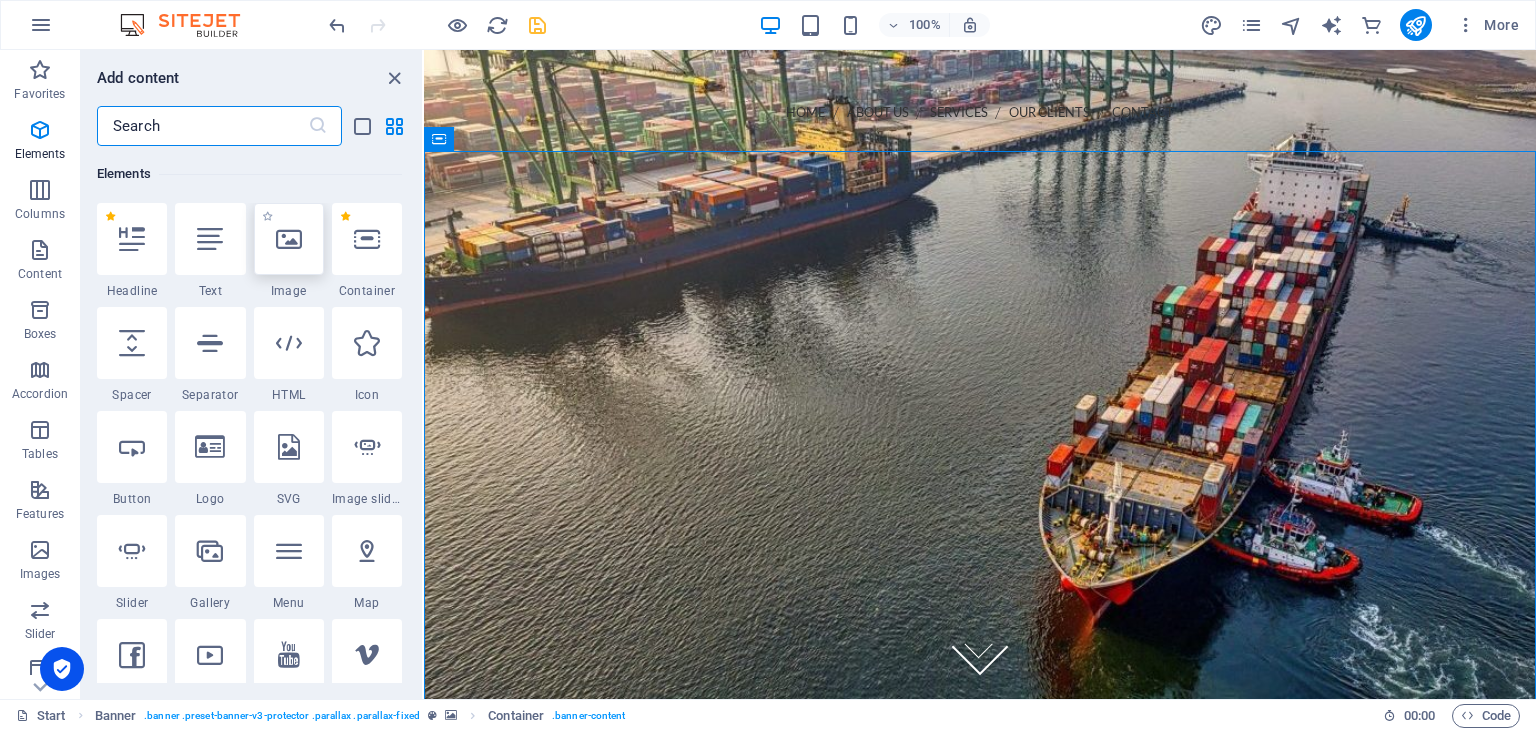 click at bounding box center [289, 239] 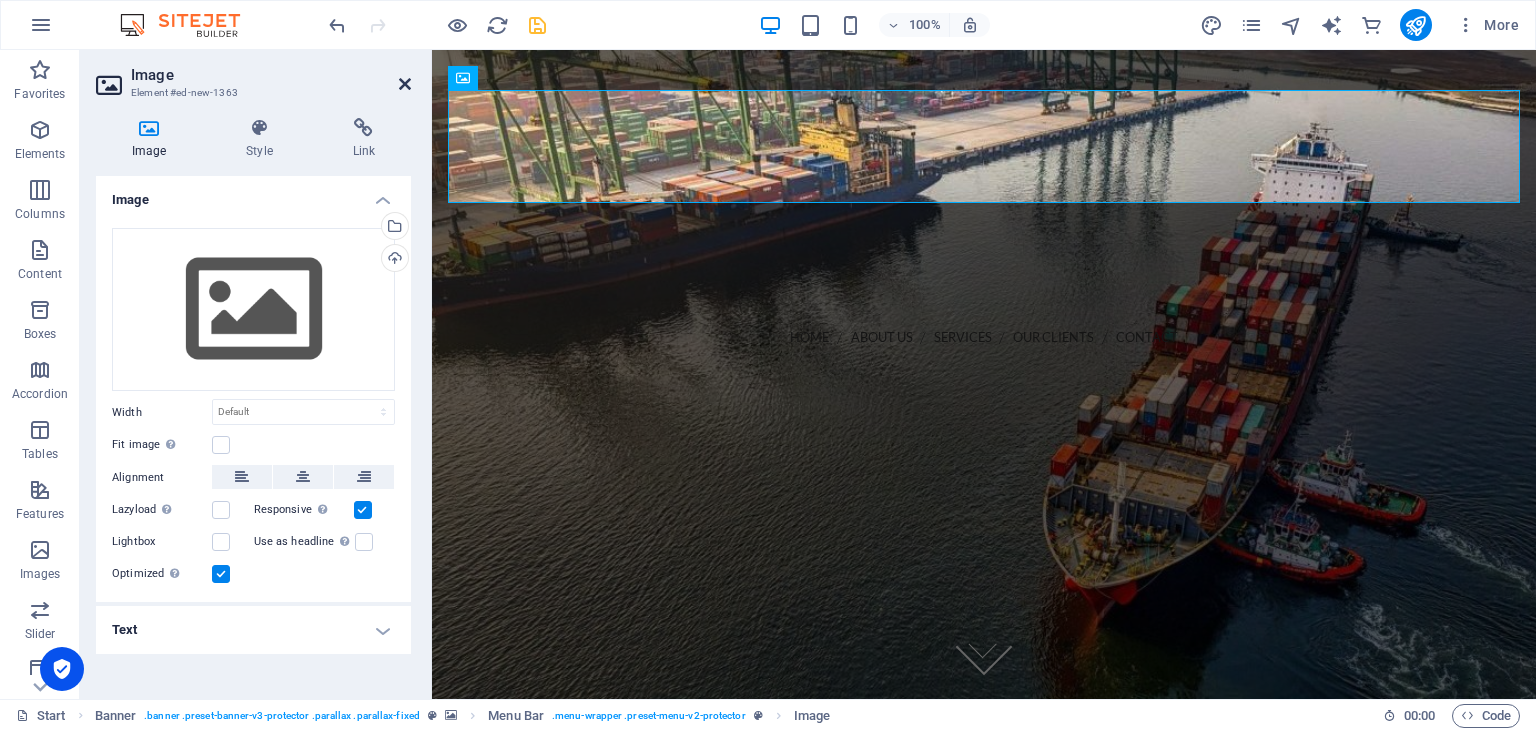 click at bounding box center (405, 84) 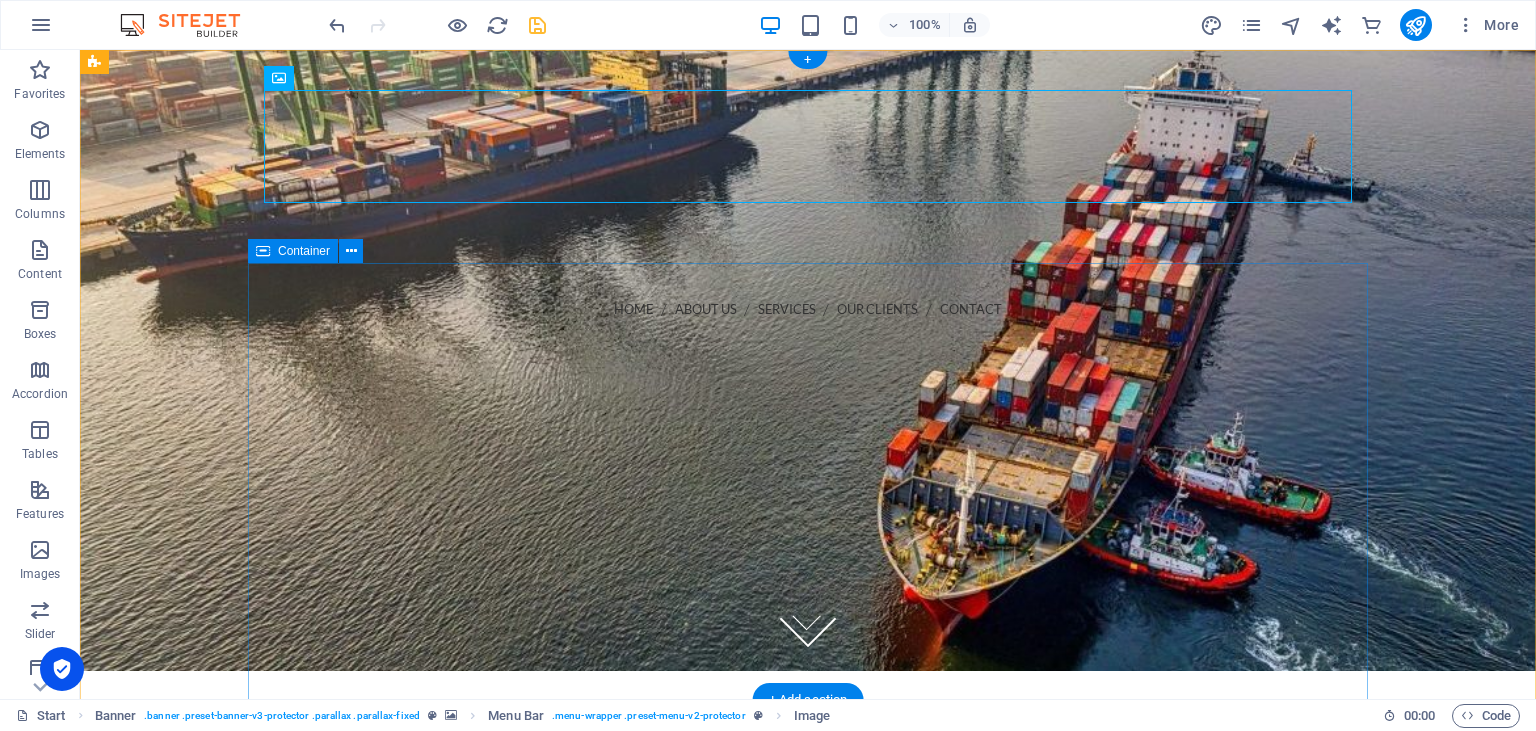 scroll, scrollTop: 0, scrollLeft: 0, axis: both 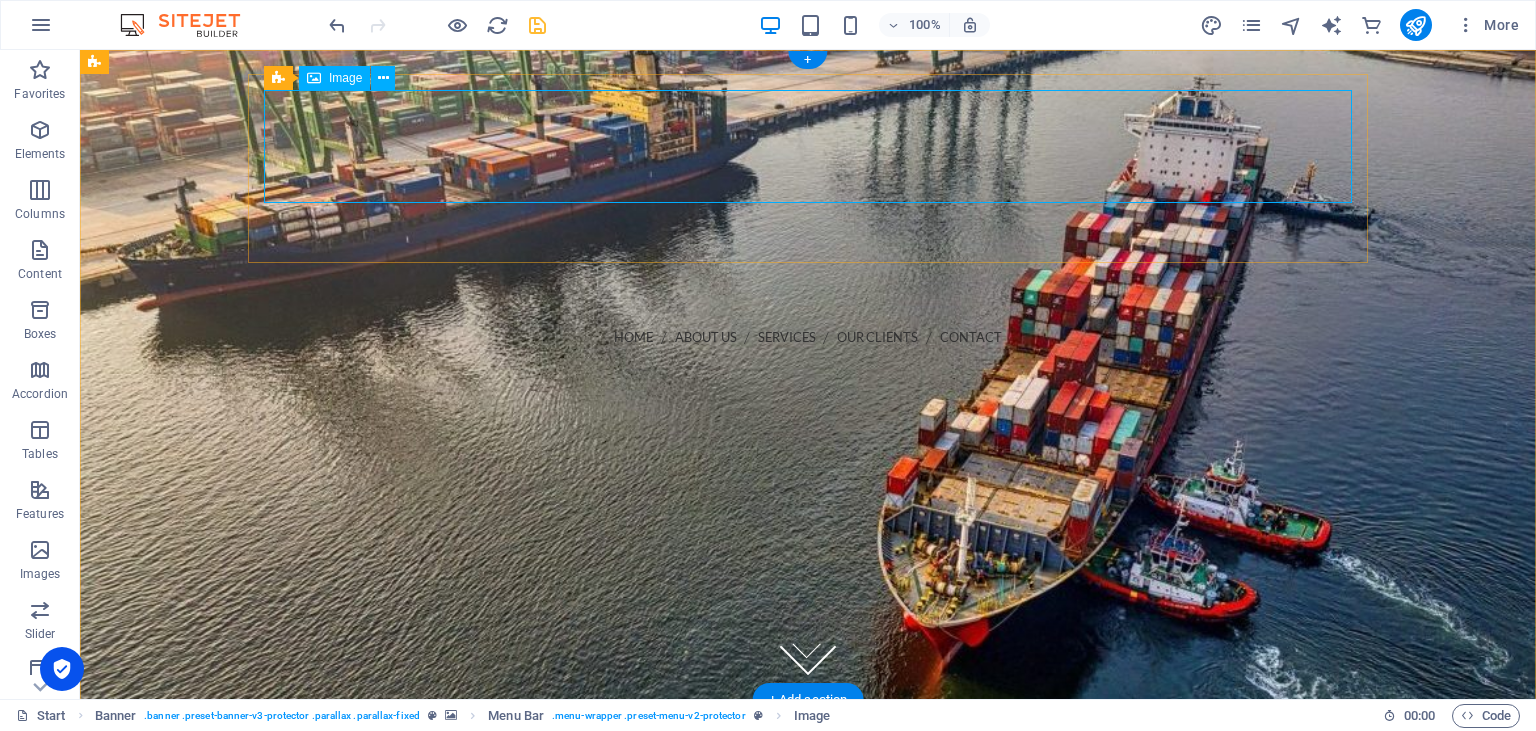 click at bounding box center [808, 202] 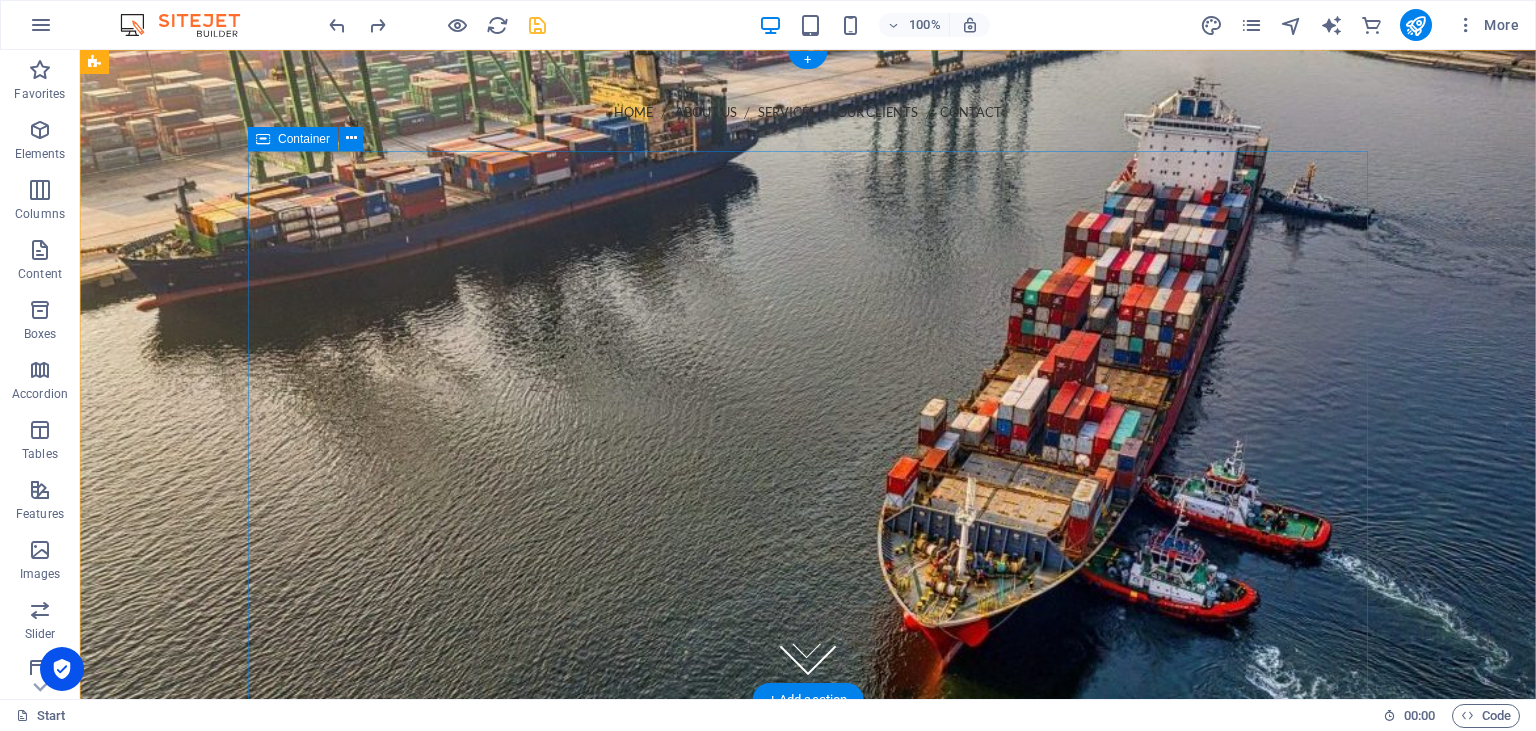 click on "MSY Marine Workshop" at bounding box center [808, 442] 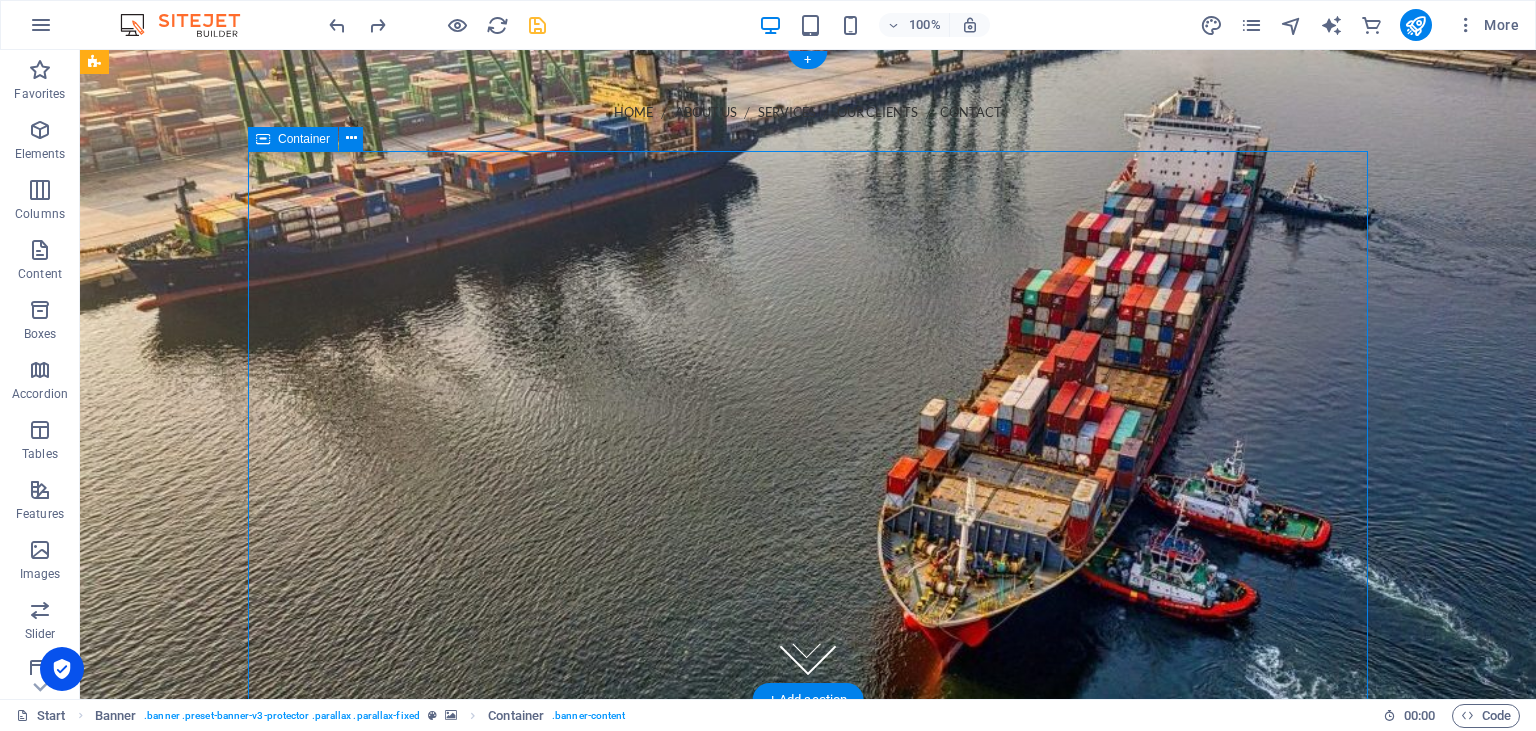 click on "MSY Marine Workshop" at bounding box center [808, 442] 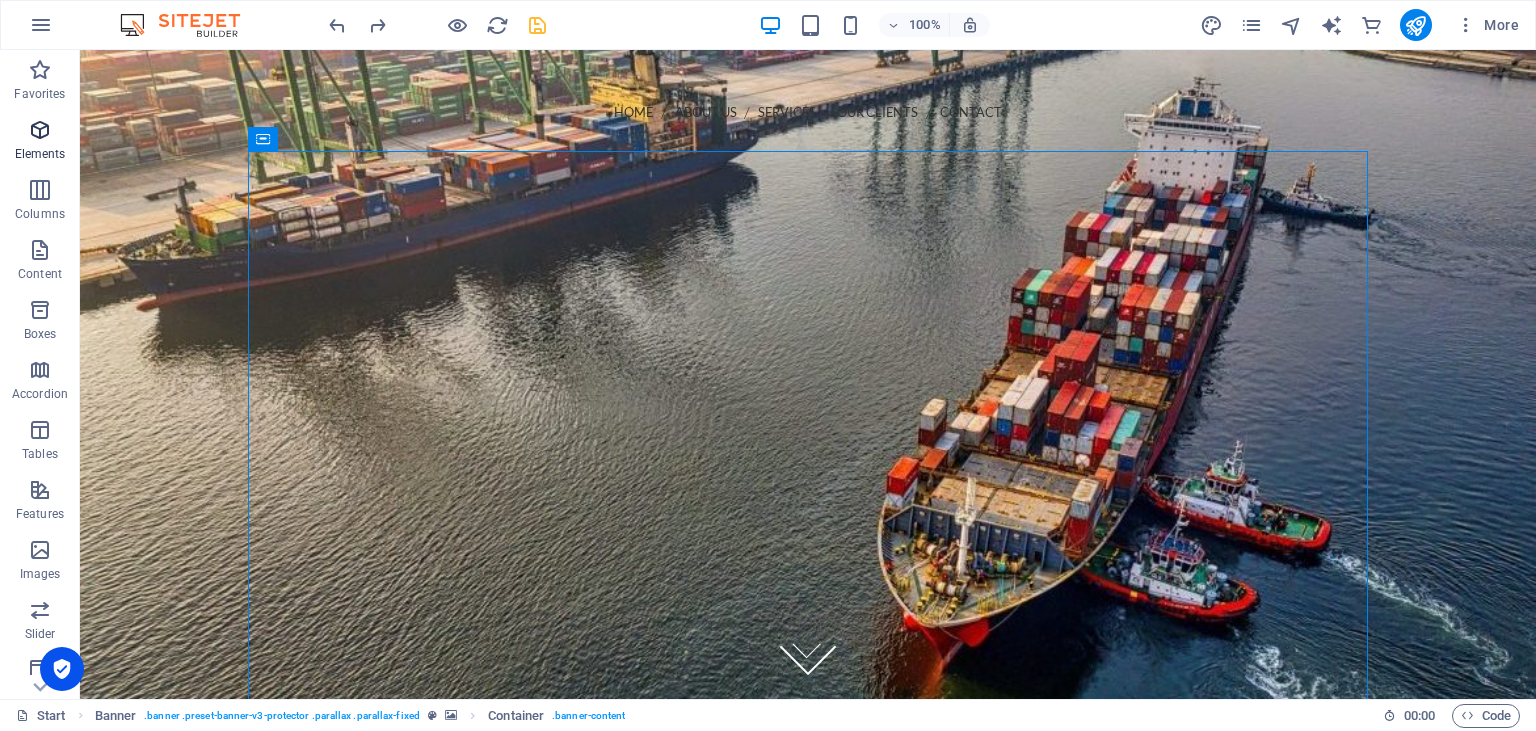 click on "Elements" at bounding box center [40, 154] 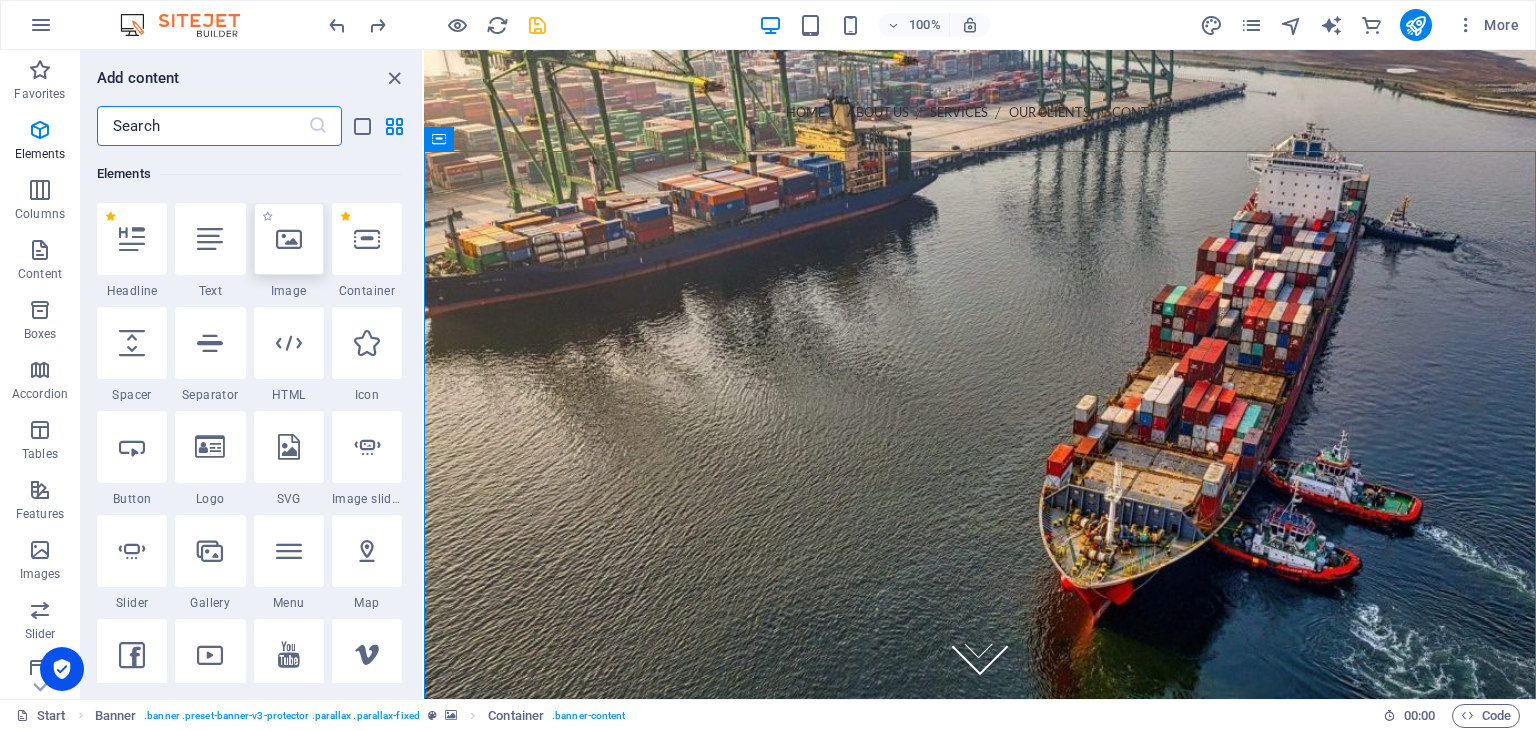 scroll, scrollTop: 213, scrollLeft: 0, axis: vertical 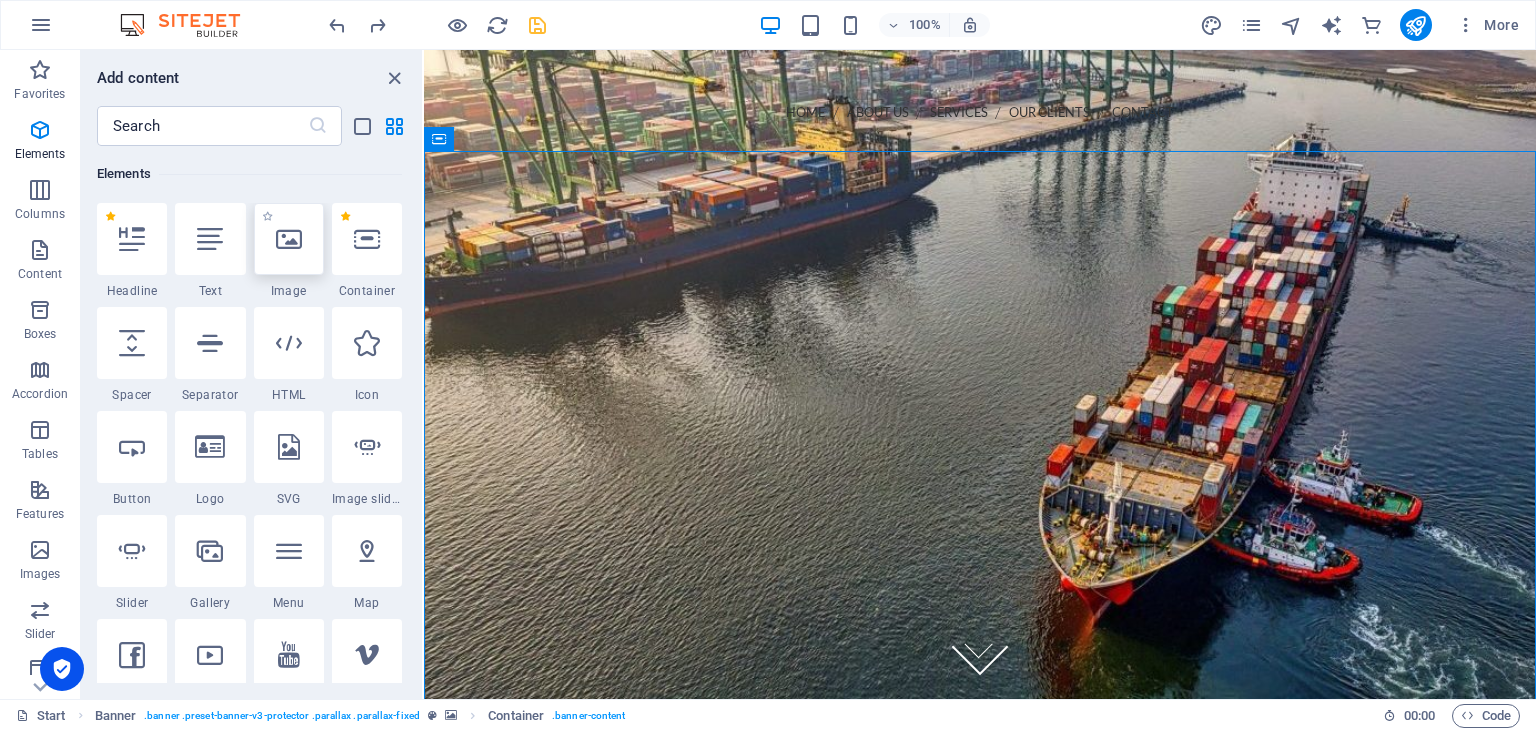 click at bounding box center [289, 239] 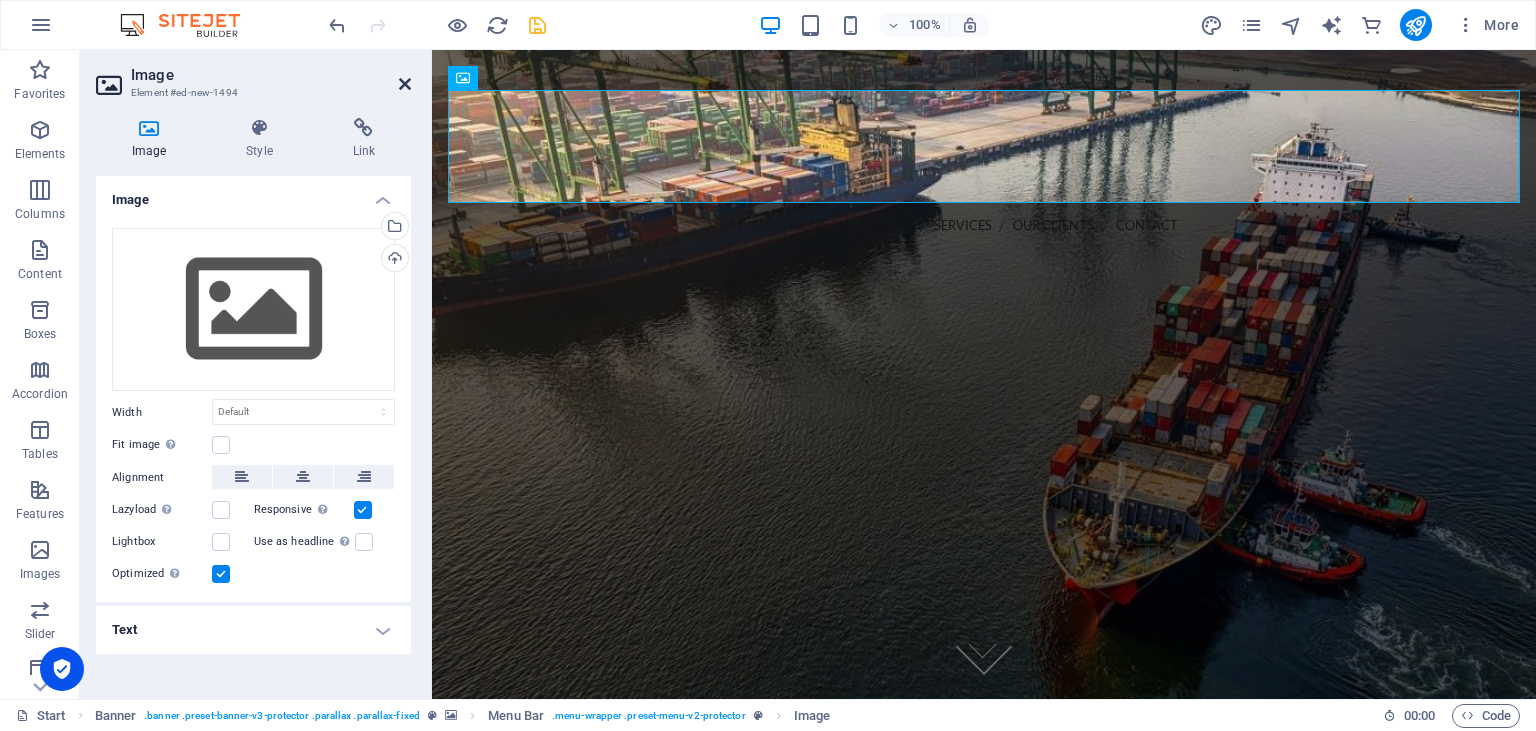 click at bounding box center [405, 84] 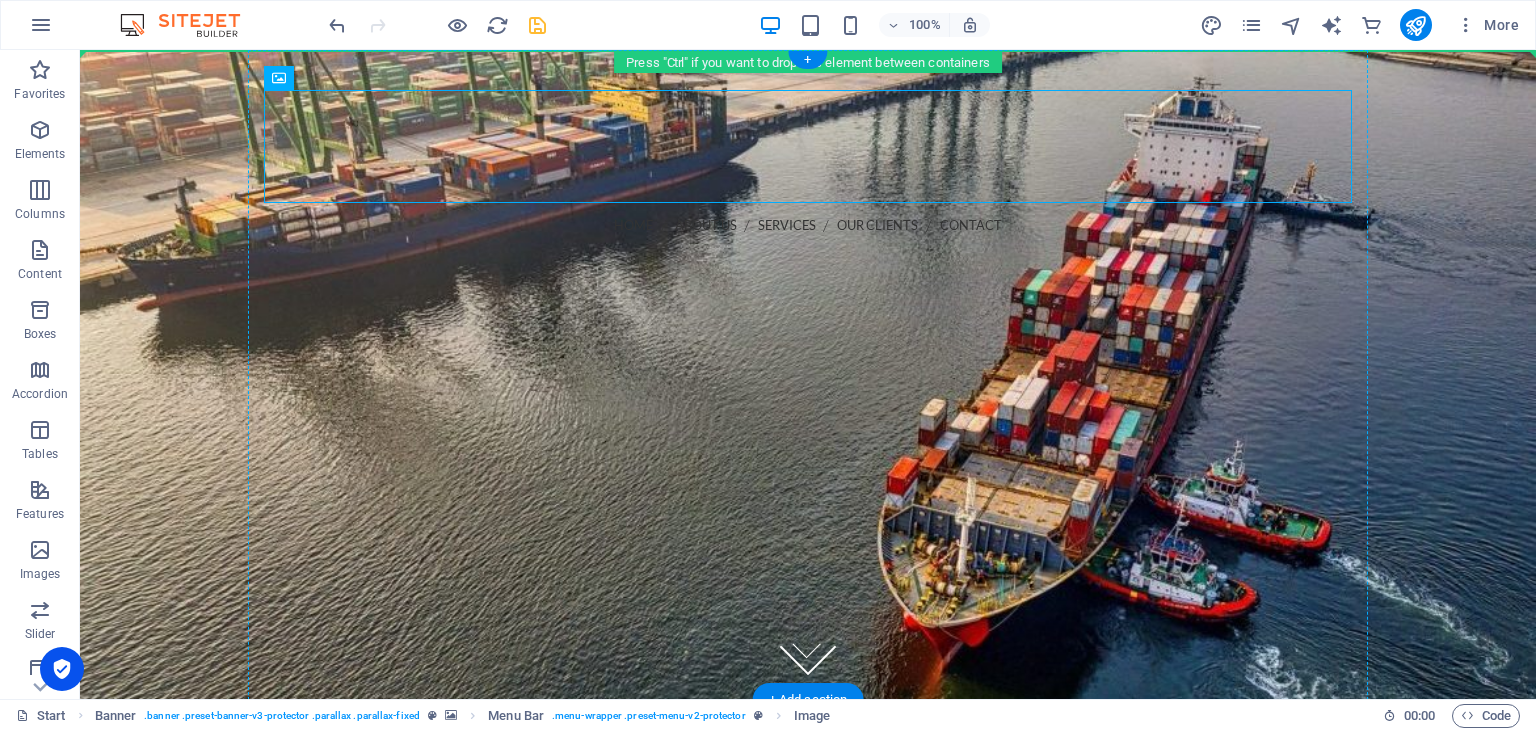 drag, startPoint x: 358, startPoint y: 126, endPoint x: 570, endPoint y: 374, distance: 326.2637 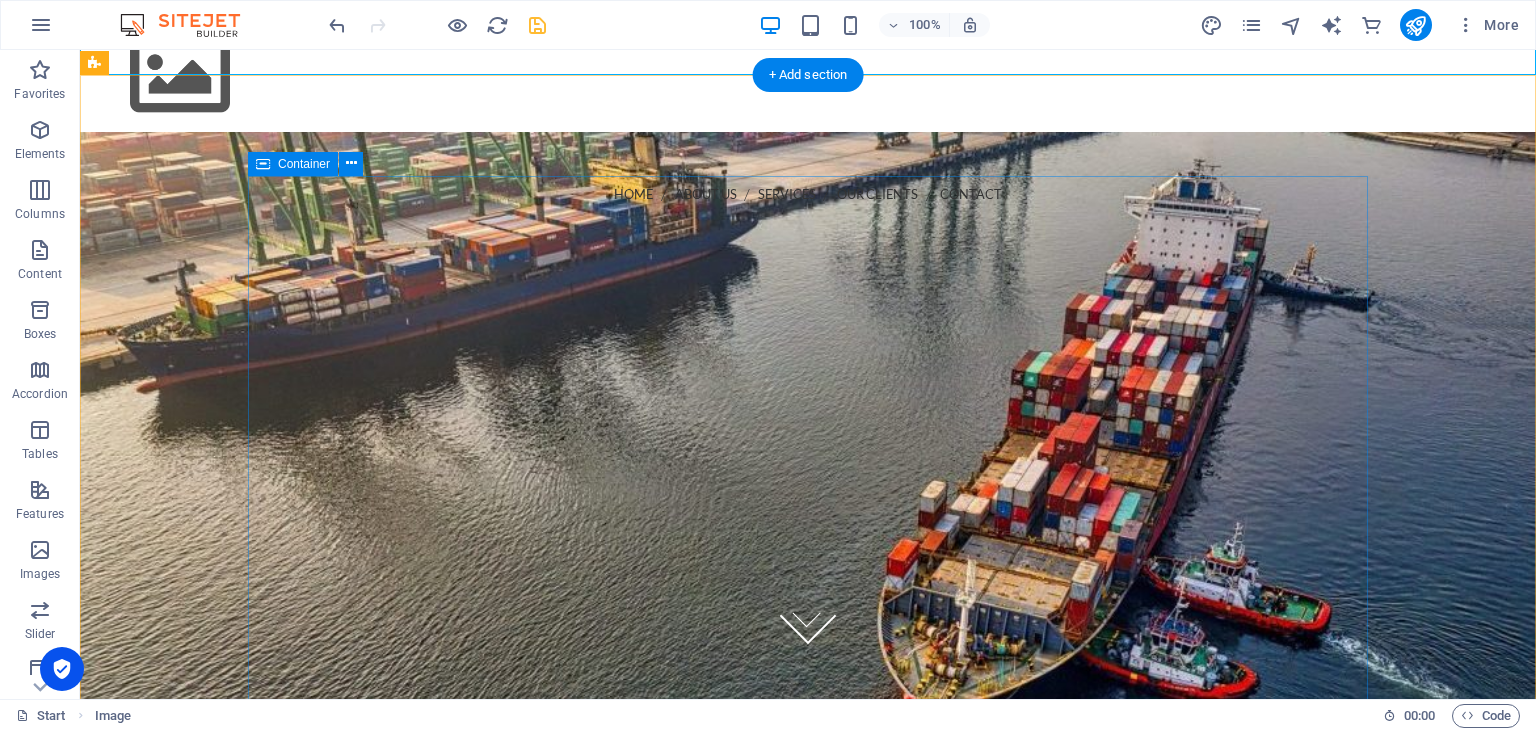 scroll, scrollTop: 0, scrollLeft: 0, axis: both 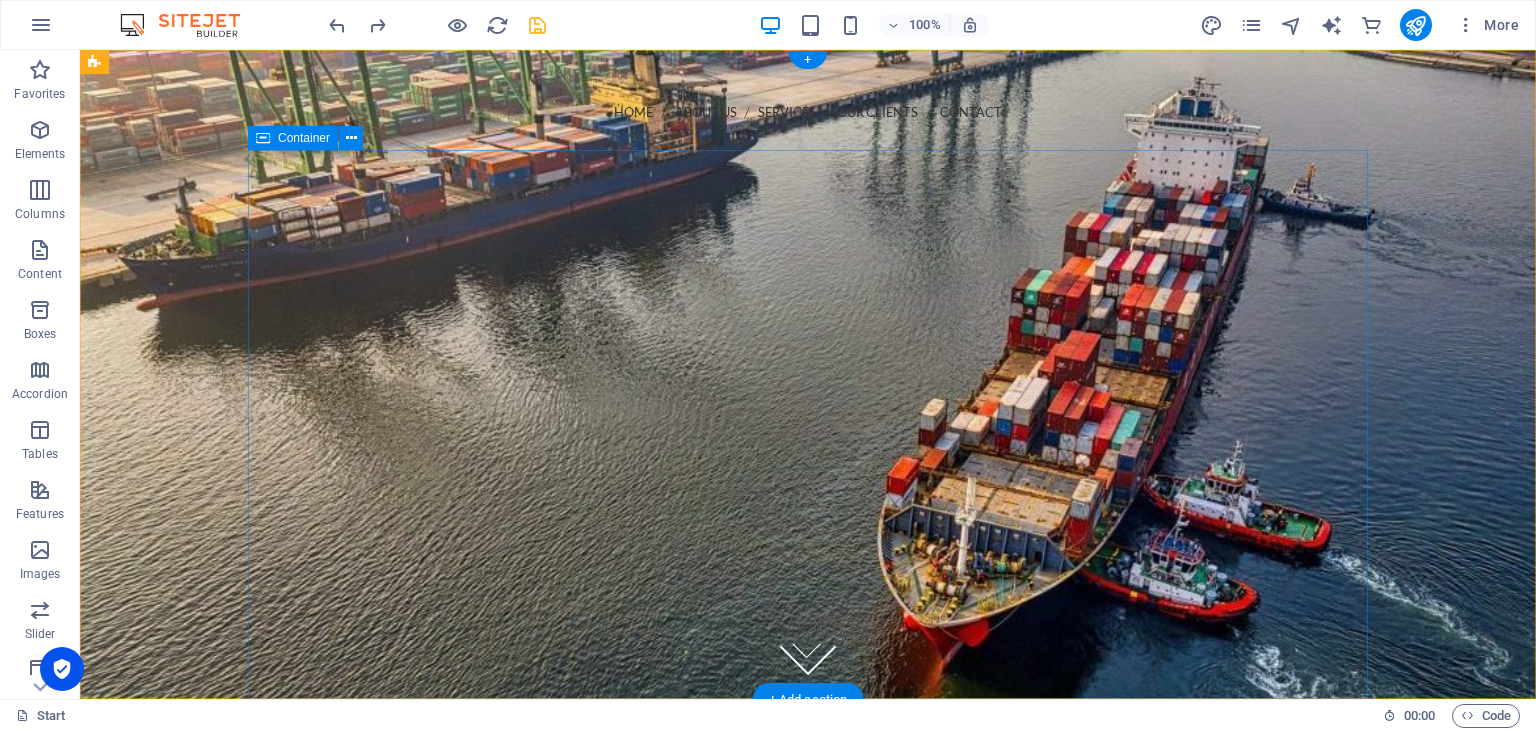 click on "MSY Marine Workshop" at bounding box center (808, 442) 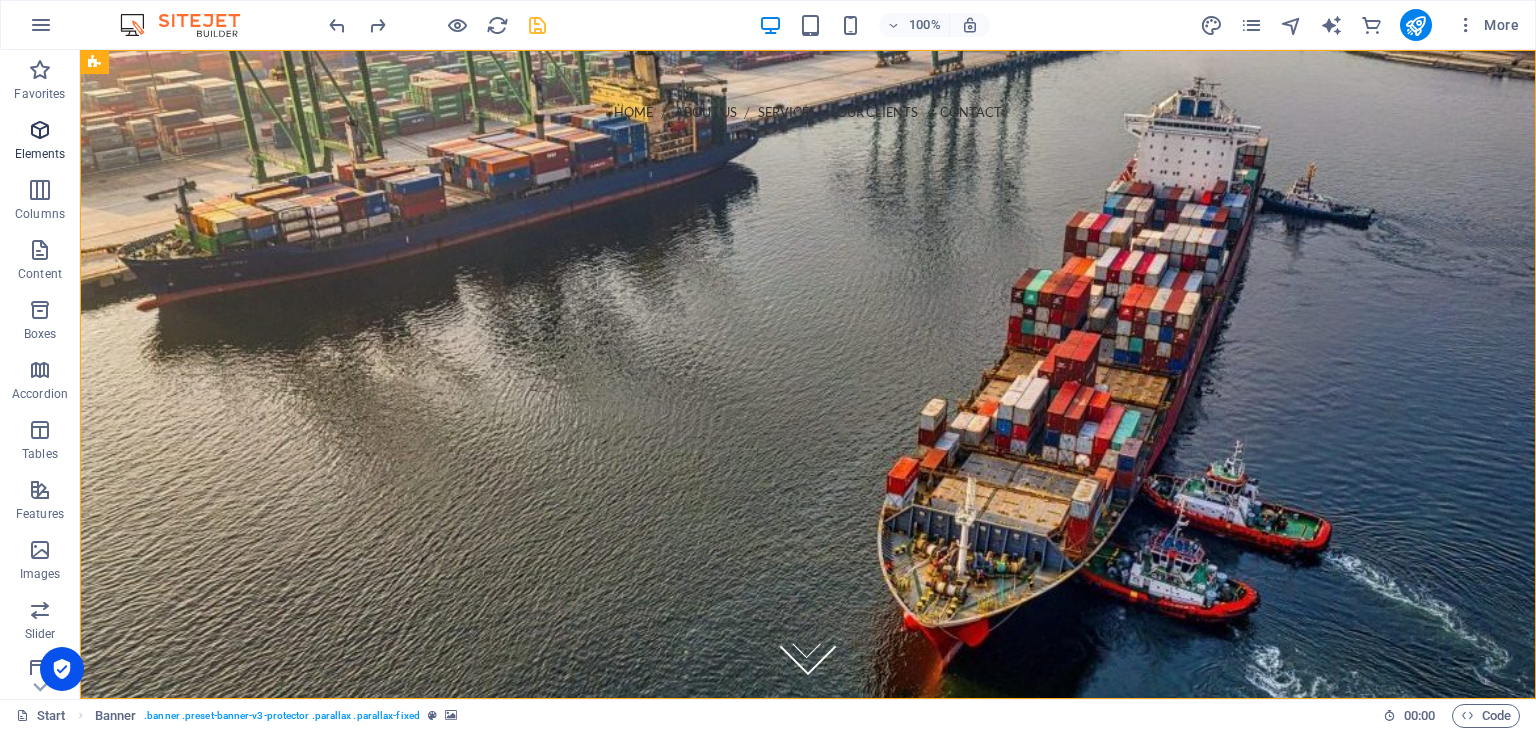 click at bounding box center (40, 130) 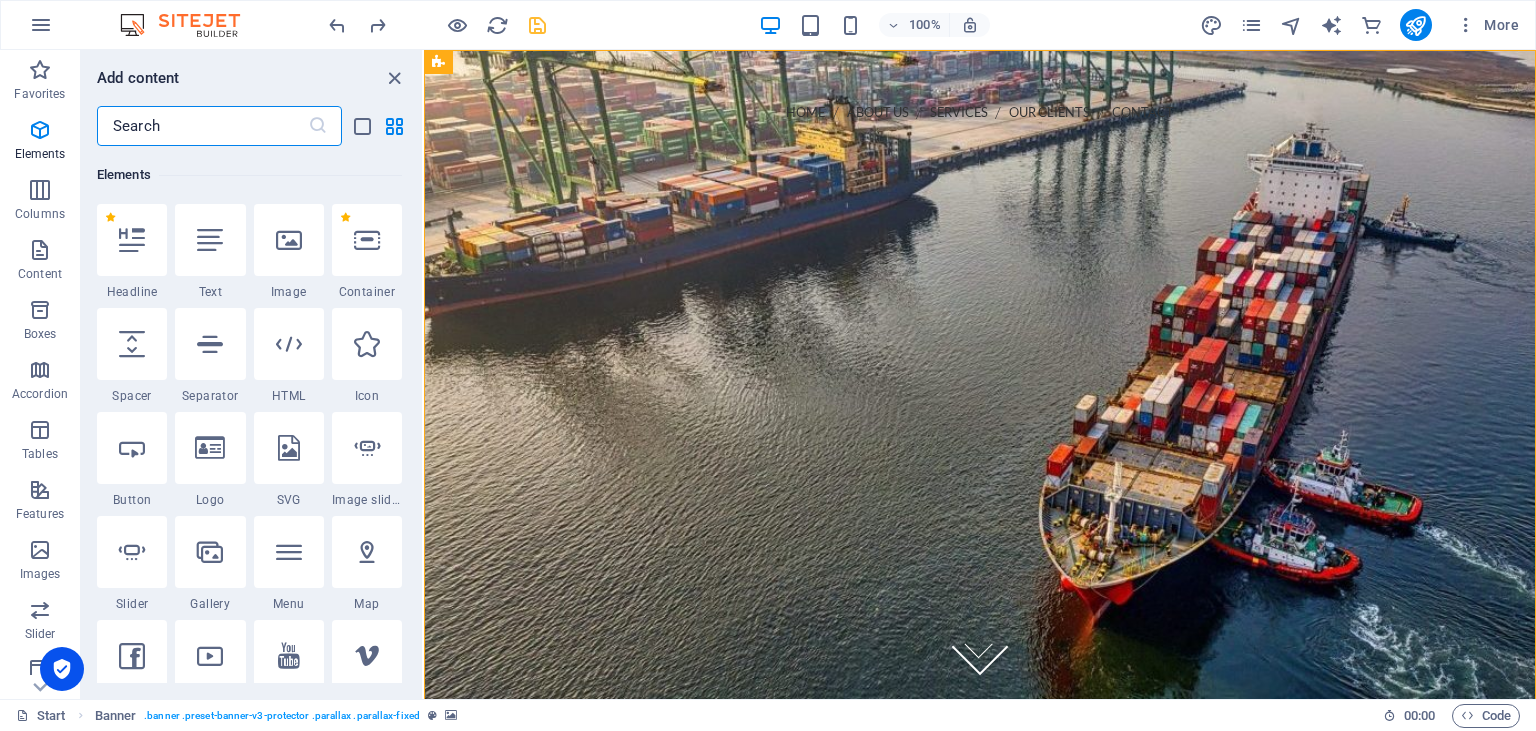 scroll, scrollTop: 213, scrollLeft: 0, axis: vertical 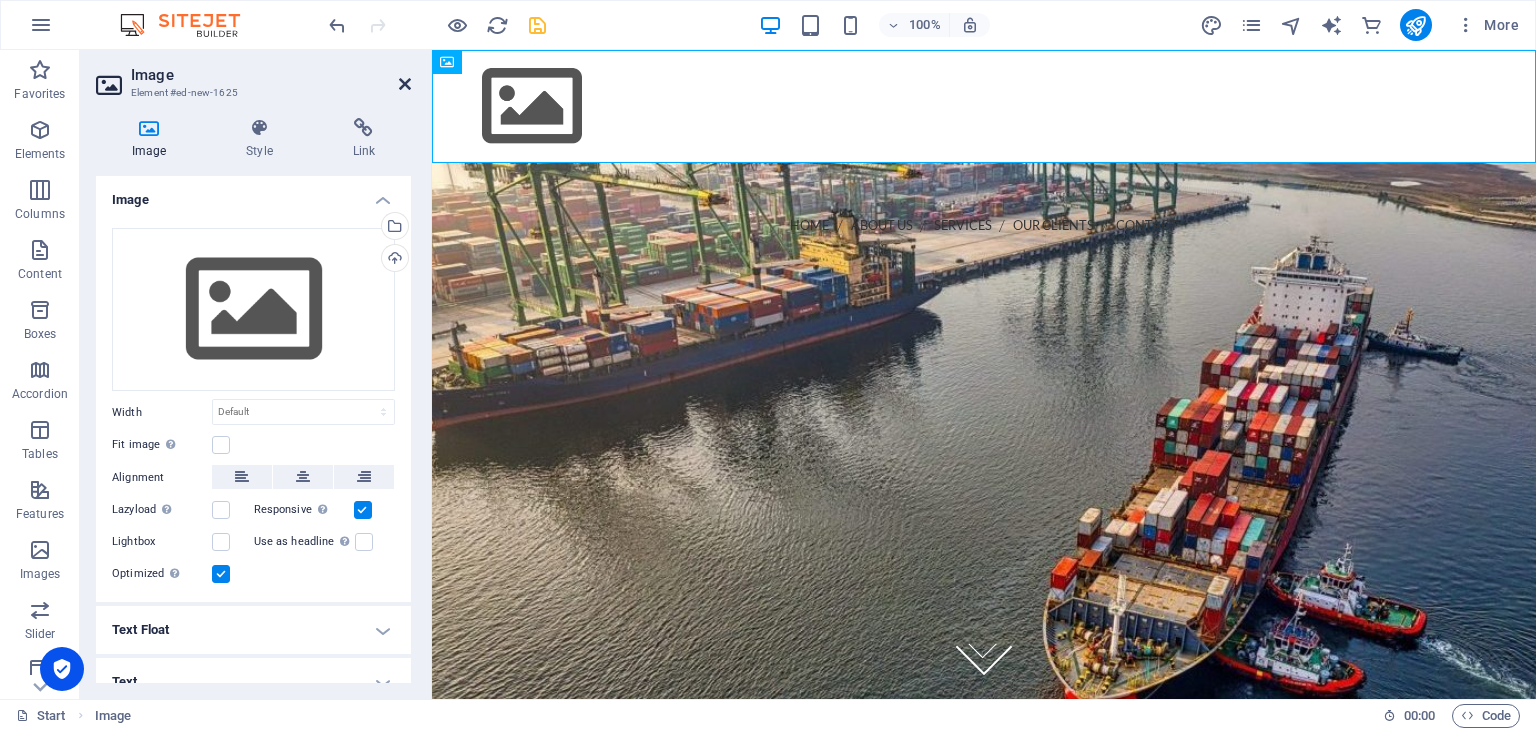 click at bounding box center [405, 84] 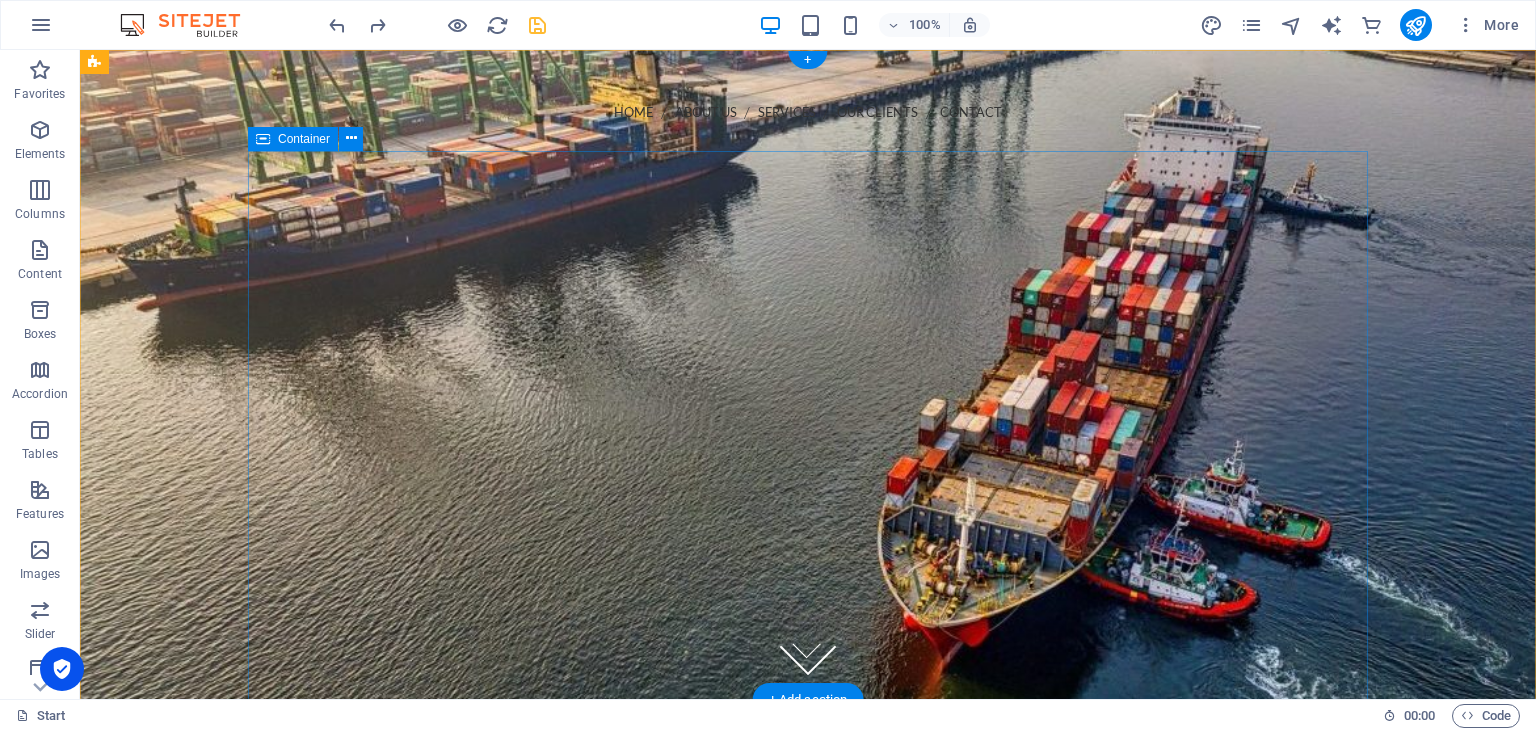 click on "MSY Marine Workshop" at bounding box center [808, 442] 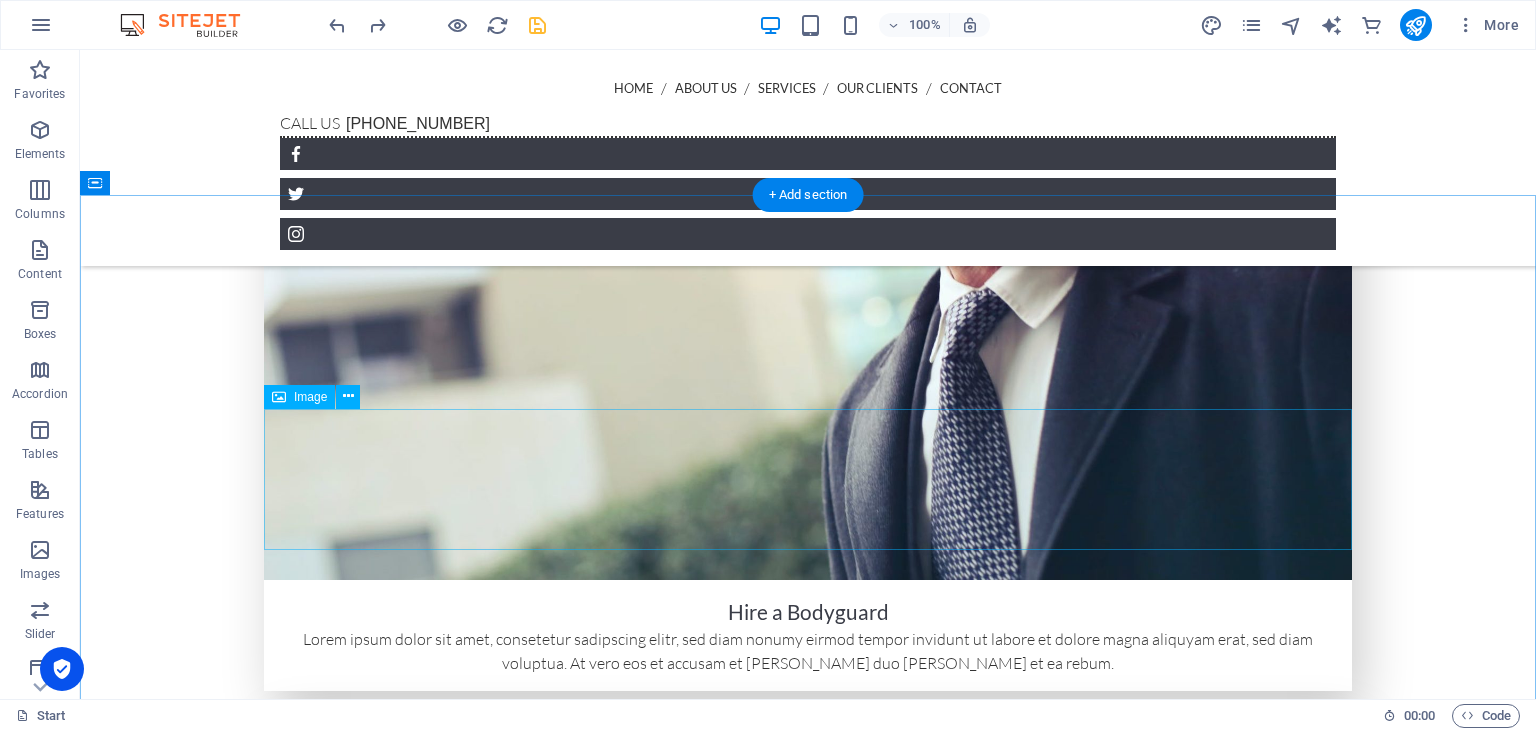 scroll, scrollTop: 2956, scrollLeft: 0, axis: vertical 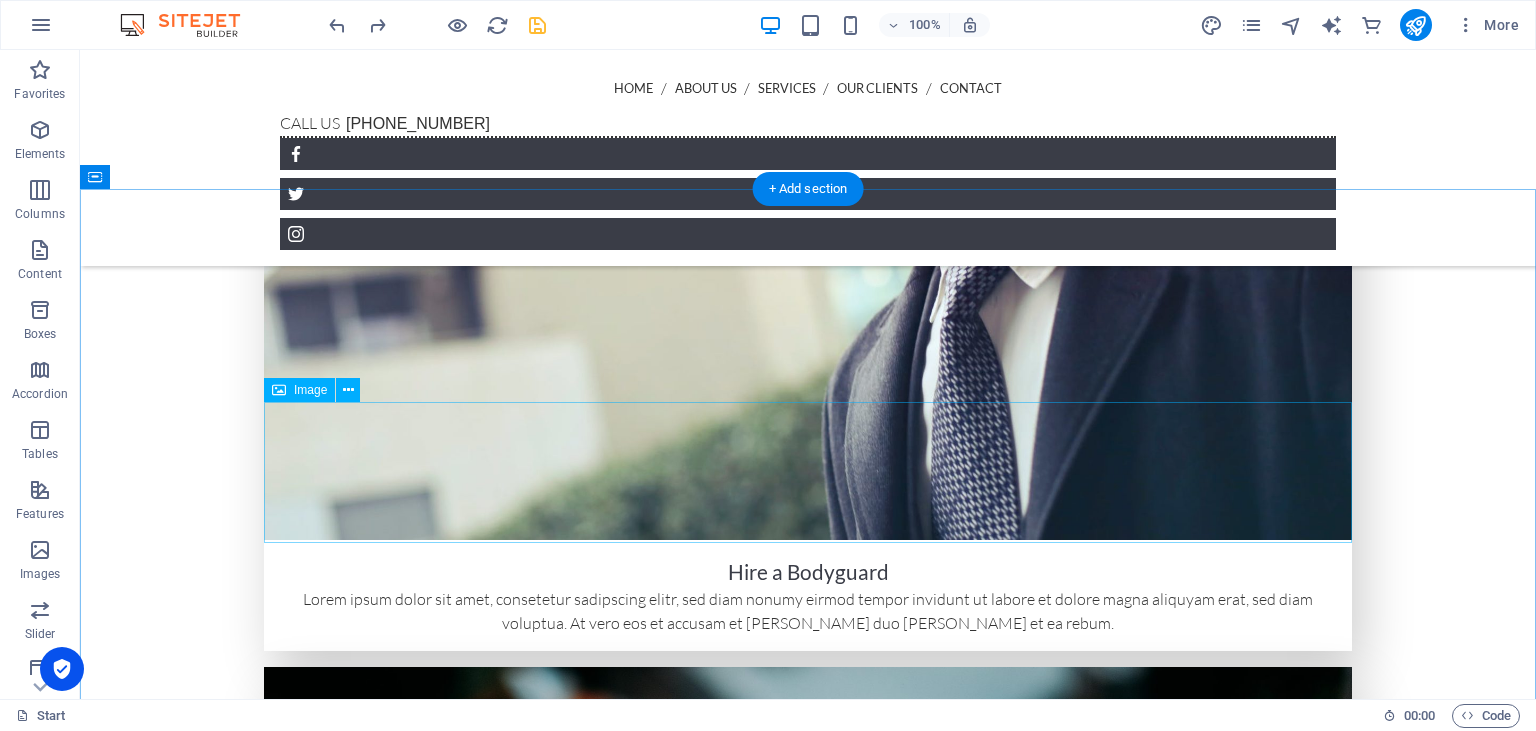 click at bounding box center (808, 11036) 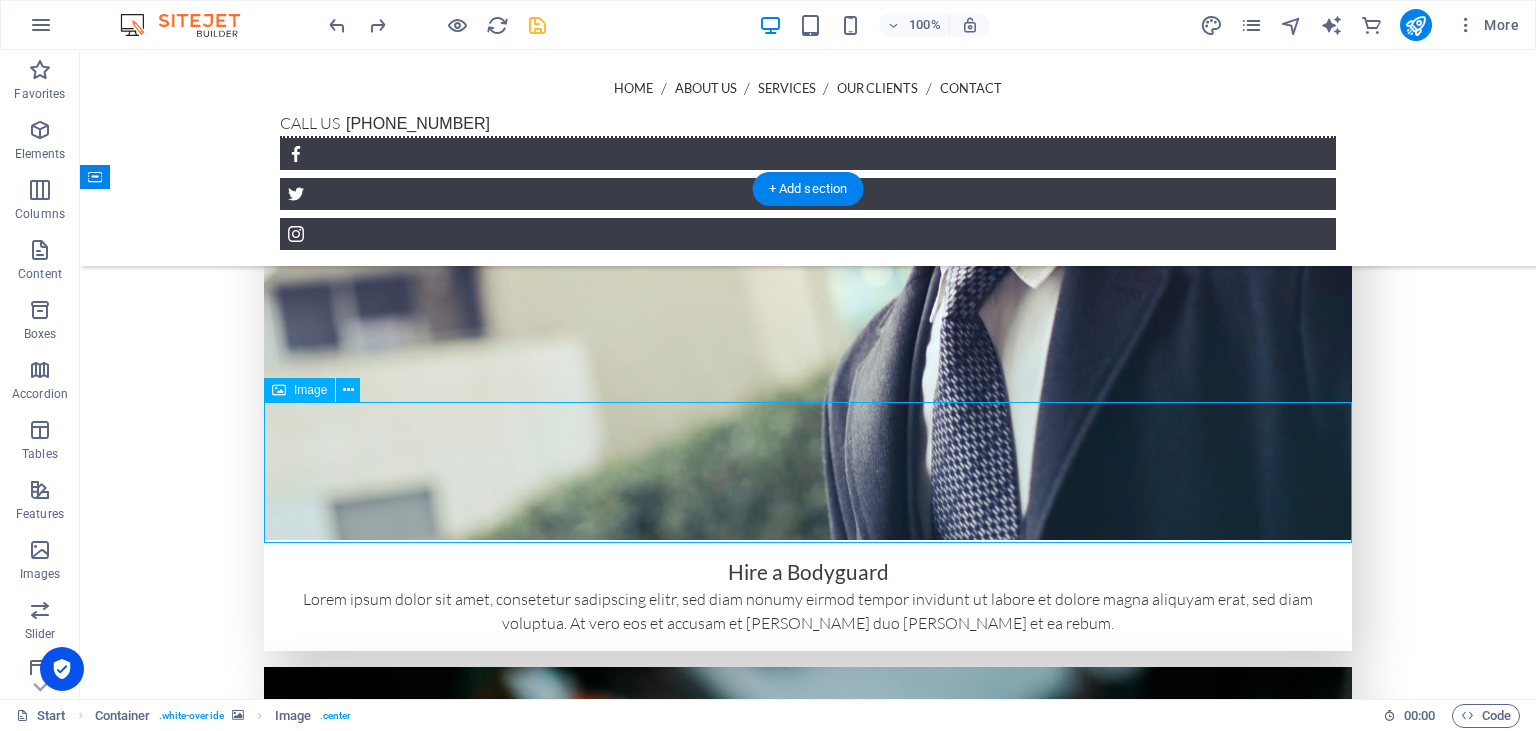 click at bounding box center [808, 11036] 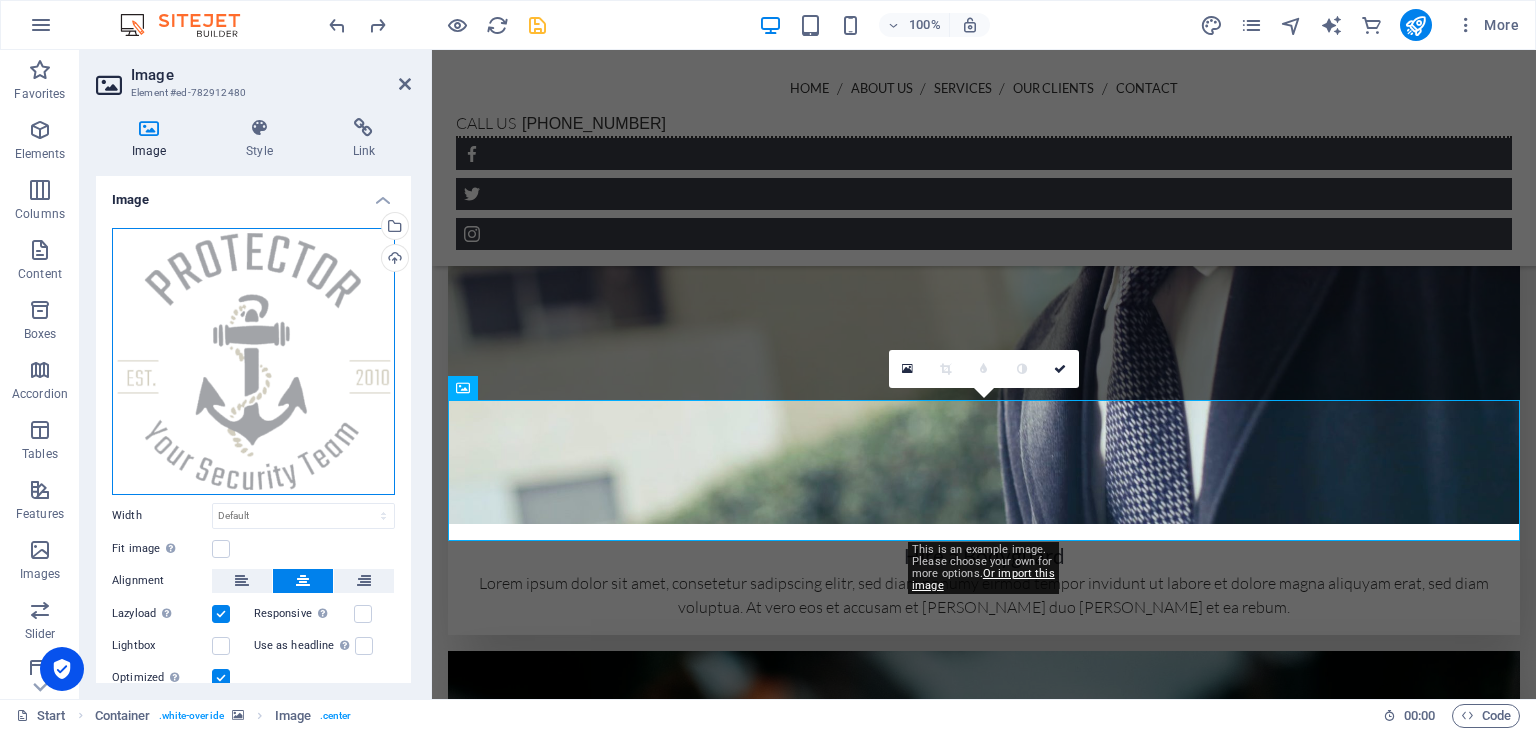 click on "Drag files here, click to choose files or select files from Files or our free stock photos & videos" at bounding box center [253, 361] 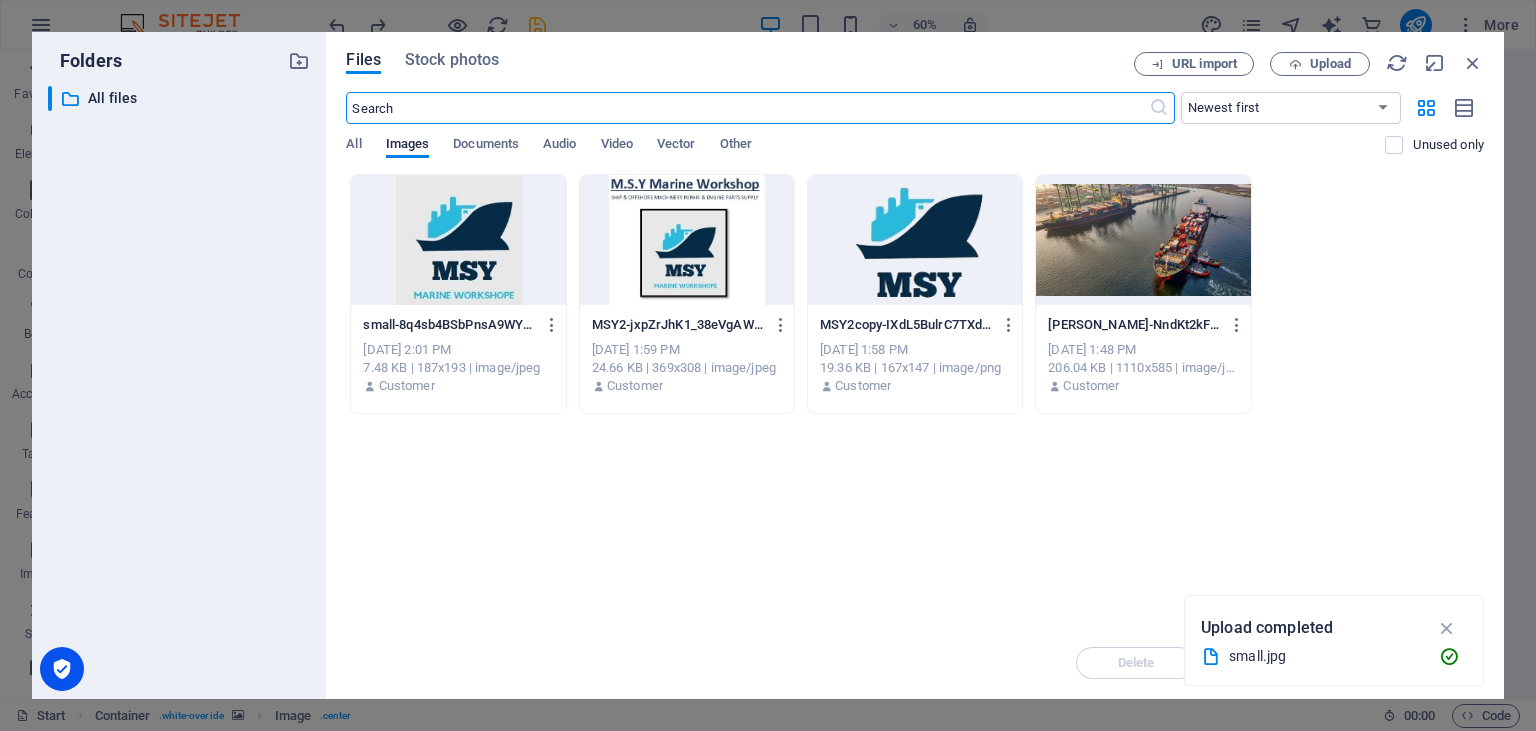 click at bounding box center (915, 240) 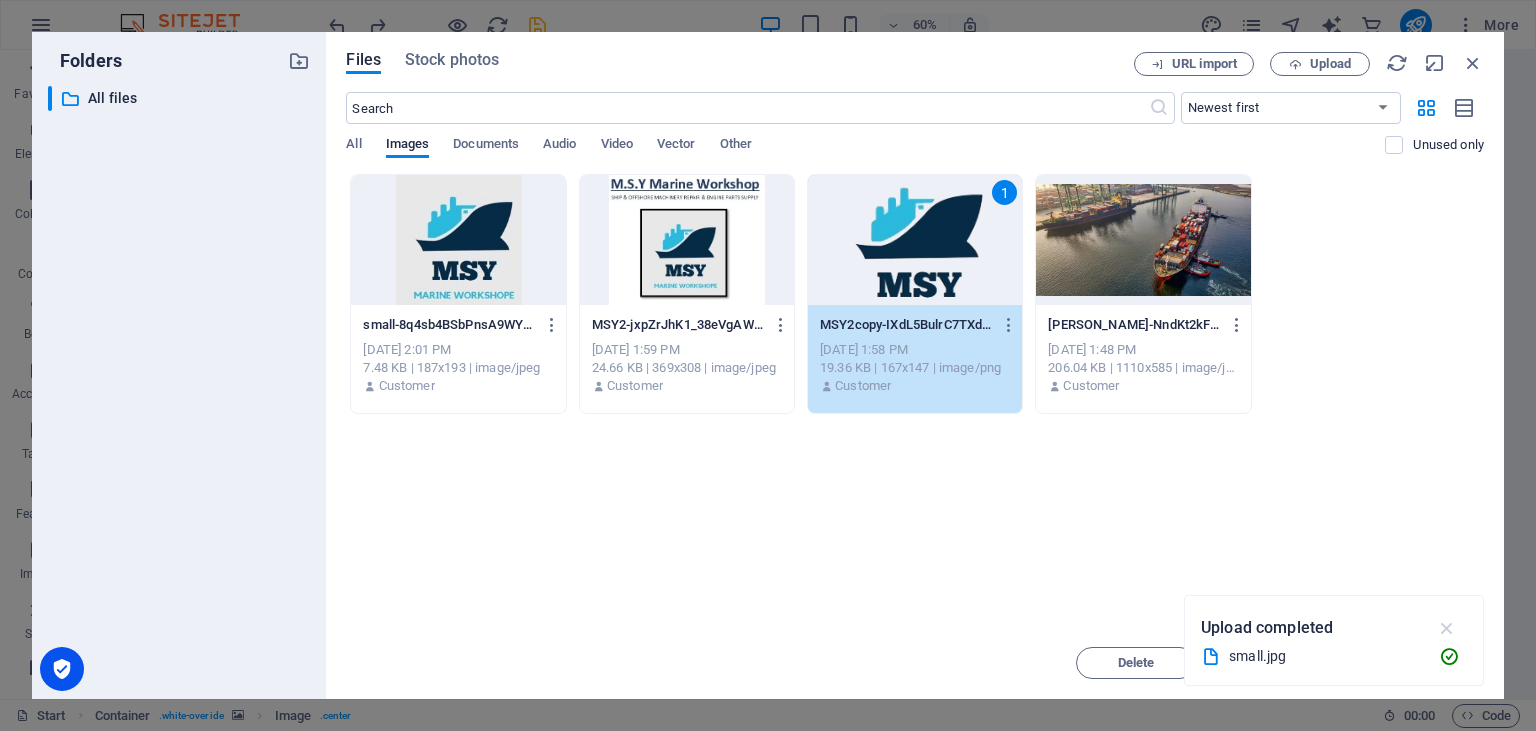 click at bounding box center (1447, 628) 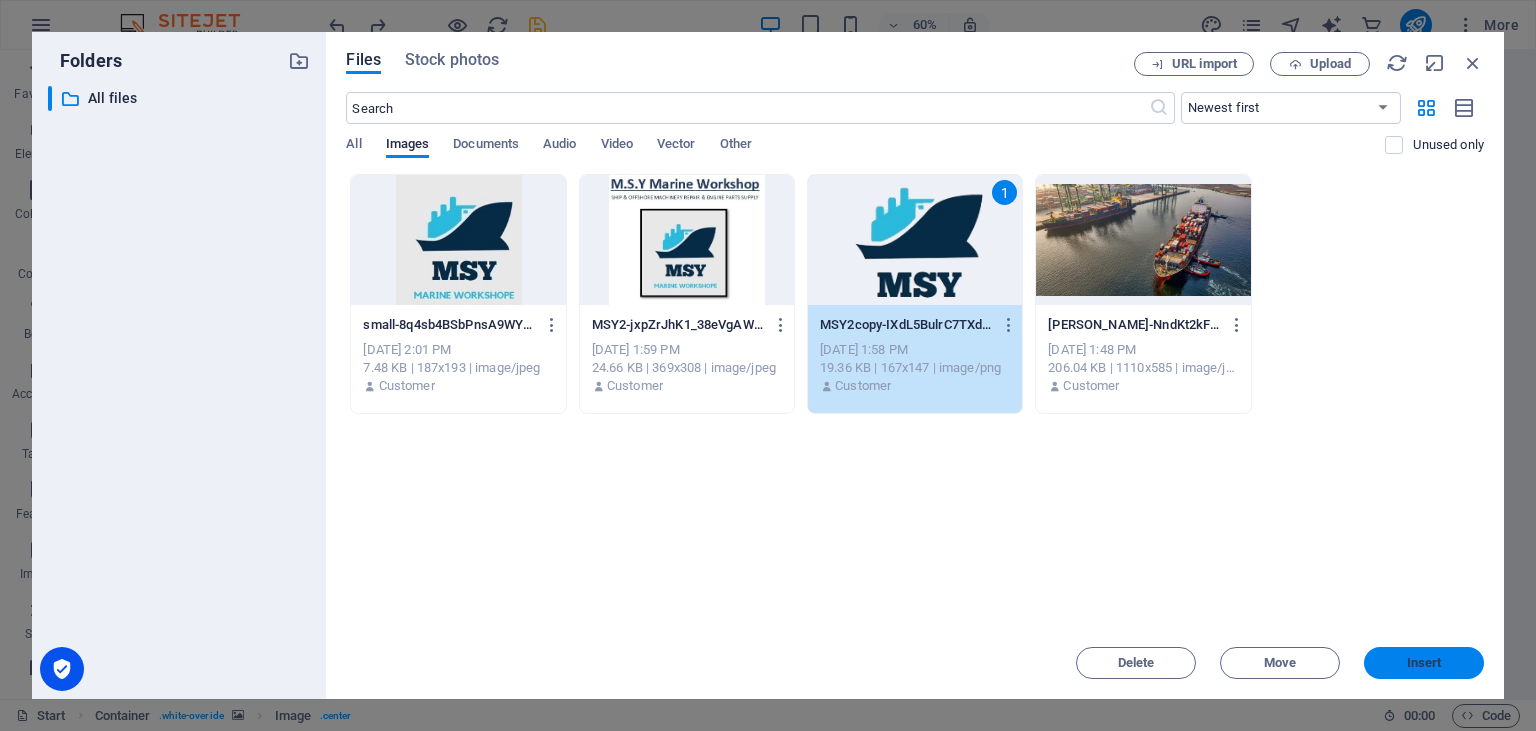drag, startPoint x: 1425, startPoint y: 669, endPoint x: 874, endPoint y: 604, distance: 554.8207 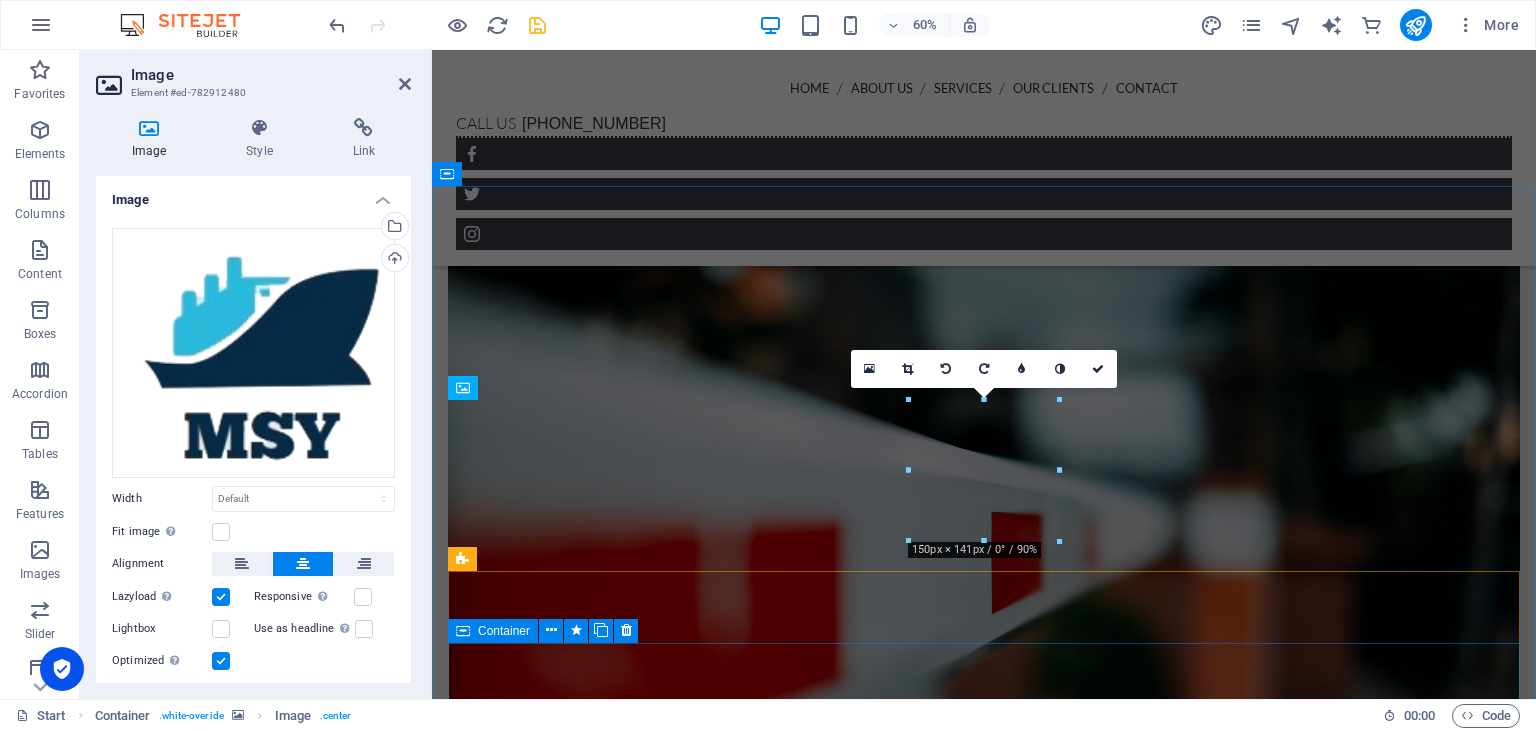scroll, scrollTop: 2945, scrollLeft: 0, axis: vertical 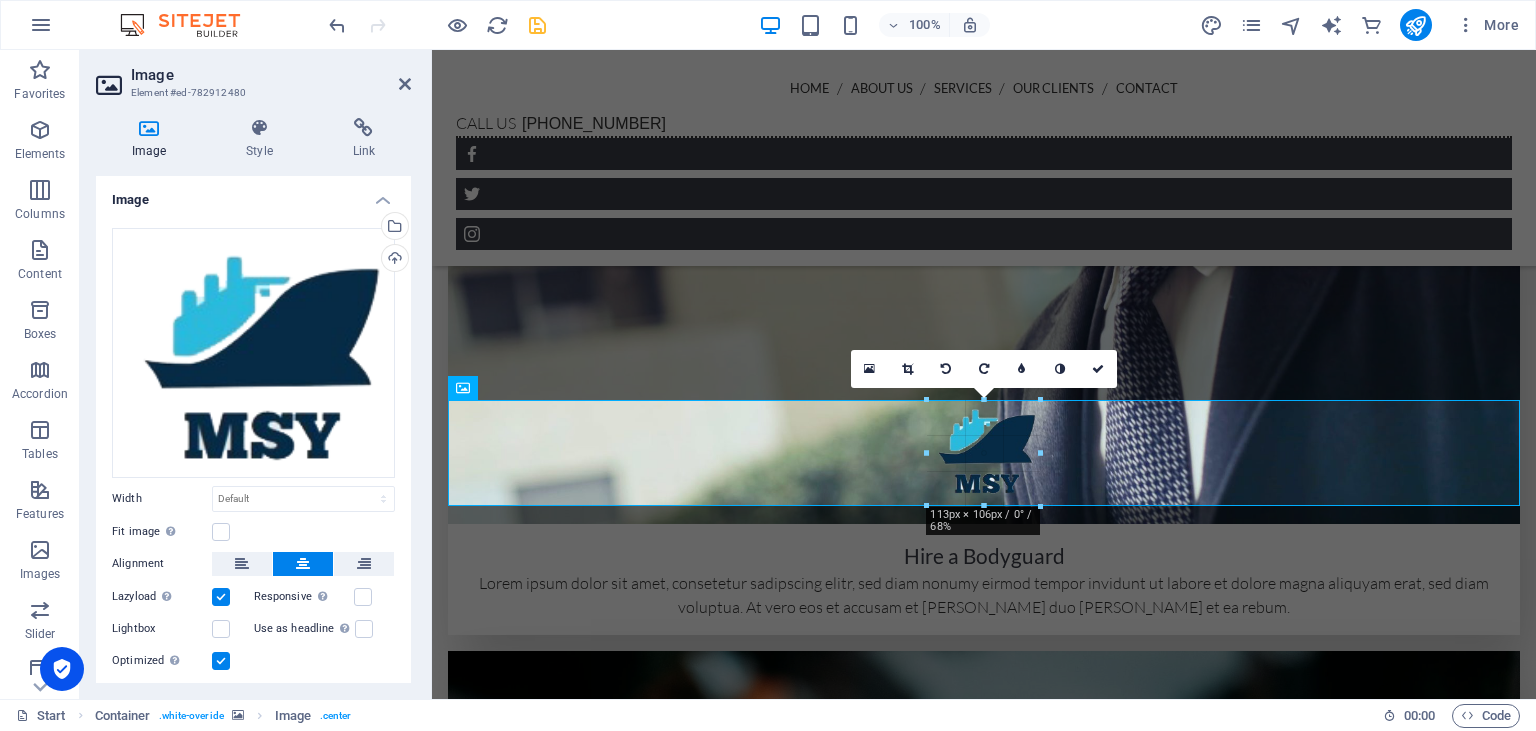 drag, startPoint x: 1062, startPoint y: 541, endPoint x: 1013, endPoint y: 512, distance: 56.938564 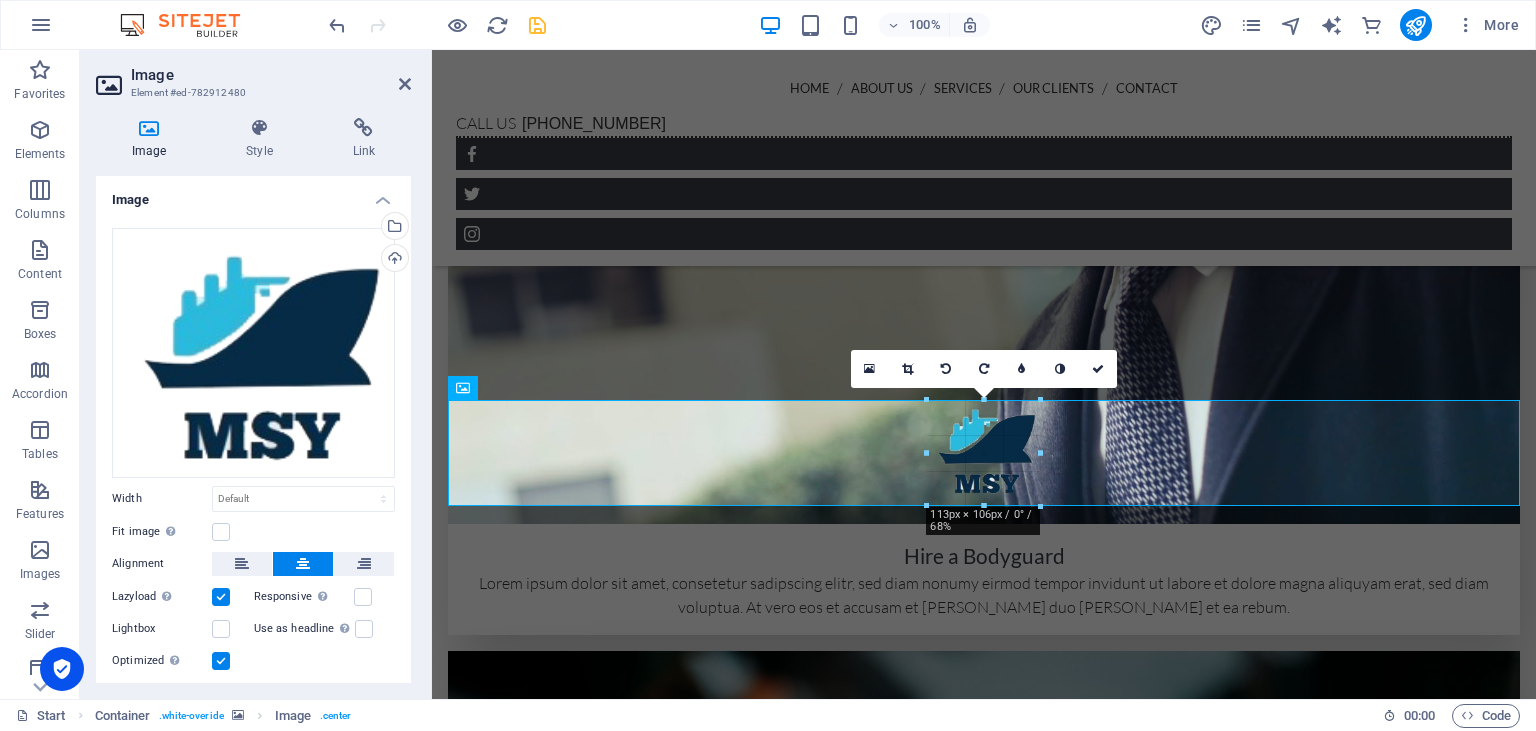 type on "119" 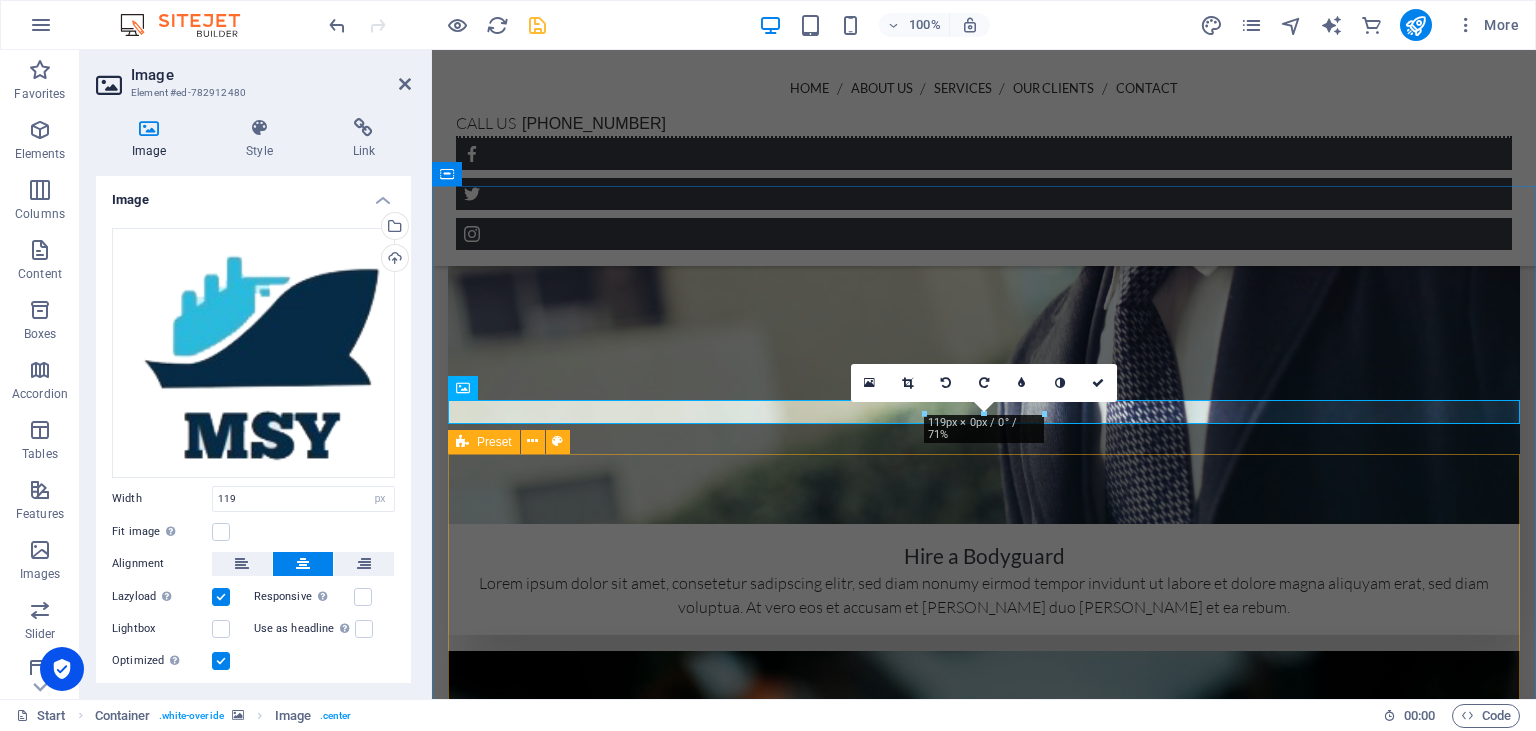 type 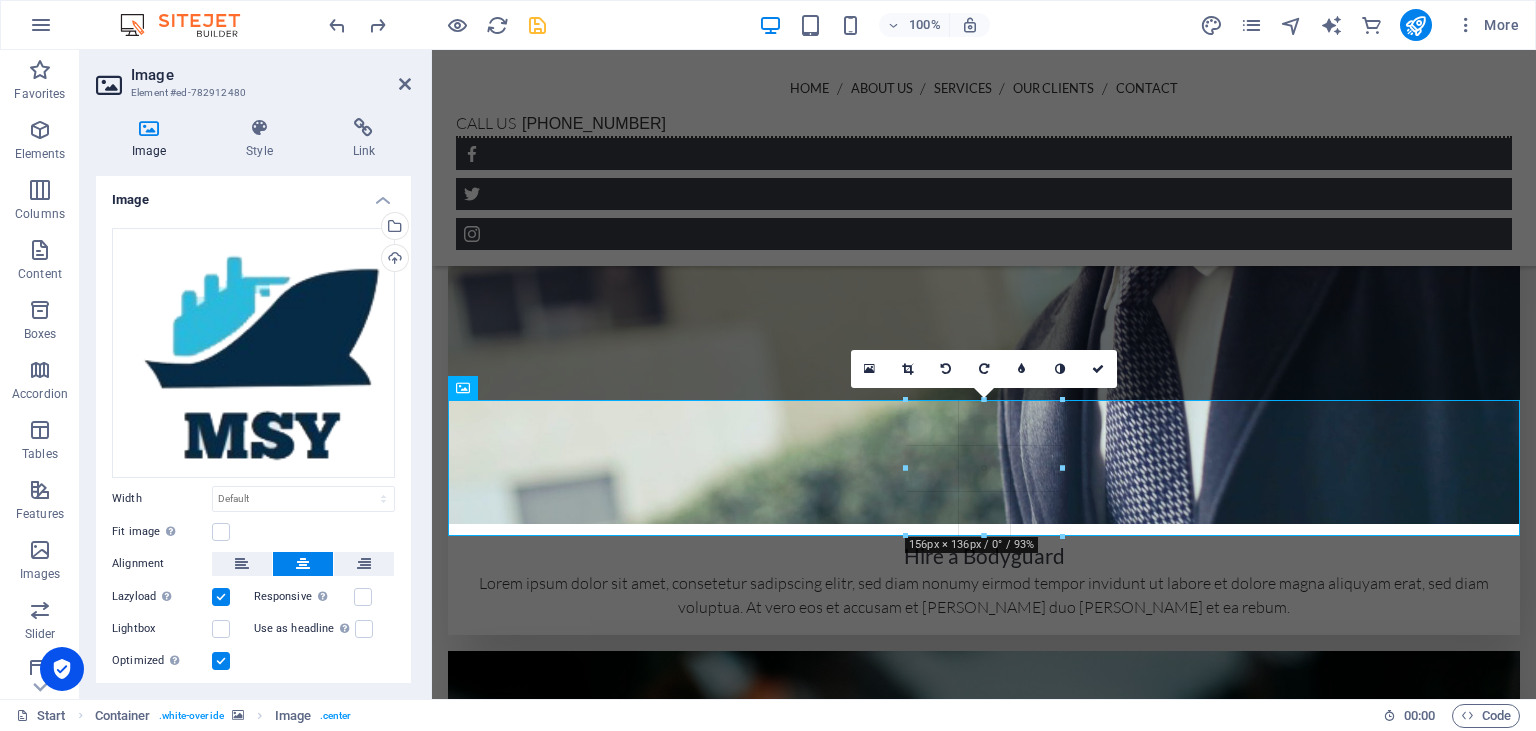 drag, startPoint x: 1067, startPoint y: 546, endPoint x: 1049, endPoint y: 535, distance: 21.095022 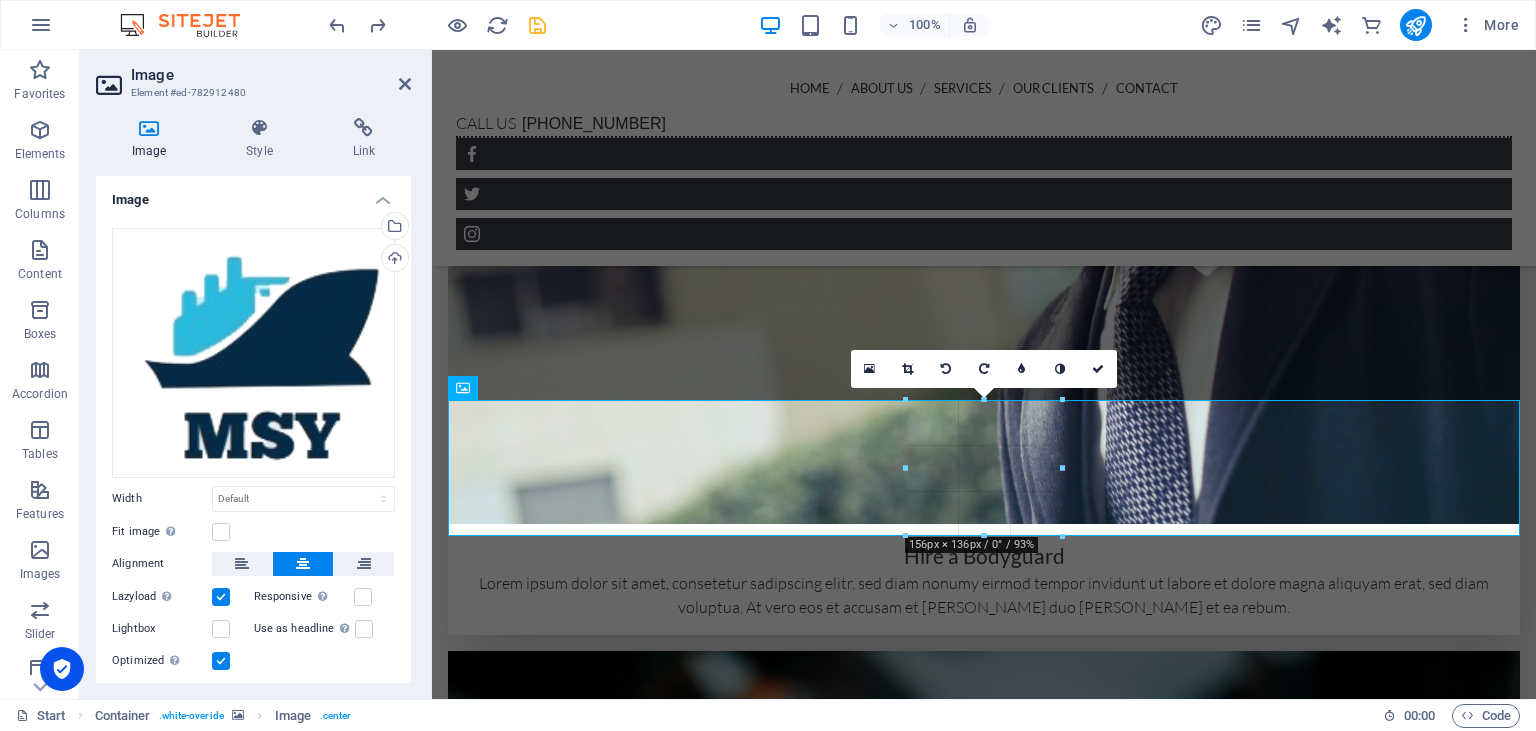 type on "156" 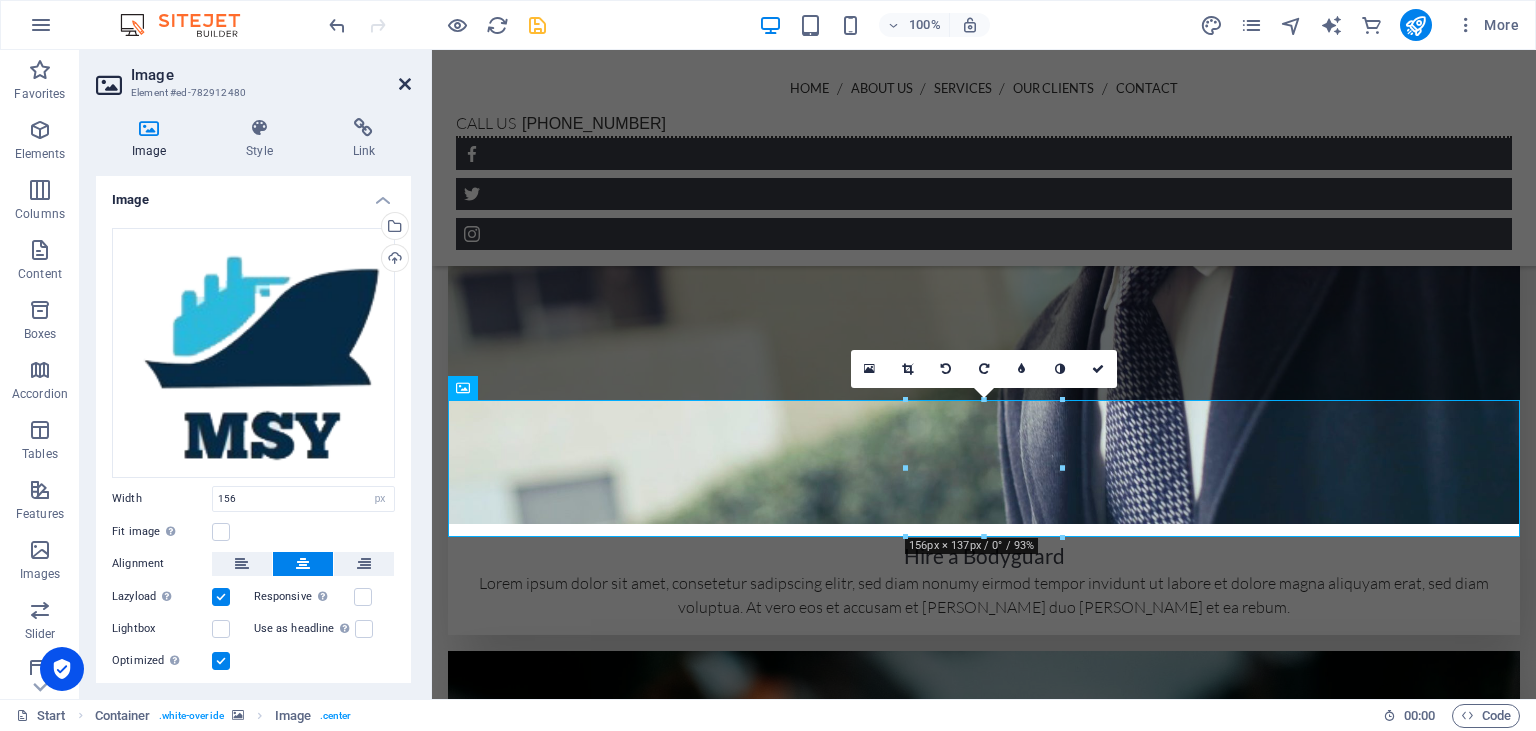 drag, startPoint x: 407, startPoint y: 86, endPoint x: 326, endPoint y: 36, distance: 95.189285 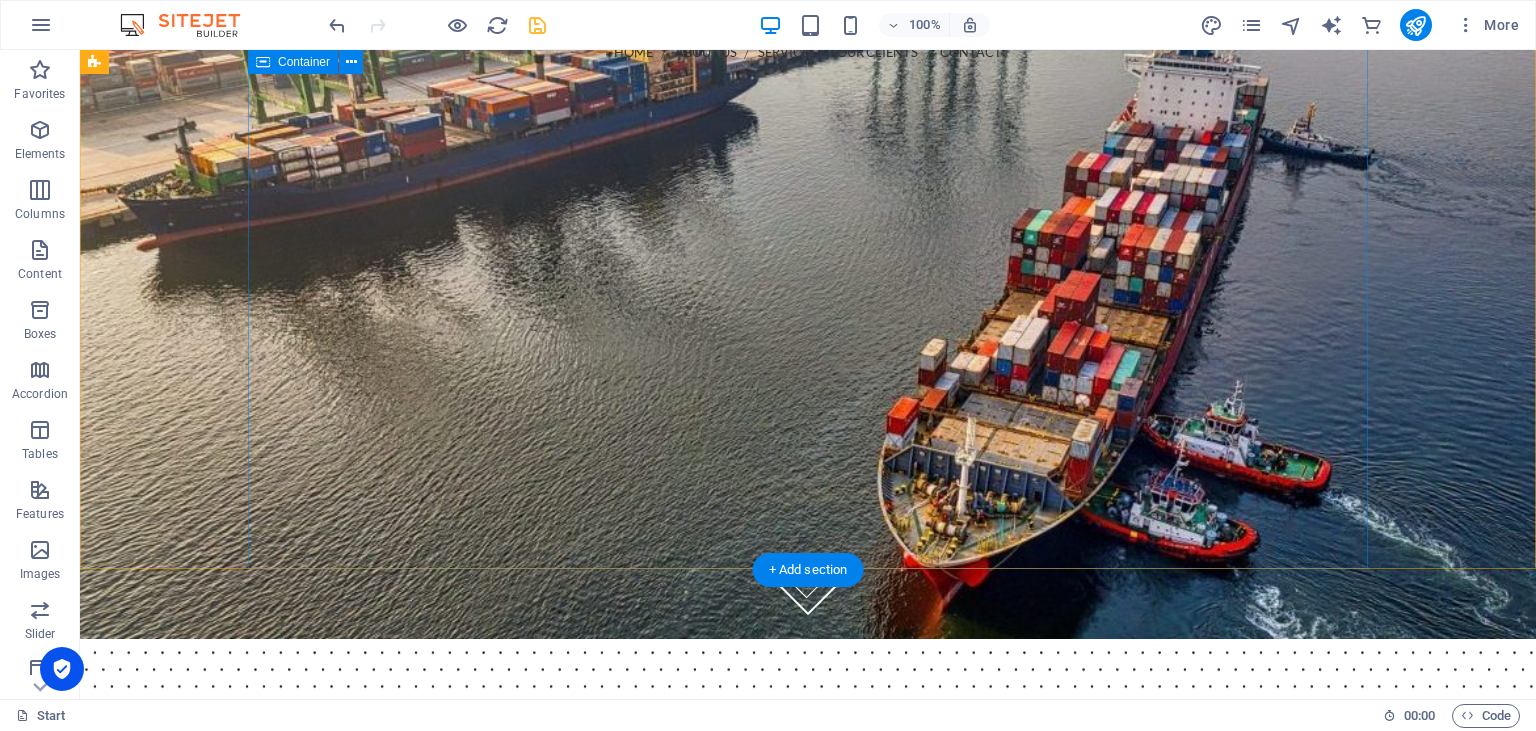 scroll, scrollTop: 0, scrollLeft: 0, axis: both 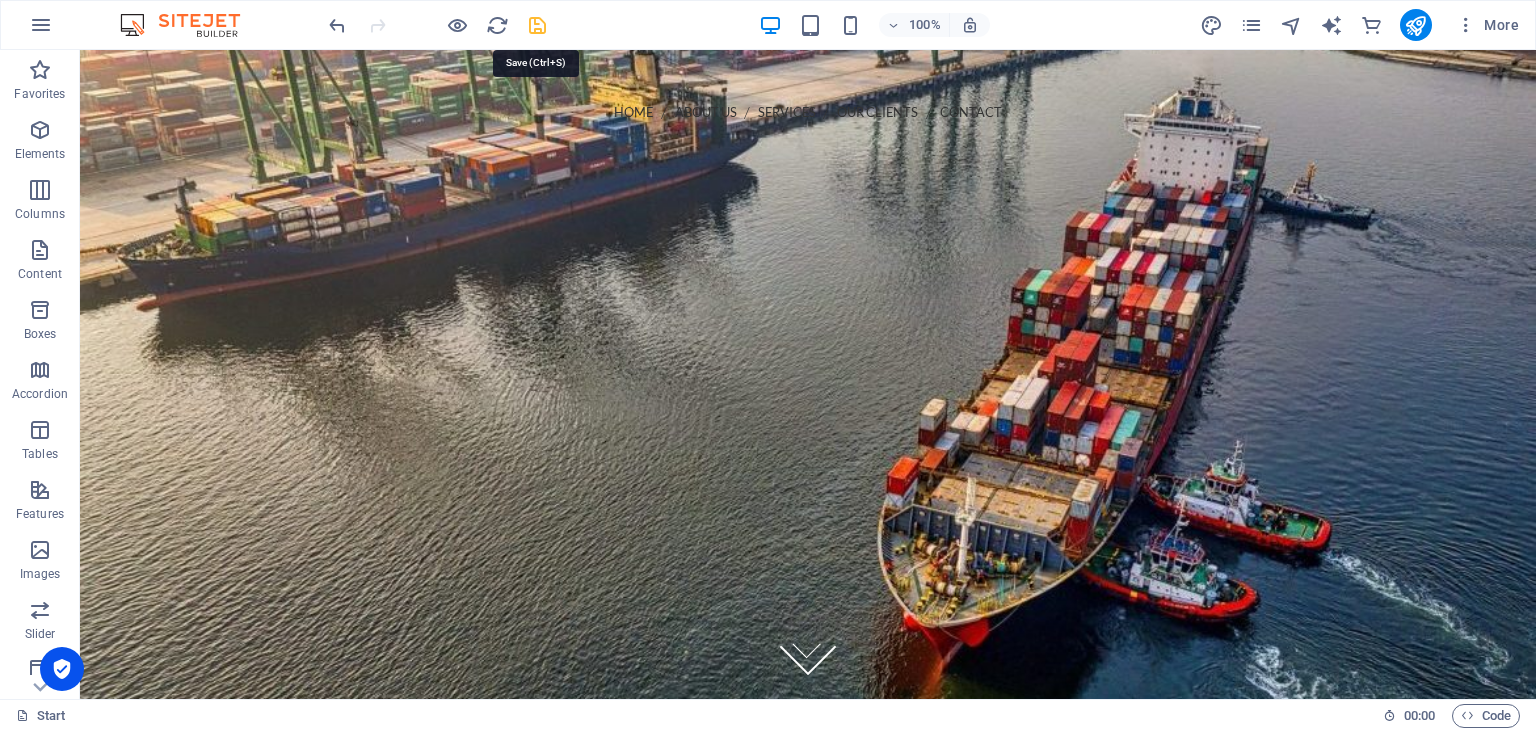 click at bounding box center (537, 25) 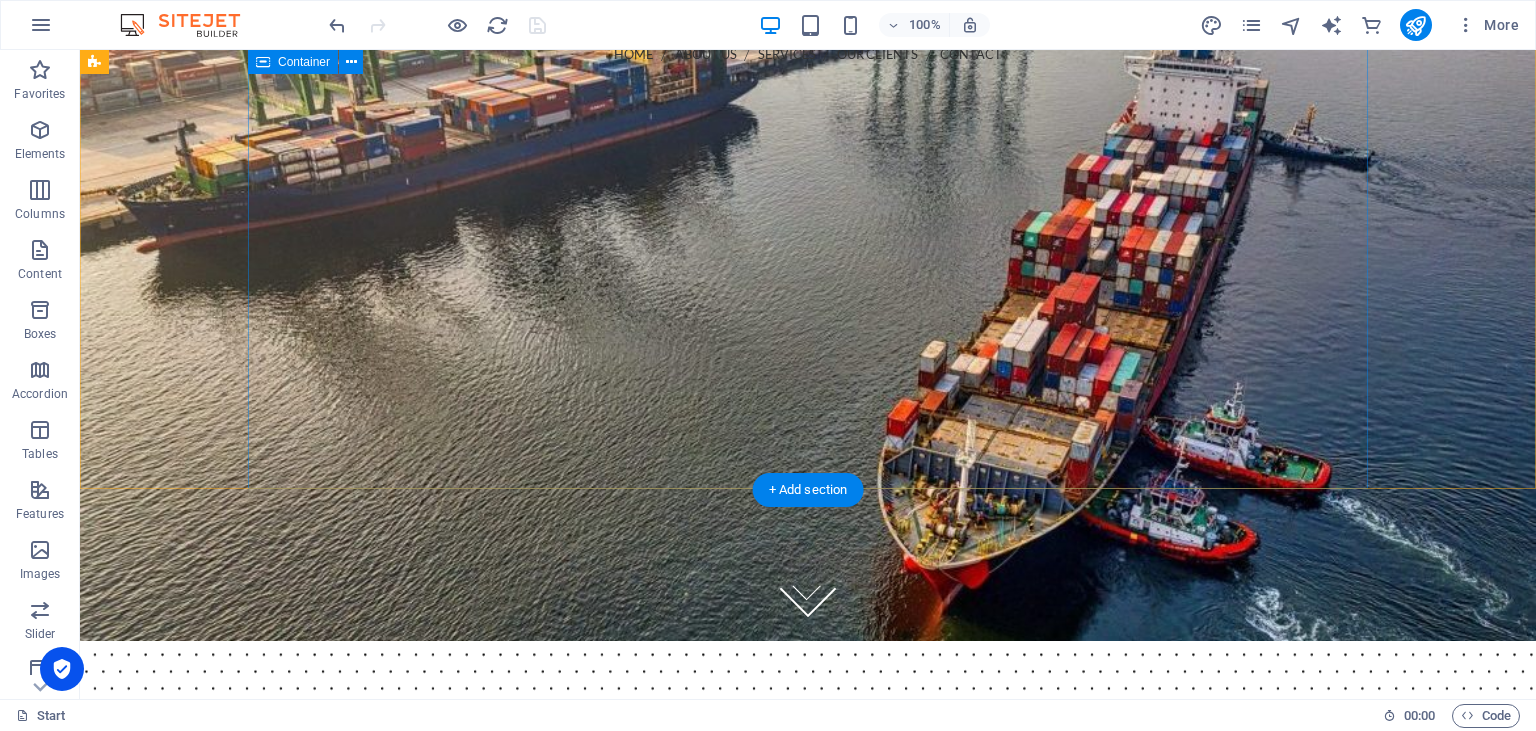 scroll, scrollTop: 0, scrollLeft: 0, axis: both 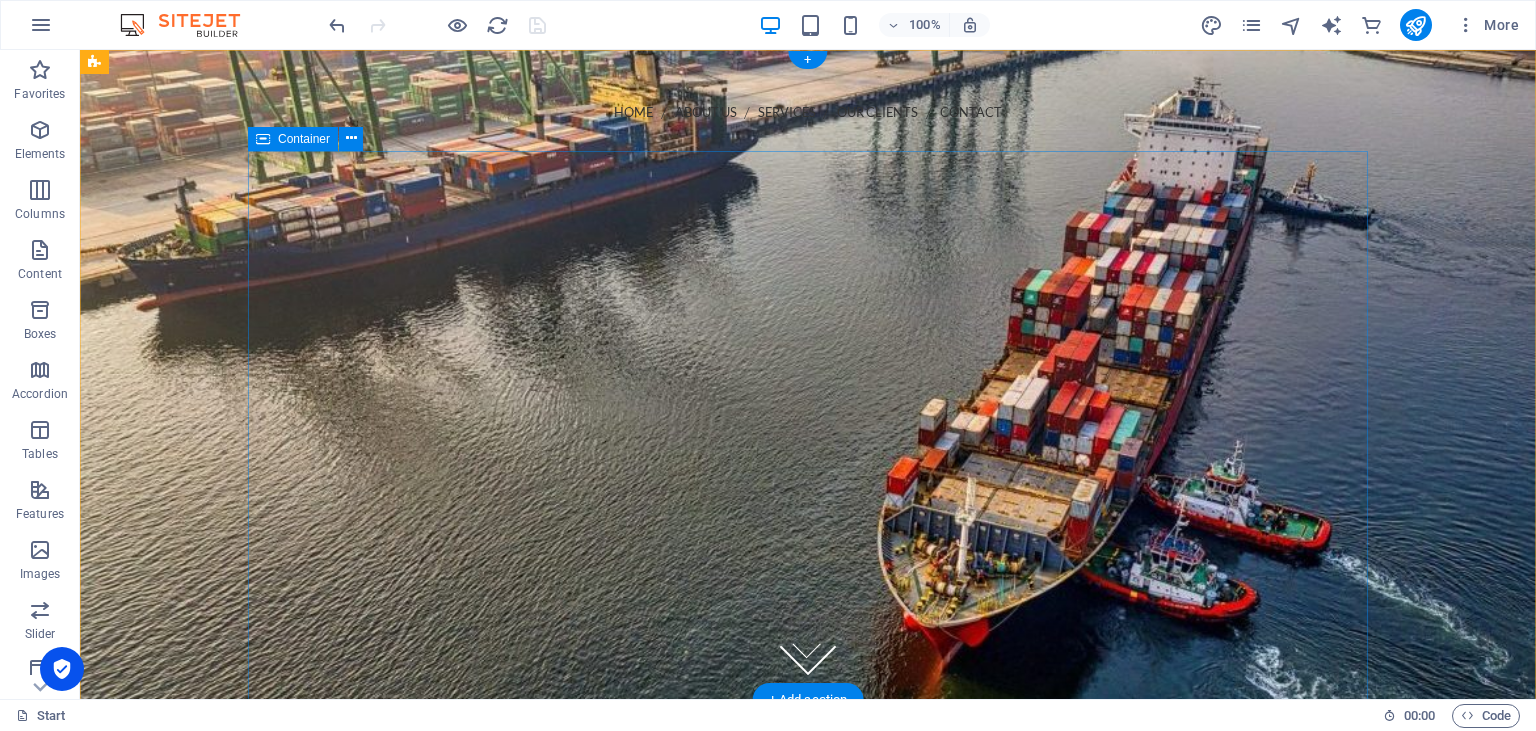 click on "MSY Marine Workshop" at bounding box center (808, 442) 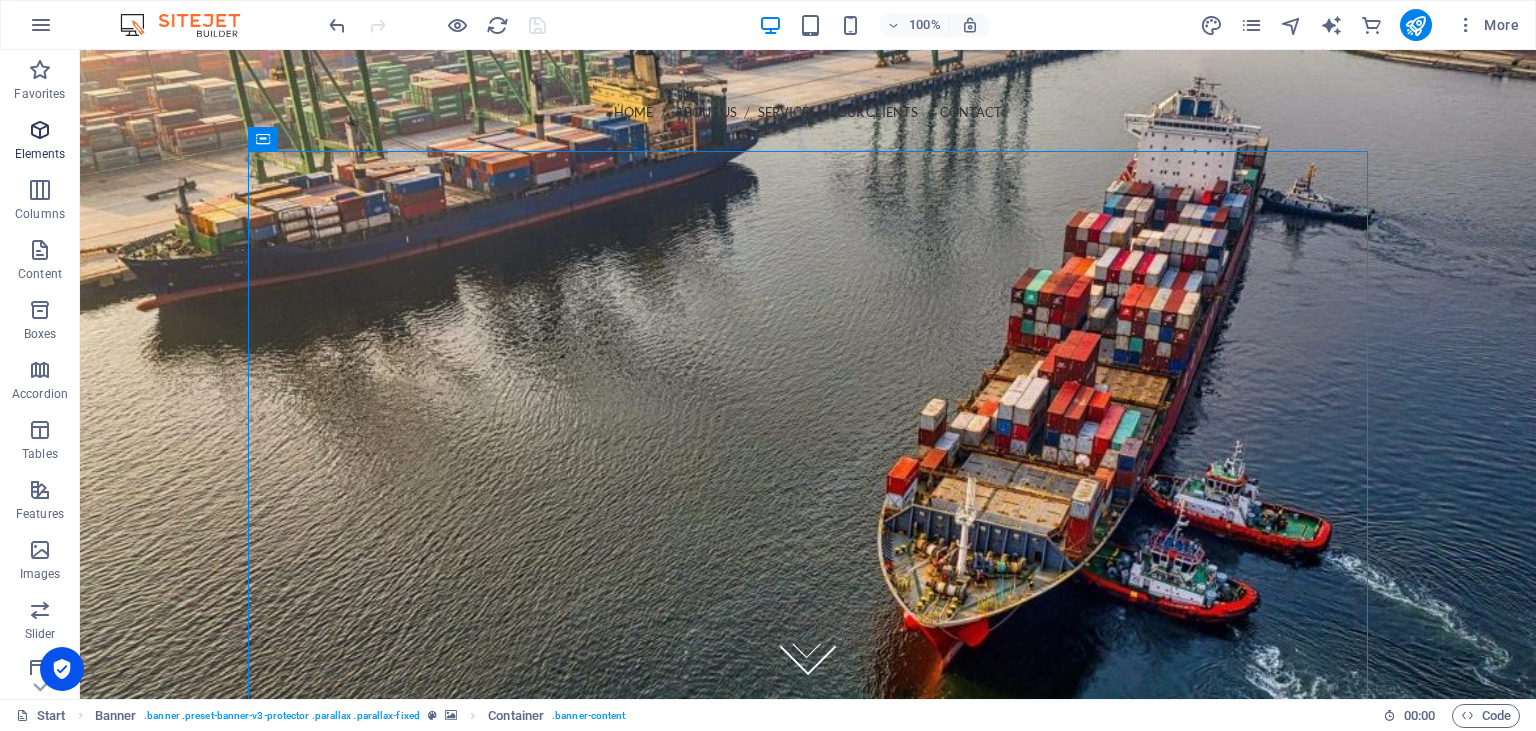 click at bounding box center (40, 130) 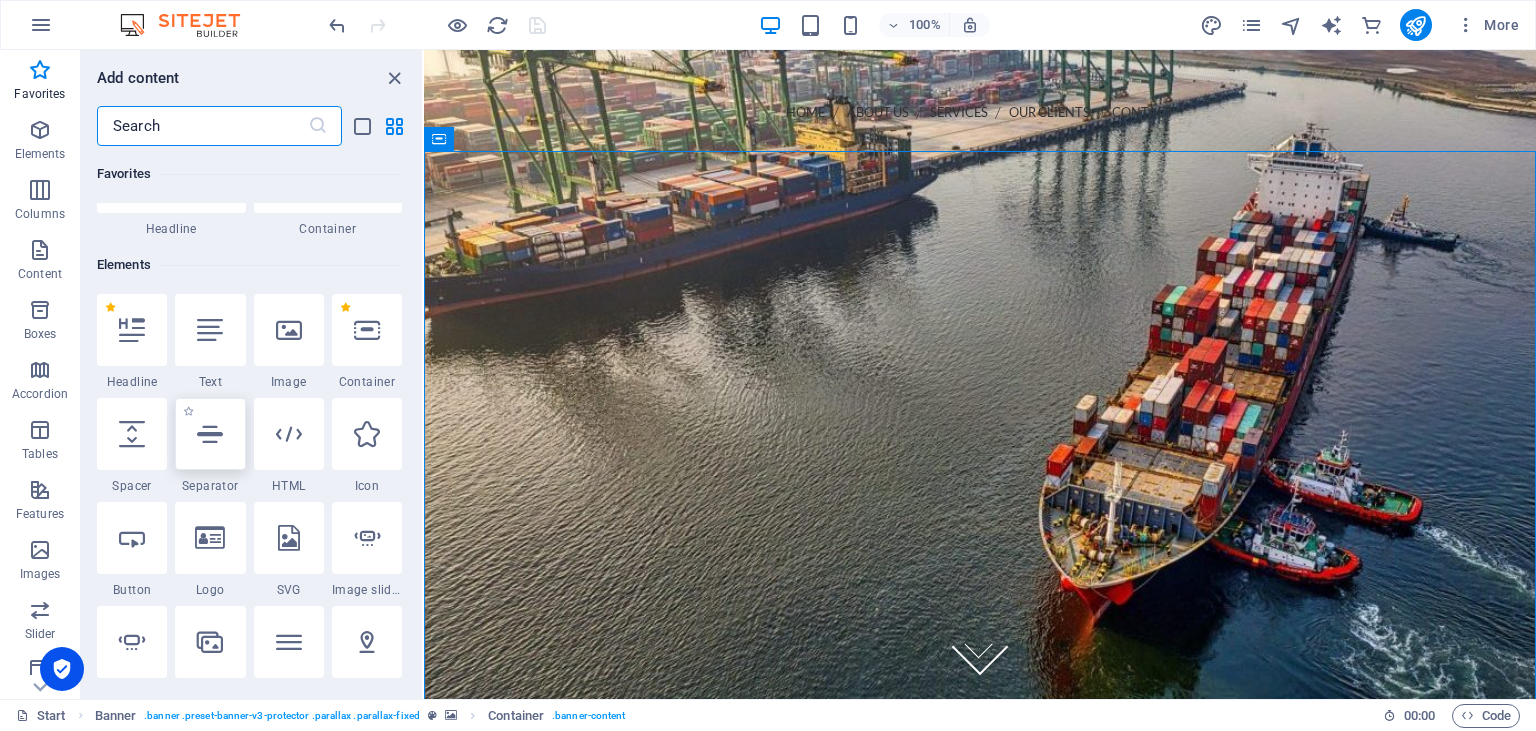 scroll, scrollTop: 0, scrollLeft: 0, axis: both 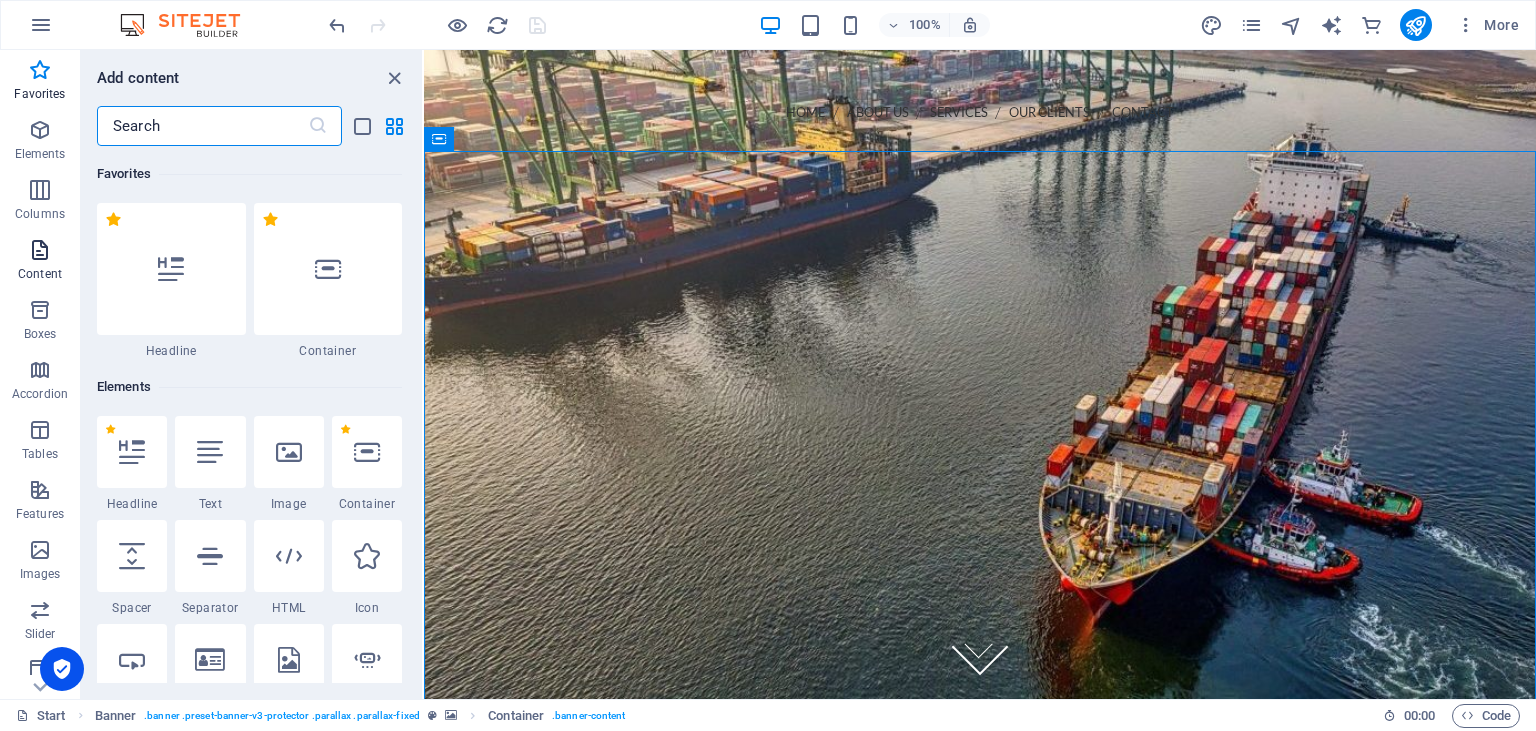 click at bounding box center [40, 250] 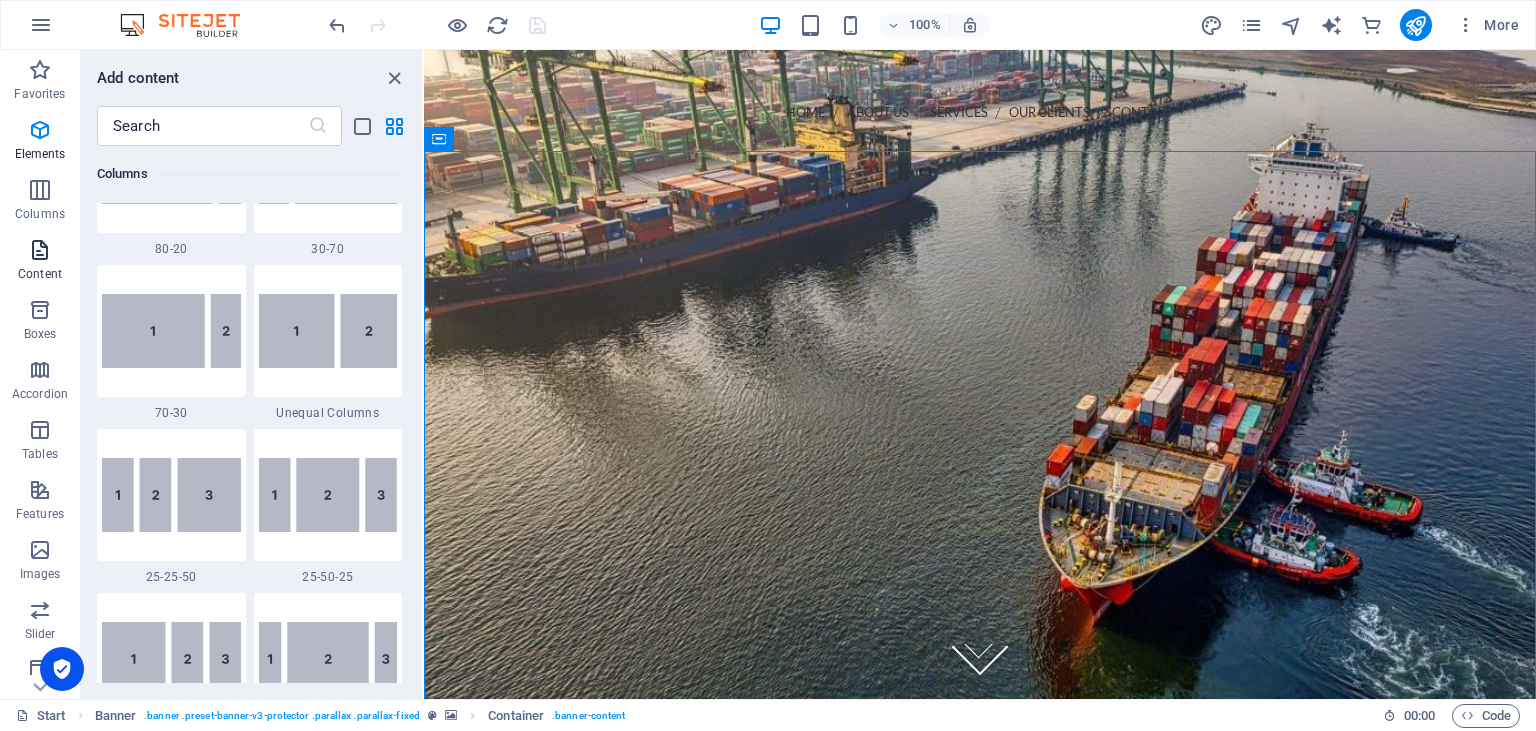 scroll, scrollTop: 3499, scrollLeft: 0, axis: vertical 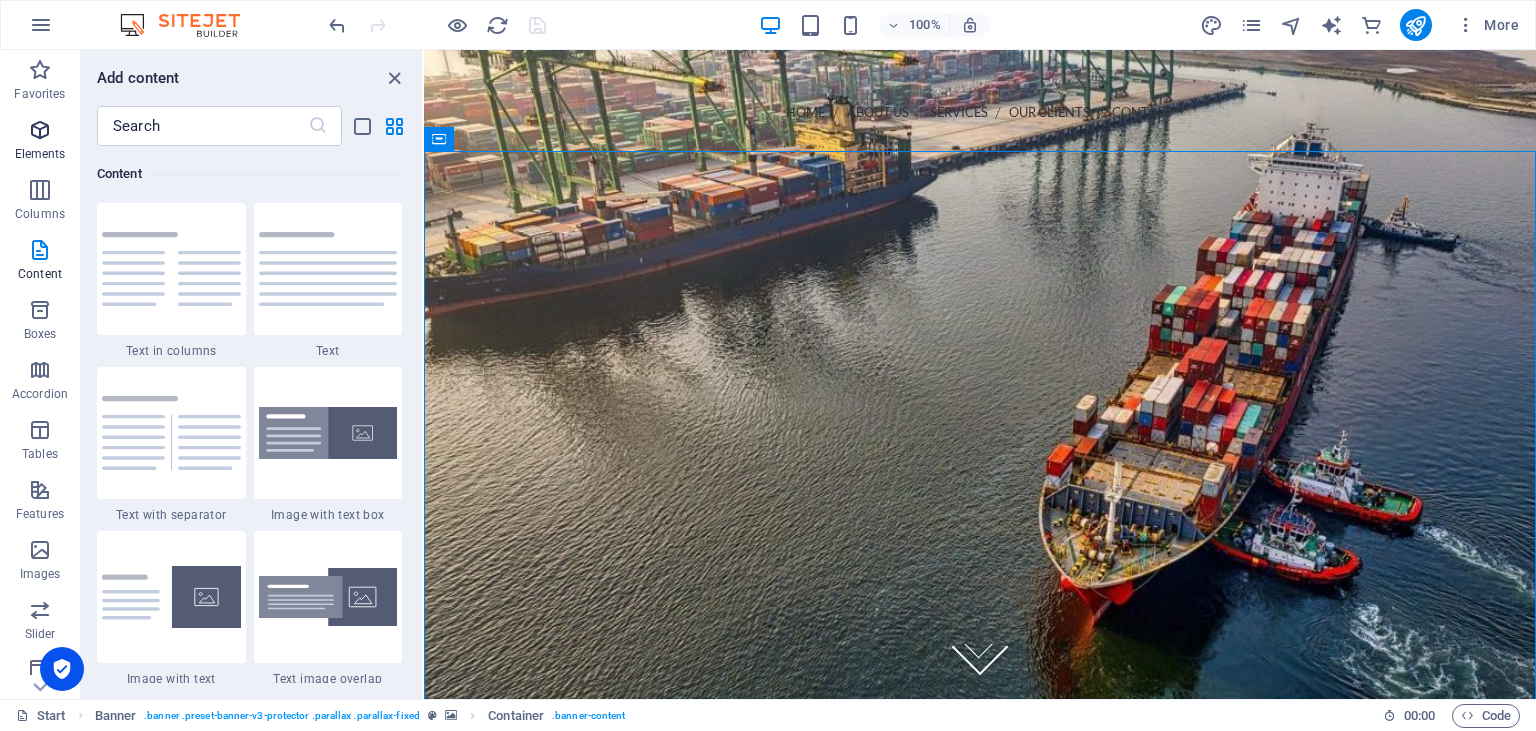 click on "Elements" at bounding box center (40, 154) 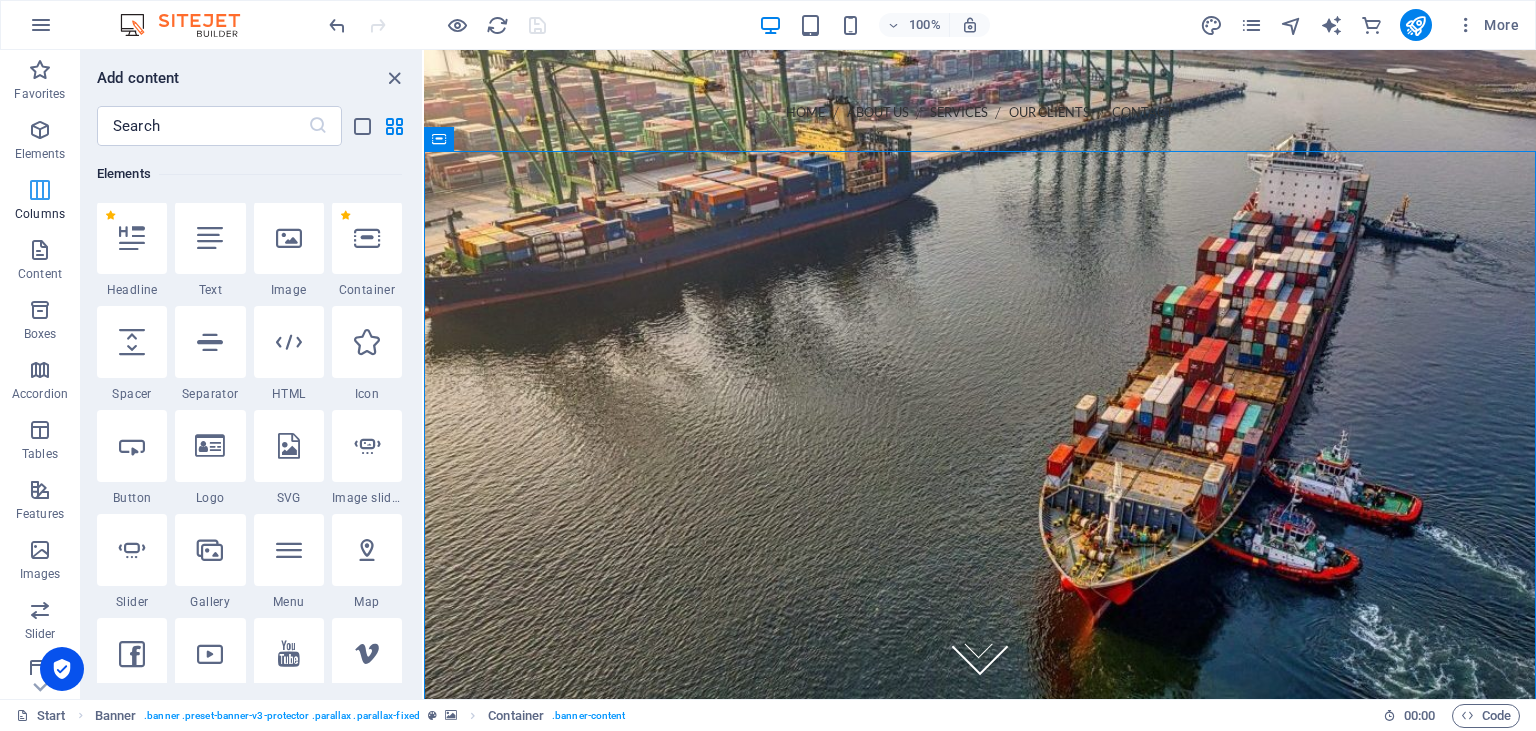 scroll, scrollTop: 213, scrollLeft: 0, axis: vertical 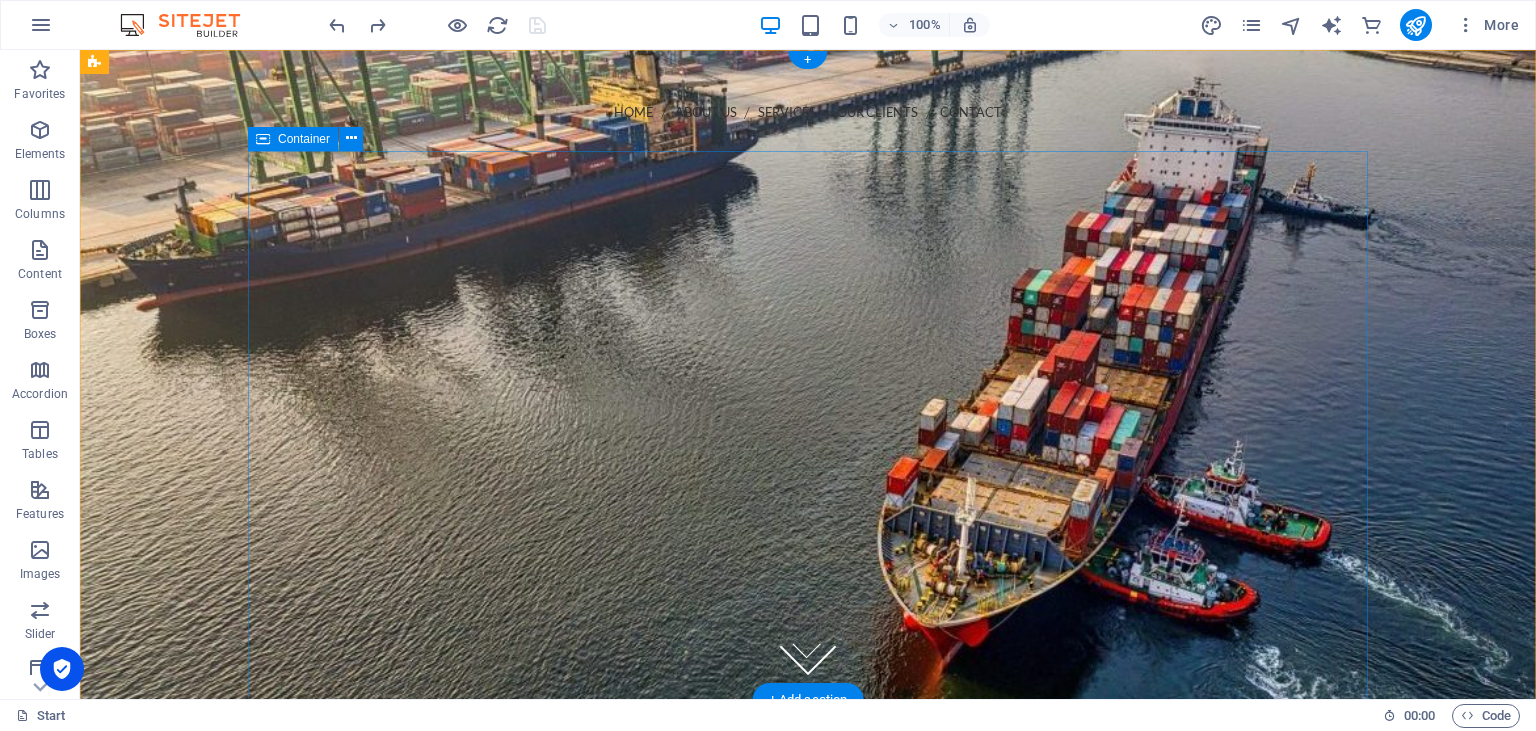 click on "MSY Marine Workshop" at bounding box center (808, 442) 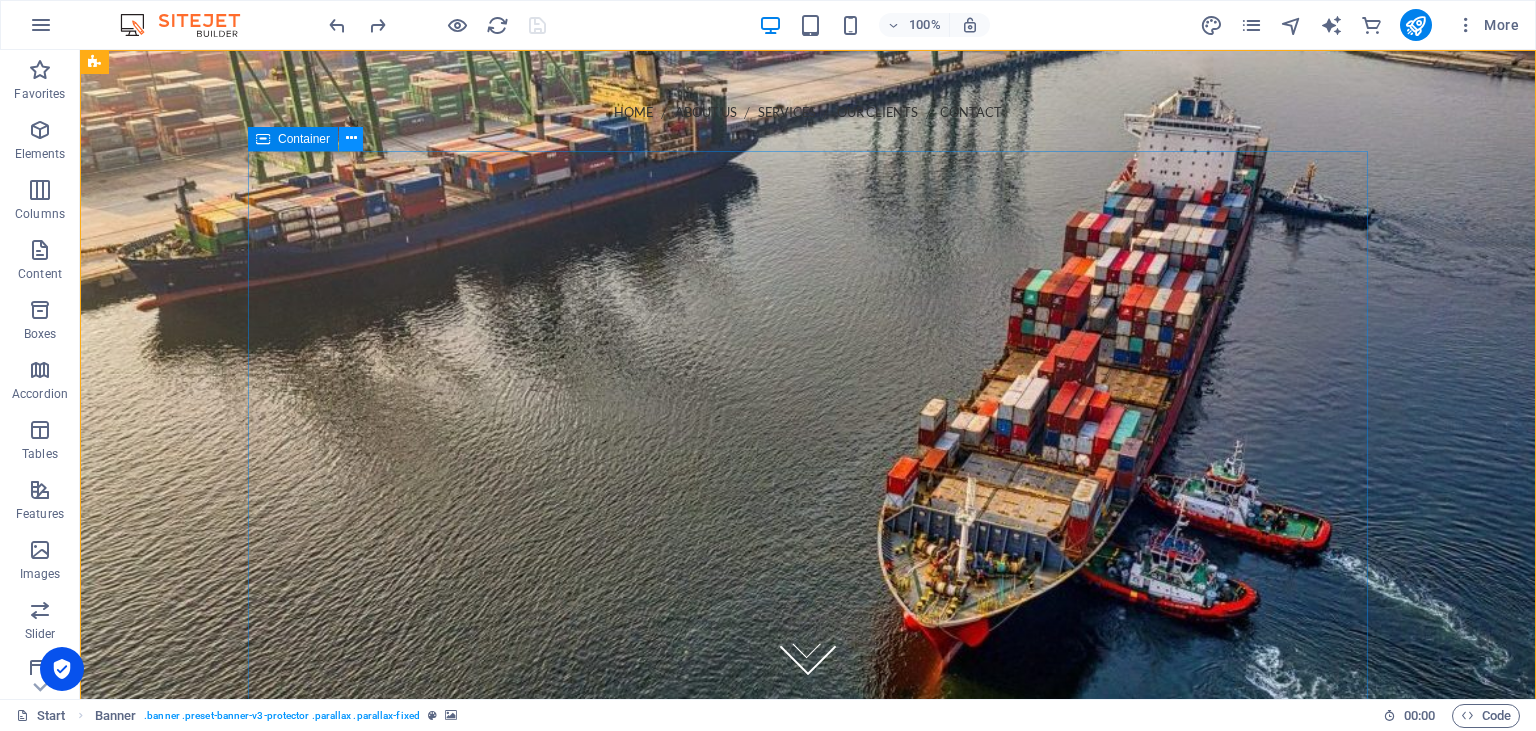 click at bounding box center [351, 138] 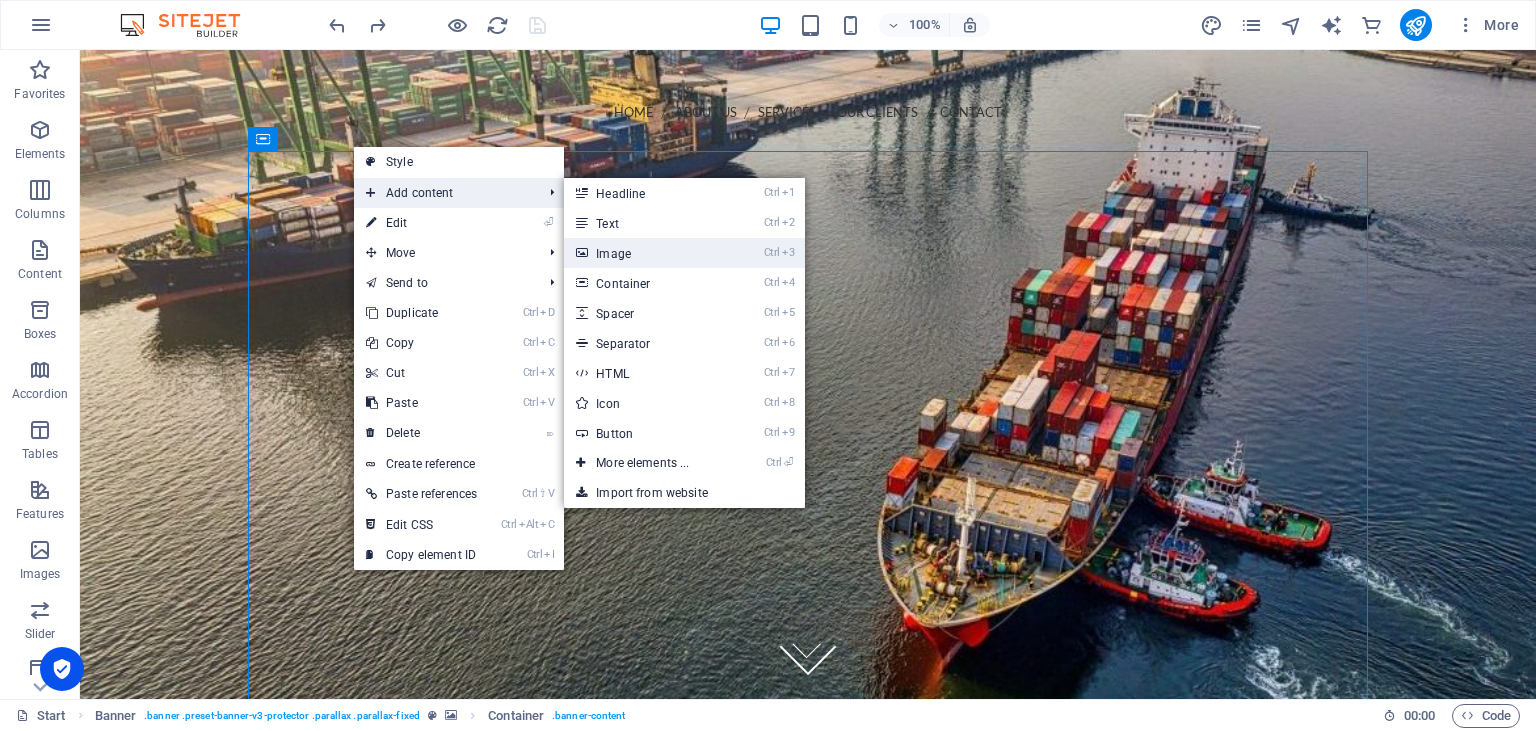 click on "Ctrl 3  Image" at bounding box center (646, 253) 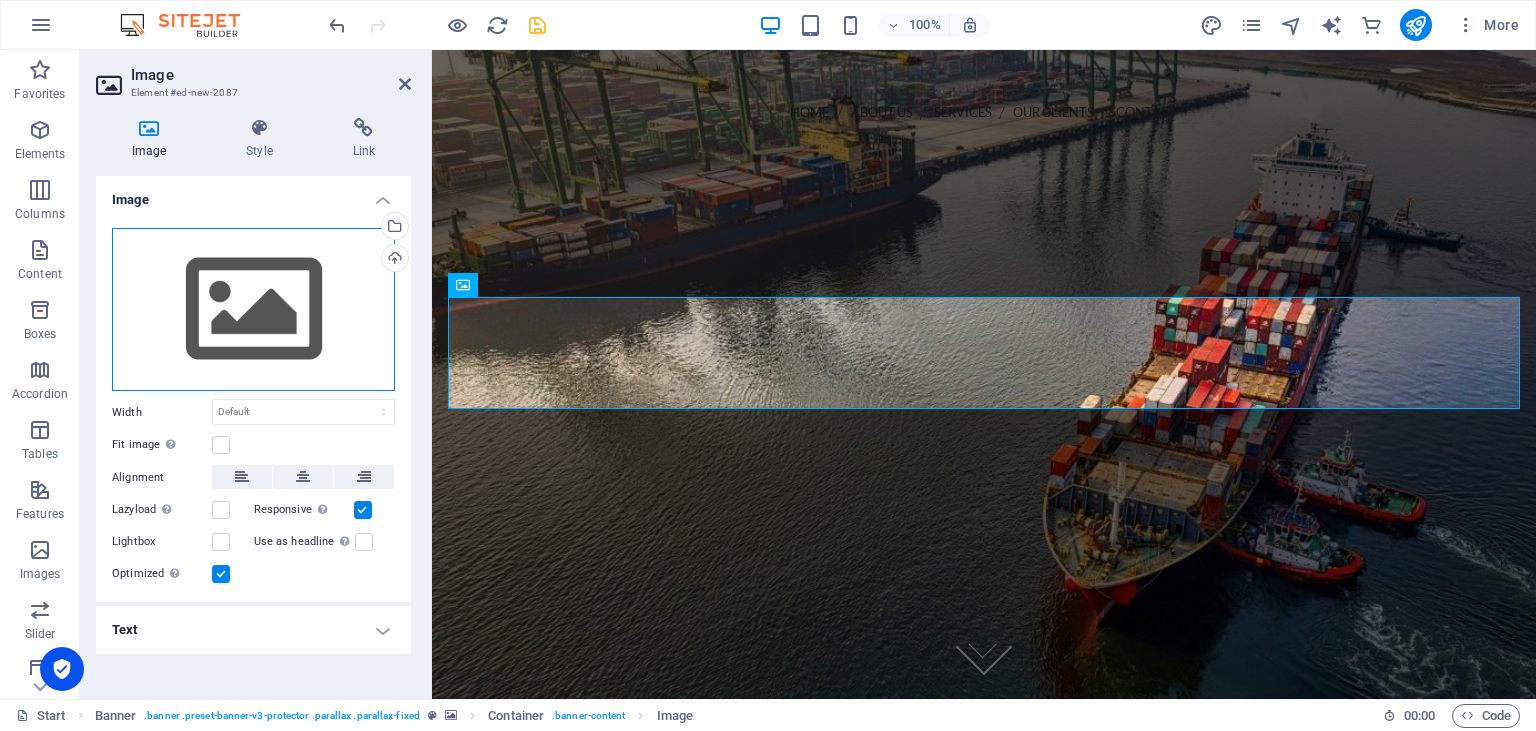 click on "Drag files here, click to choose files or select files from Files or our free stock photos & videos" at bounding box center (253, 310) 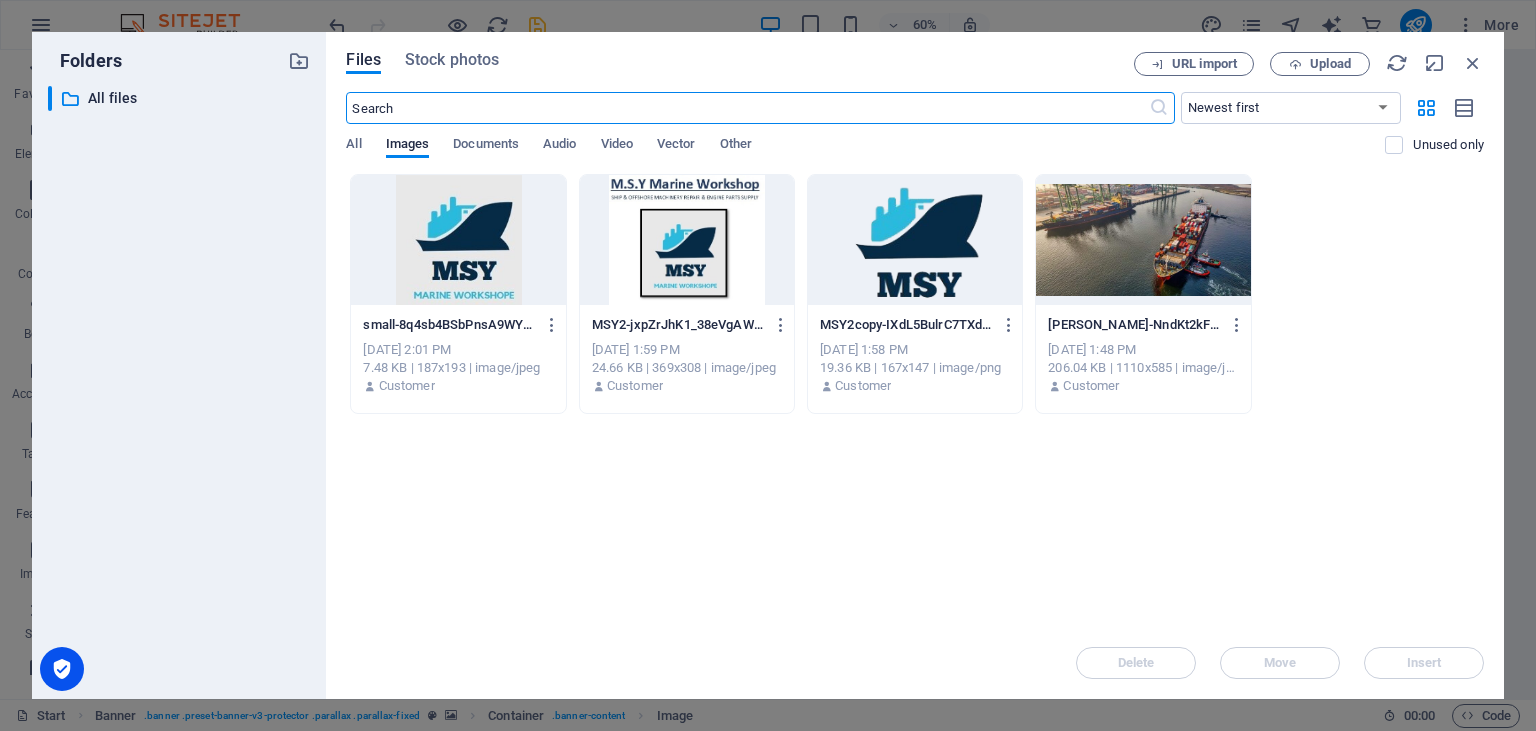 click at bounding box center [915, 240] 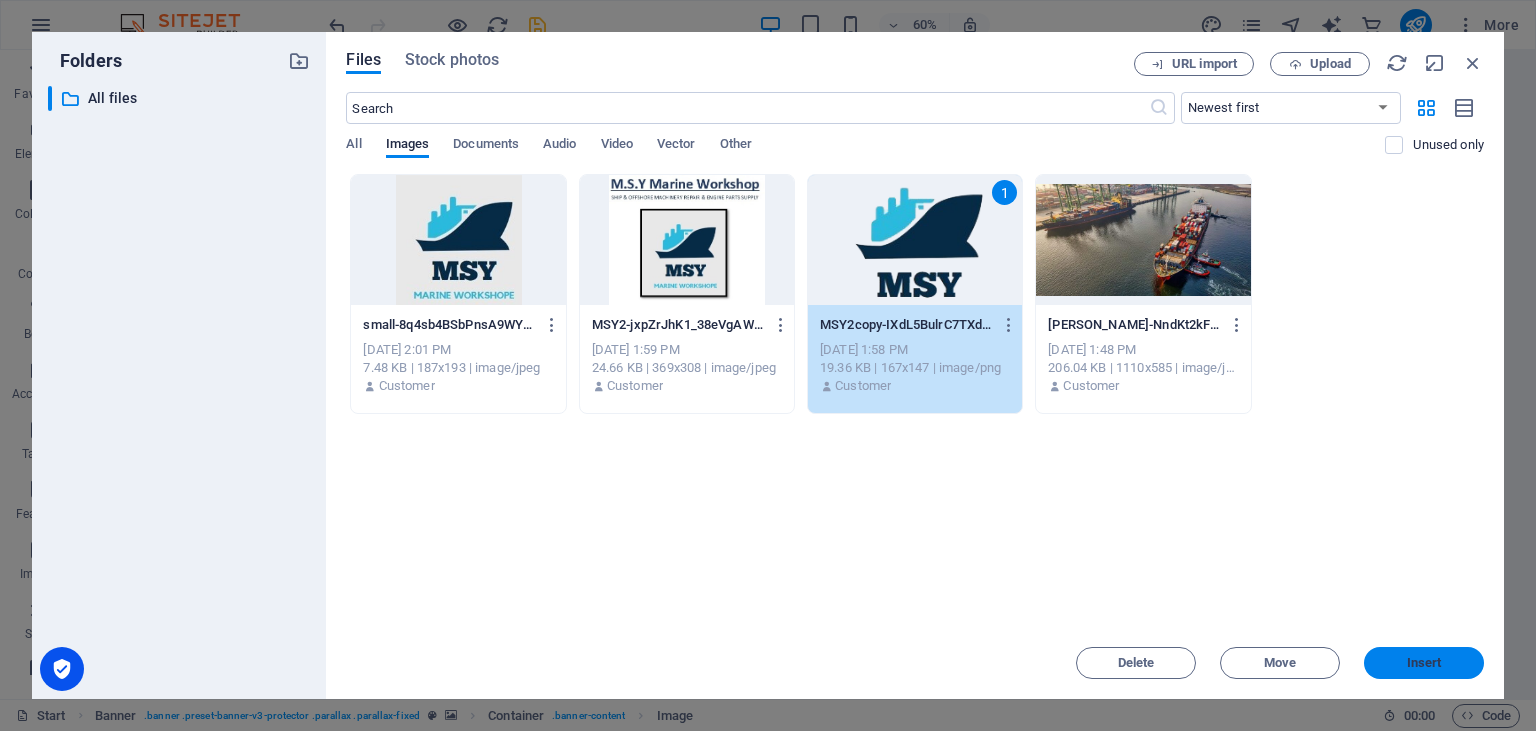 drag, startPoint x: 1435, startPoint y: 654, endPoint x: 886, endPoint y: 605, distance: 551.1824 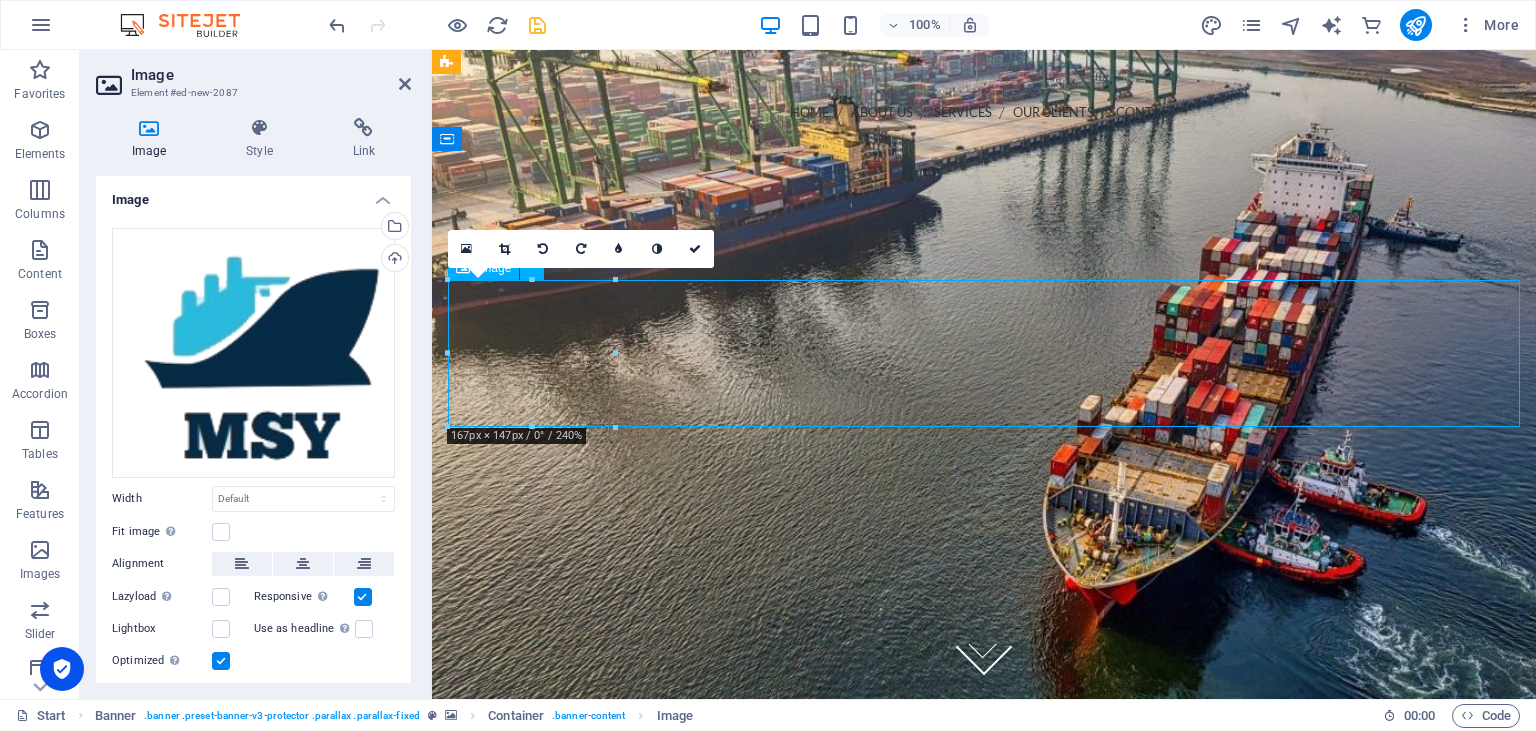 drag, startPoint x: 530, startPoint y: 362, endPoint x: 564, endPoint y: 362, distance: 34 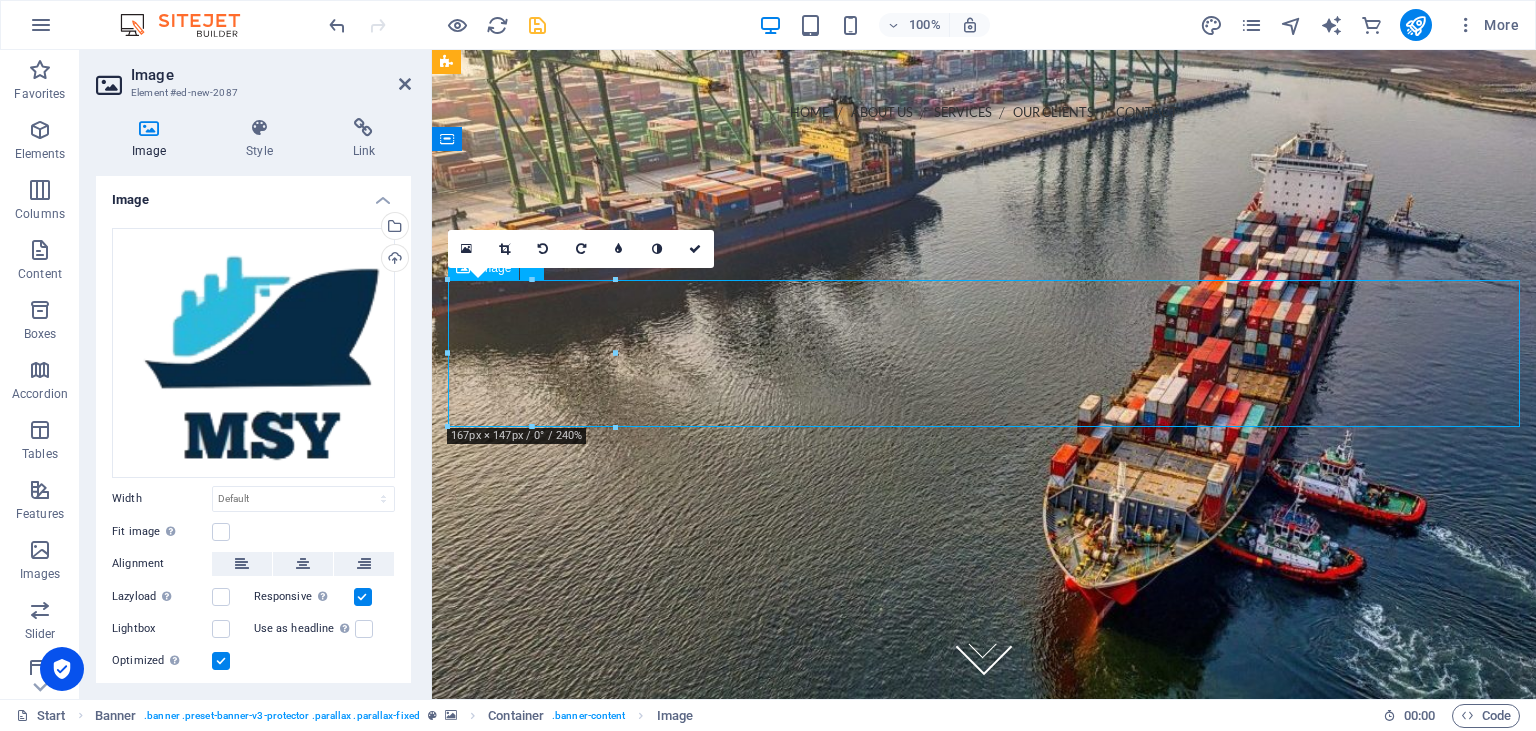 click at bounding box center [984, 407] 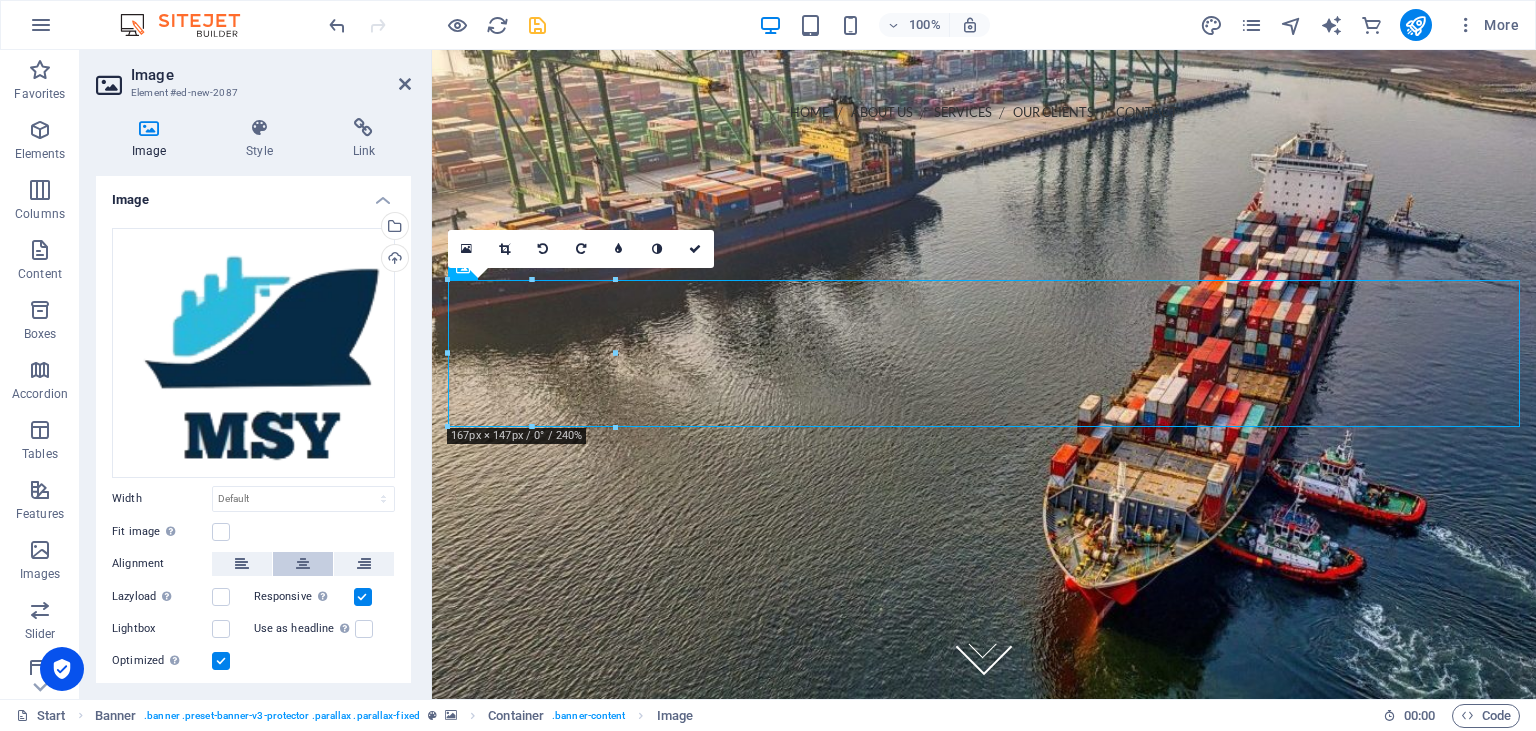 click at bounding box center [303, 564] 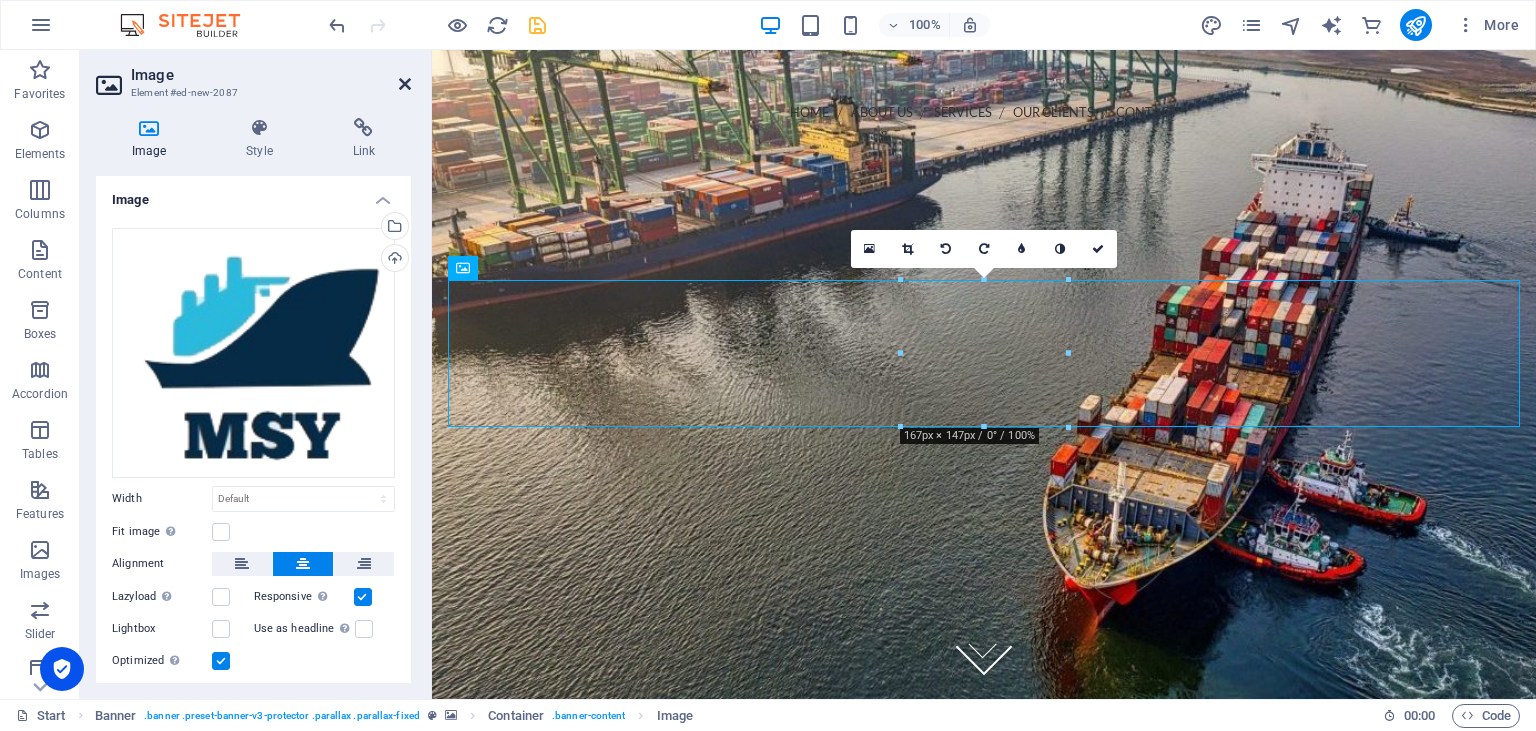 click at bounding box center (405, 84) 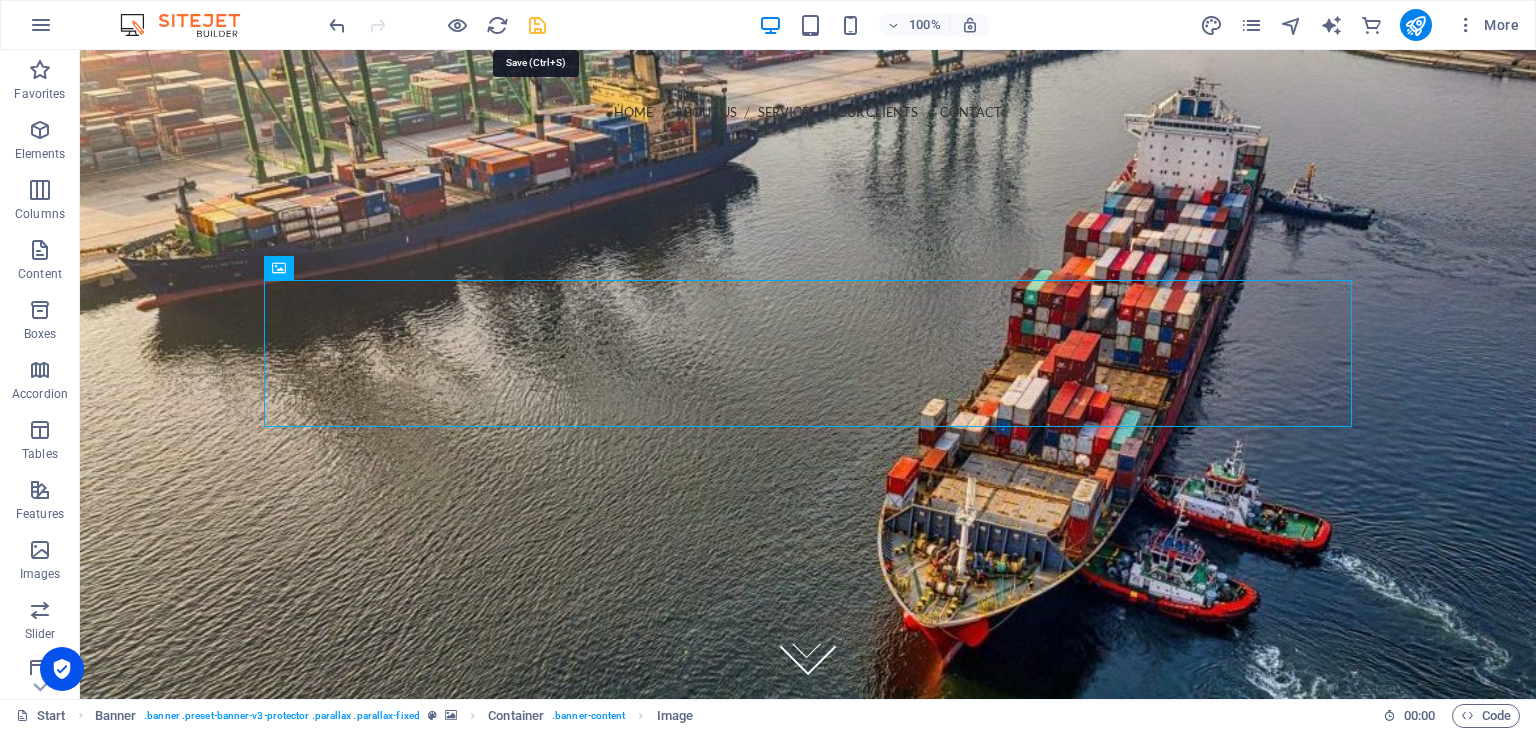 click at bounding box center [537, 25] 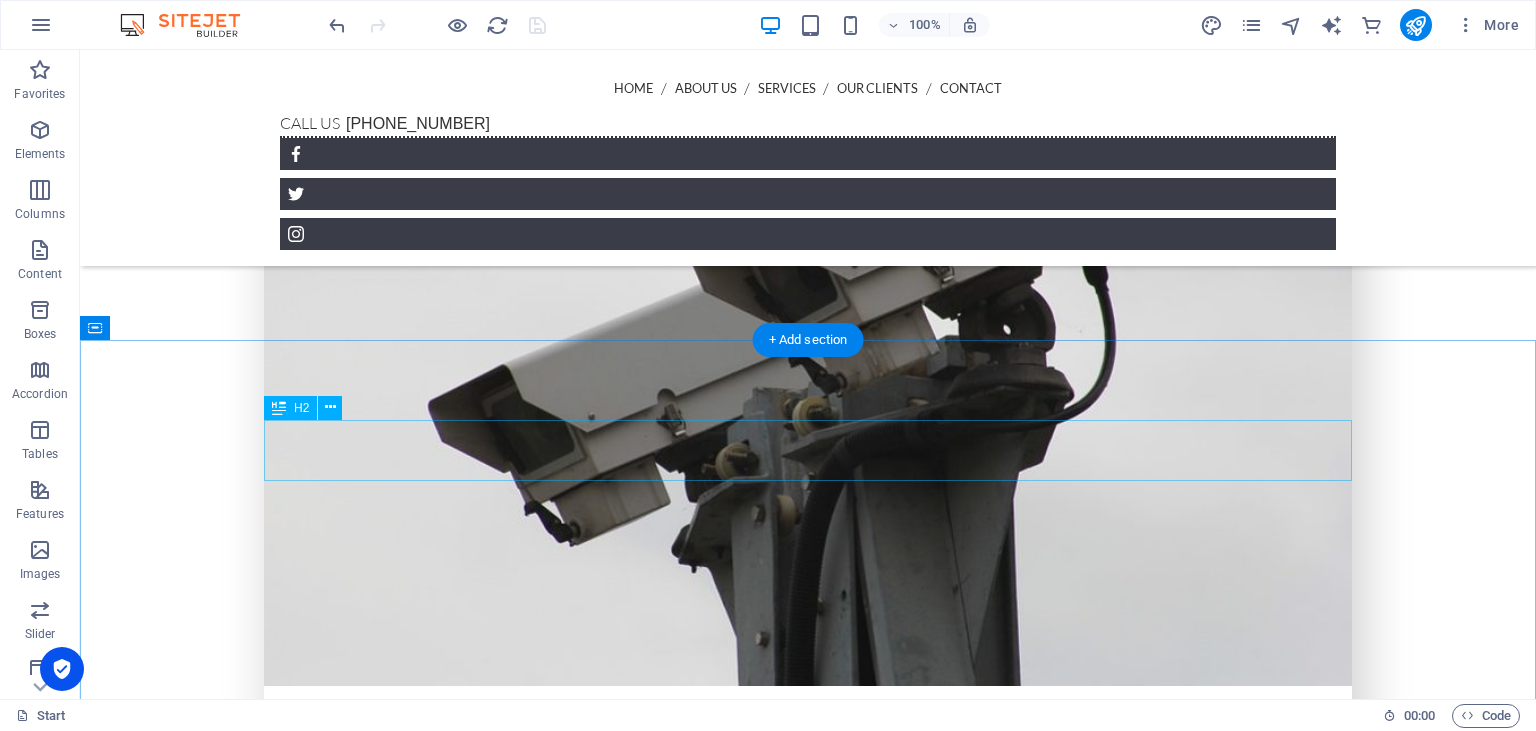 scroll, scrollTop: 2217, scrollLeft: 0, axis: vertical 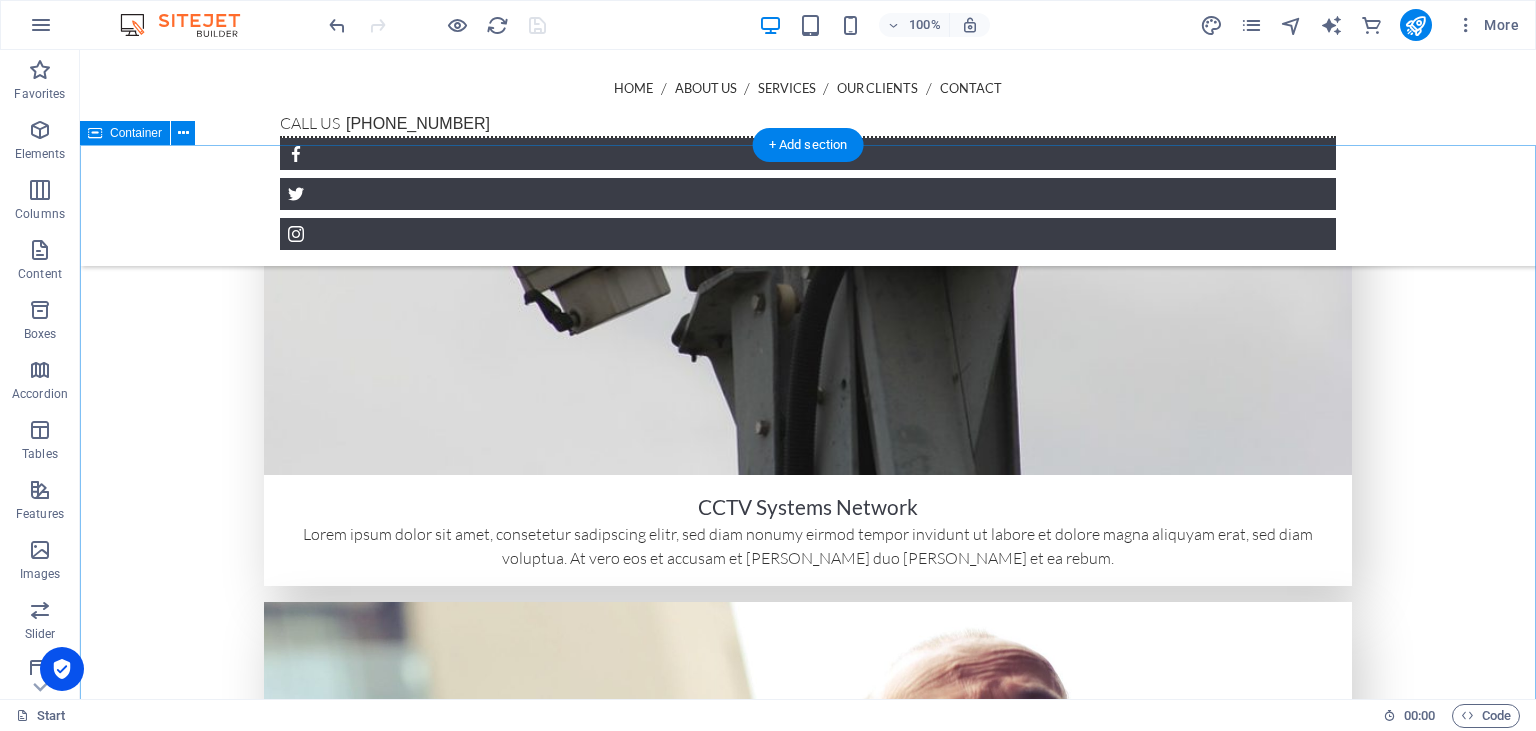 click on "Clients Customers of ours" at bounding box center (808, 8620) 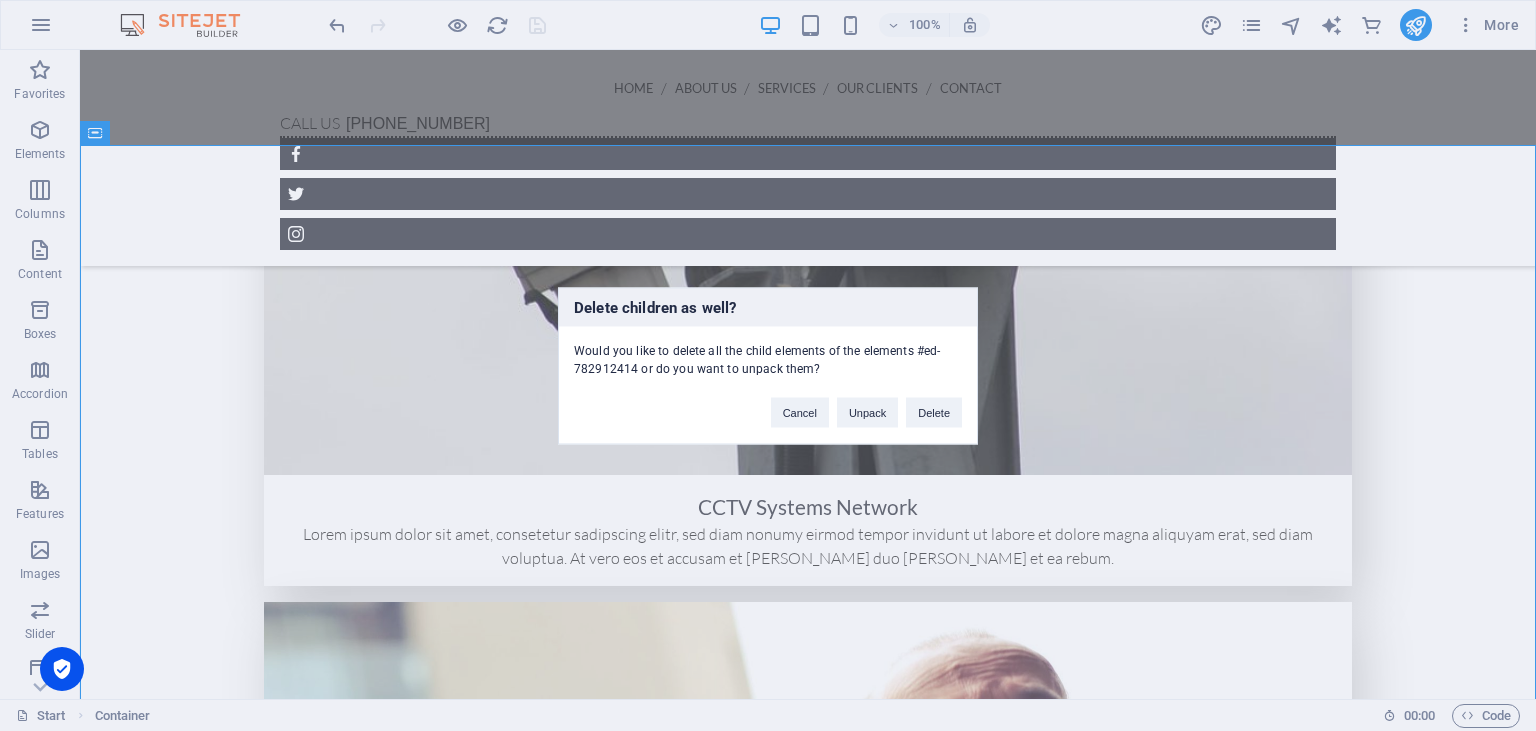 type 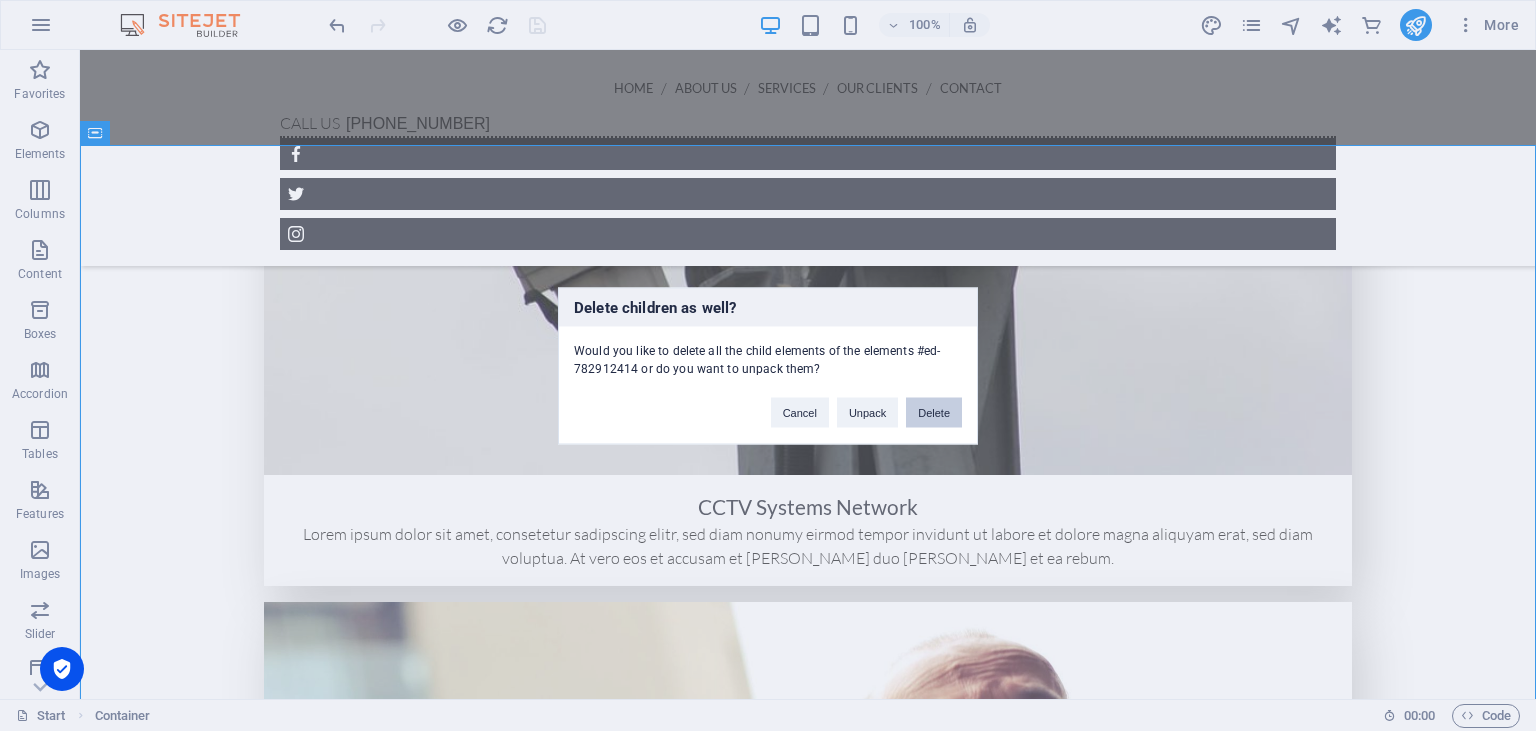 click on "Delete" at bounding box center (934, 412) 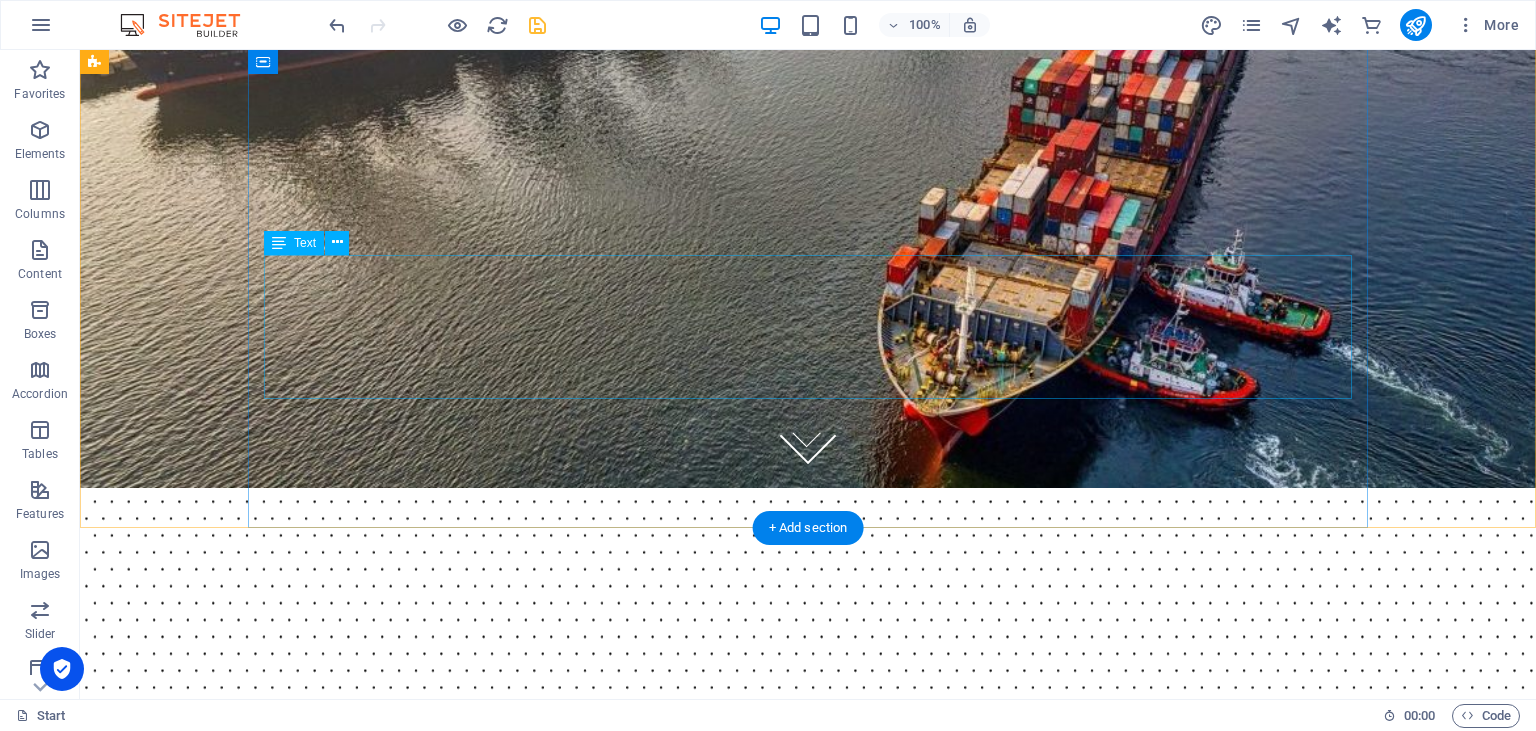 scroll, scrollTop: 0, scrollLeft: 0, axis: both 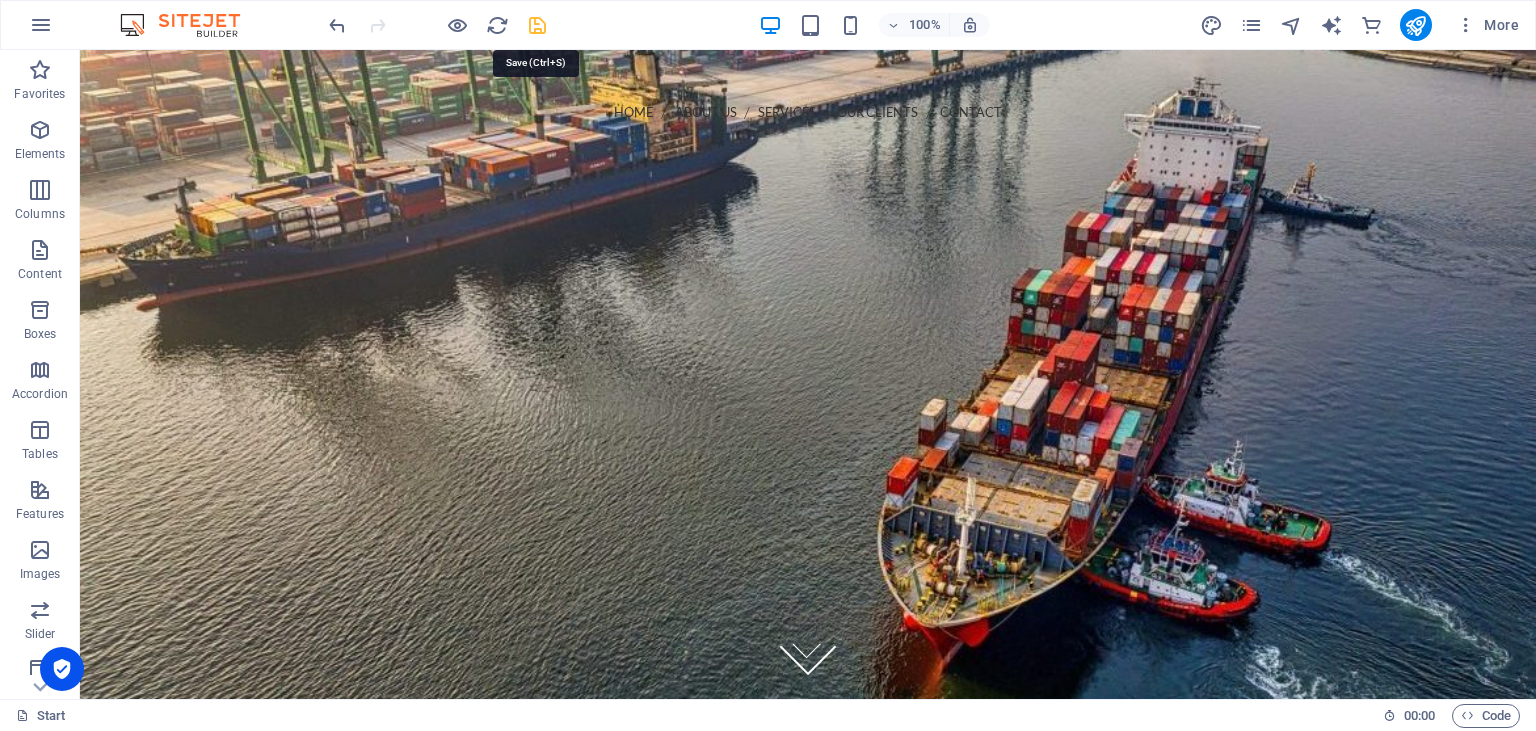 click at bounding box center (537, 25) 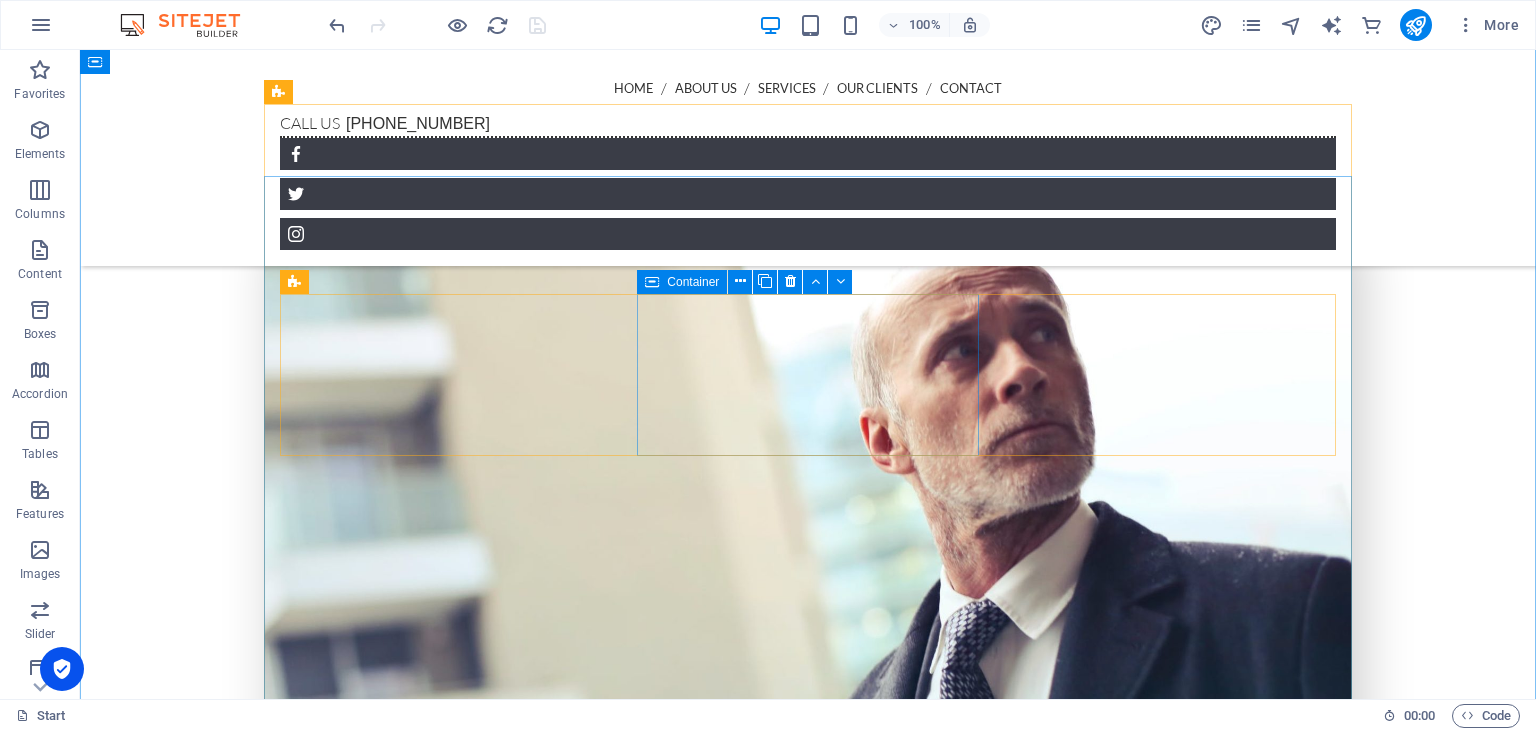 scroll, scrollTop: 2640, scrollLeft: 0, axis: vertical 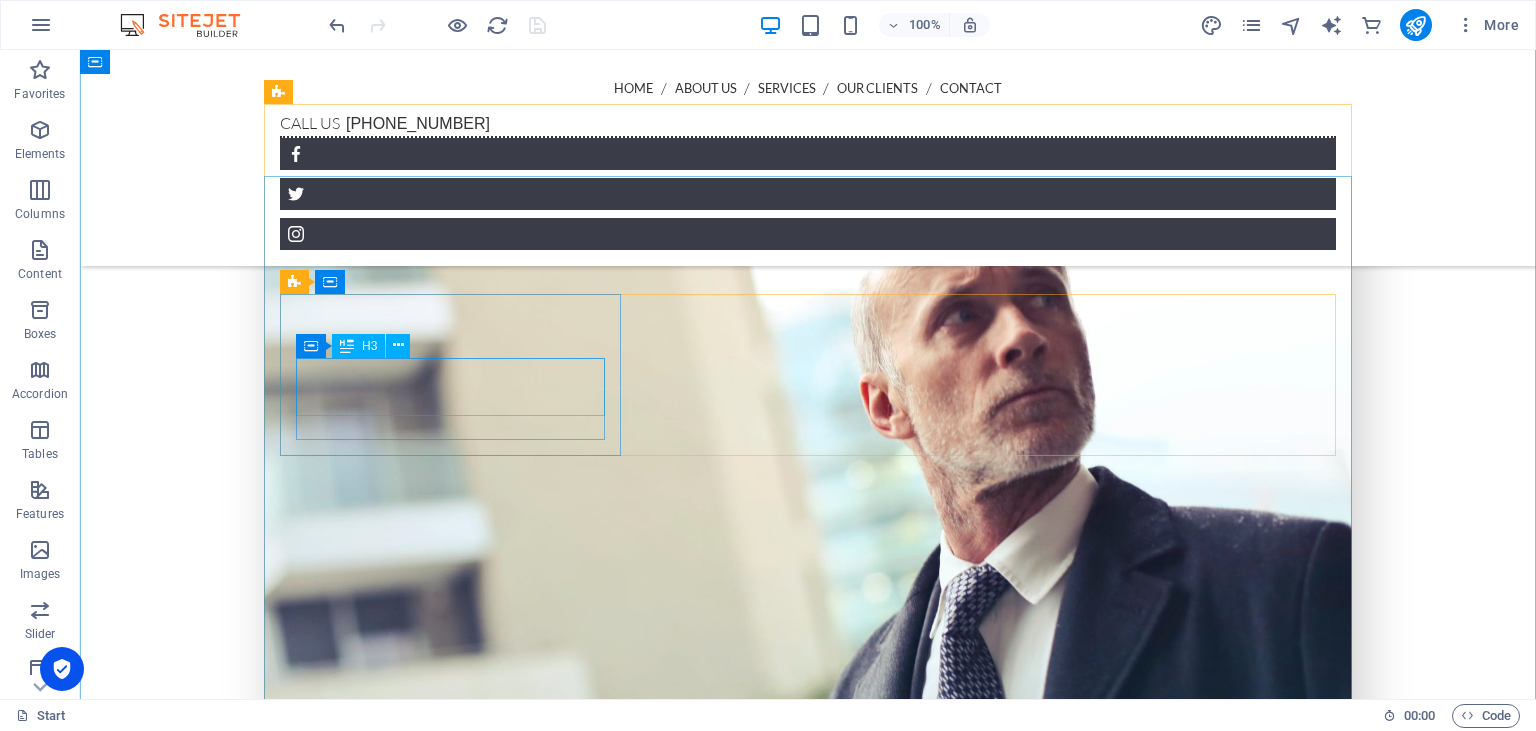 click on "Address" at bounding box center [718, 9832] 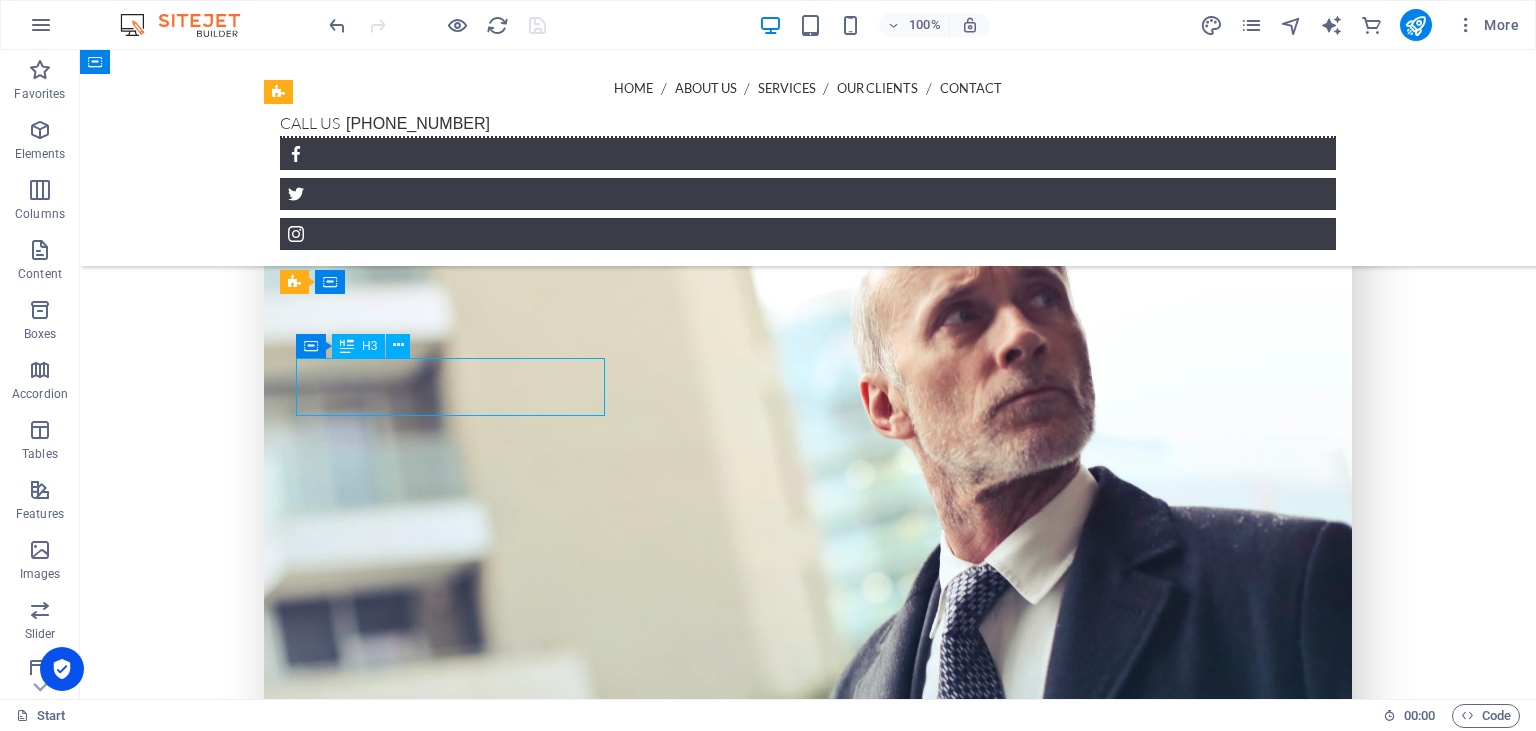 click on "Address" at bounding box center [718, 9832] 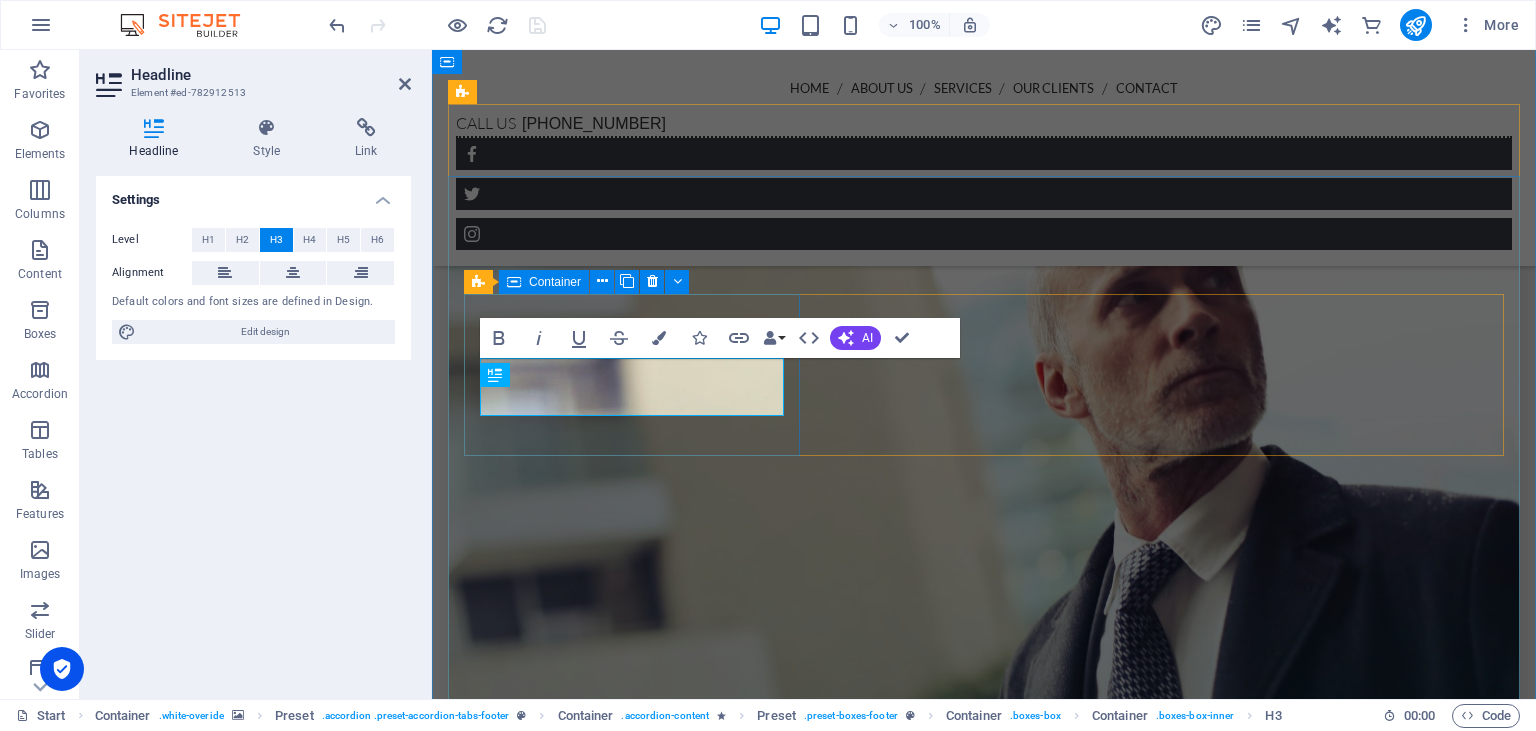scroll, scrollTop: 2633, scrollLeft: 0, axis: vertical 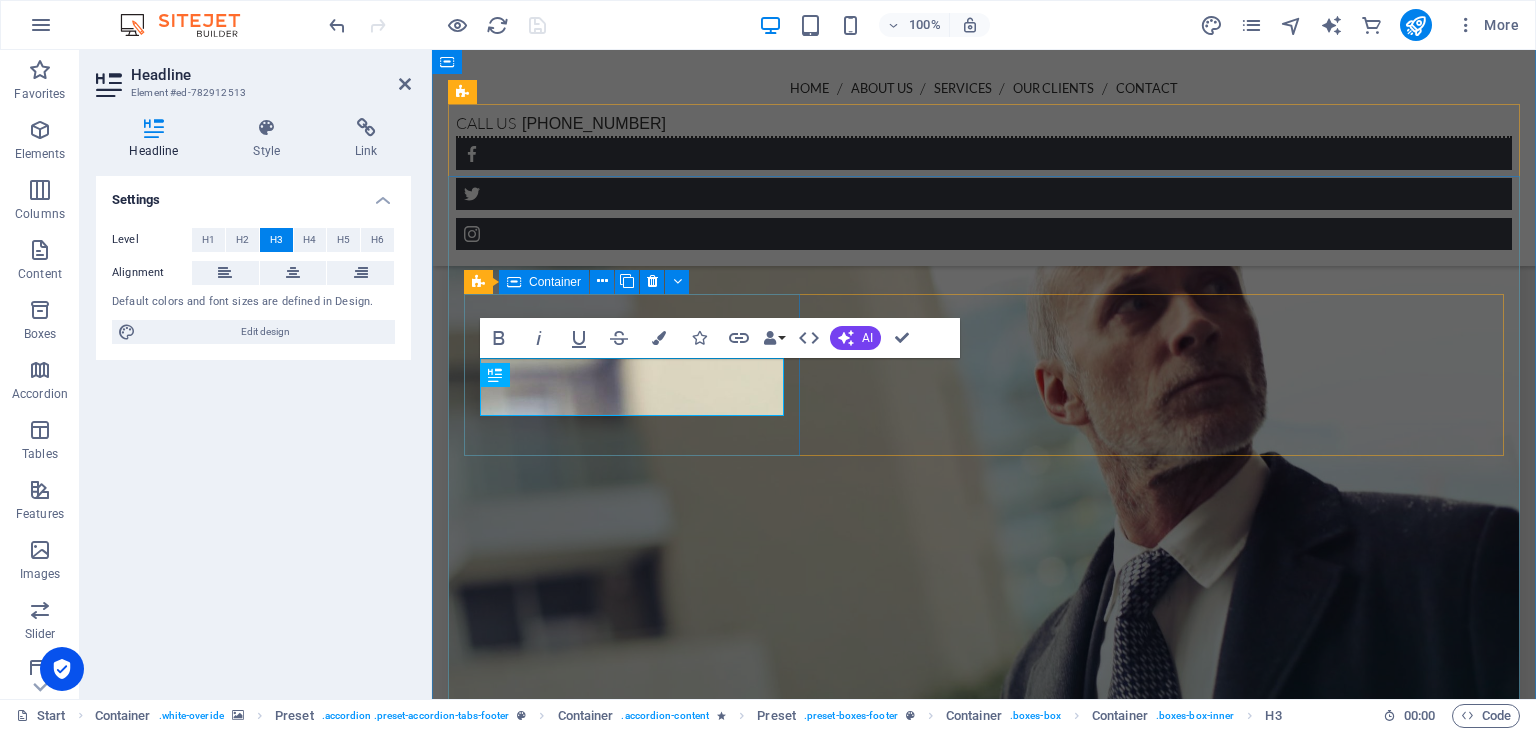 type 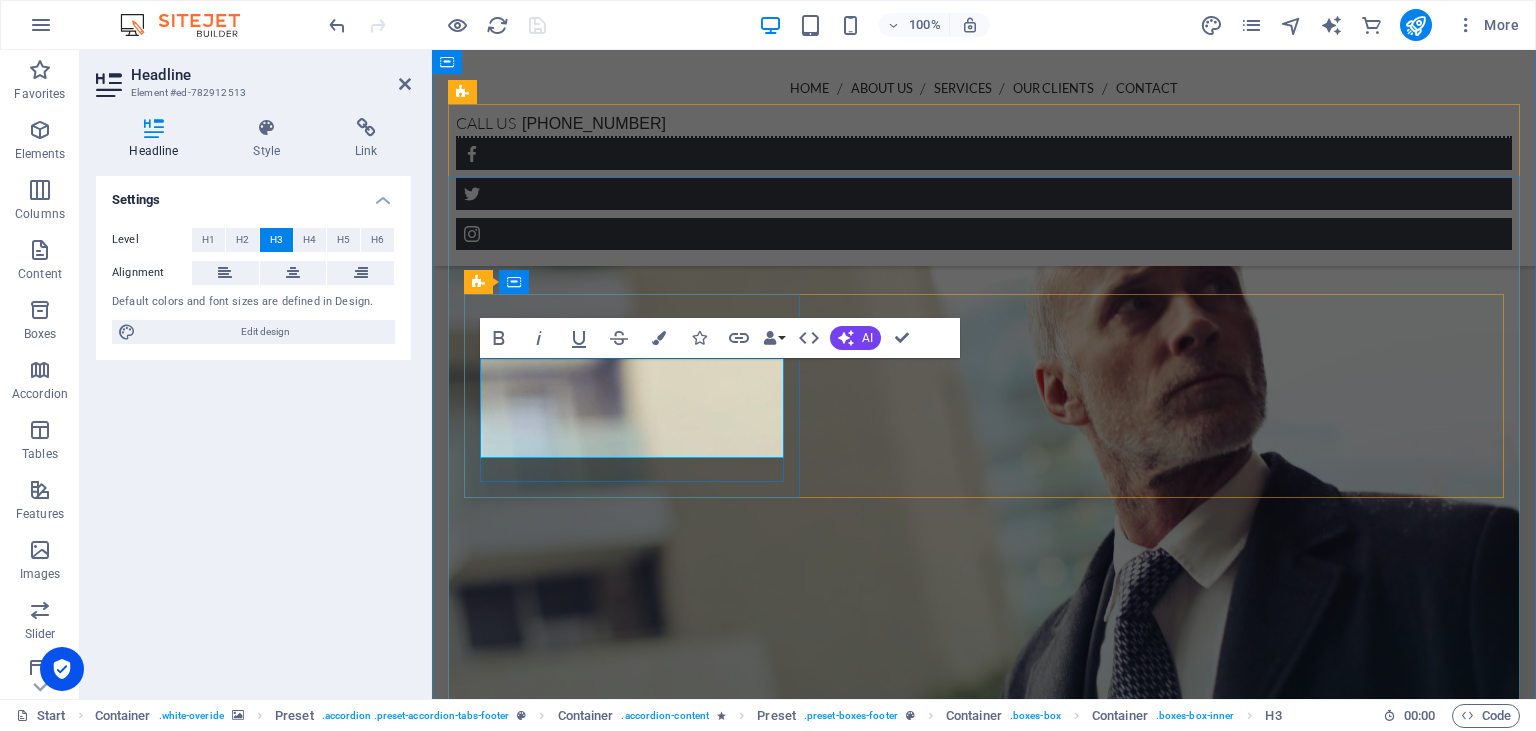 click on "Tartous / [GEOGRAPHIC_DATA]/ [PERSON_NAME] St." at bounding box center (894, 9664) 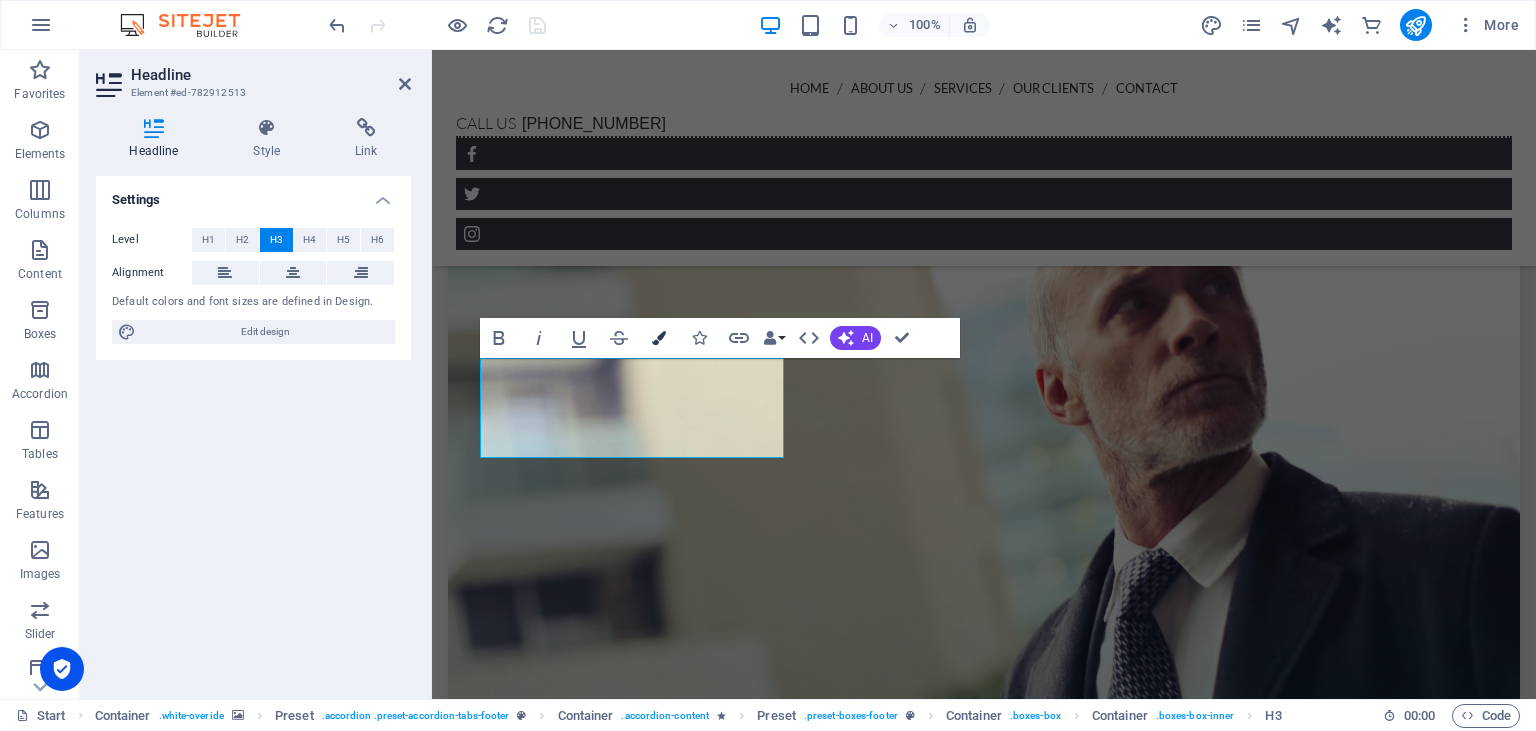 click at bounding box center [659, 338] 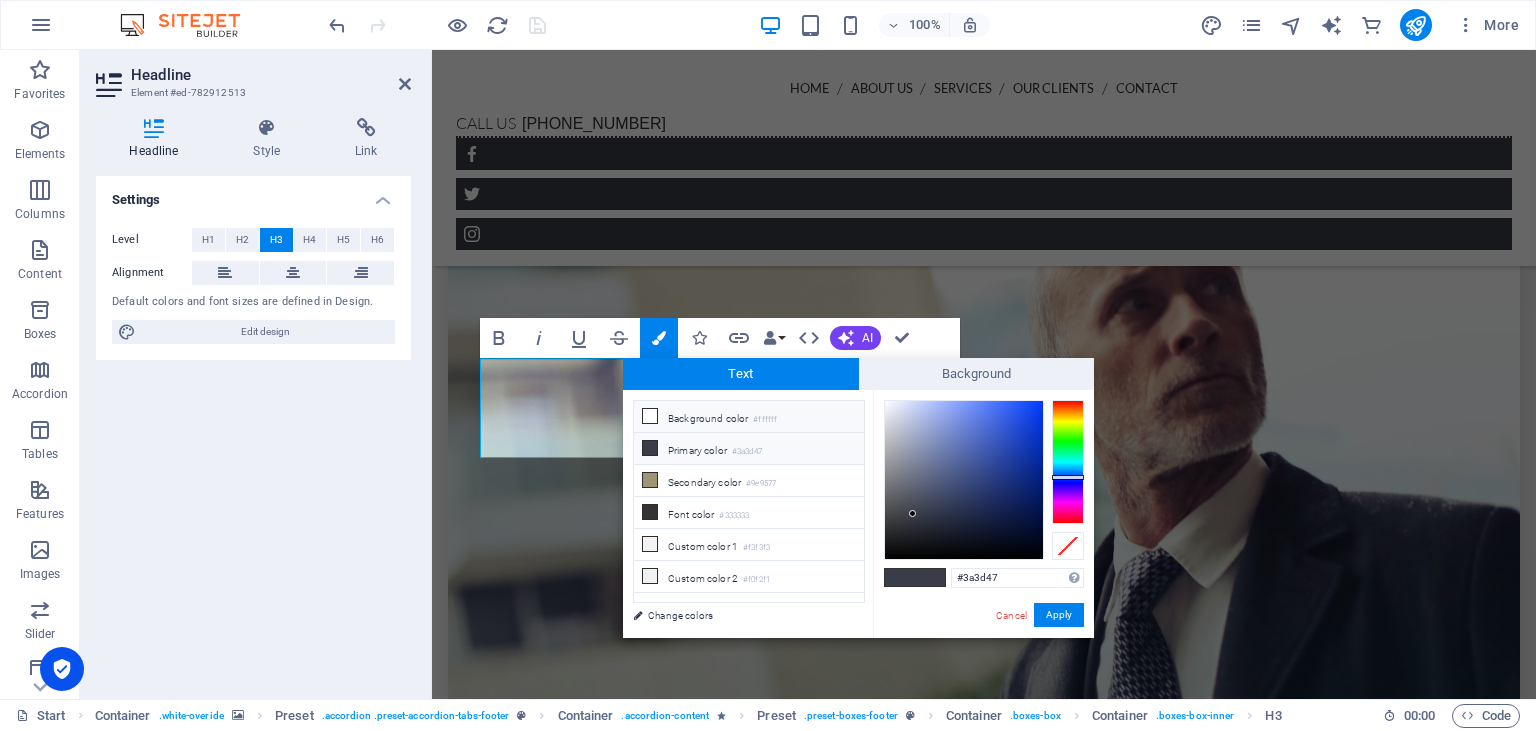 click on "Background color
#ffffff" at bounding box center (749, 417) 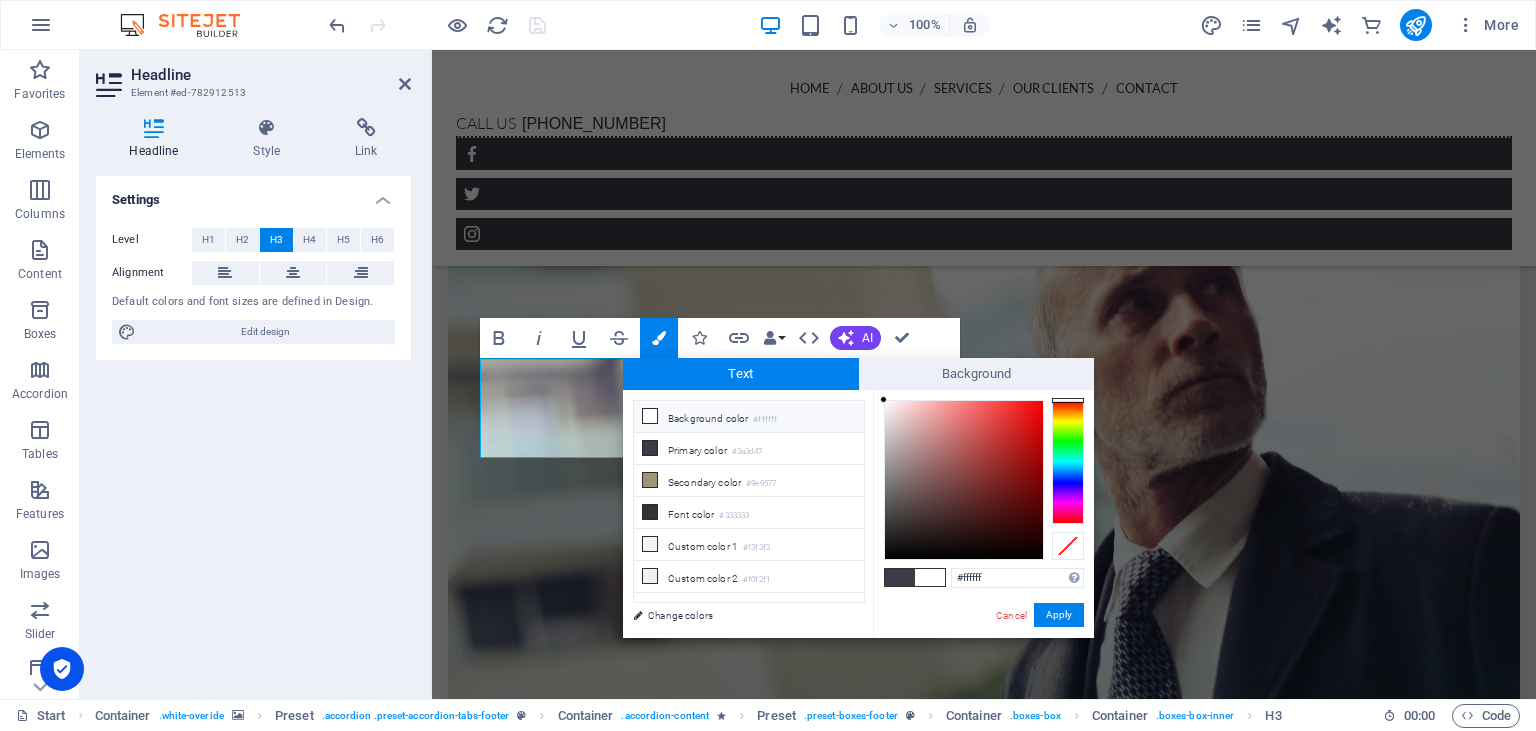 click at bounding box center (650, 416) 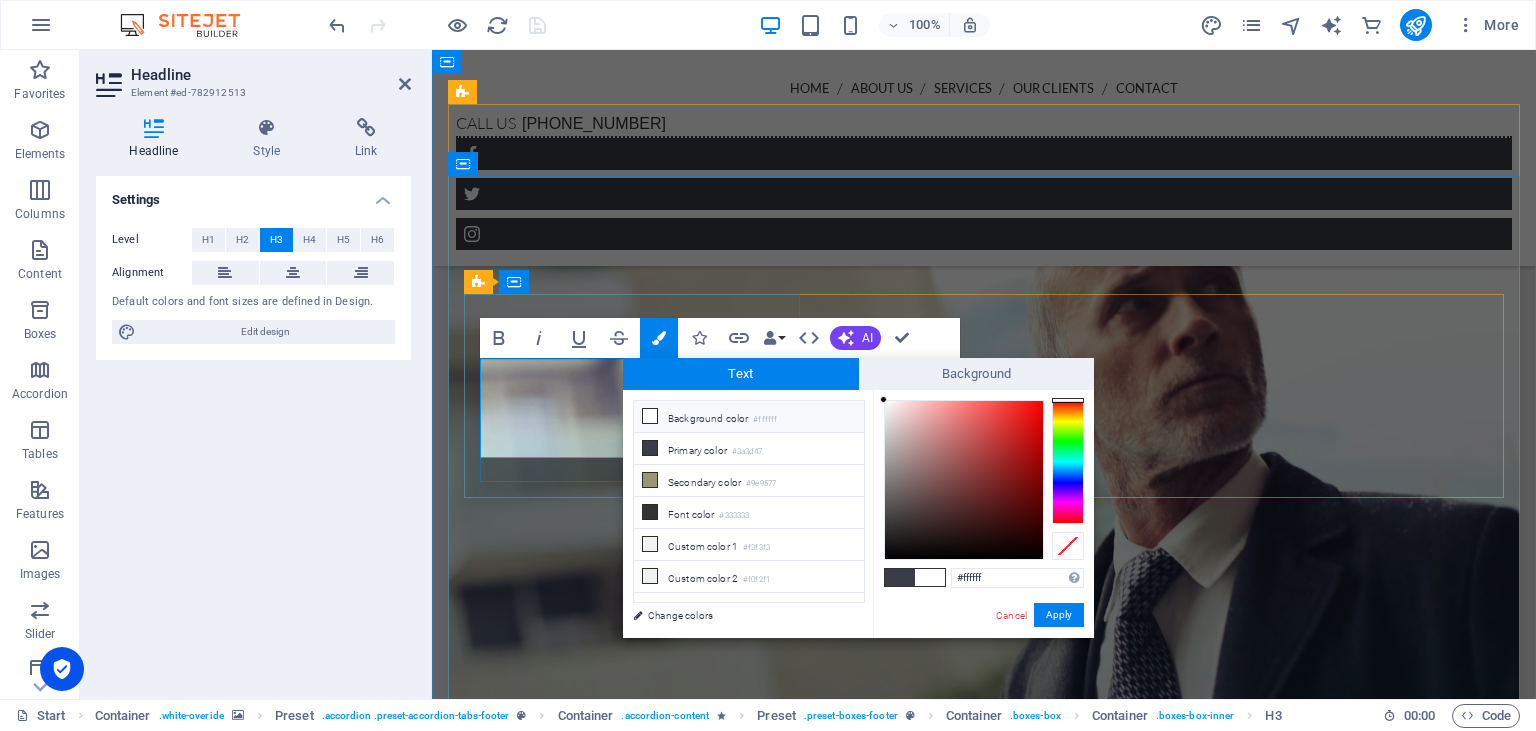 click on "Tartous / [GEOGRAPHIC_DATA]/ [PERSON_NAME] St." at bounding box center (894, 9664) 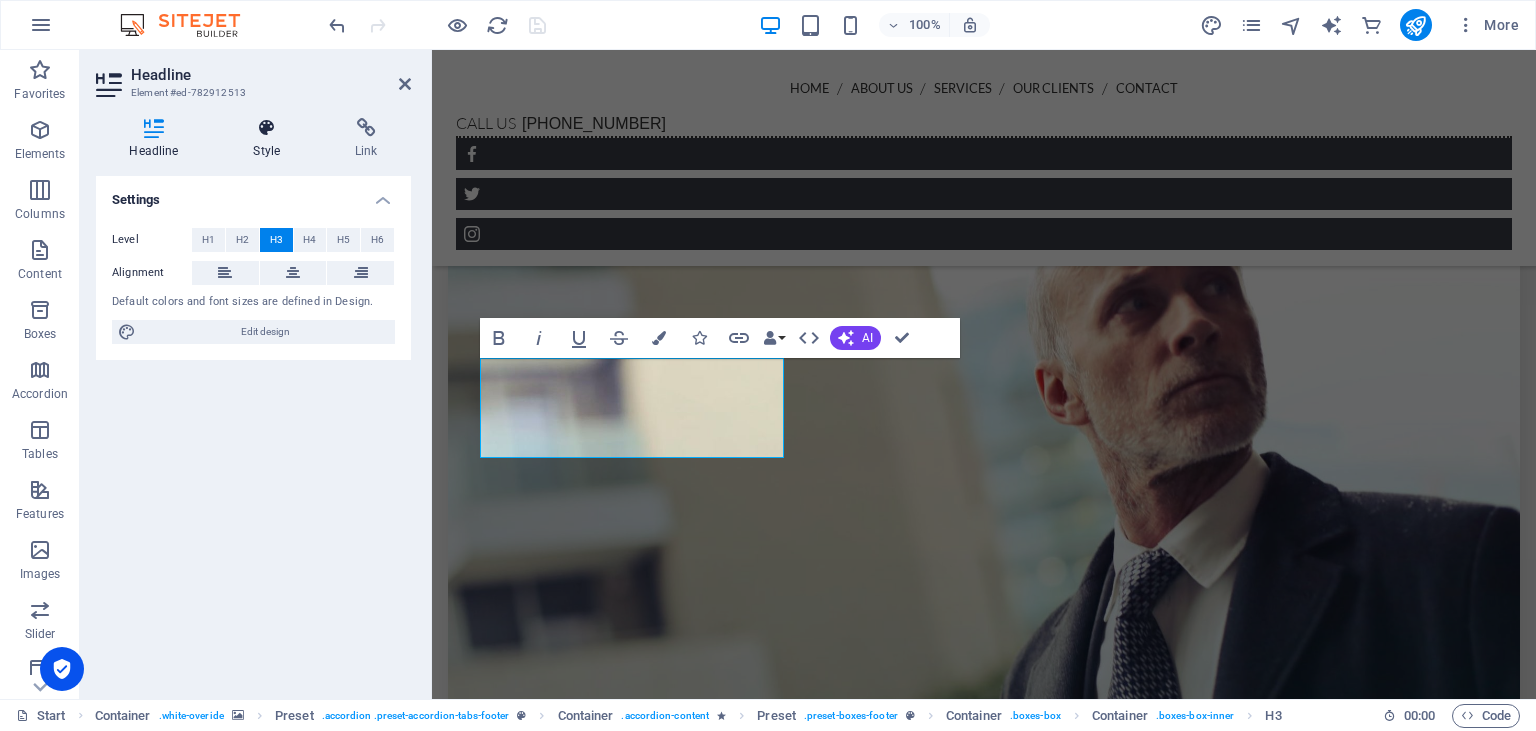 click on "Style" at bounding box center [271, 139] 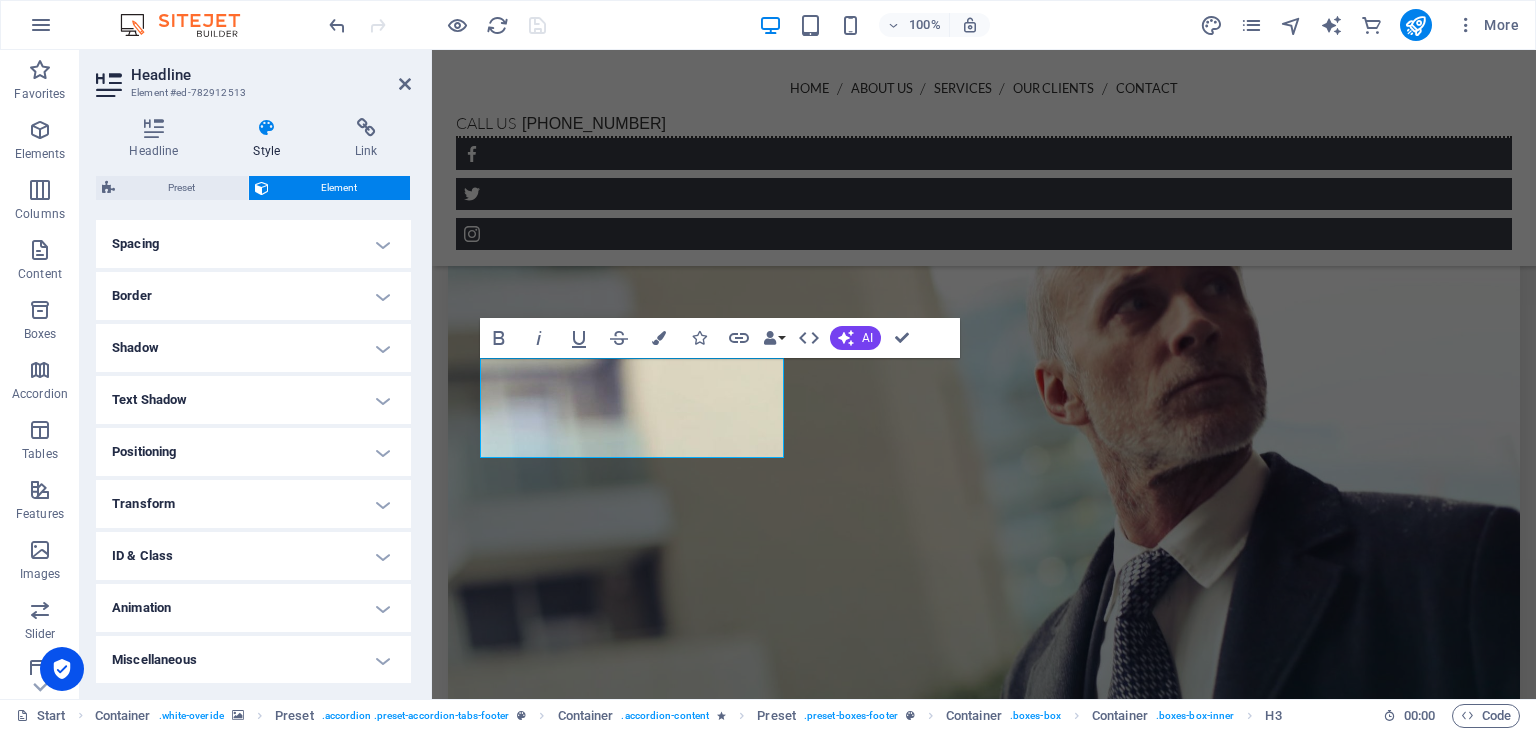scroll, scrollTop: 378, scrollLeft: 0, axis: vertical 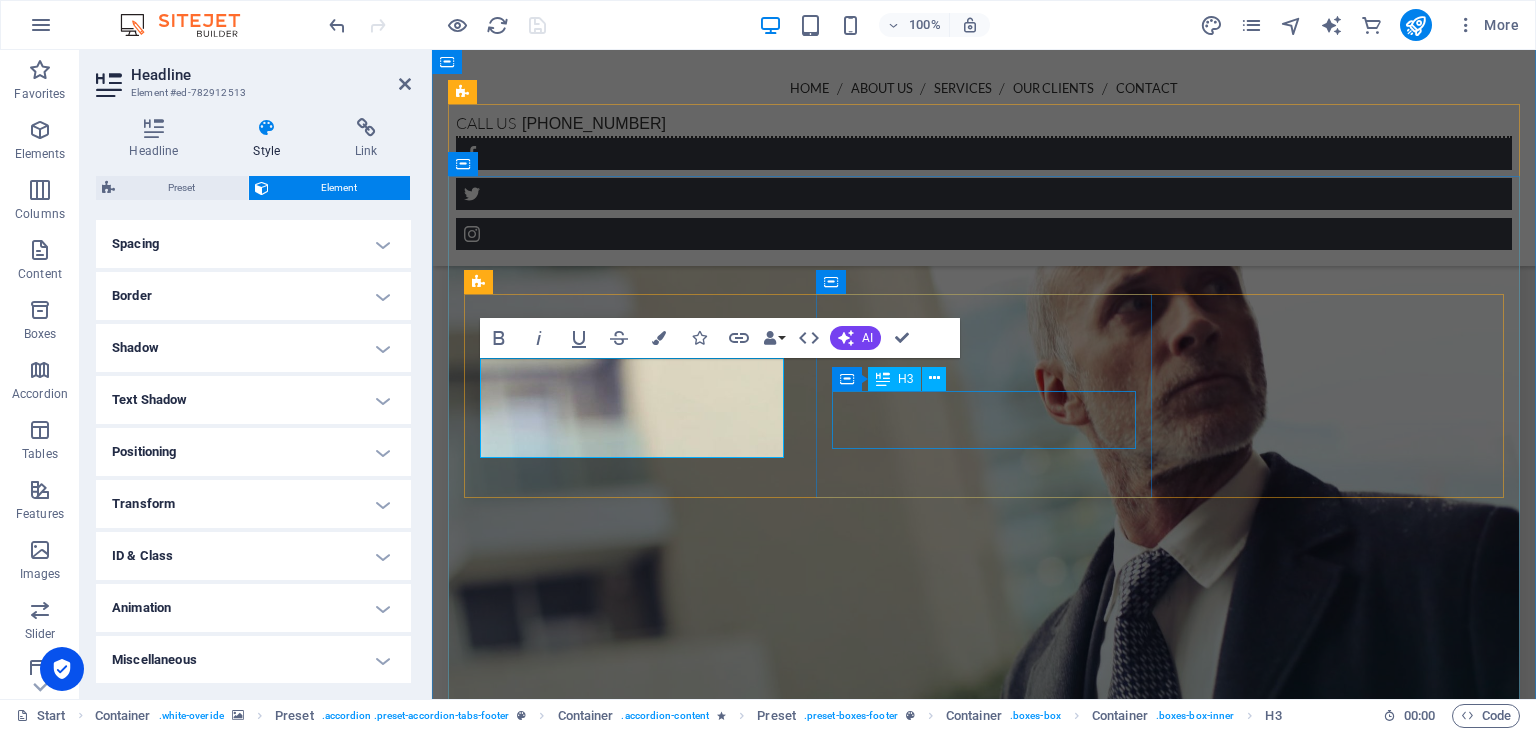 click on "Phone" at bounding box center [894, 9876] 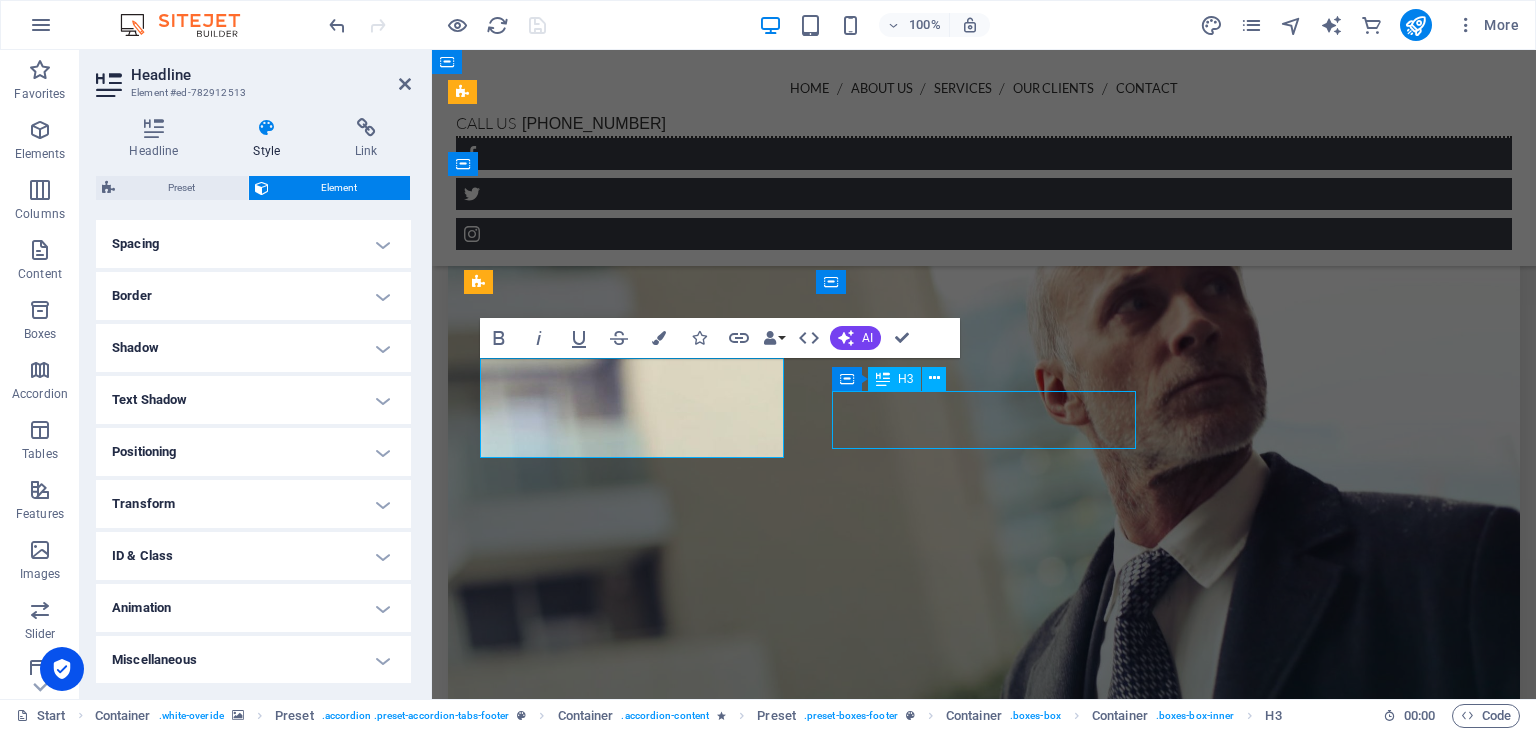 click on "Phone" at bounding box center [894, 9876] 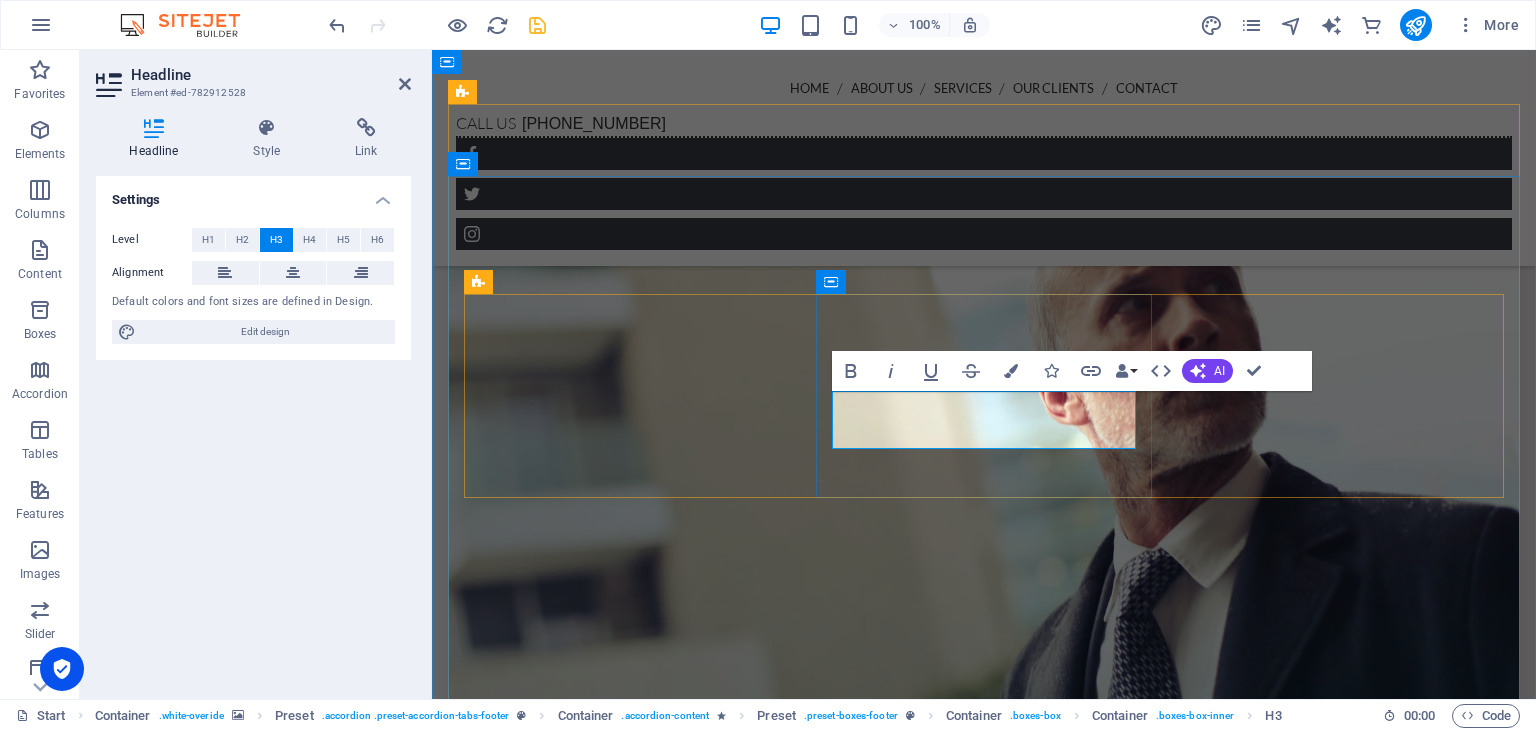 scroll, scrollTop: 0, scrollLeft: 9, axis: horizontal 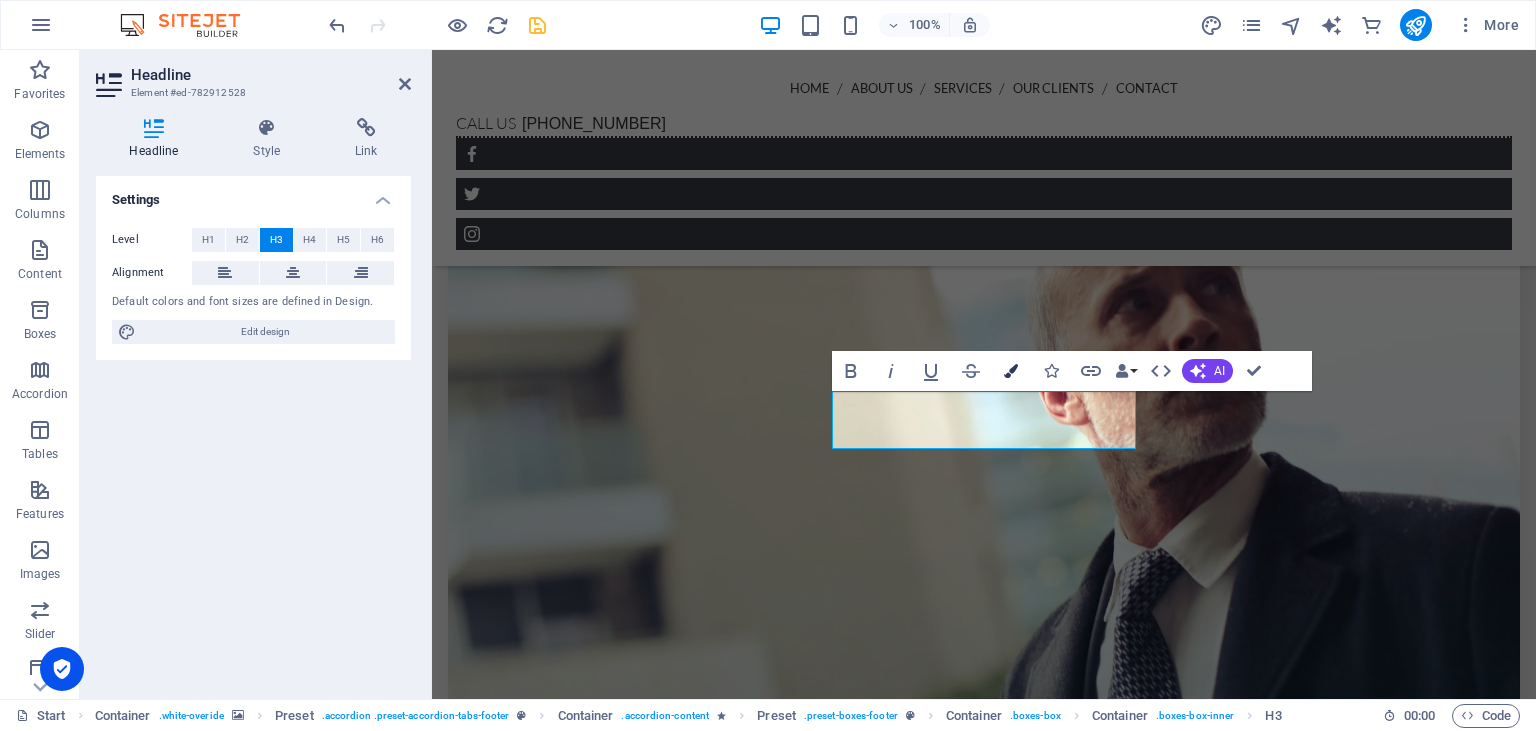click at bounding box center (1011, 371) 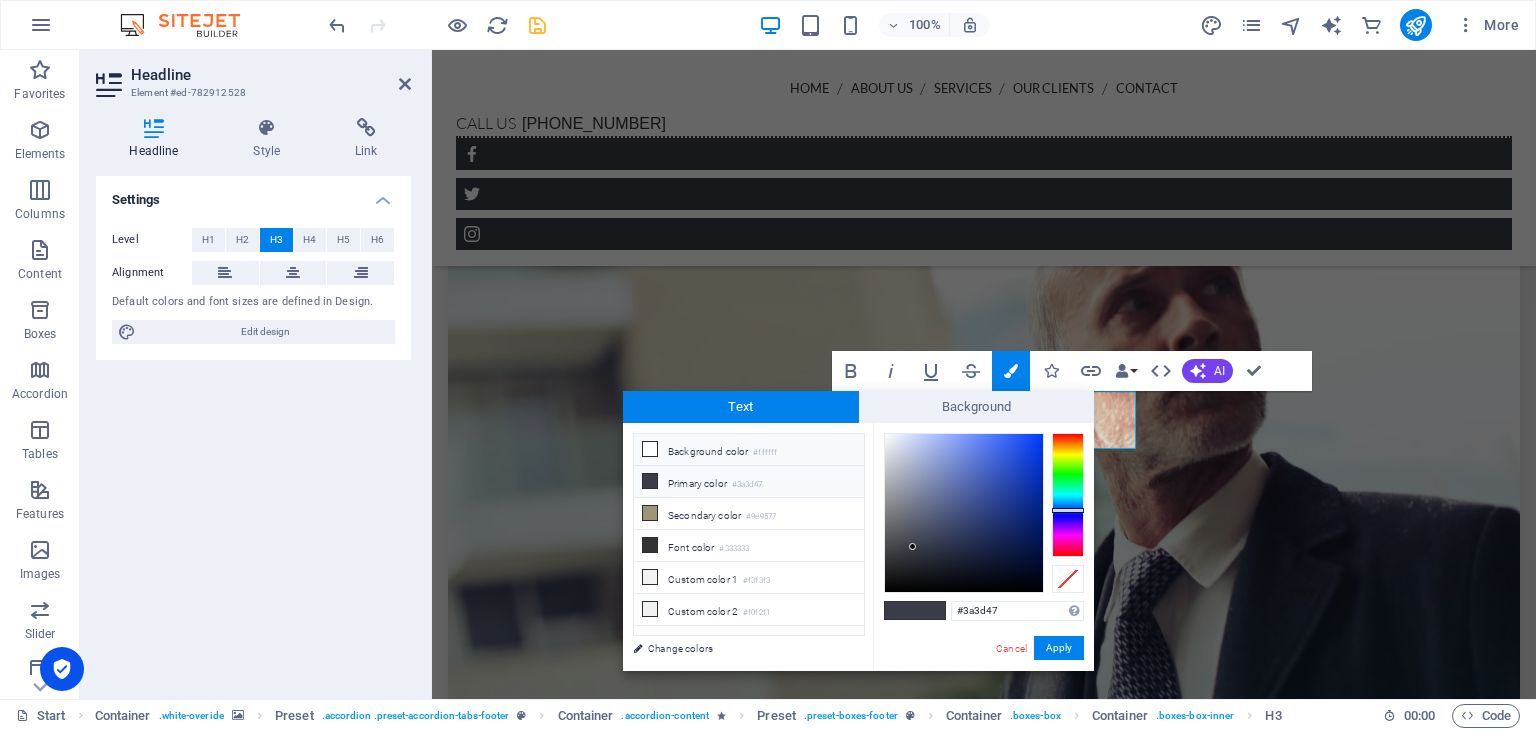 click on "Background color
#ffffff" at bounding box center (749, 450) 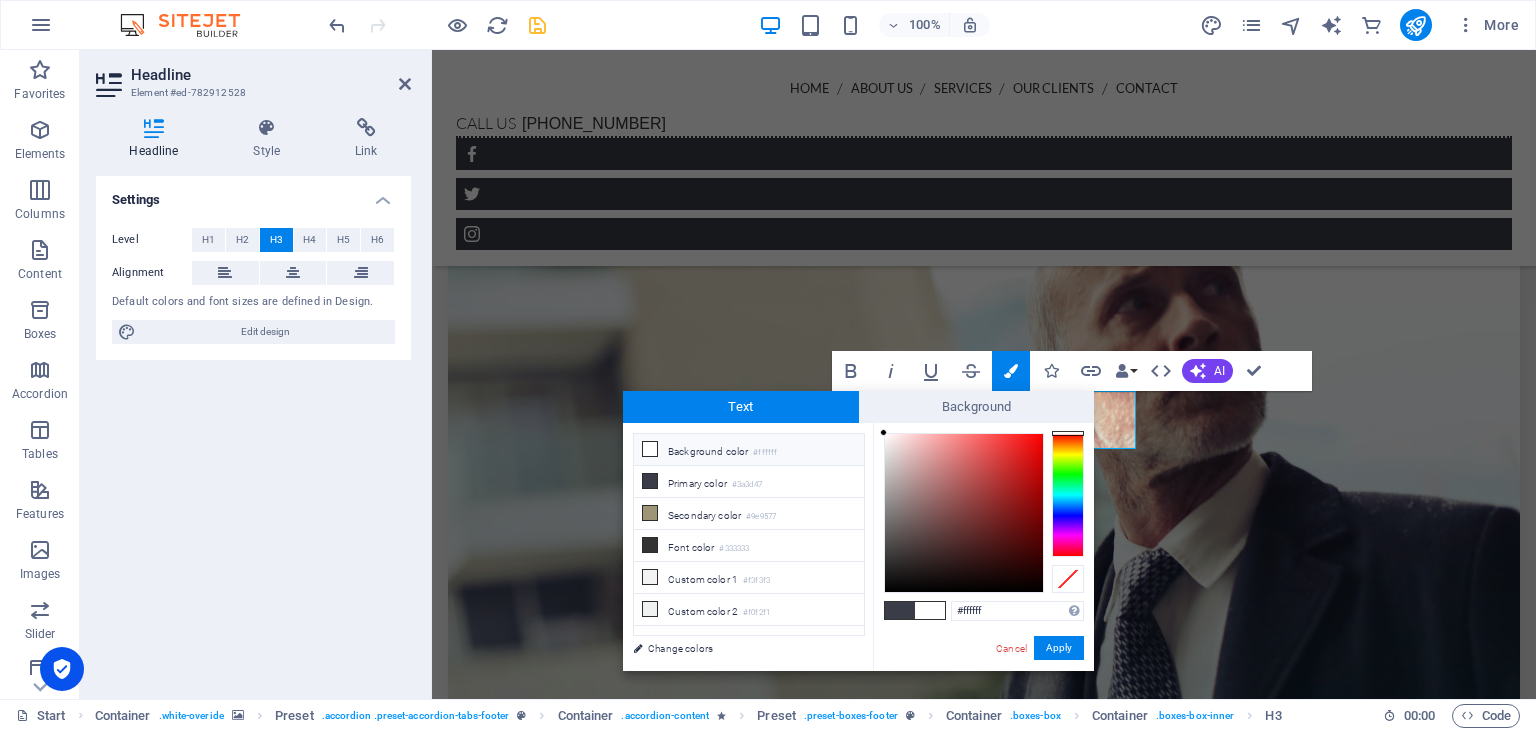 click at bounding box center [650, 449] 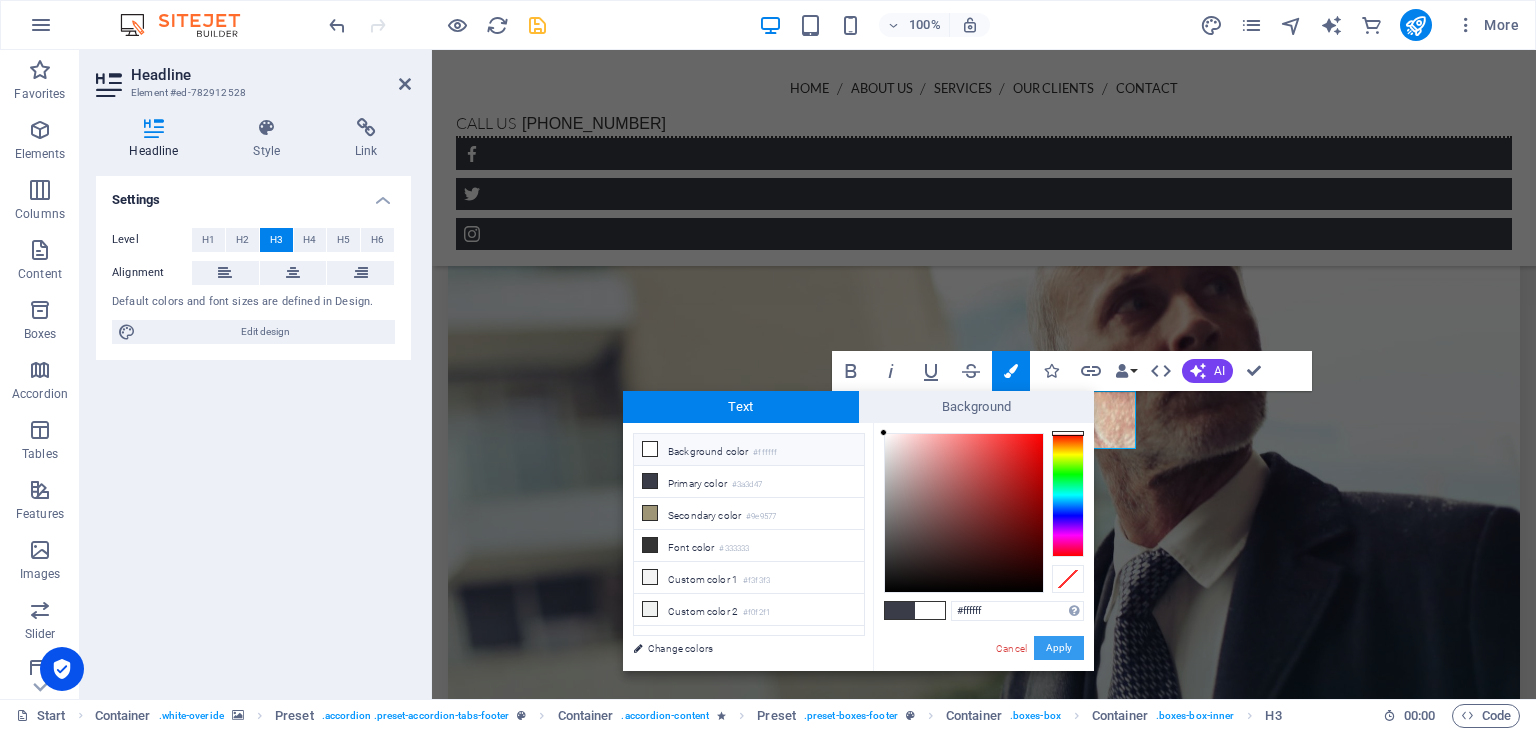 click on "Apply" at bounding box center [1059, 648] 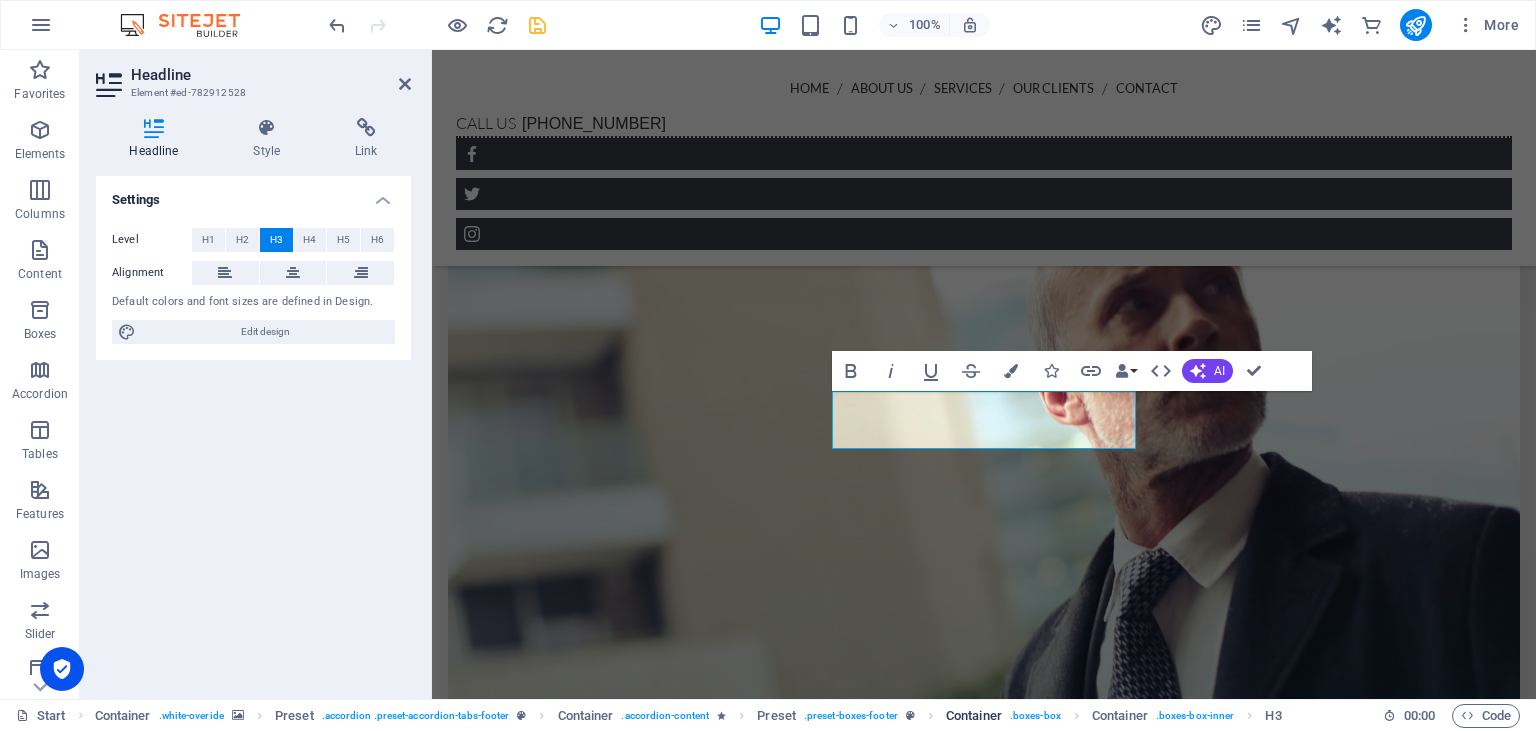 scroll, scrollTop: 0, scrollLeft: 9, axis: horizontal 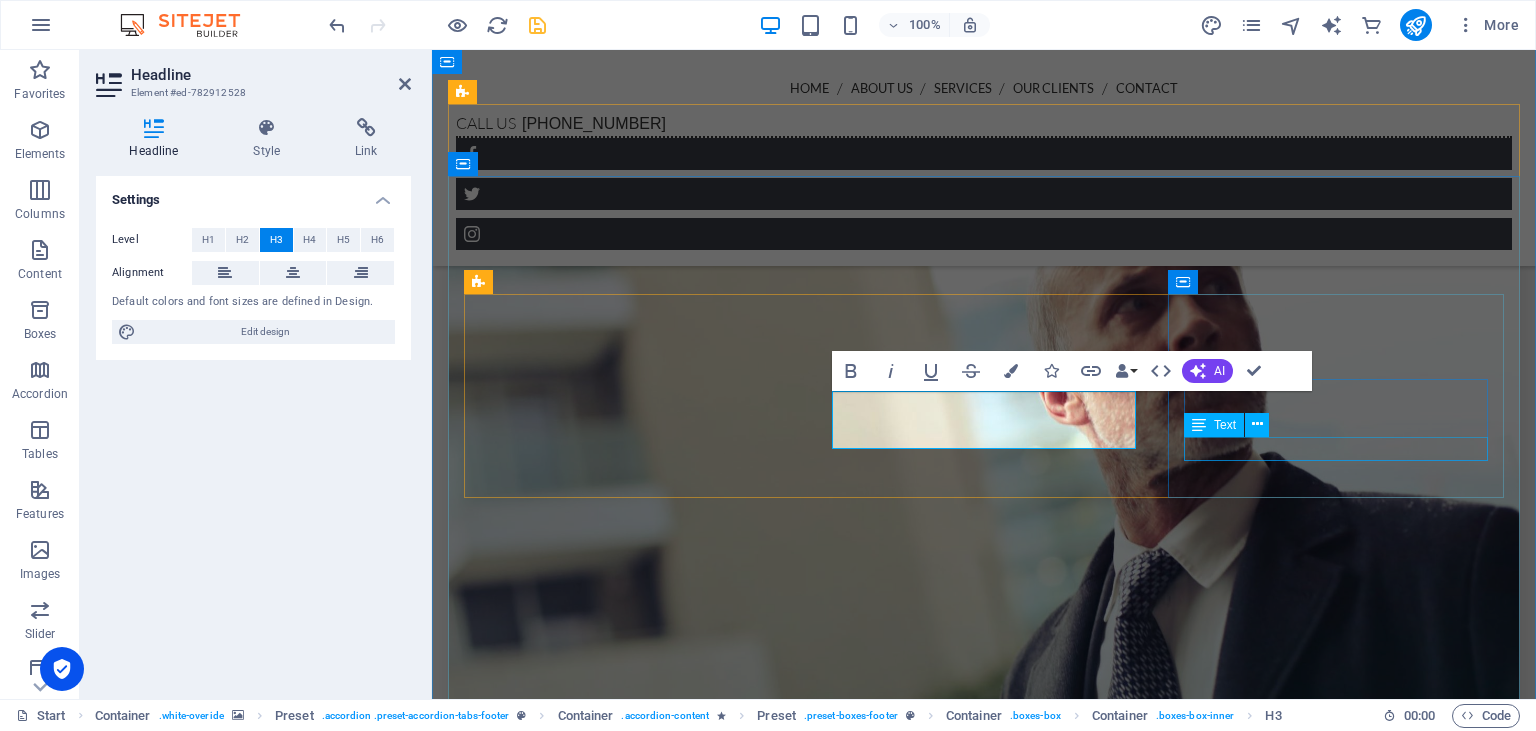 click on "[EMAIL_ADDRESS]" at bounding box center [895, 10063] 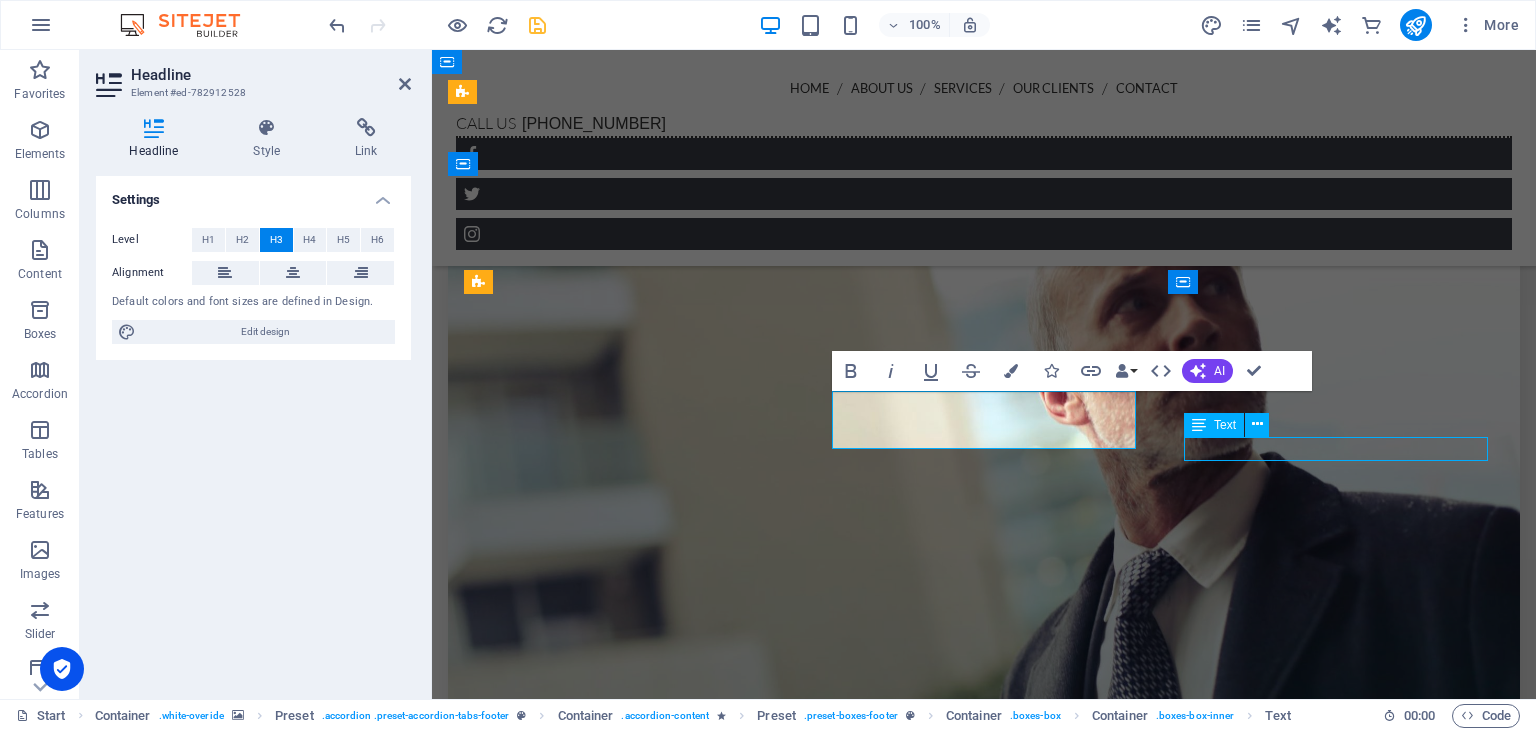 click on "[EMAIL_ADDRESS]" at bounding box center (895, 10063) 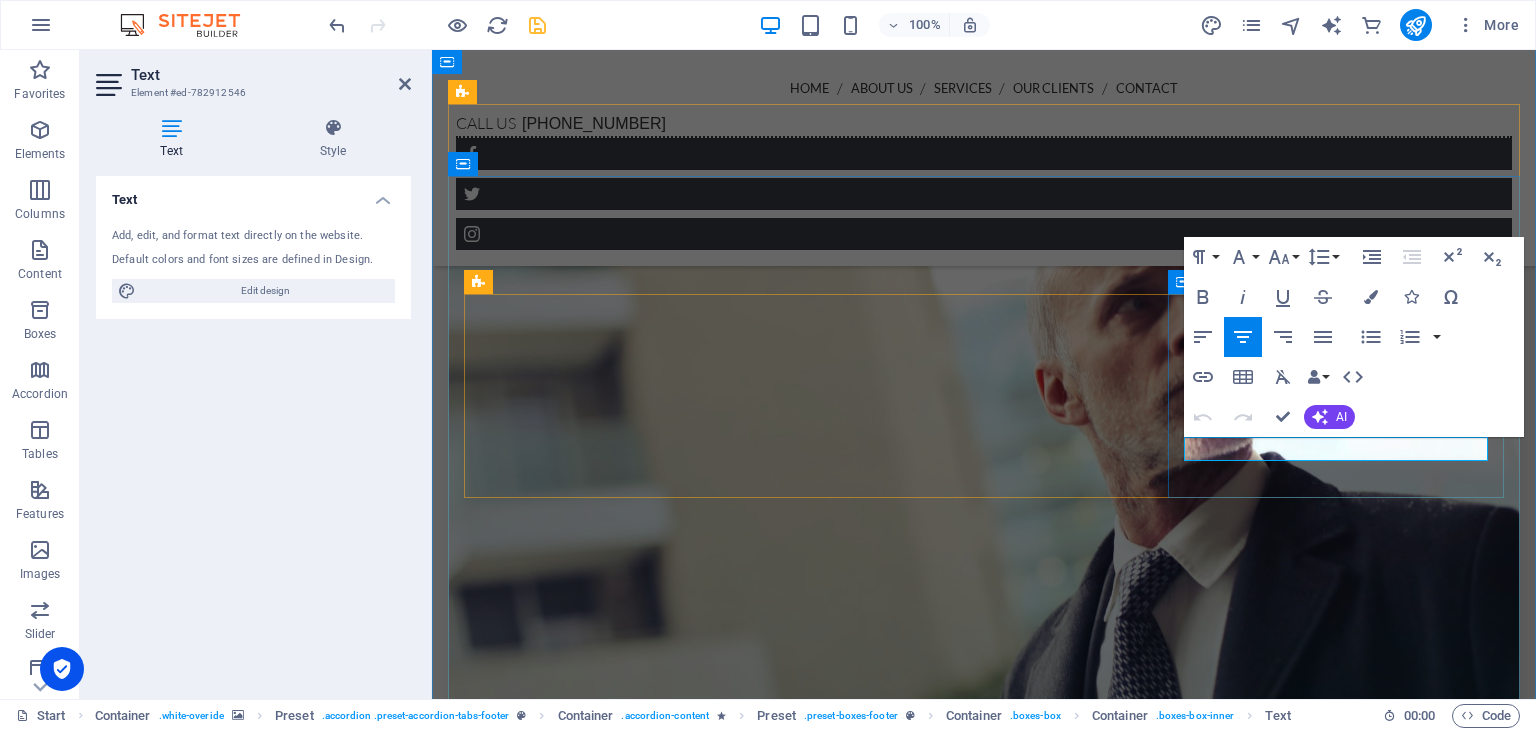 click on "[EMAIL_ADDRESS]" at bounding box center (895, 10063) 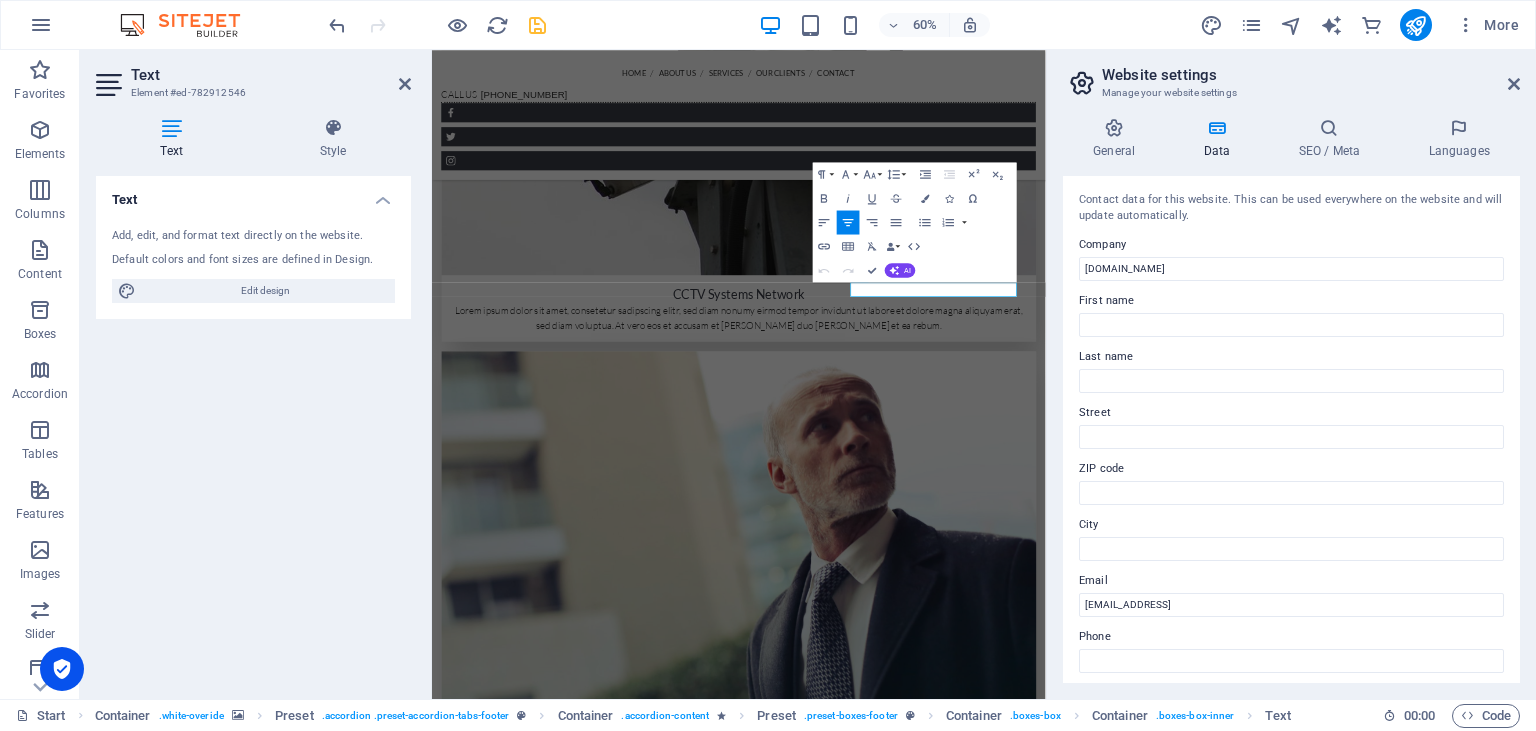 scroll, scrollTop: 3080, scrollLeft: 0, axis: vertical 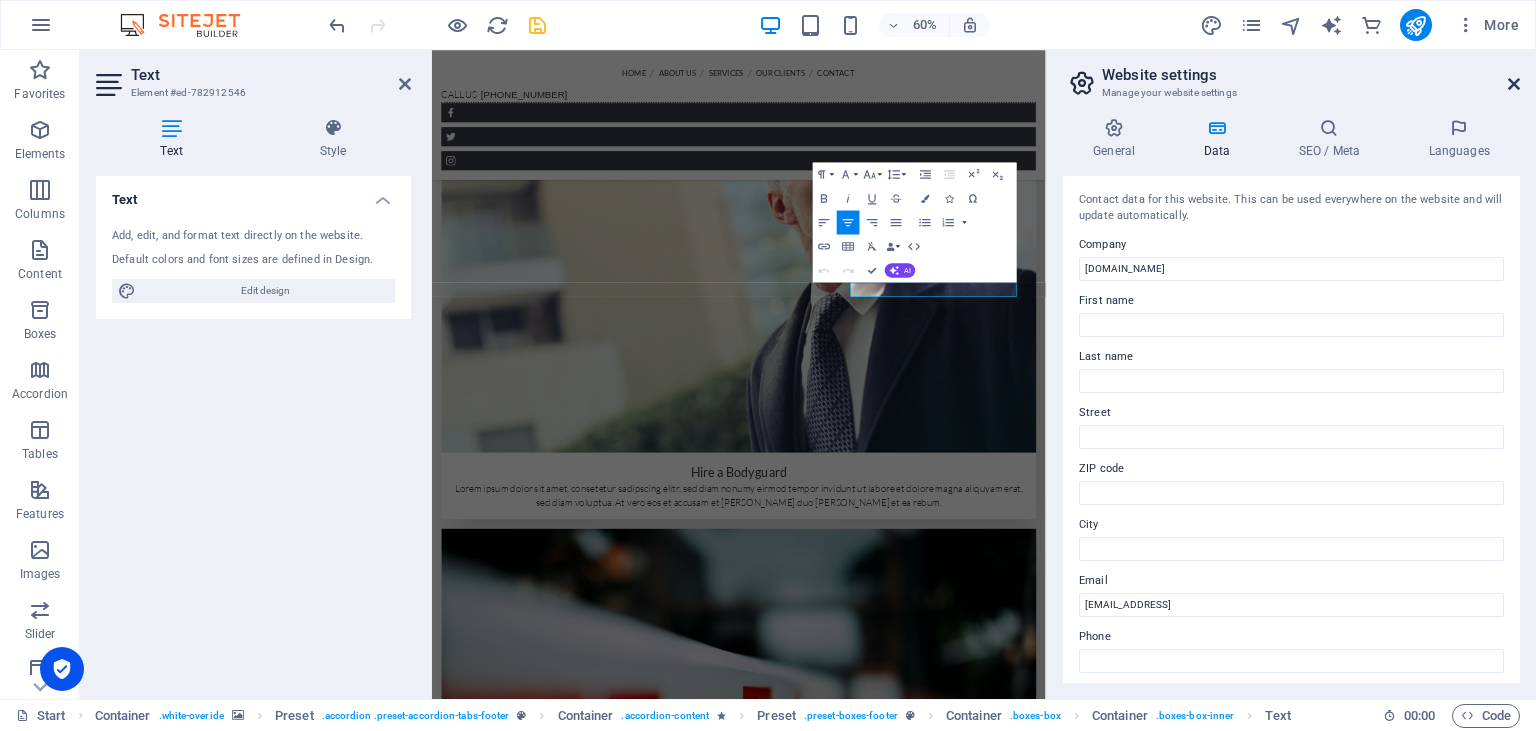 click at bounding box center (1514, 84) 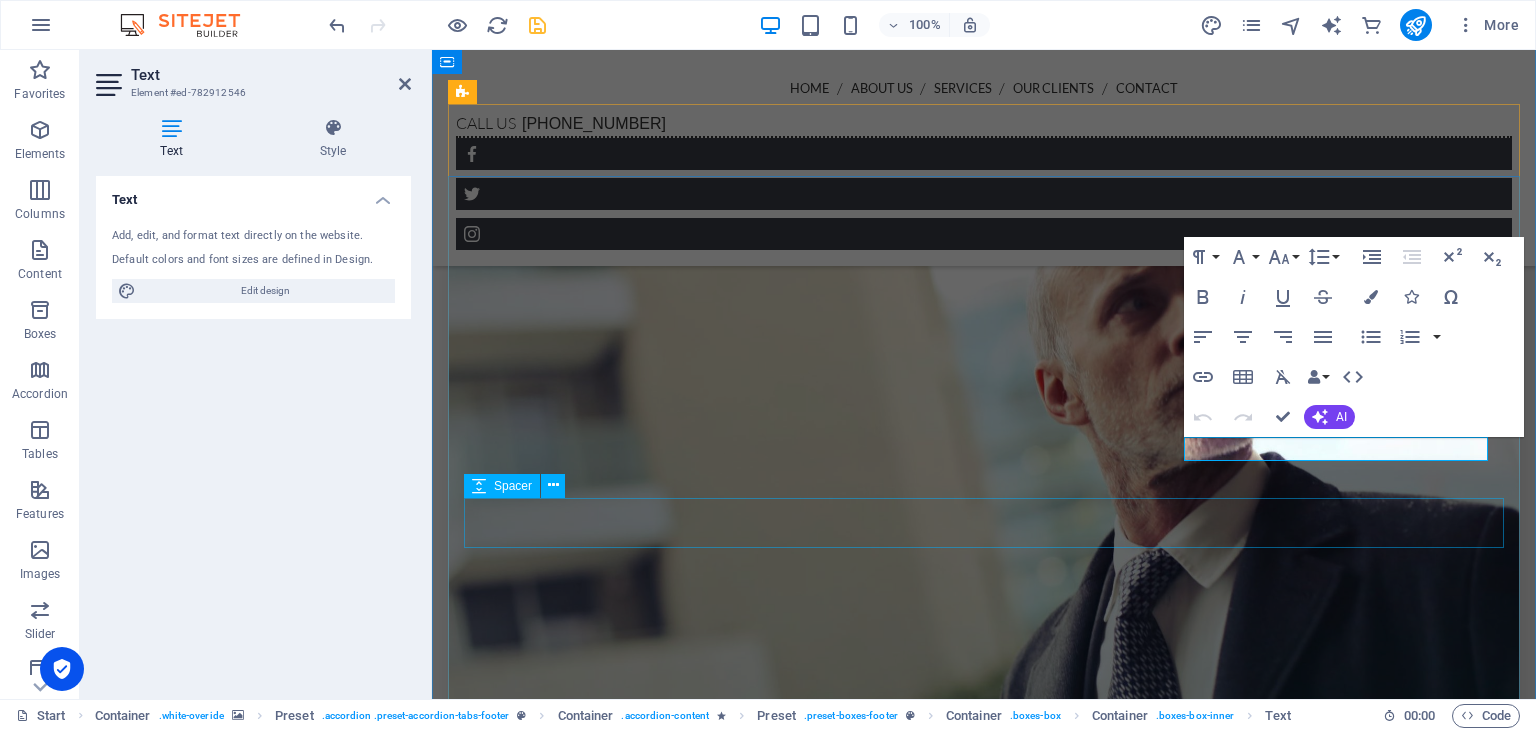 click at bounding box center (894, 10116) 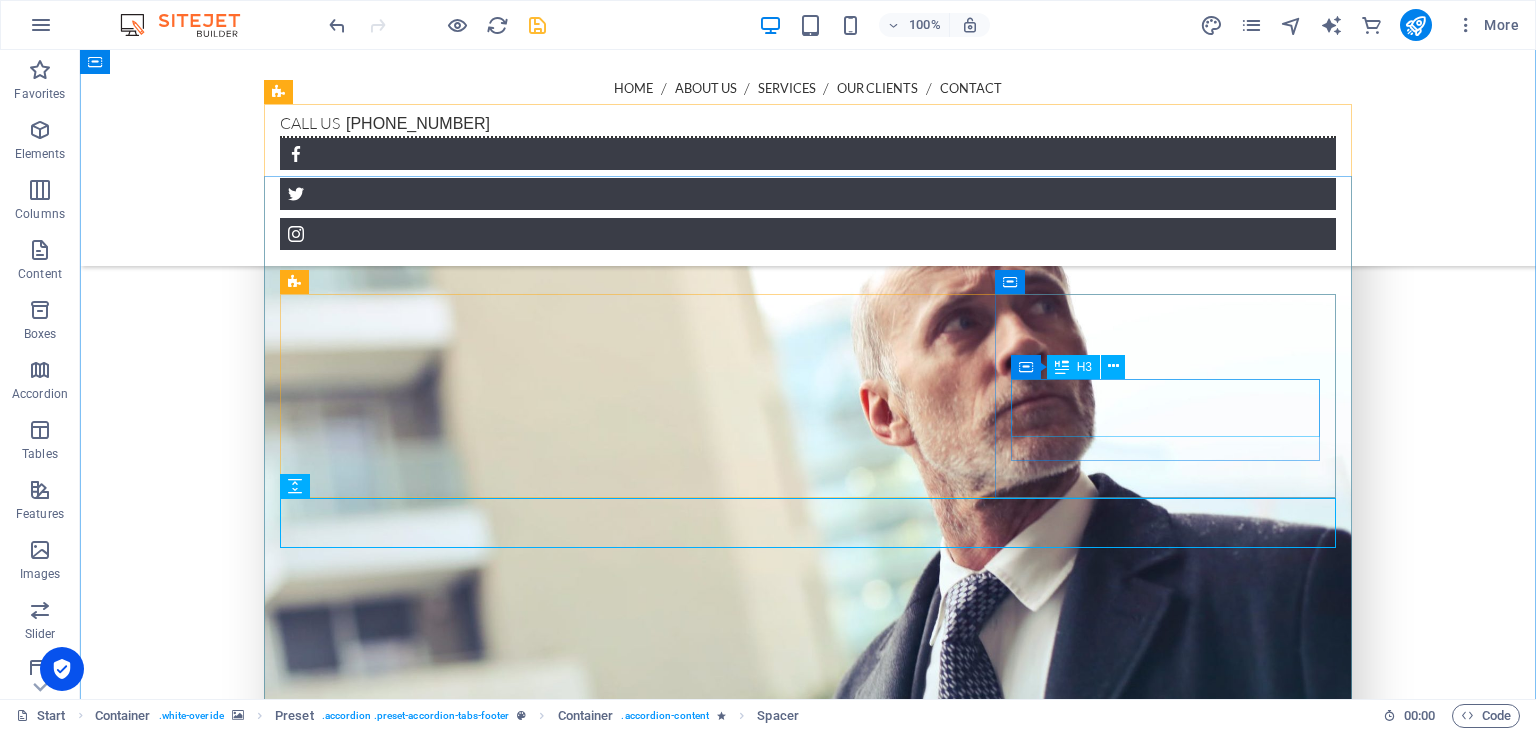 scroll, scrollTop: 2640, scrollLeft: 0, axis: vertical 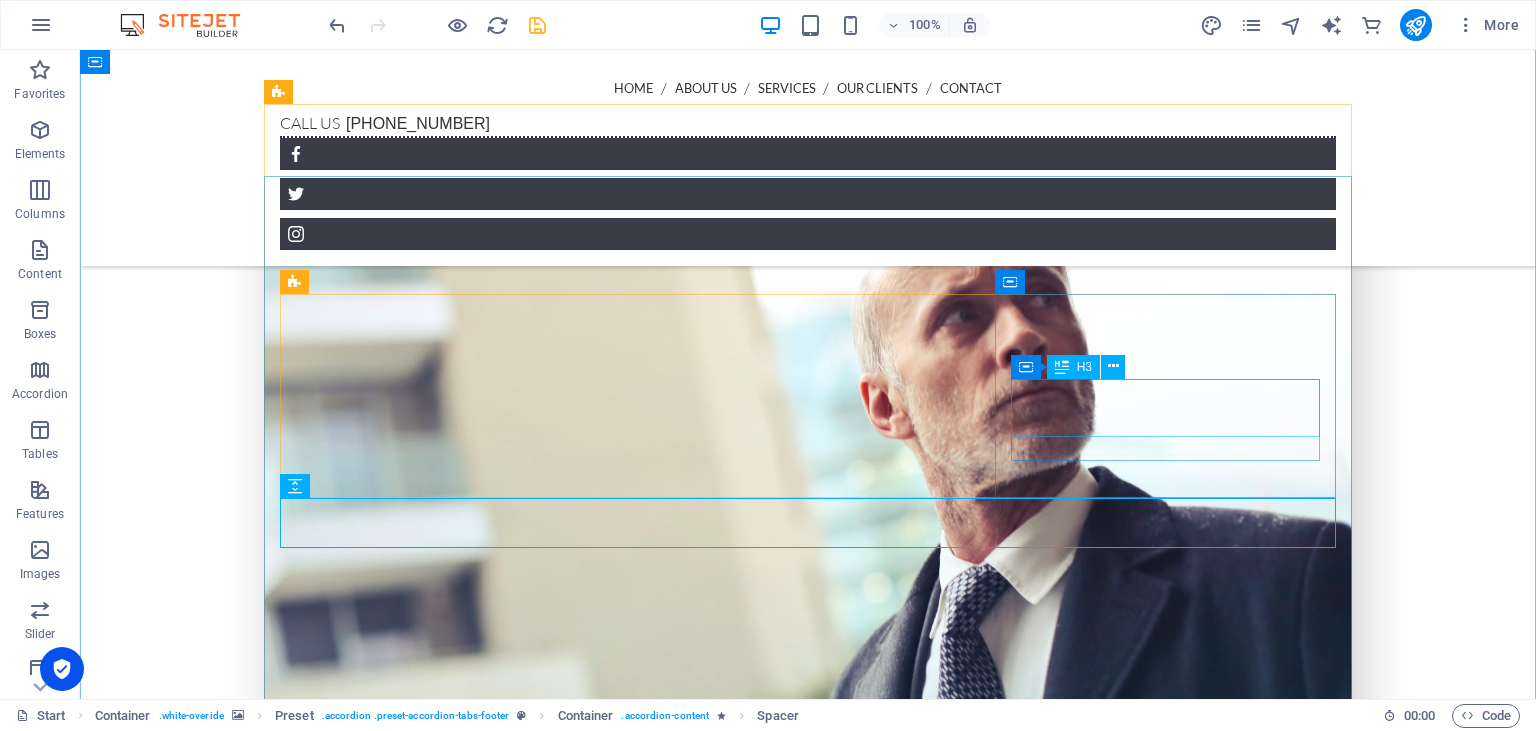 click on "E-Mail" at bounding box center [718, 10082] 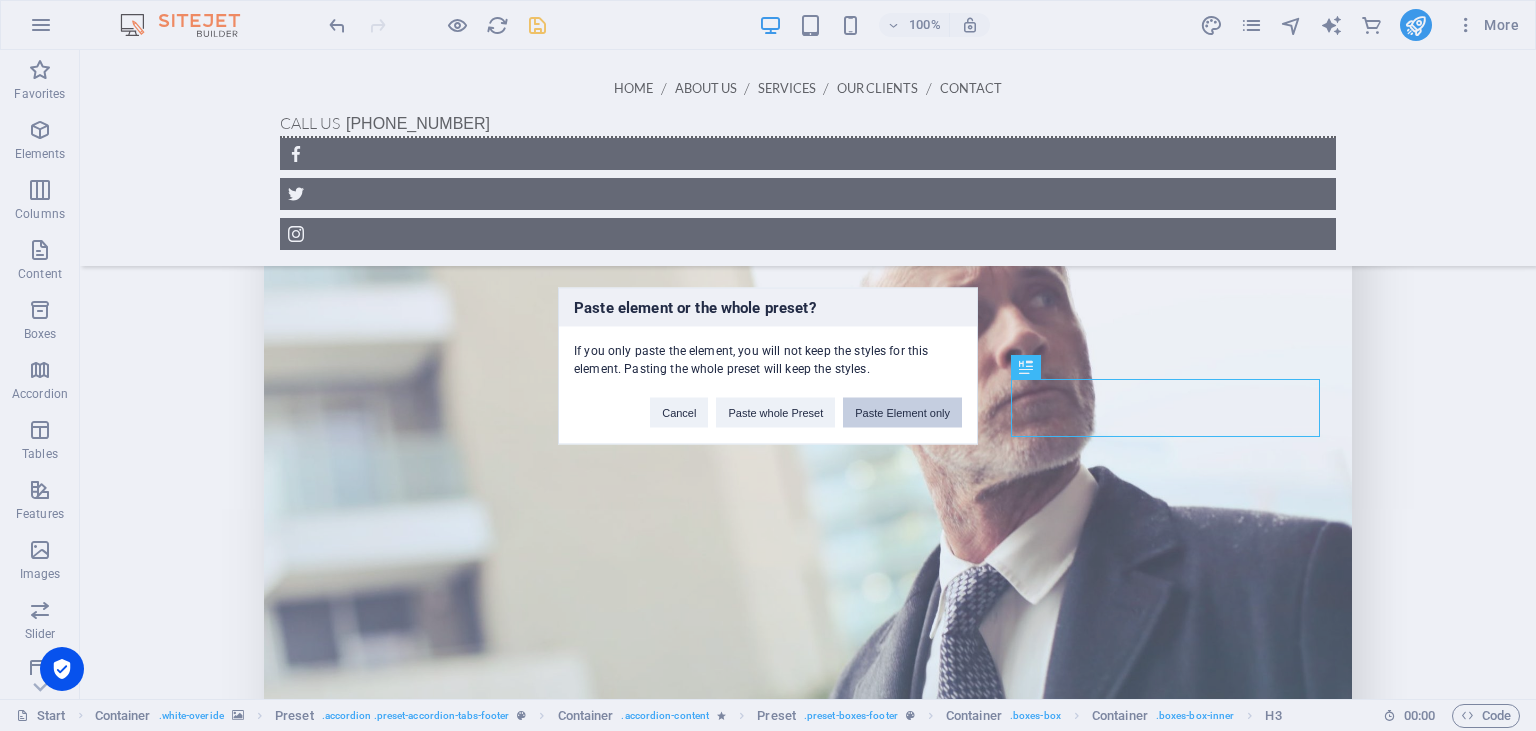 click on "Paste Element only" at bounding box center (902, 412) 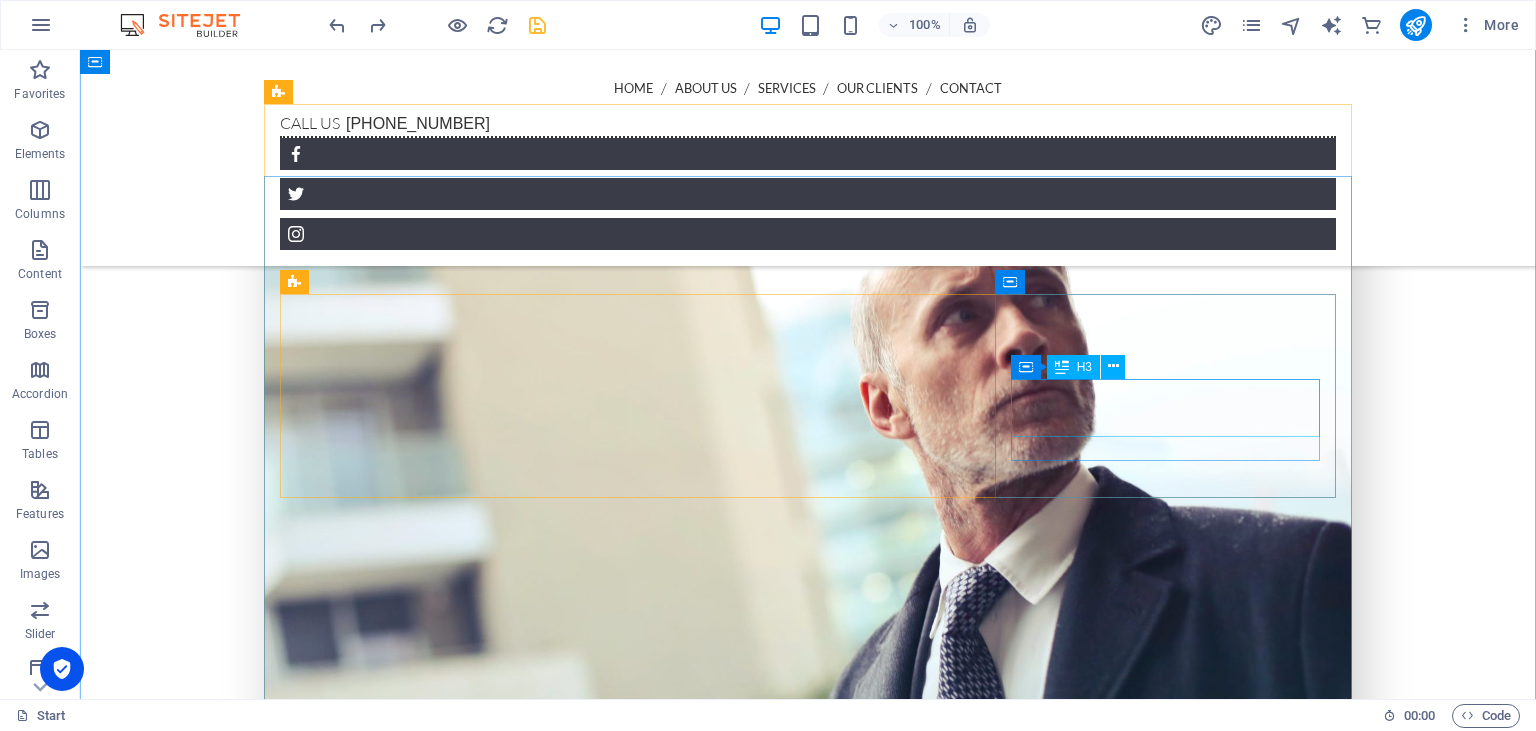 click on "E-Mail" at bounding box center [718, 10082] 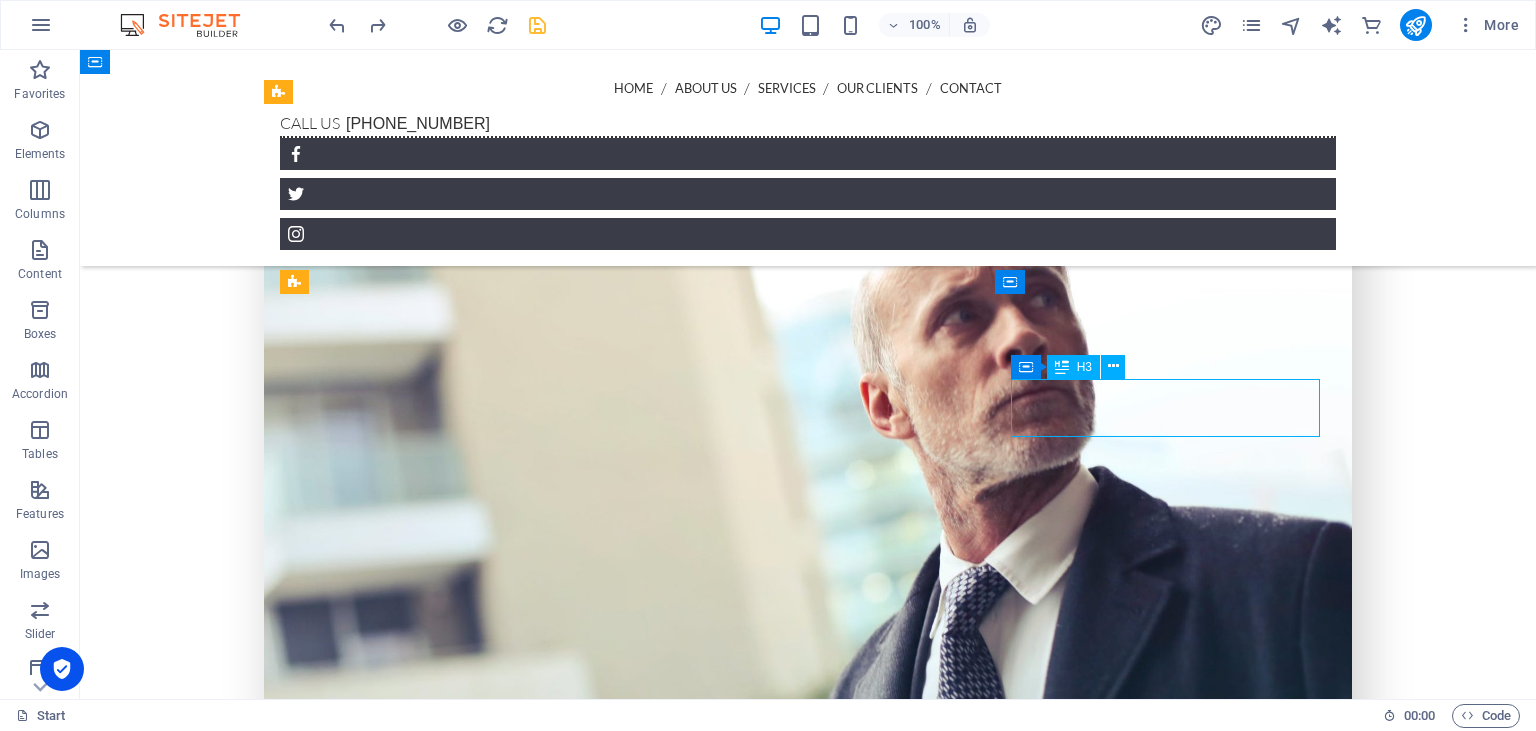click on "E-Mail" at bounding box center (718, 10082) 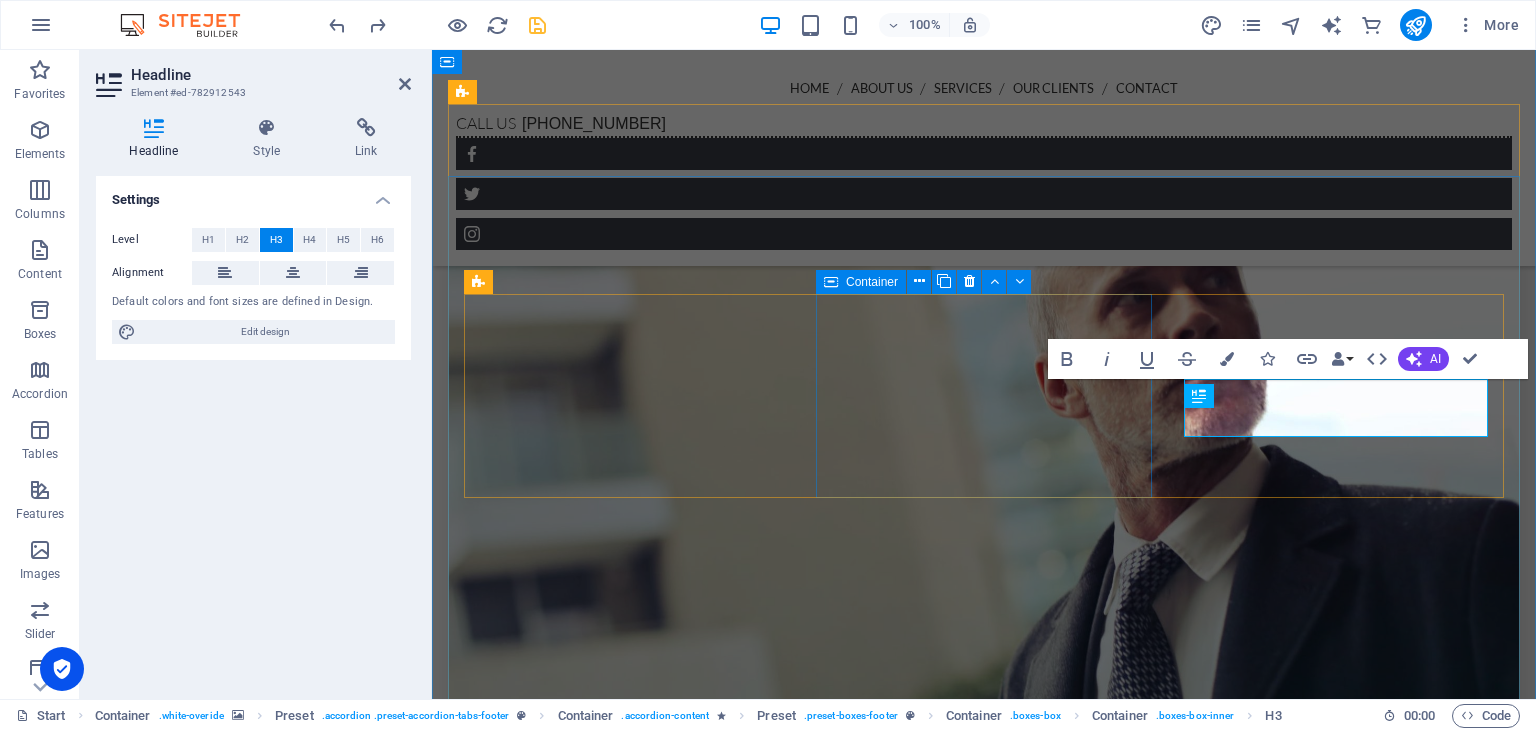 scroll, scrollTop: 2633, scrollLeft: 0, axis: vertical 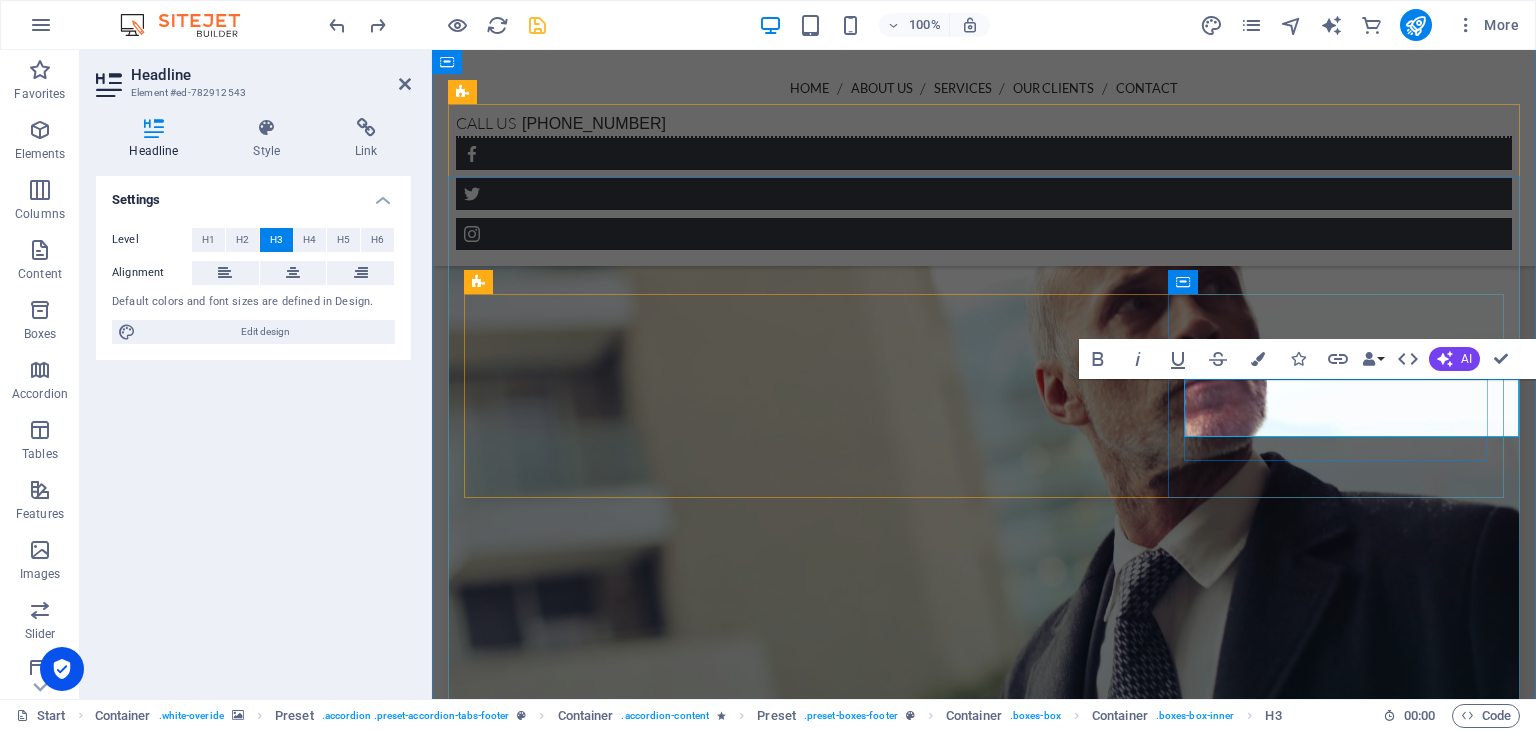 click on "[EMAIL_ADDRESS][DOMAIN_NAME]" at bounding box center [894, 10043] 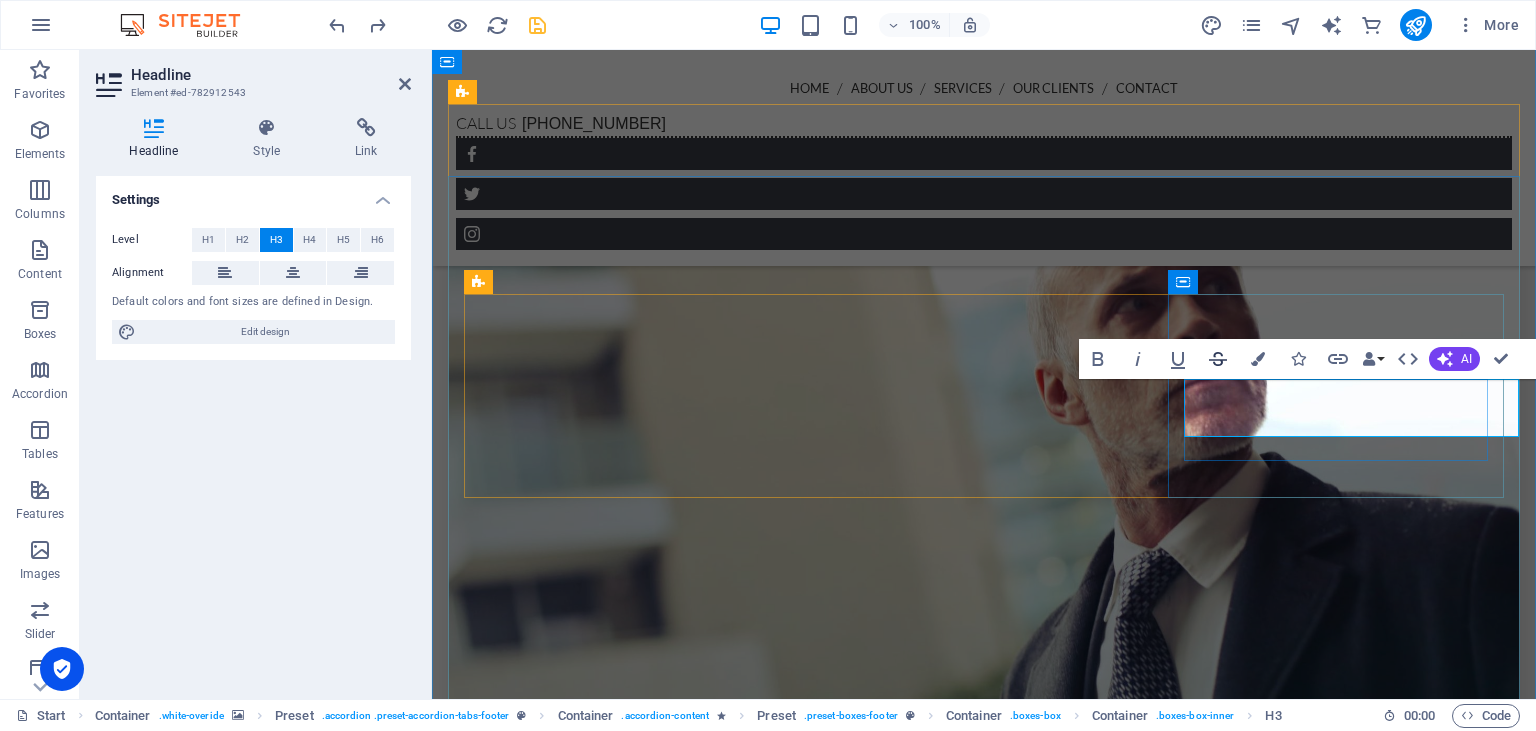 scroll, scrollTop: 0, scrollLeft: 13, axis: horizontal 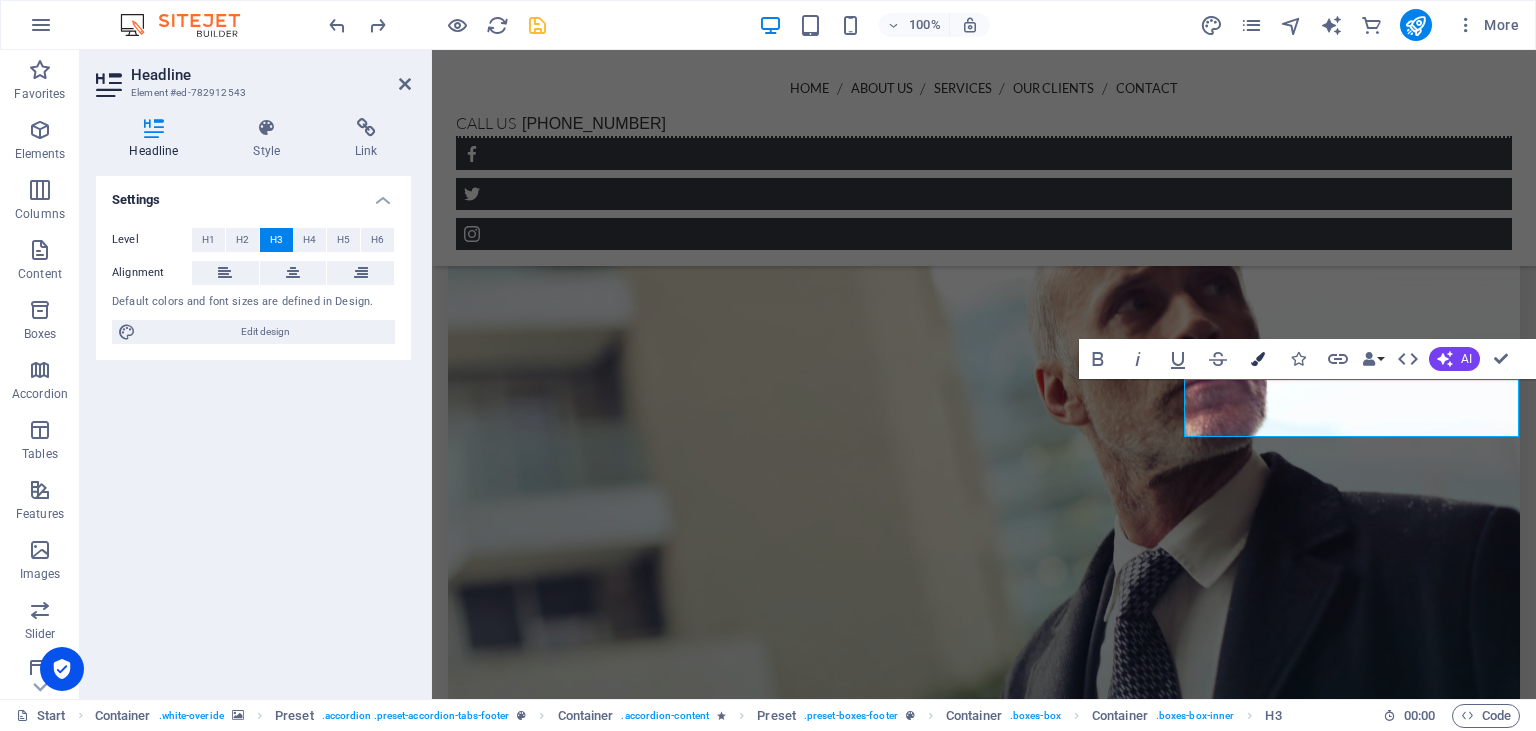 click at bounding box center [1258, 359] 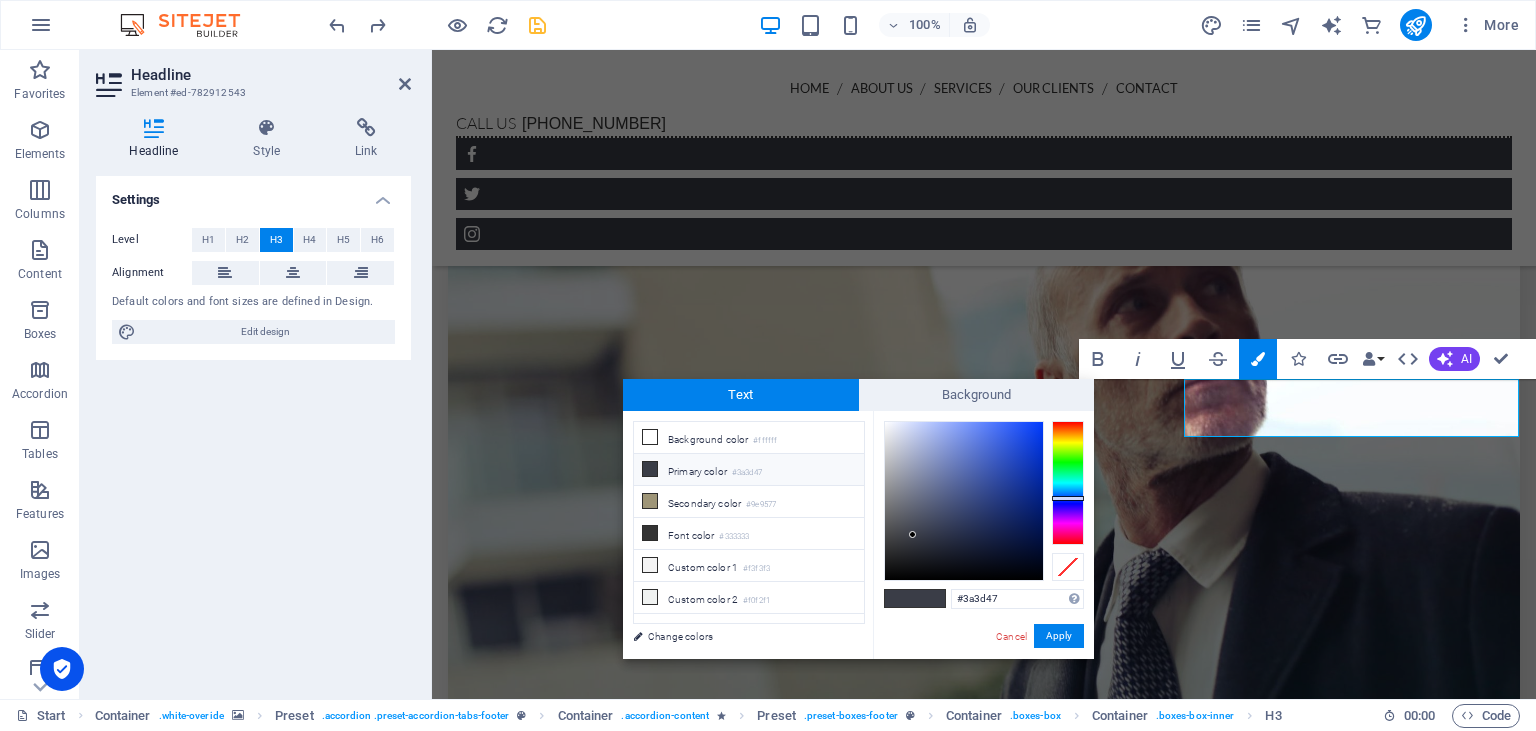 scroll, scrollTop: 0, scrollLeft: 13, axis: horizontal 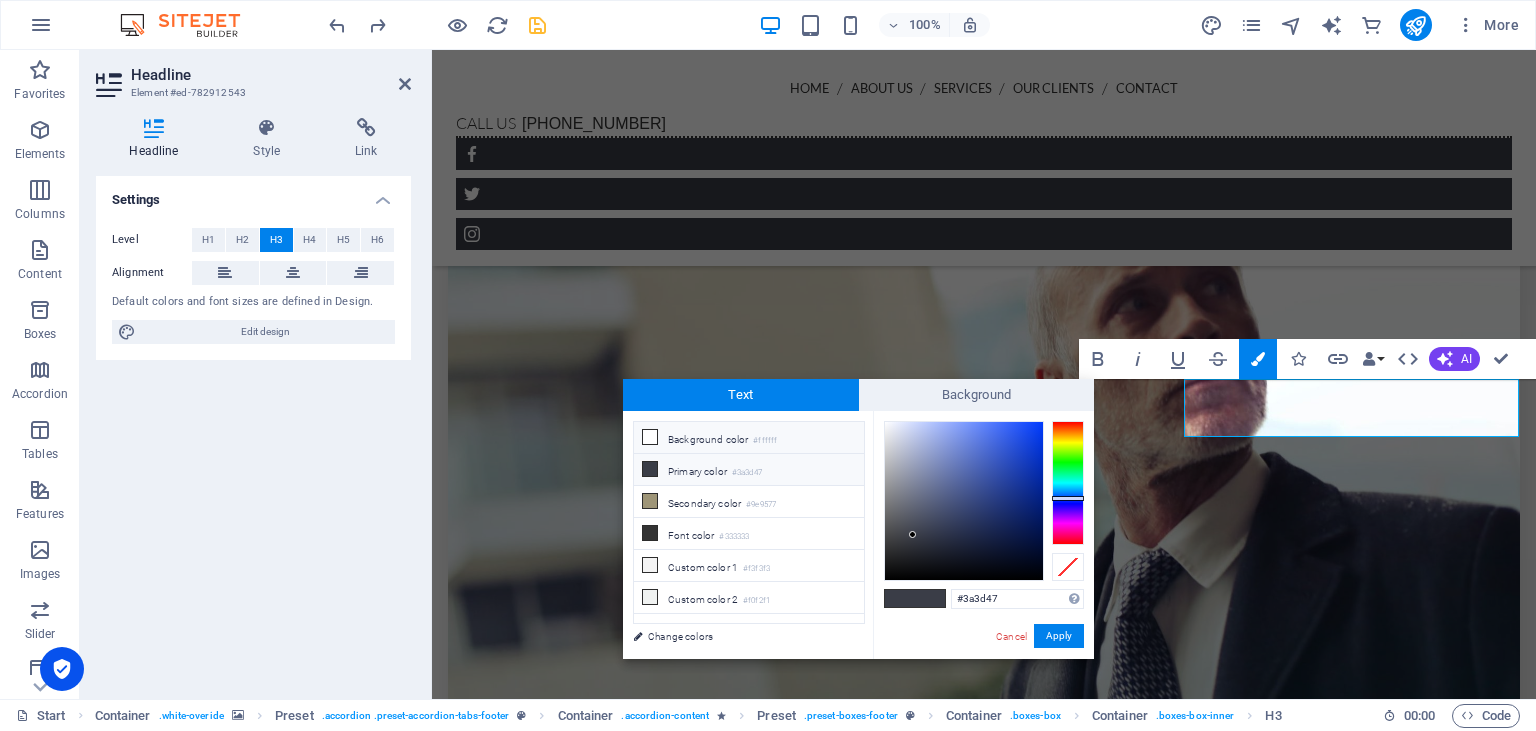 click on "Background color
#ffffff" at bounding box center (749, 438) 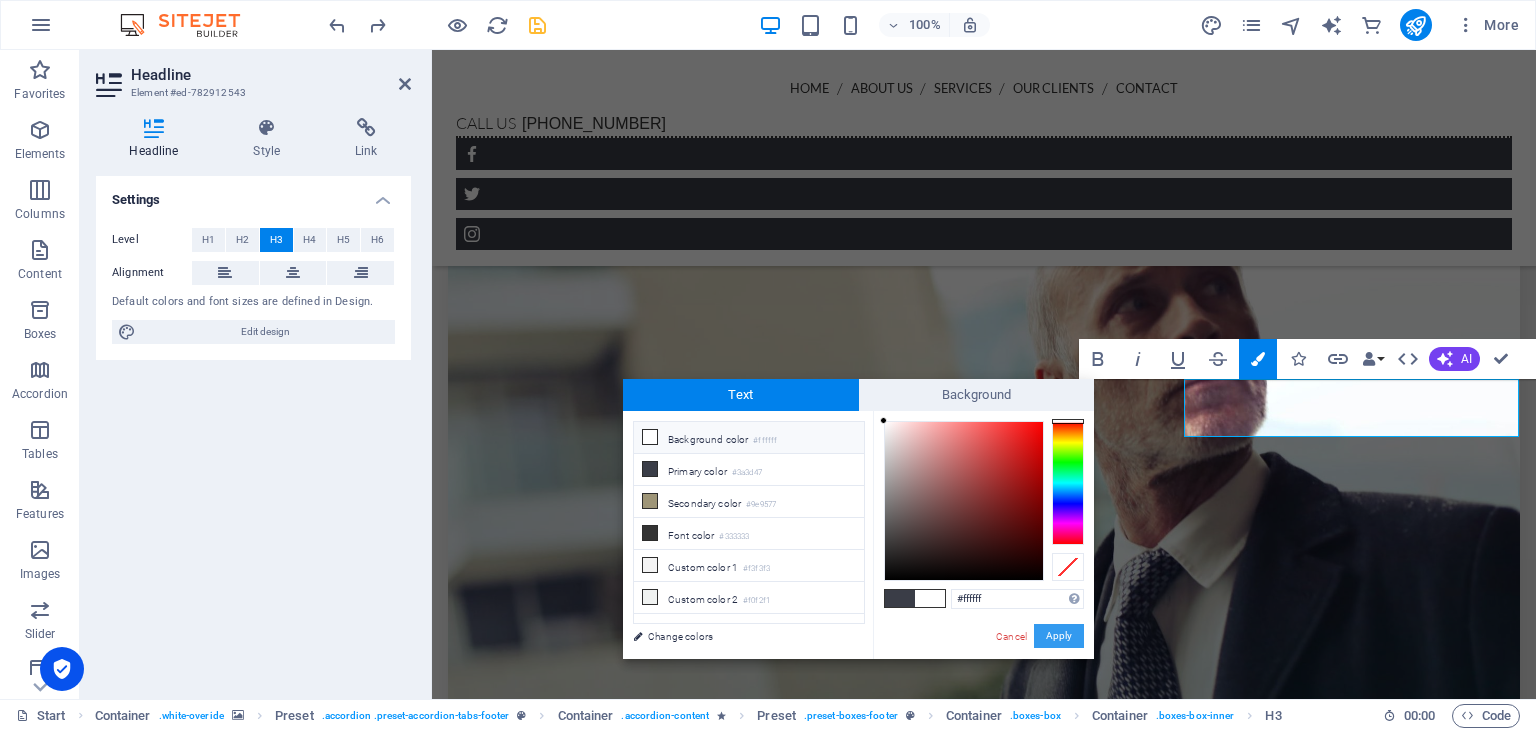 click on "Apply" at bounding box center (1059, 636) 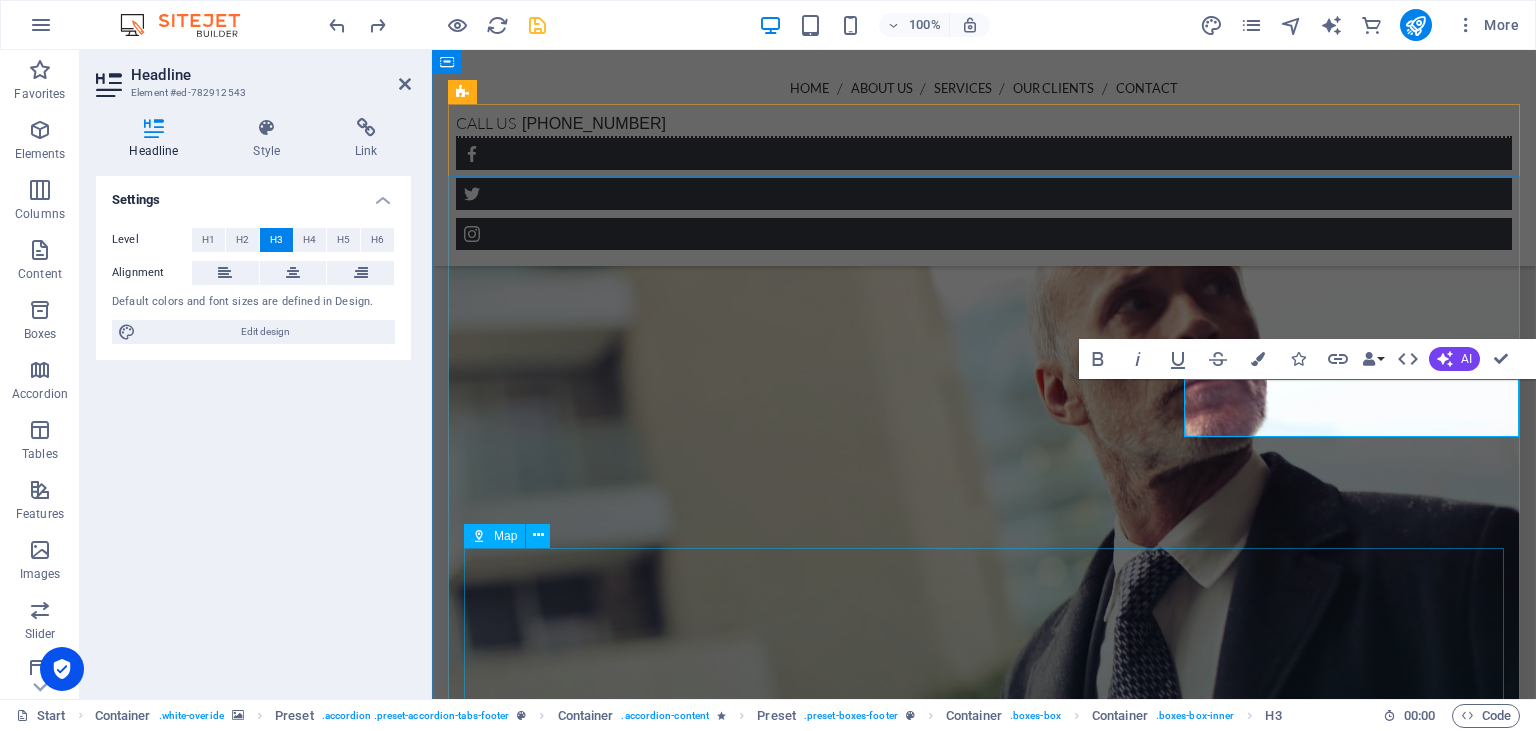 scroll, scrollTop: 0, scrollLeft: 13, axis: horizontal 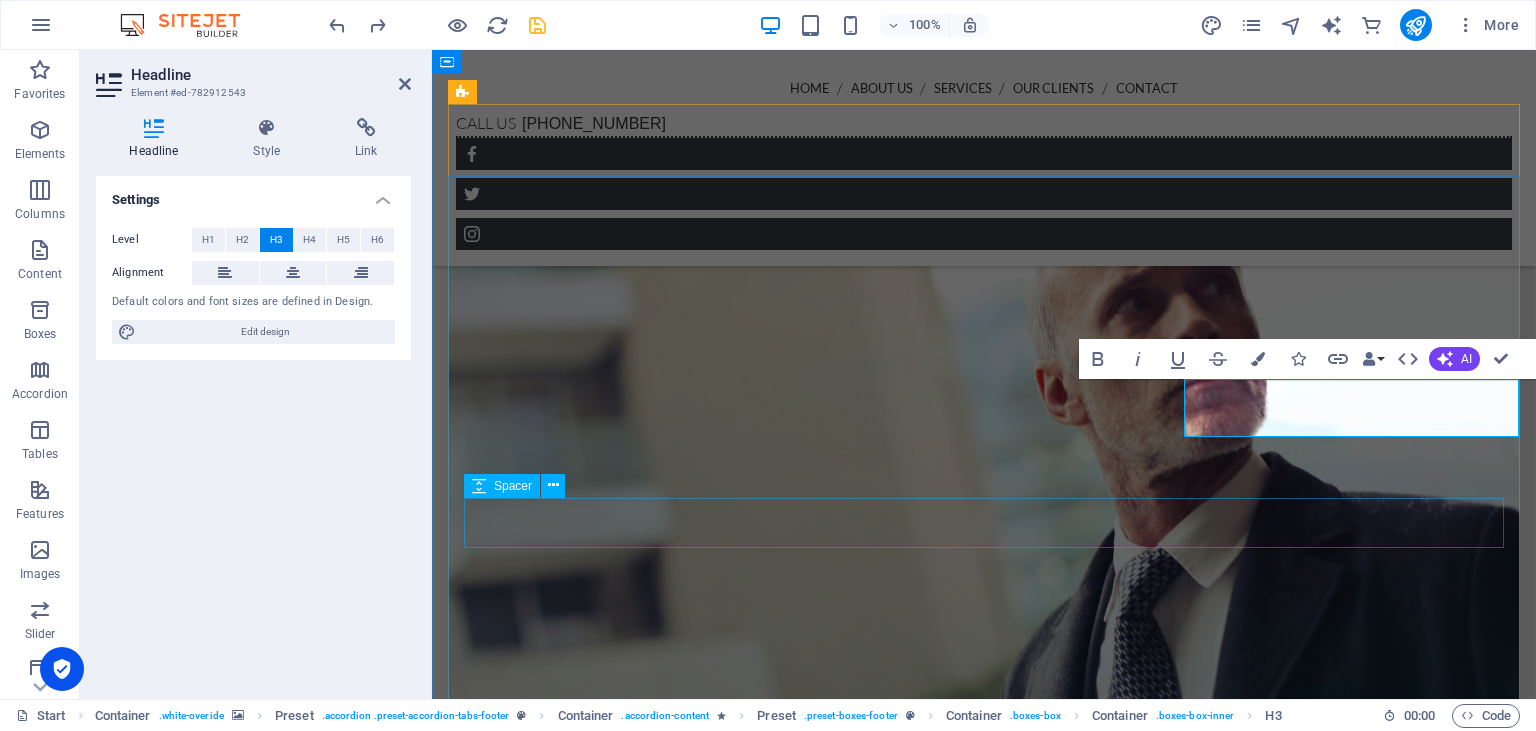 click at bounding box center (894, 10158) 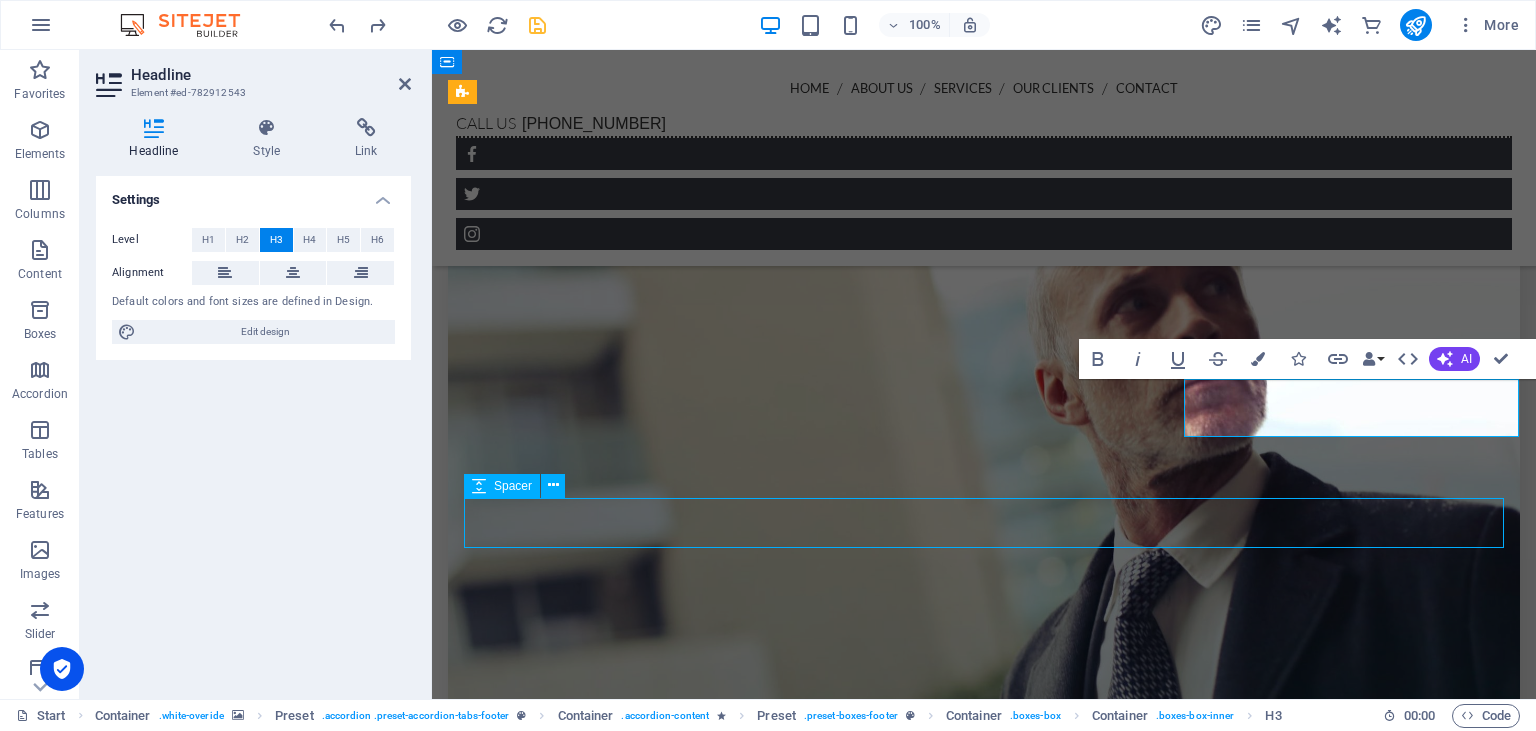 click at bounding box center [894, 10158] 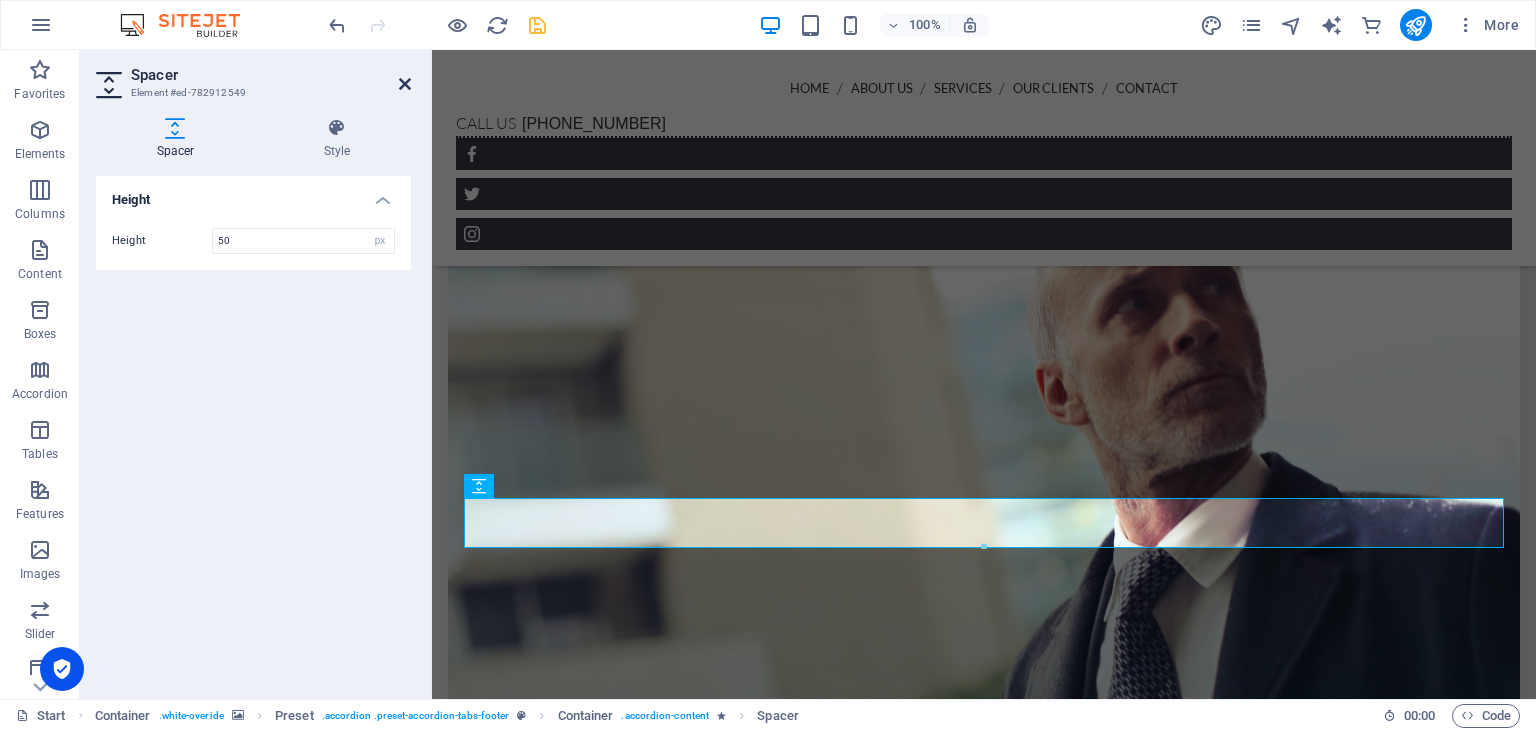 drag, startPoint x: 400, startPoint y: 82, endPoint x: 368, endPoint y: 17, distance: 72.44998 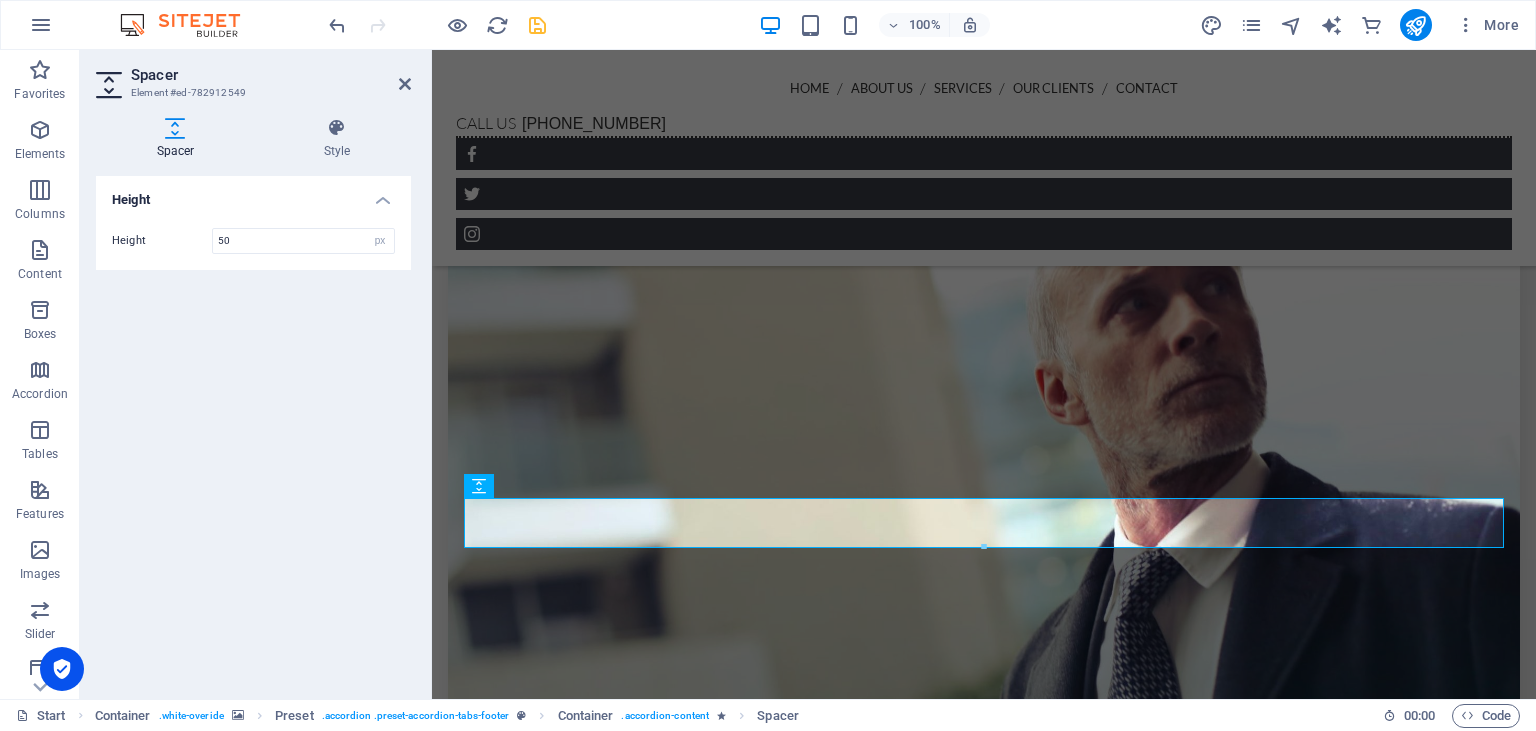 scroll, scrollTop: 2640, scrollLeft: 0, axis: vertical 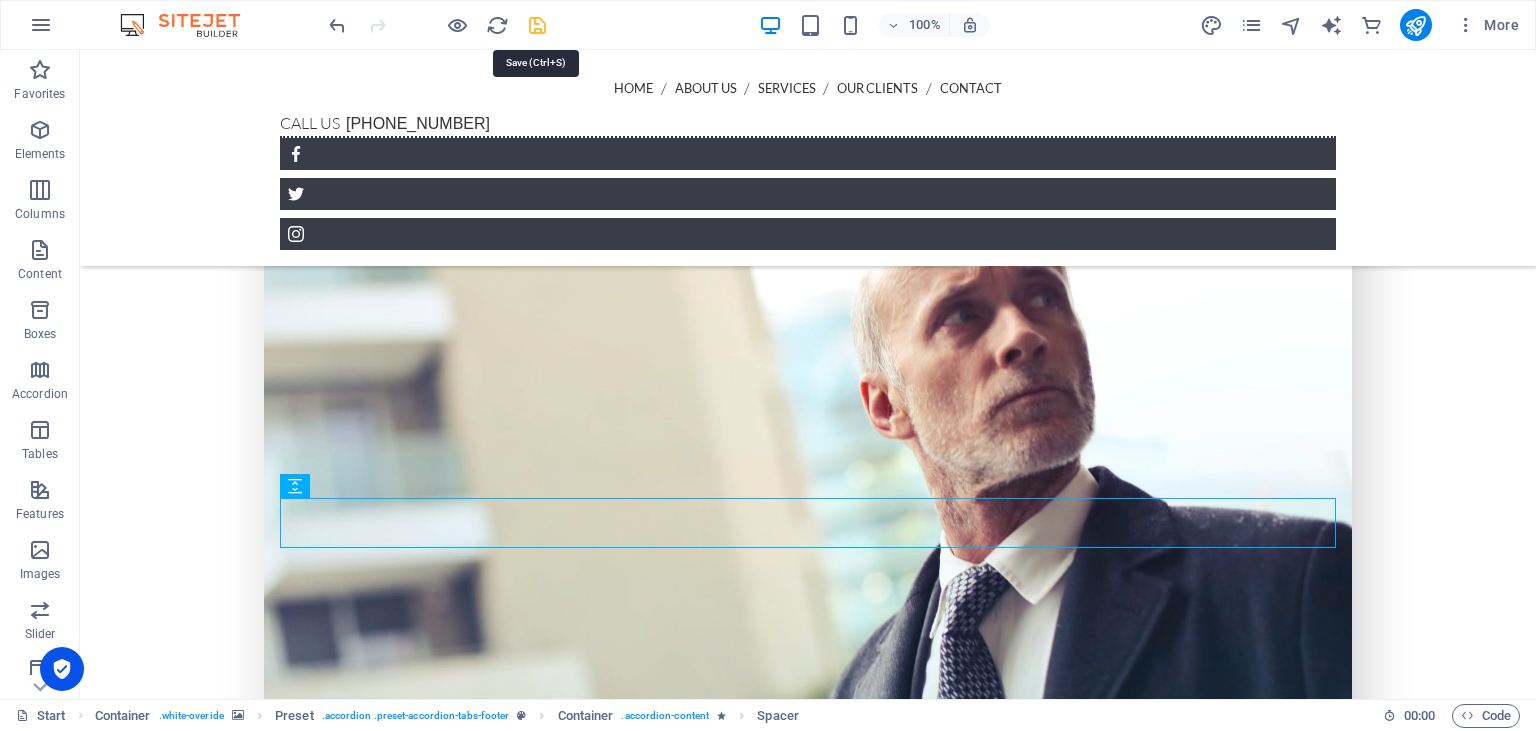 click at bounding box center (537, 25) 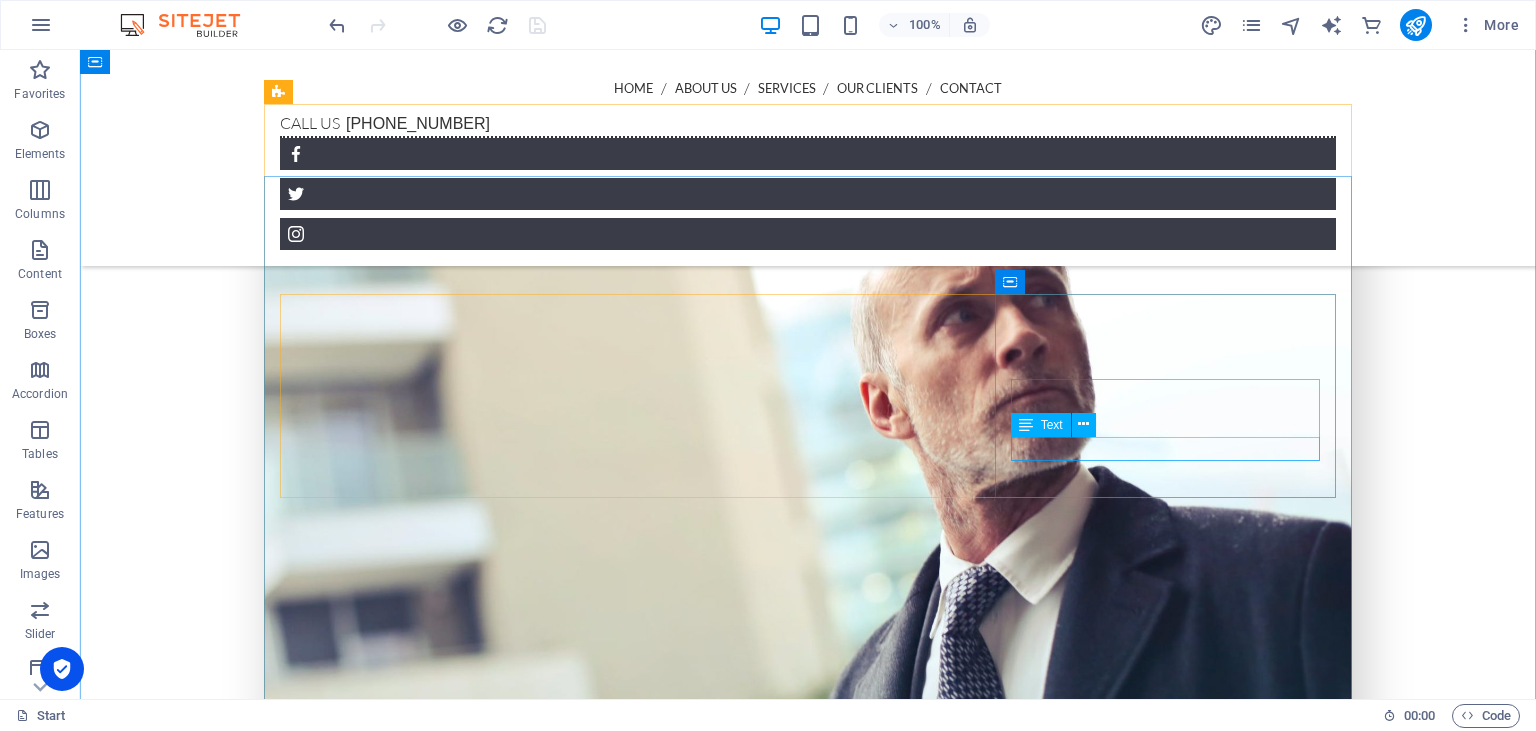 click on "[EMAIL_ADDRESS]" at bounding box center (719, 10165) 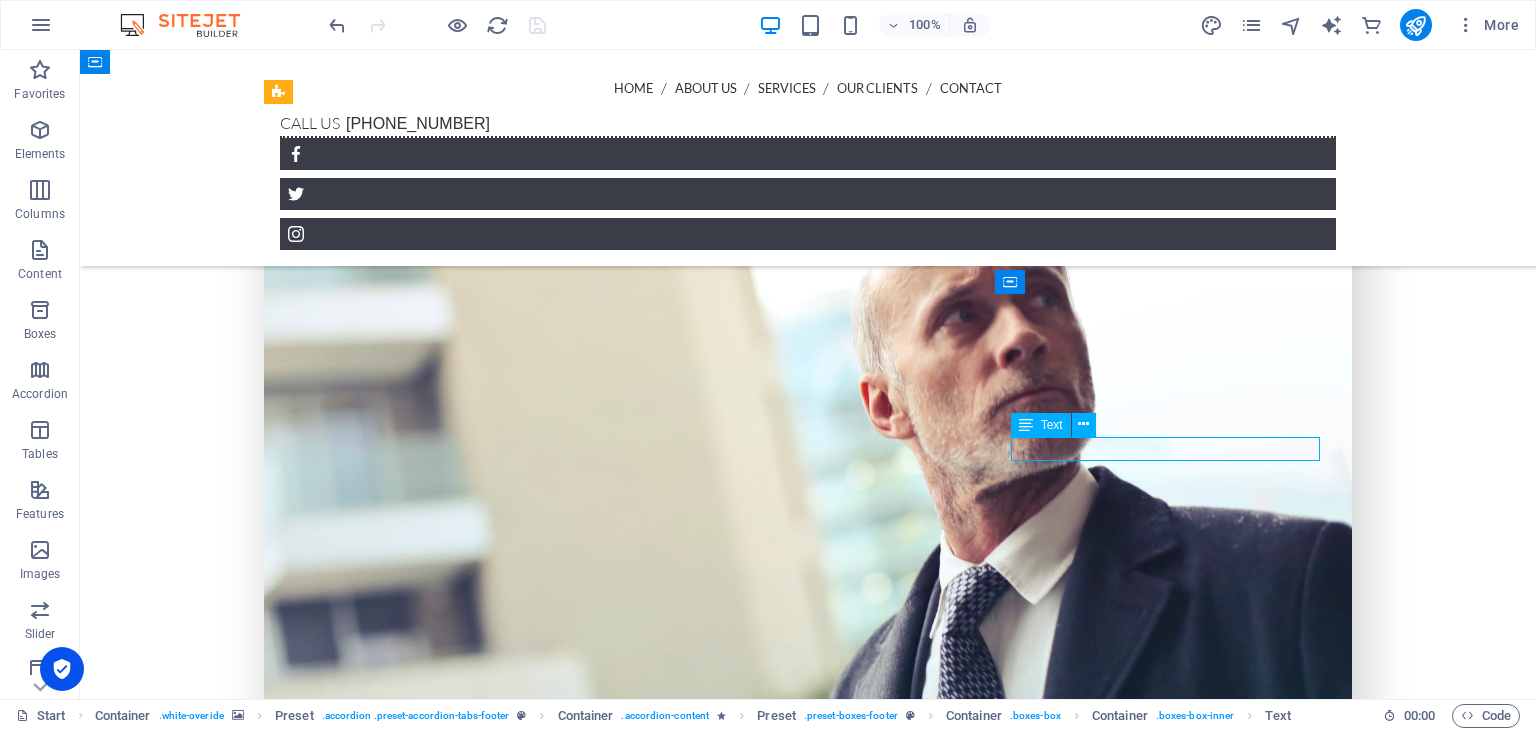 click on "[EMAIL_ADDRESS]" at bounding box center (719, 10165) 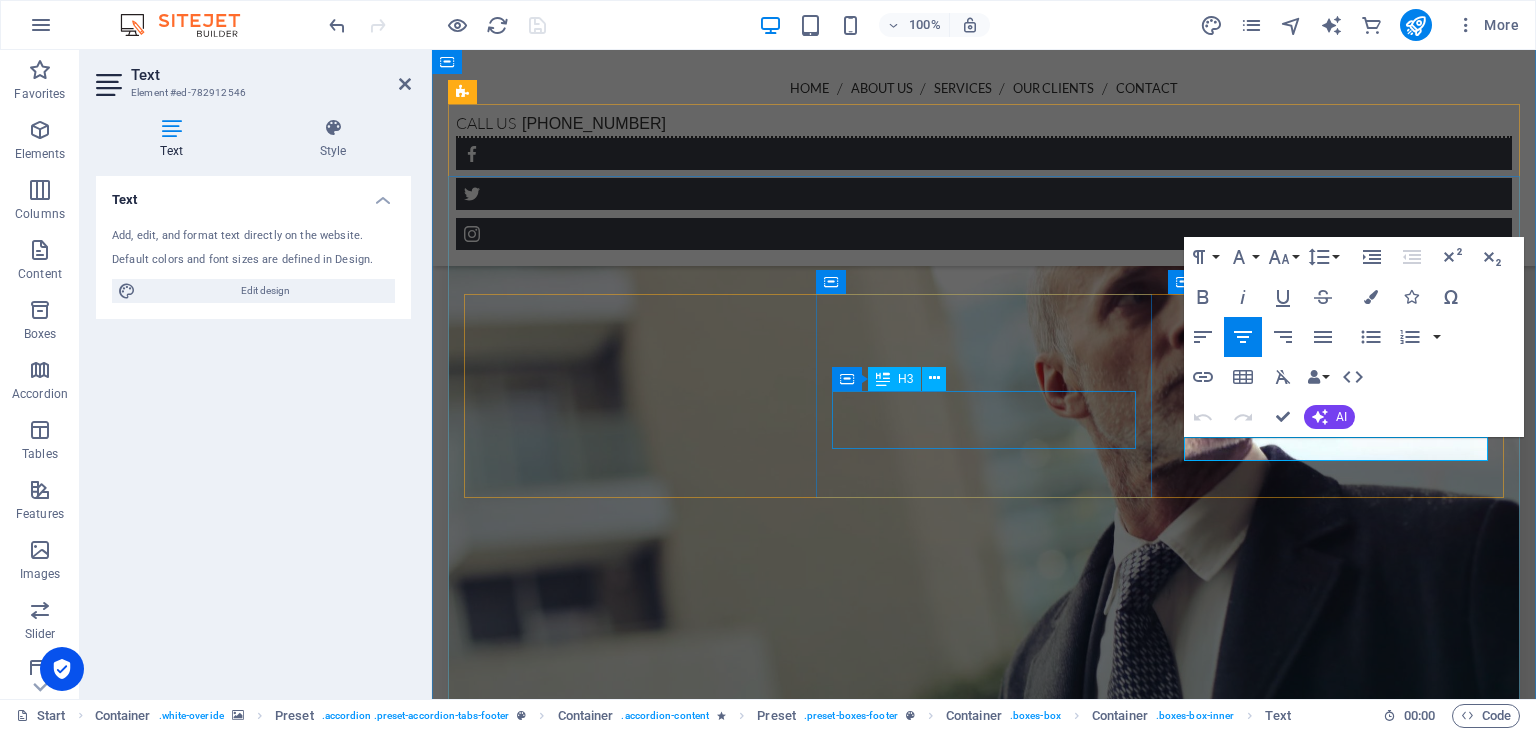 click on "[PHONE_NUMBER]" at bounding box center [894, 9869] 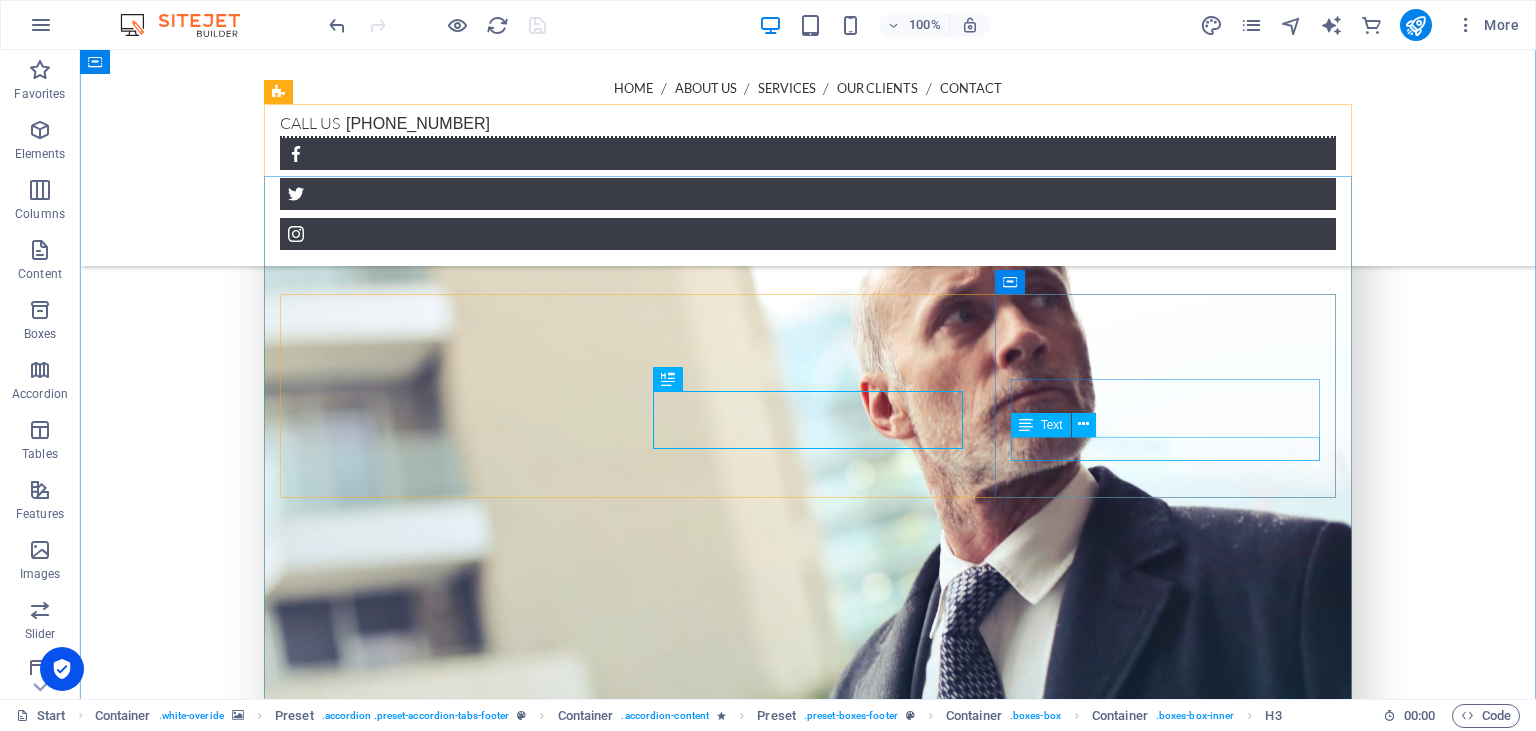 scroll, scrollTop: 2640, scrollLeft: 0, axis: vertical 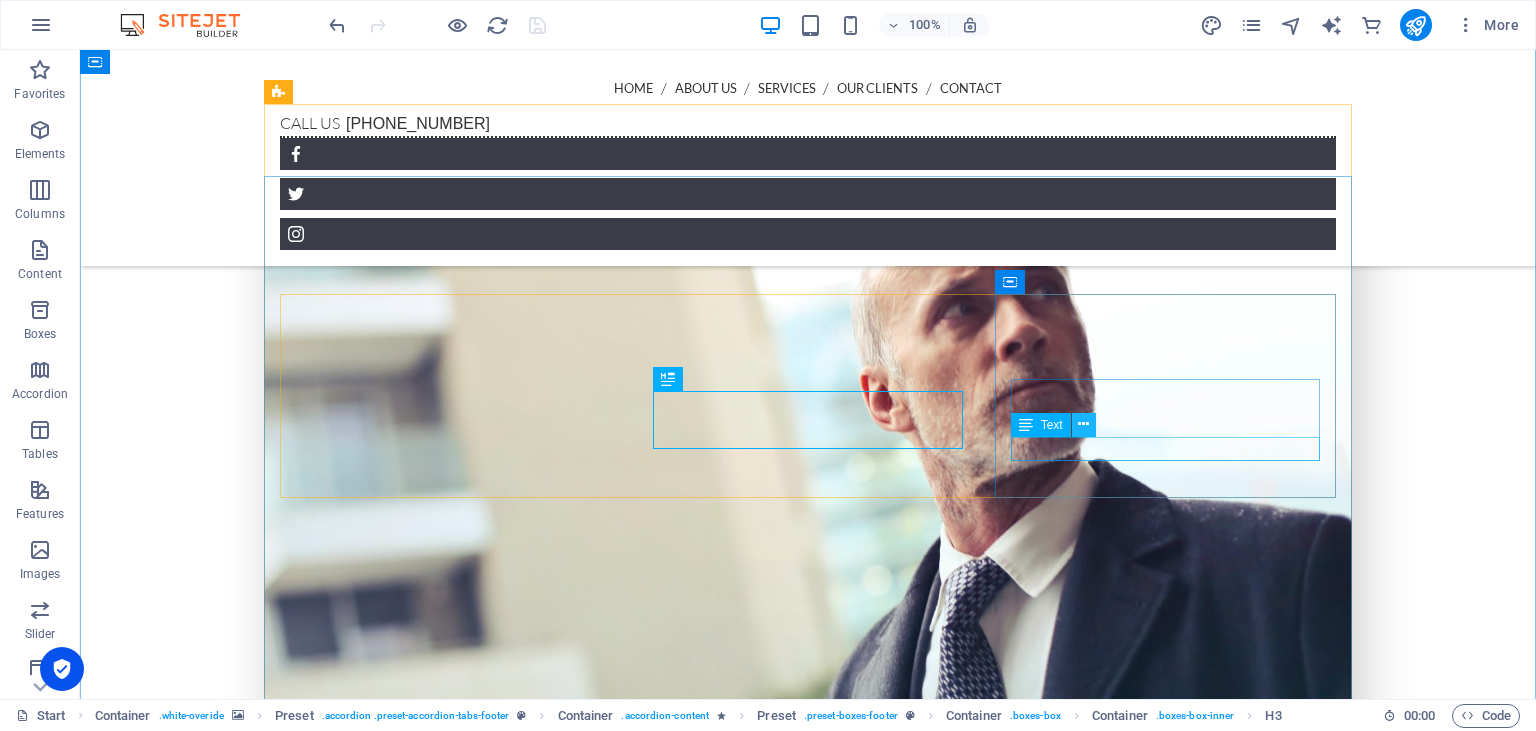 click at bounding box center (1083, 424) 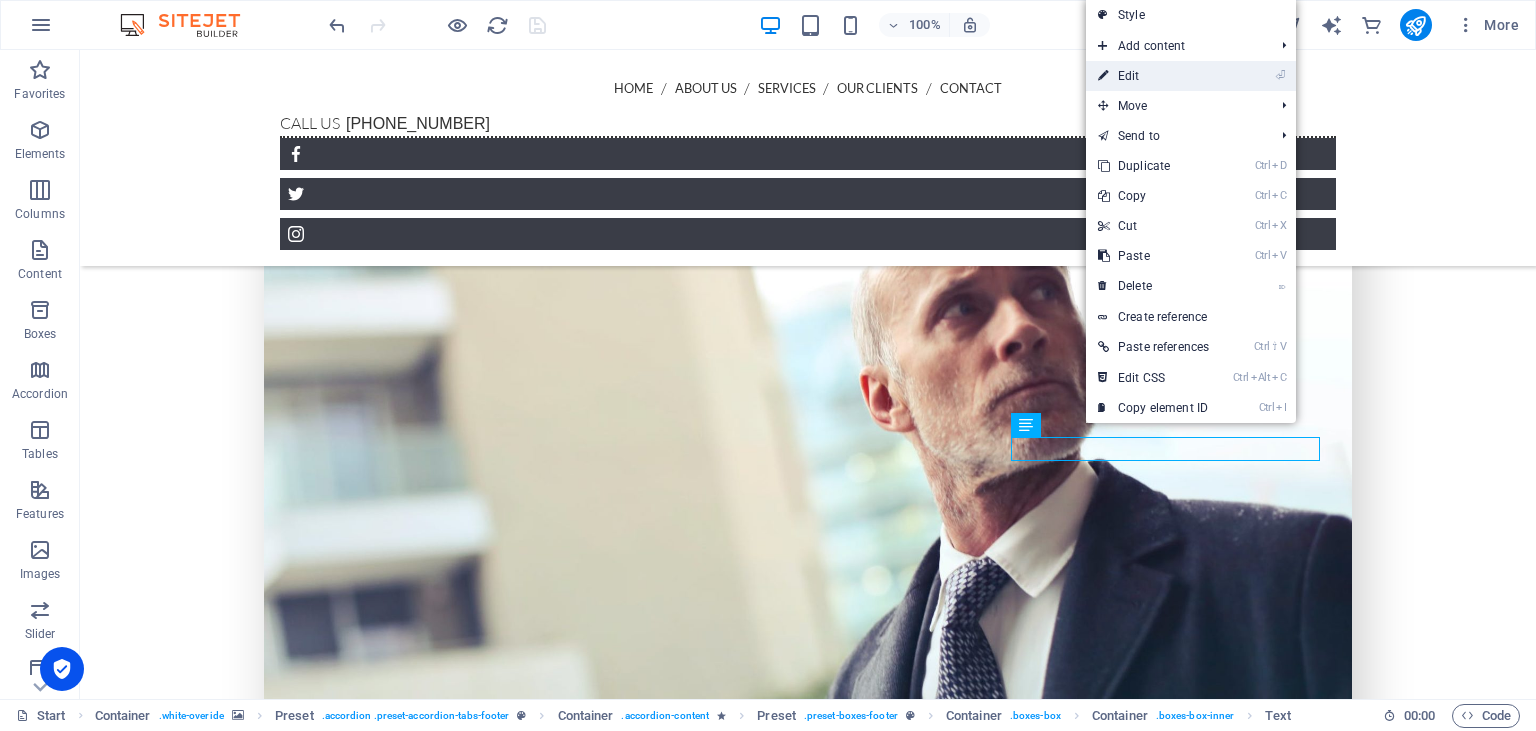 drag, startPoint x: 1151, startPoint y: 74, endPoint x: 708, endPoint y: 36, distance: 444.6268 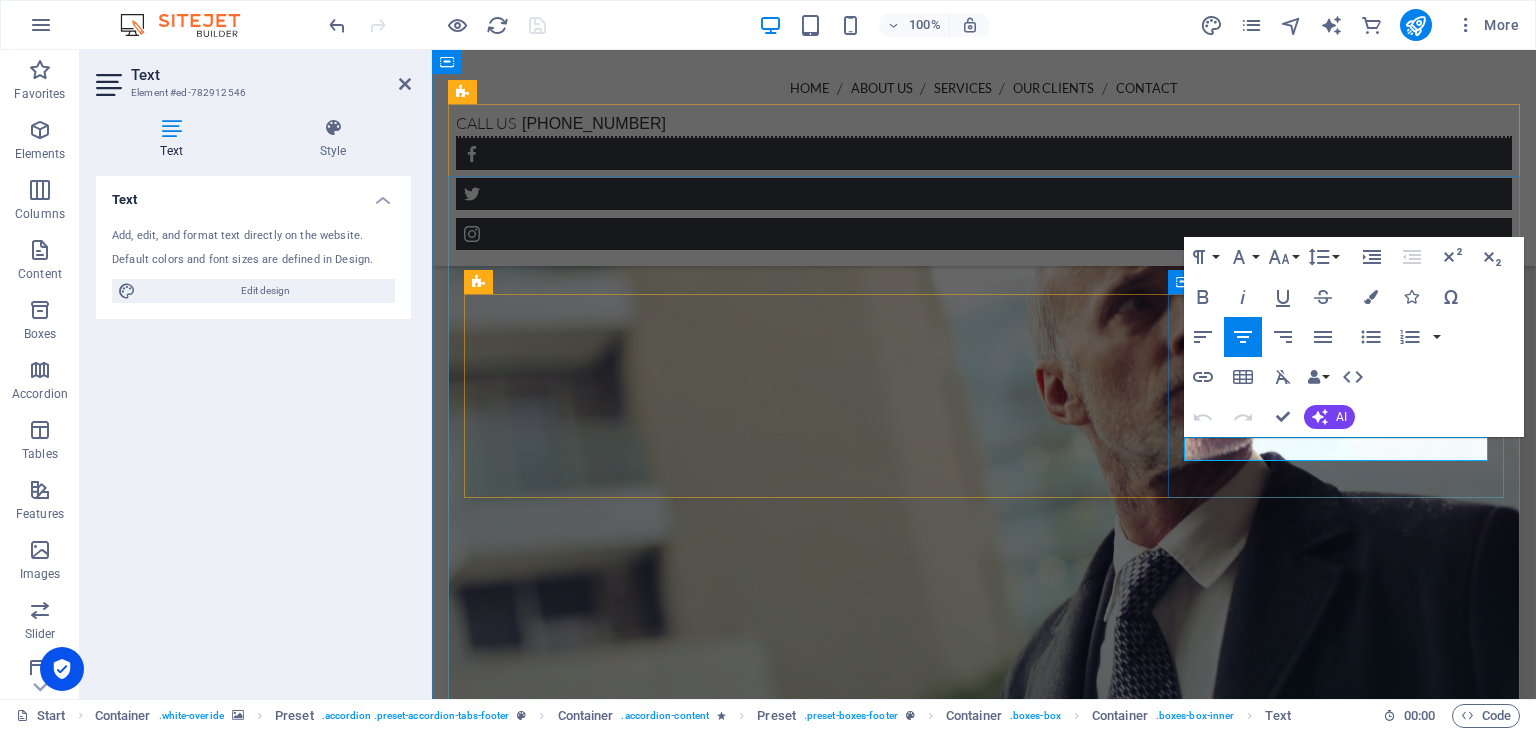 click on "[EMAIL_ADDRESS]" at bounding box center [895, 10105] 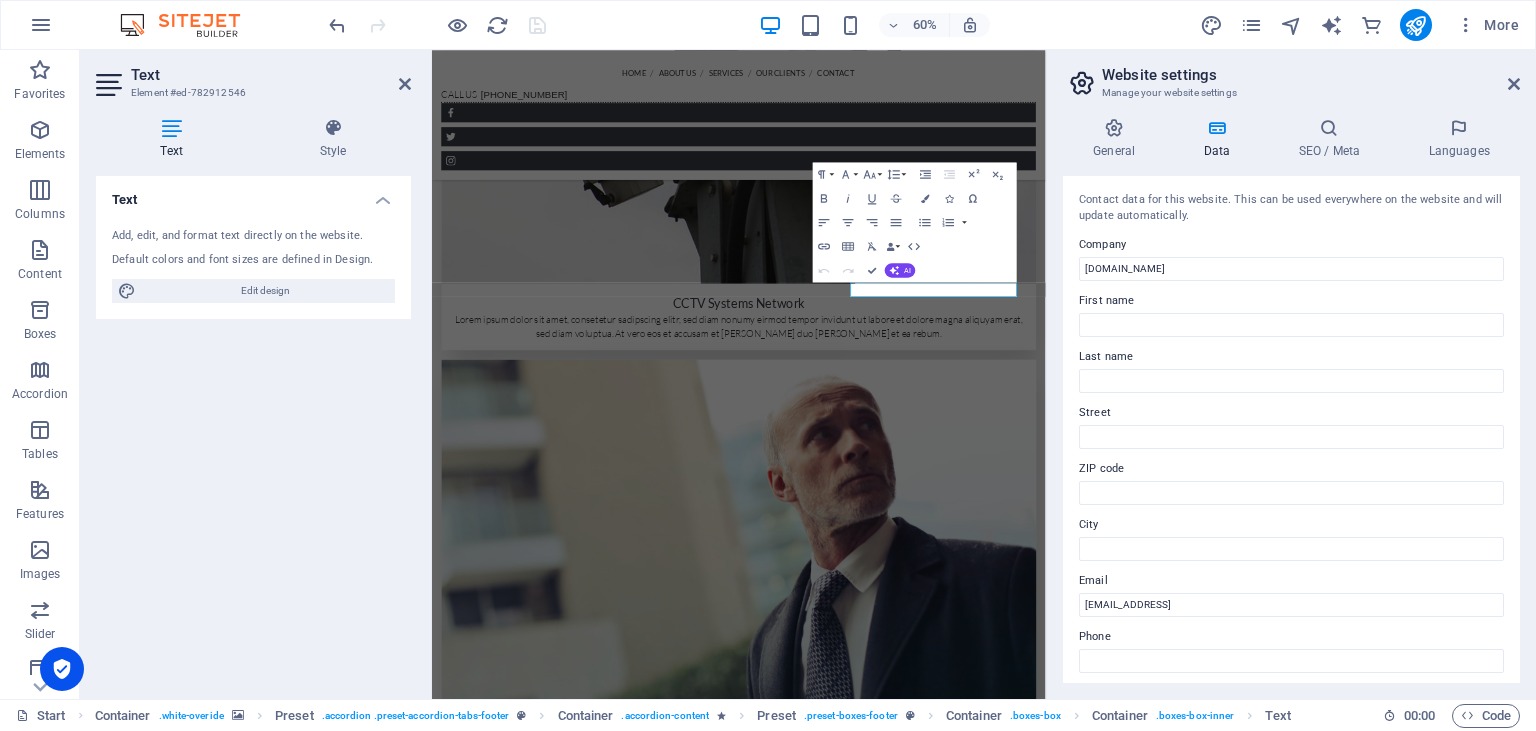 scroll, scrollTop: 3080, scrollLeft: 0, axis: vertical 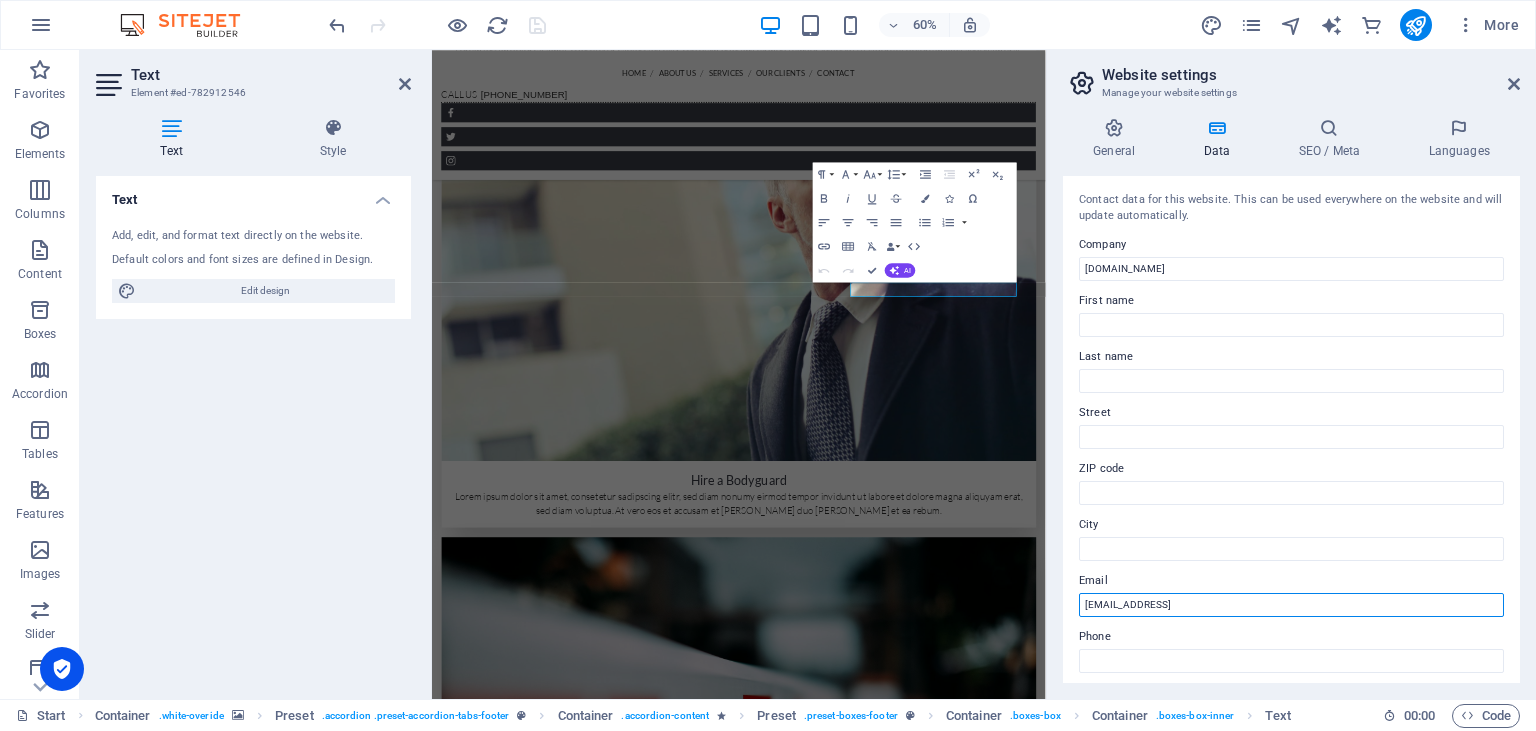 click on "[EMAIL_ADDRESS]" at bounding box center (1291, 605) 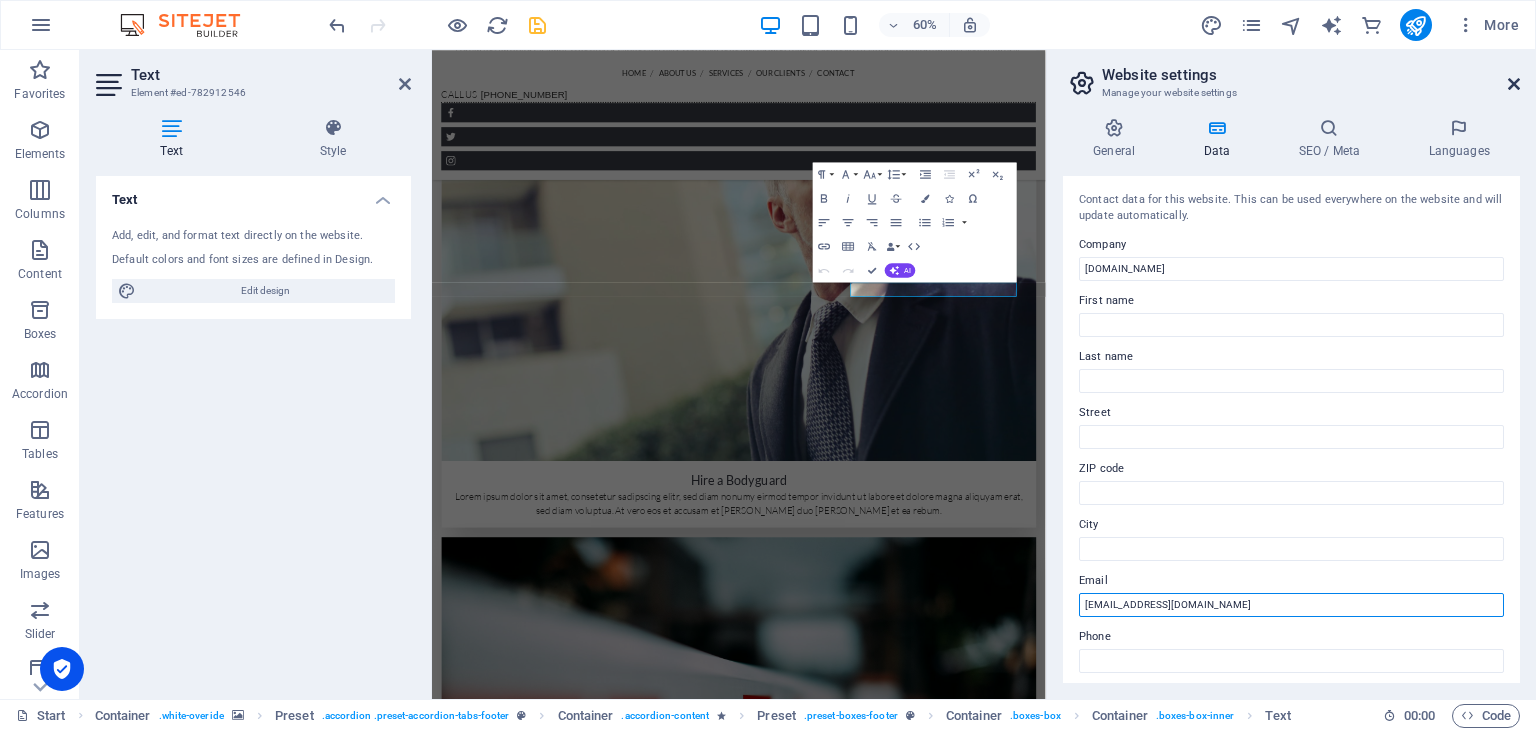 type on "[EMAIL_ADDRESS][DOMAIN_NAME]" 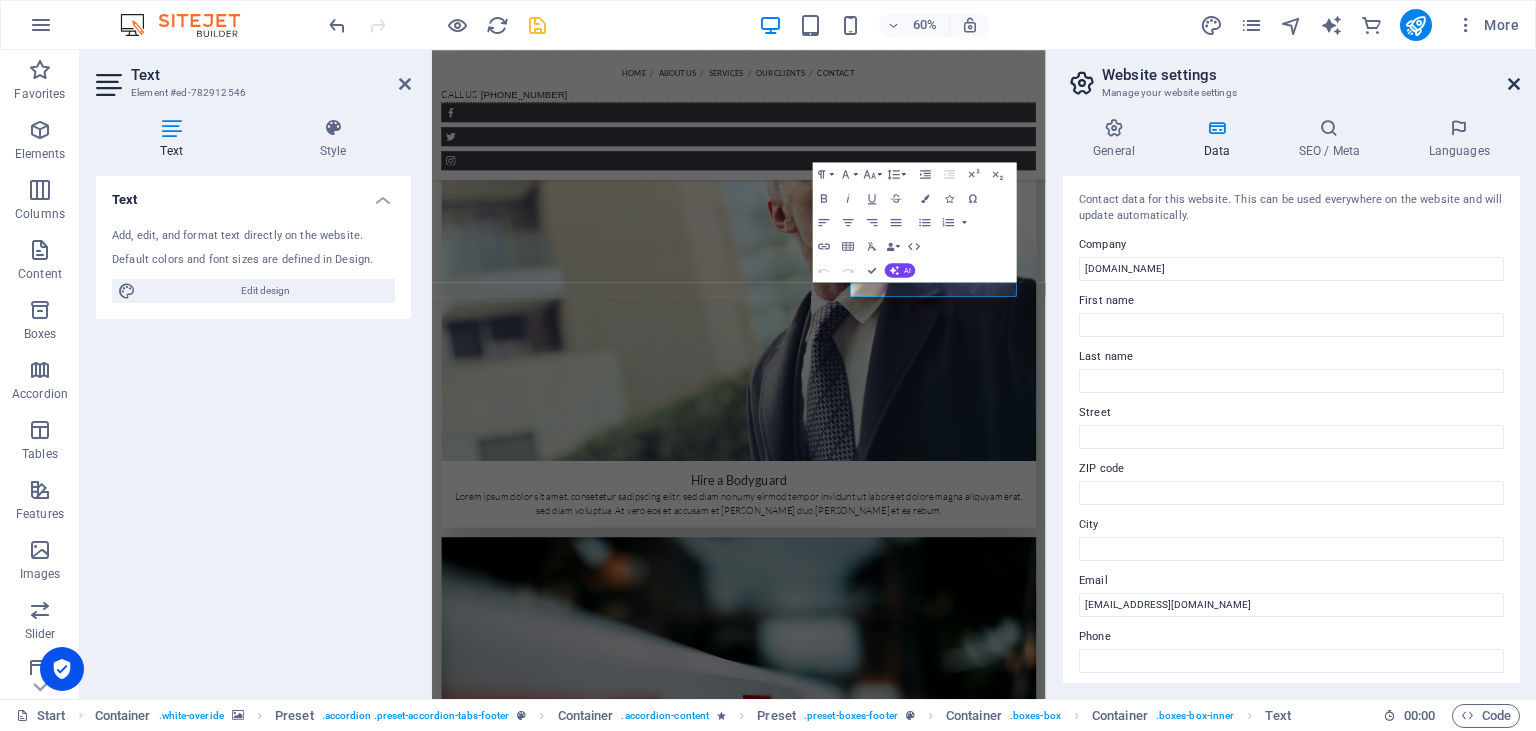 click at bounding box center [1514, 84] 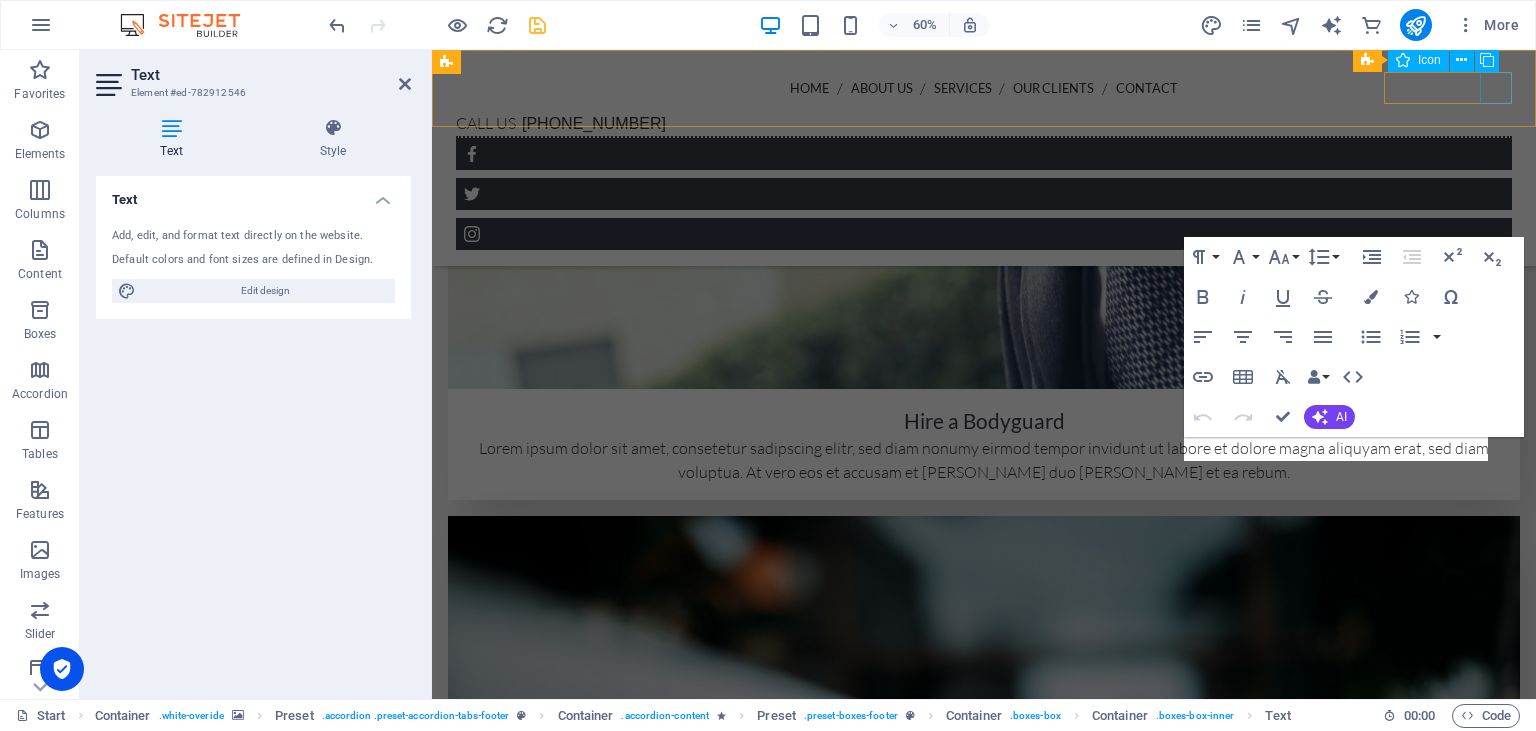 scroll, scrollTop: 2633, scrollLeft: 0, axis: vertical 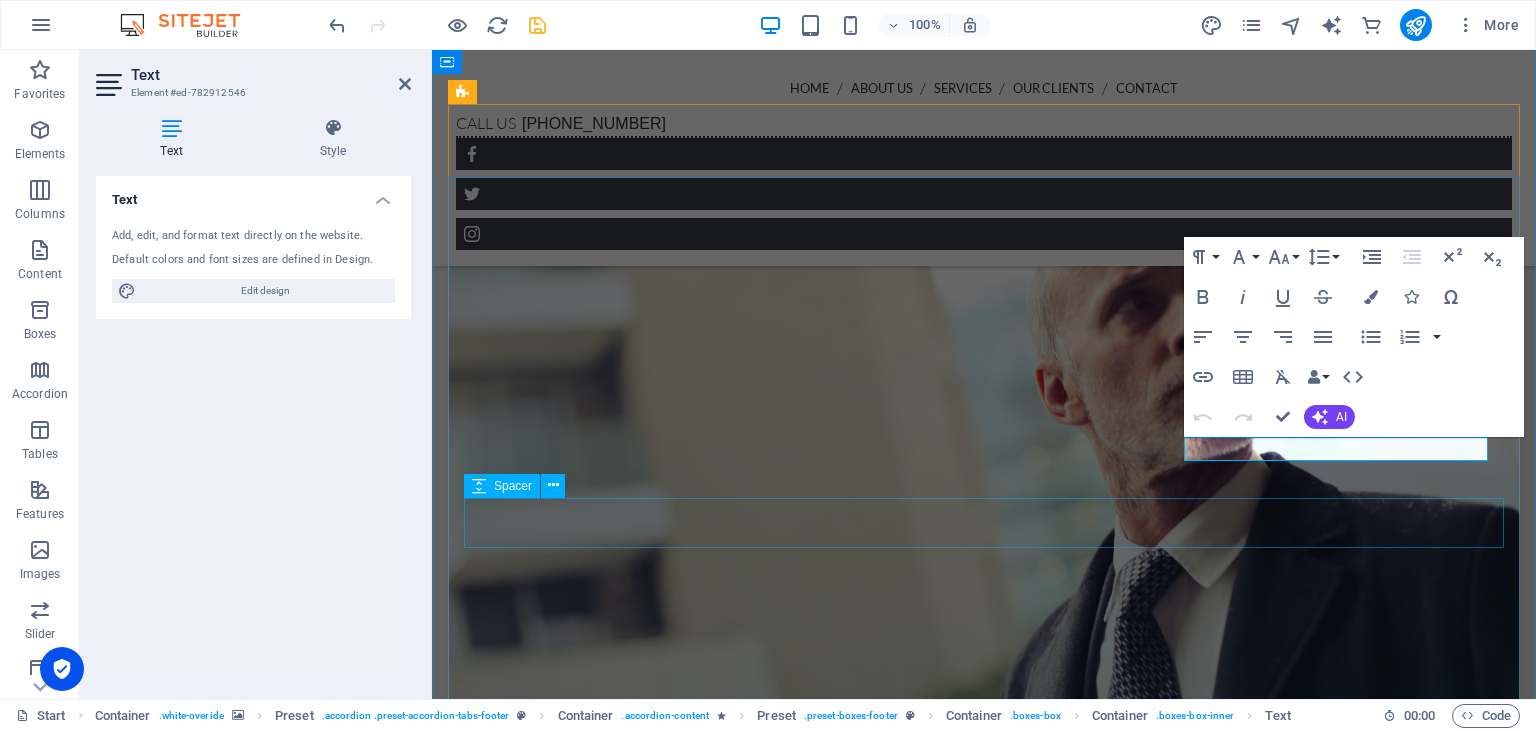 click at bounding box center (894, 10158) 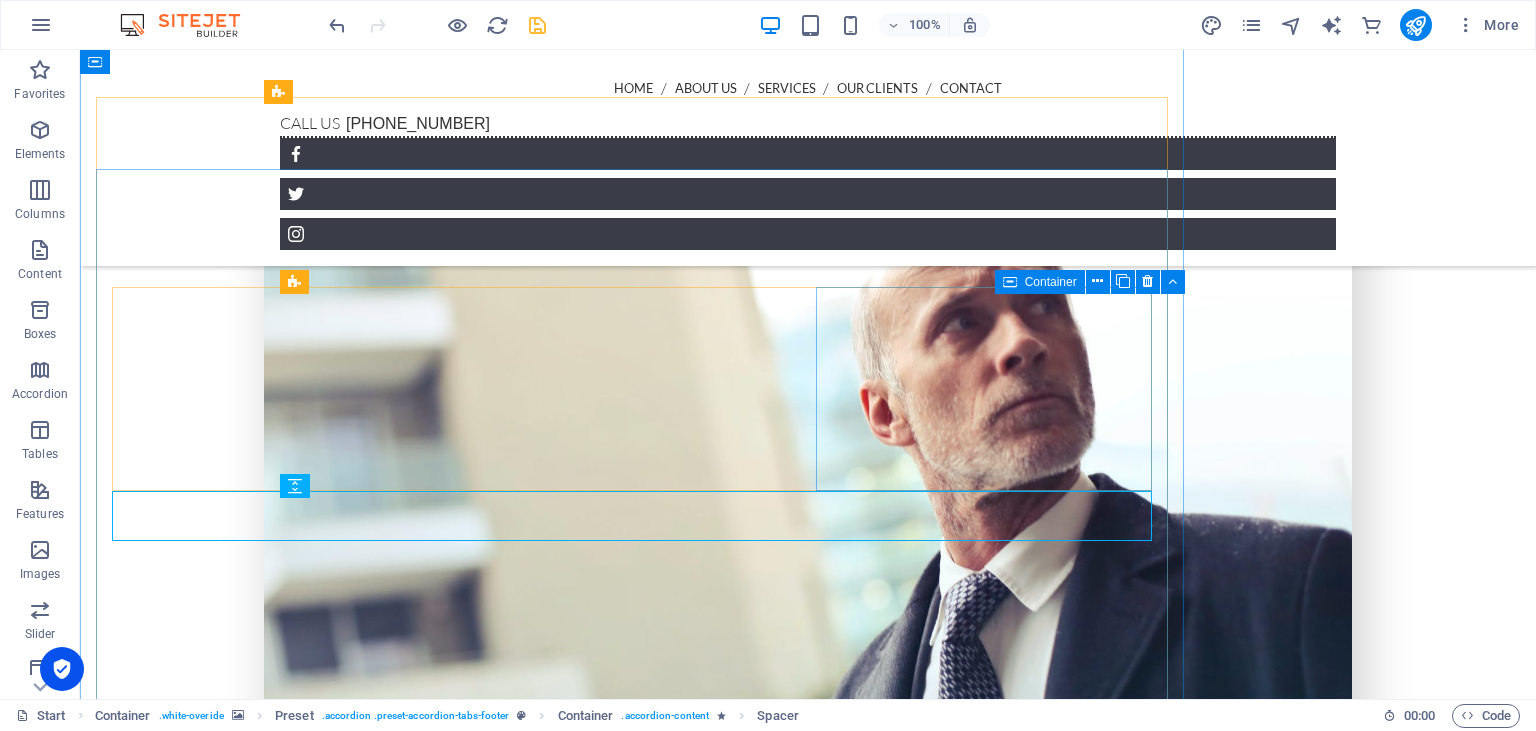 scroll, scrollTop: 2640, scrollLeft: 0, axis: vertical 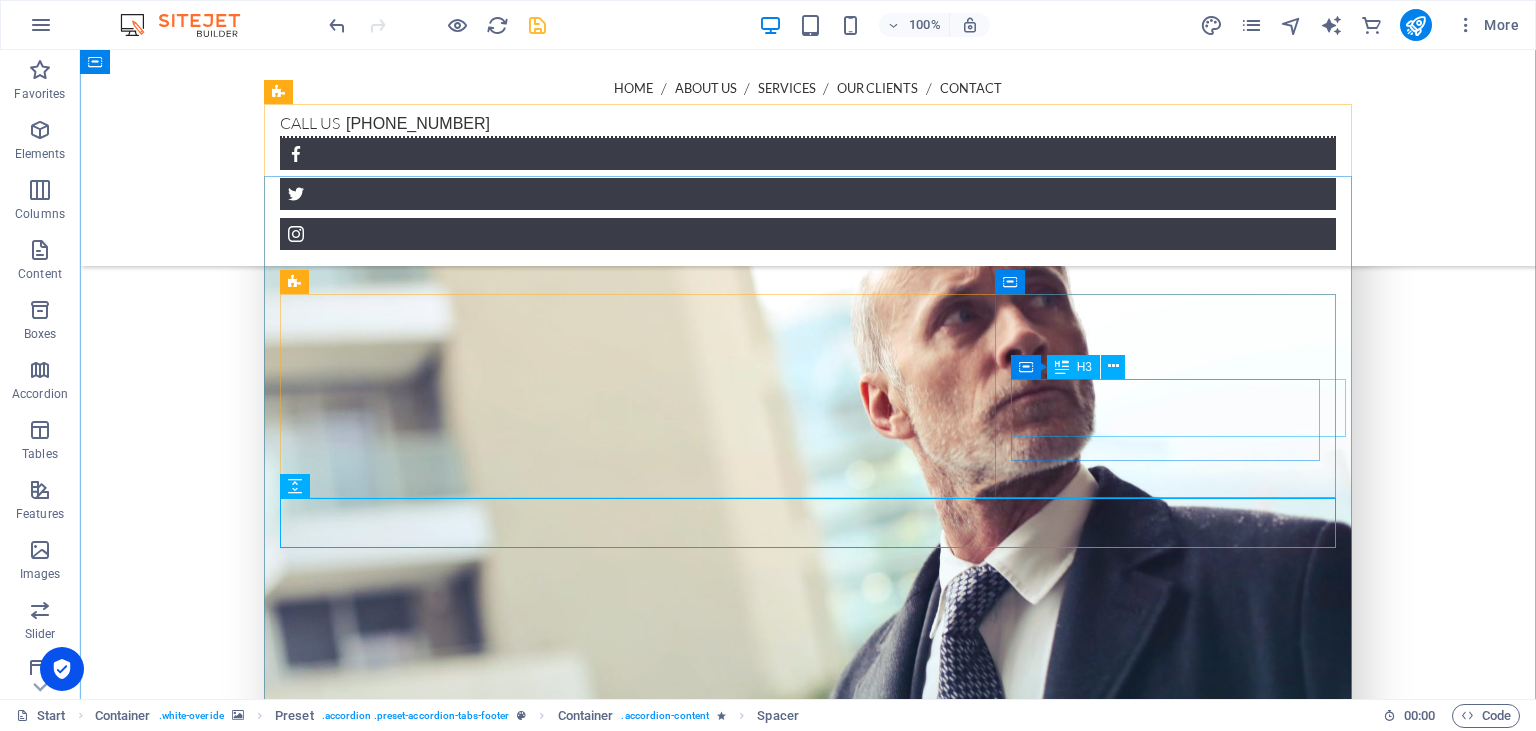 click on "[EMAIL_ADDRESS][DOMAIN_NAME]" at bounding box center [718, 10103] 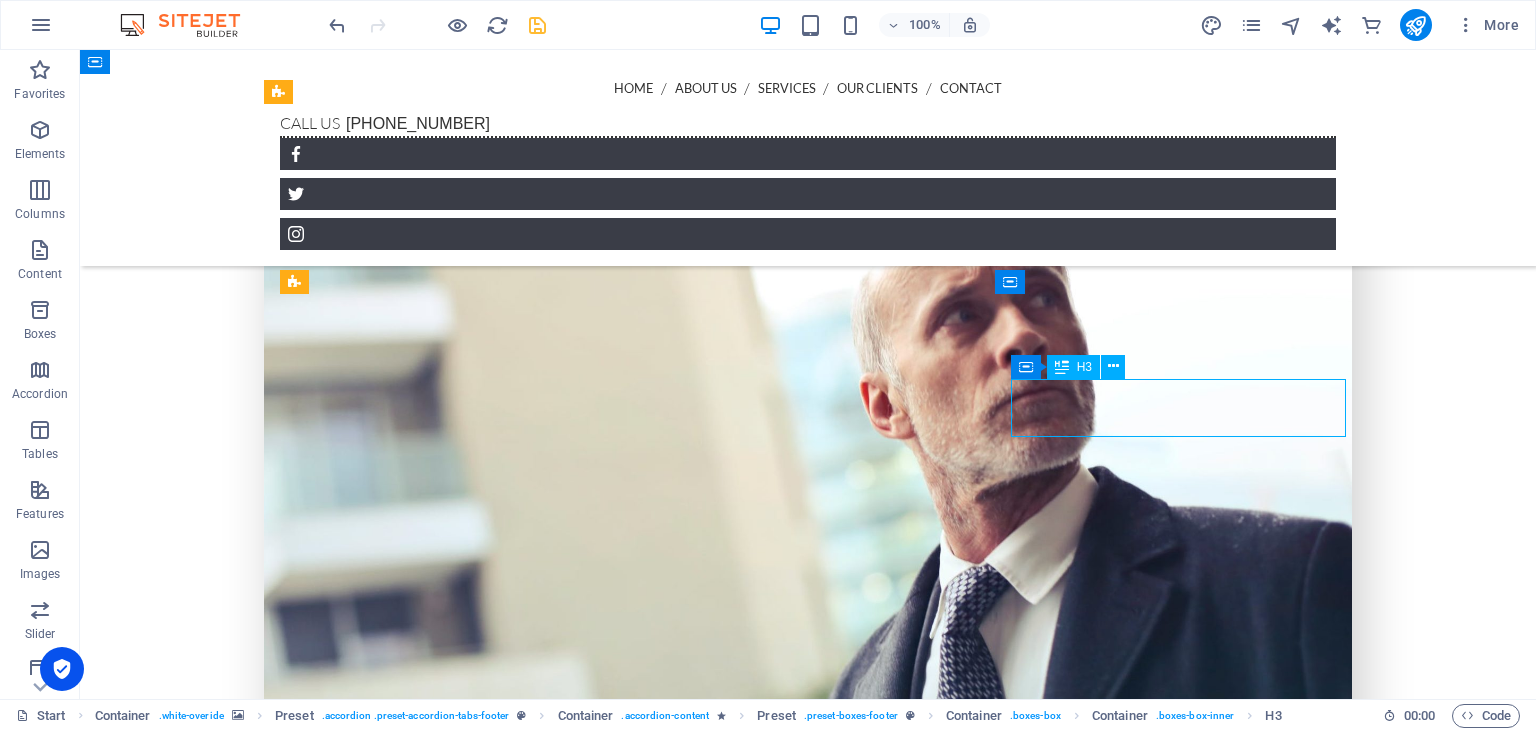 click on "[EMAIL_ADDRESS][DOMAIN_NAME]" at bounding box center (718, 10103) 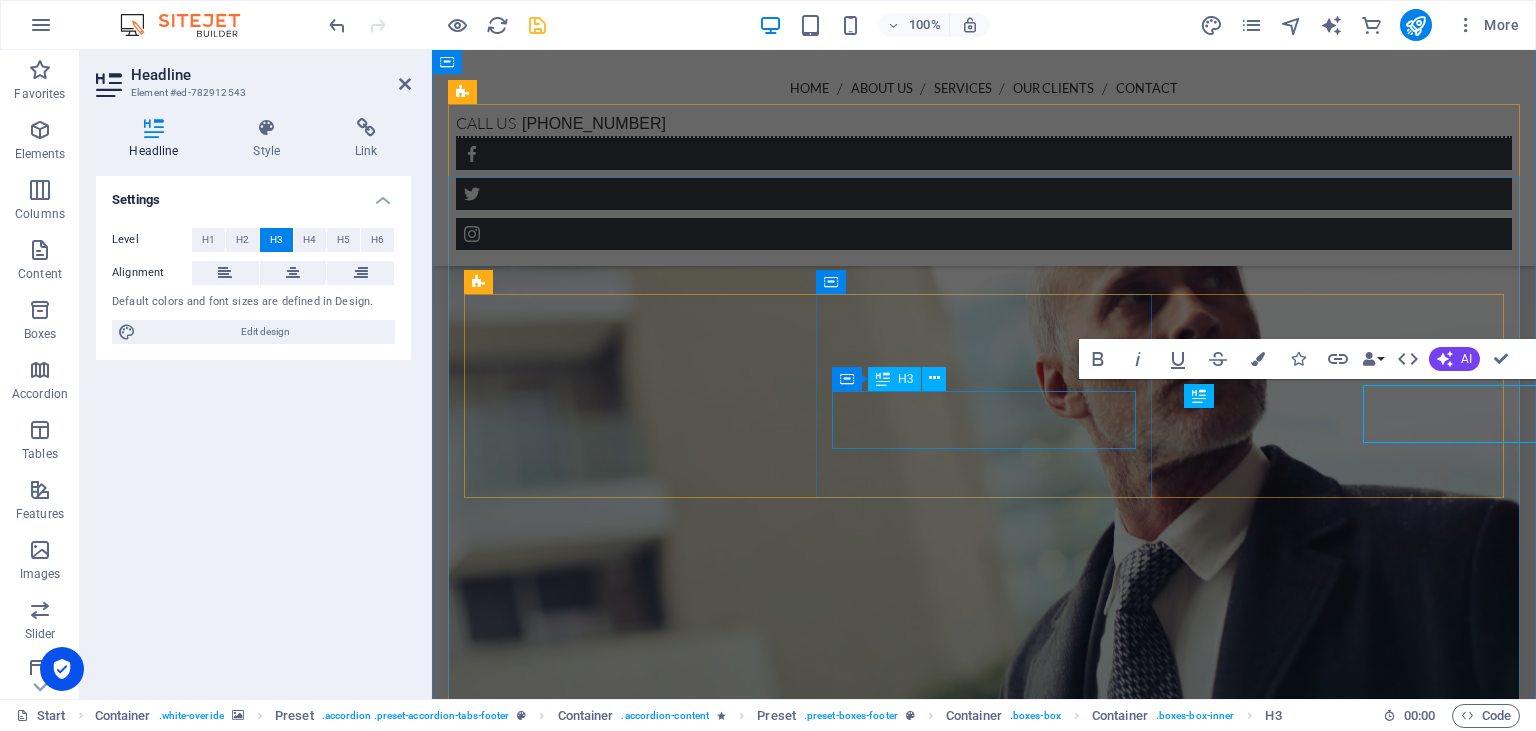 scroll, scrollTop: 2633, scrollLeft: 0, axis: vertical 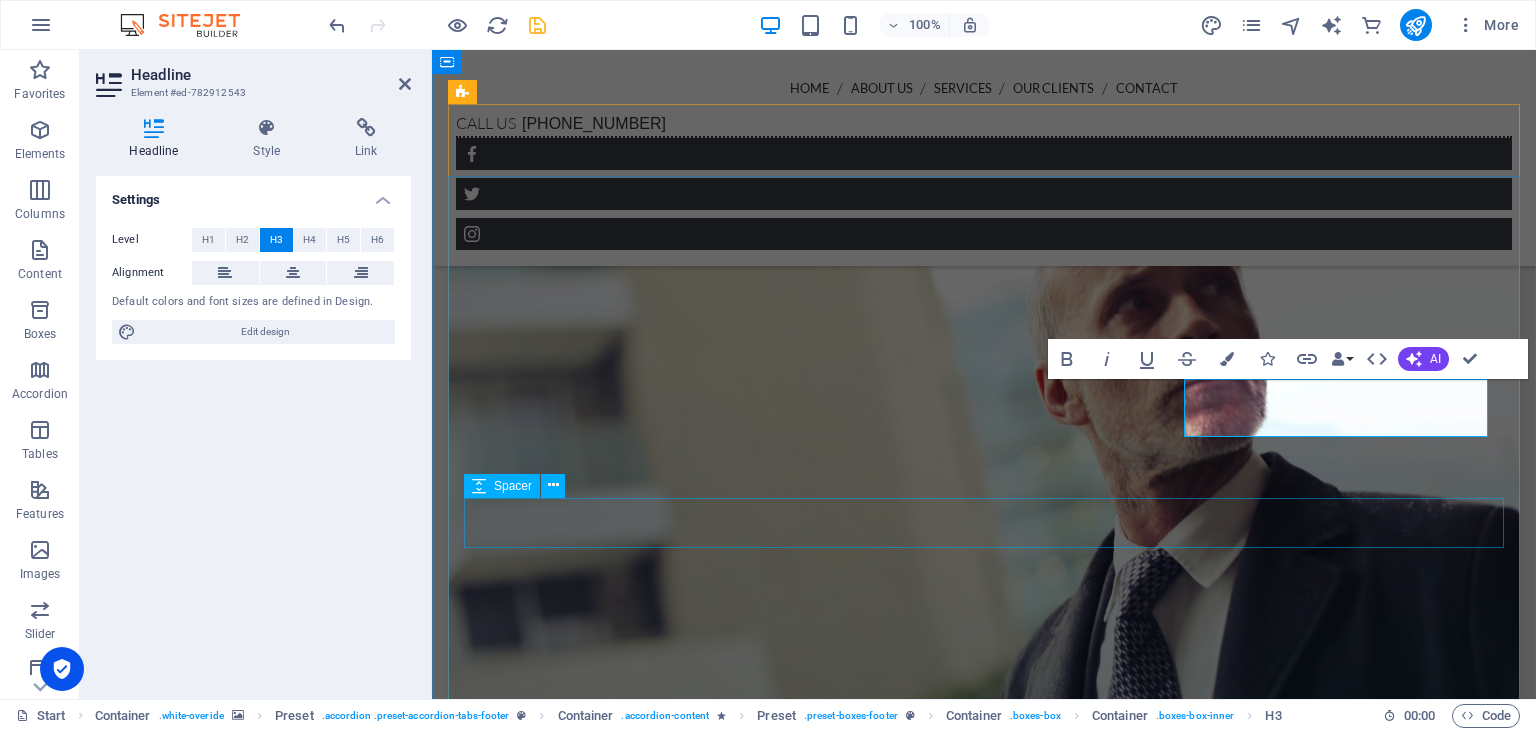 click at bounding box center [894, 10116] 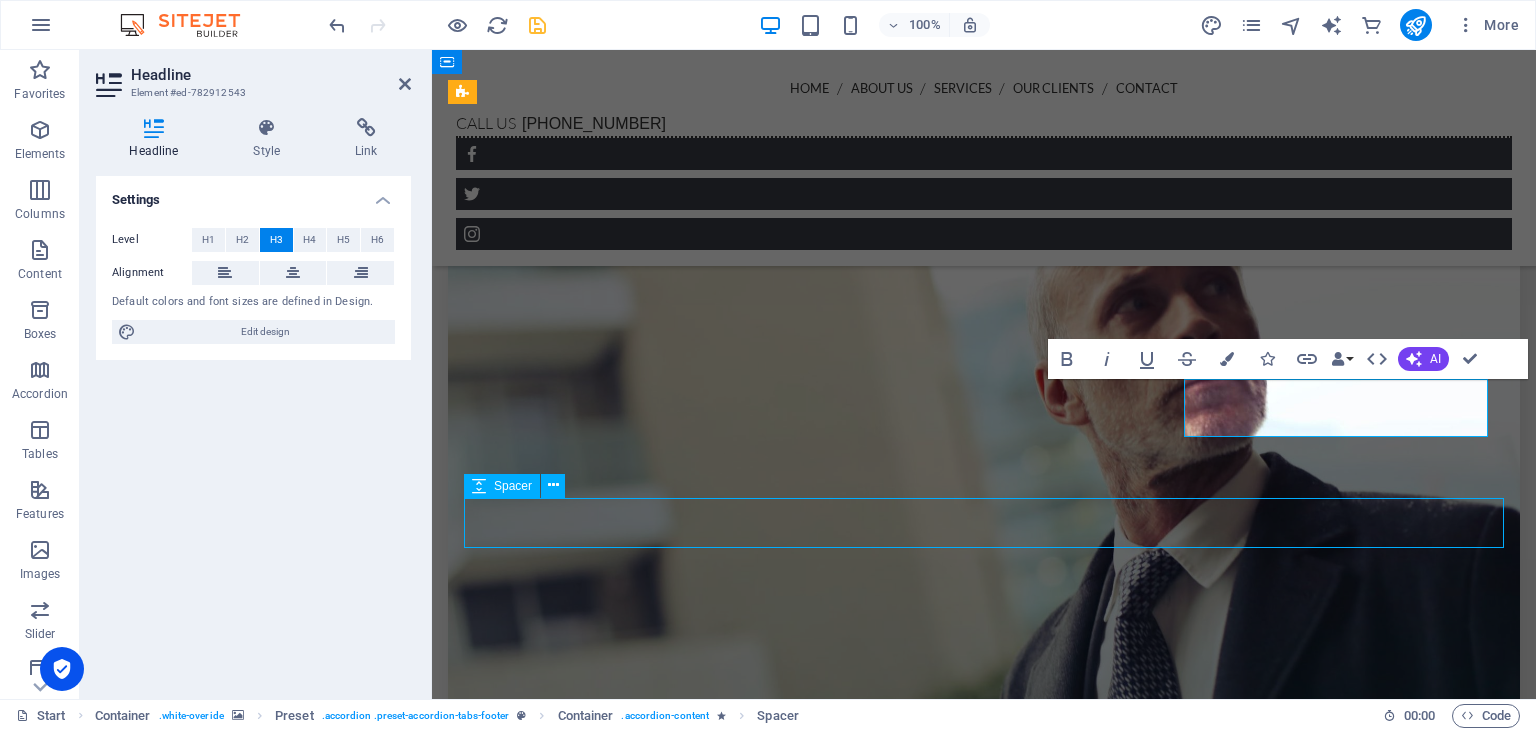 click at bounding box center (894, 10116) 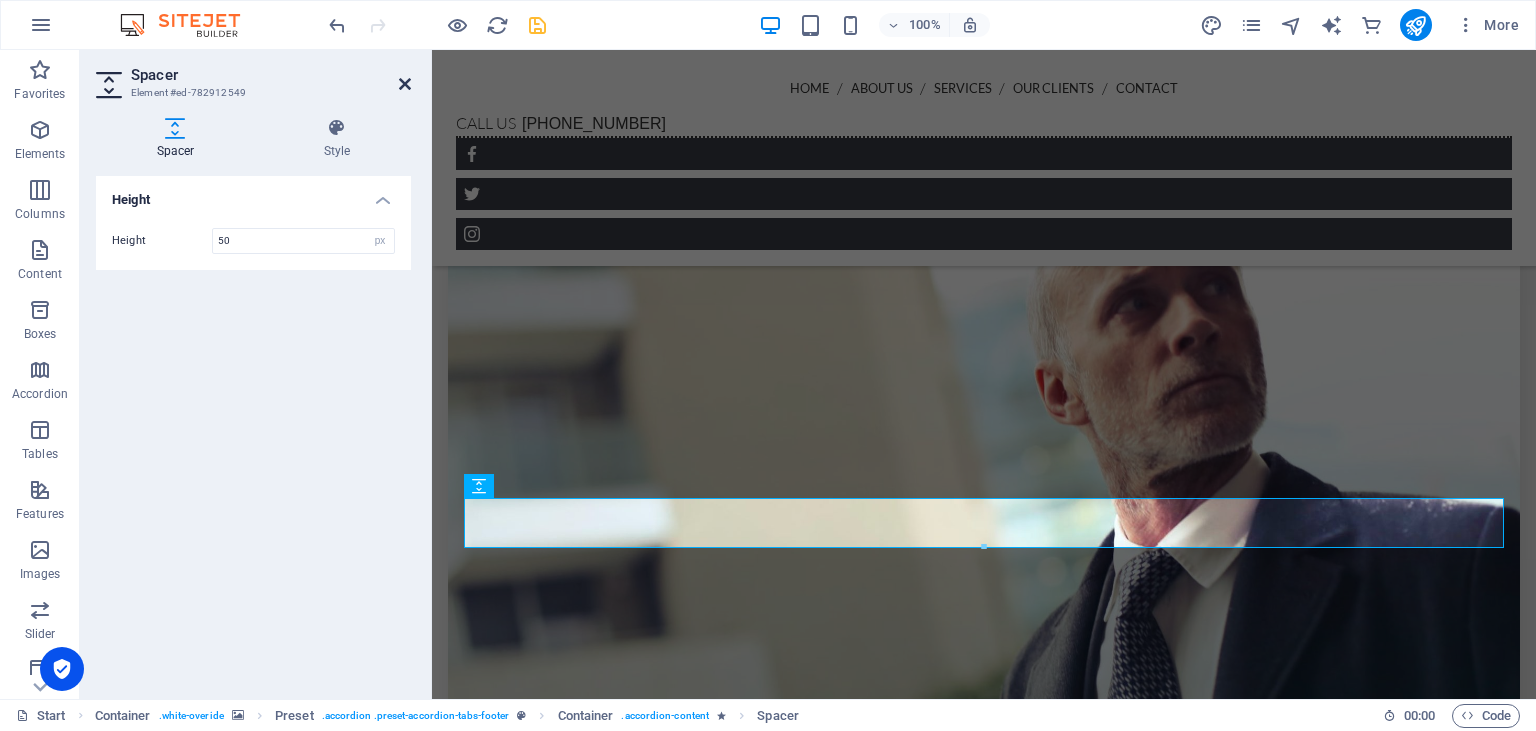 click at bounding box center [405, 84] 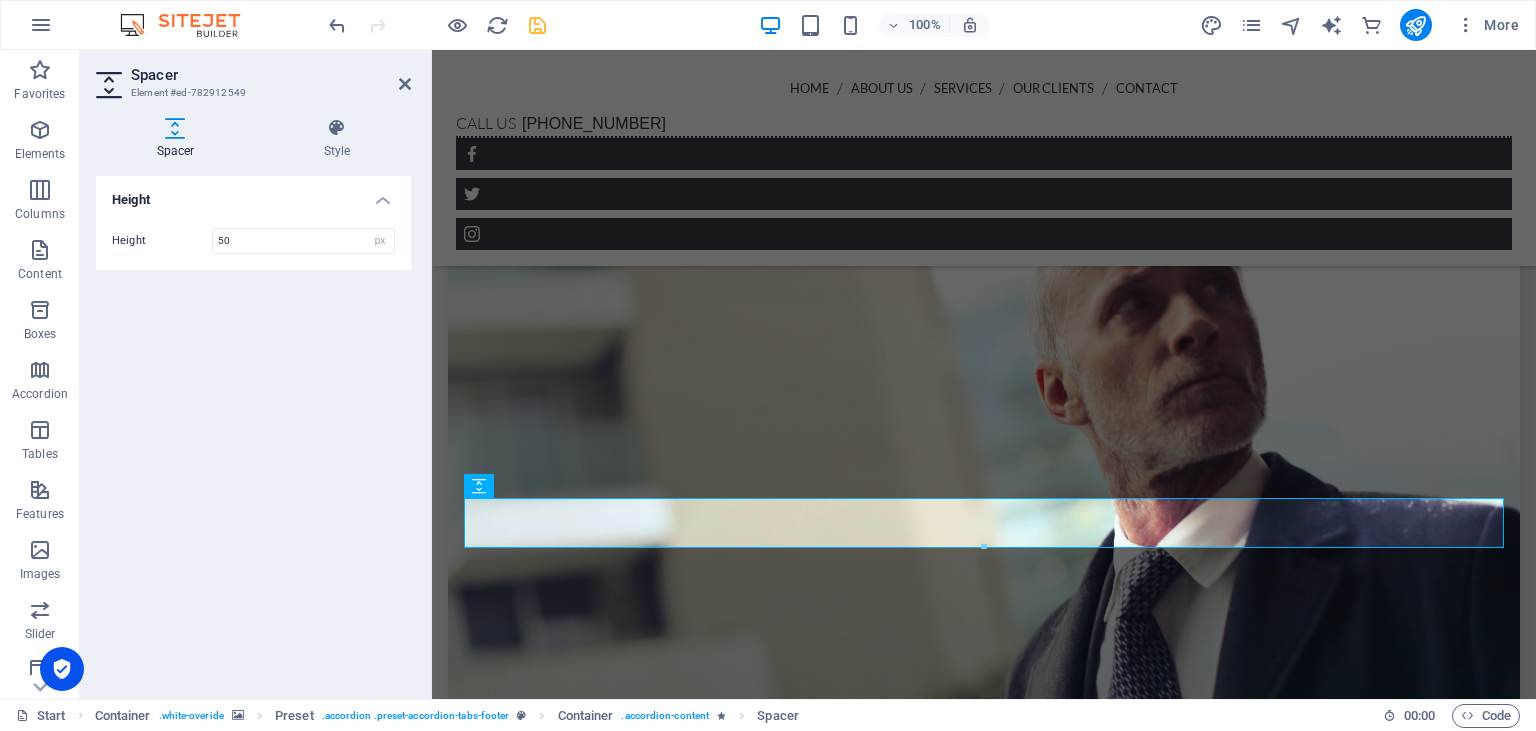 scroll, scrollTop: 2640, scrollLeft: 0, axis: vertical 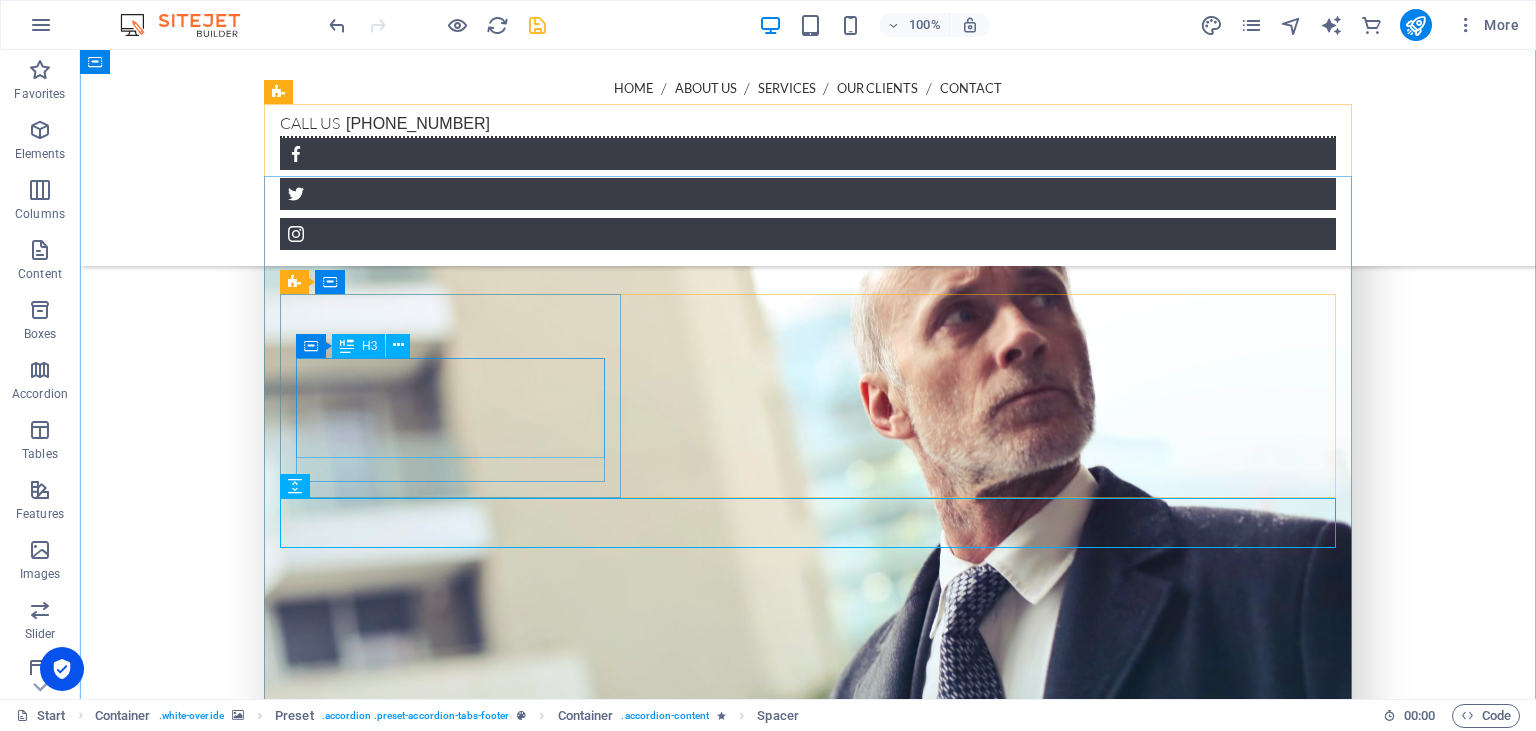 click on "Tartous / [GEOGRAPHIC_DATA]/ [PERSON_NAME] St." at bounding box center [718, 9724] 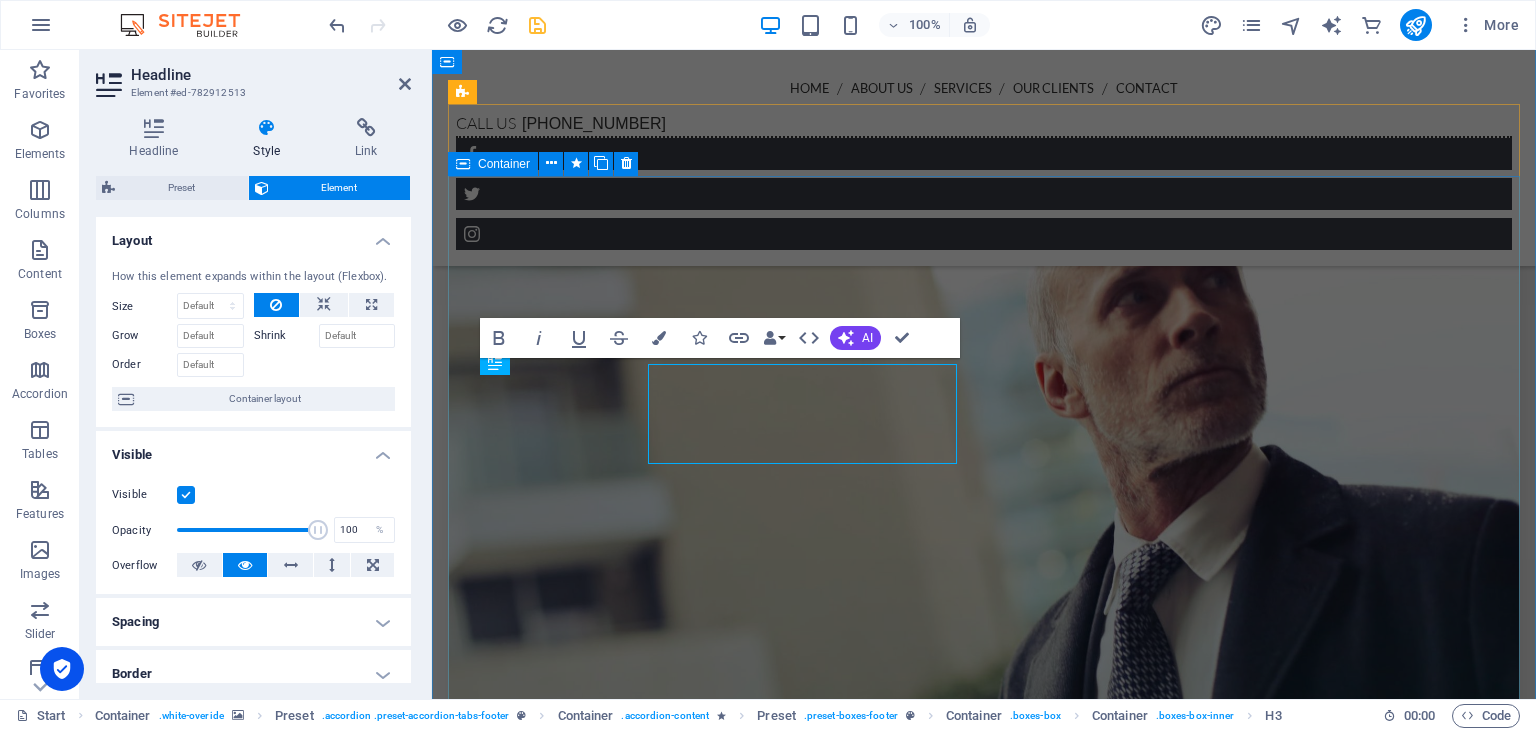 scroll, scrollTop: 2633, scrollLeft: 0, axis: vertical 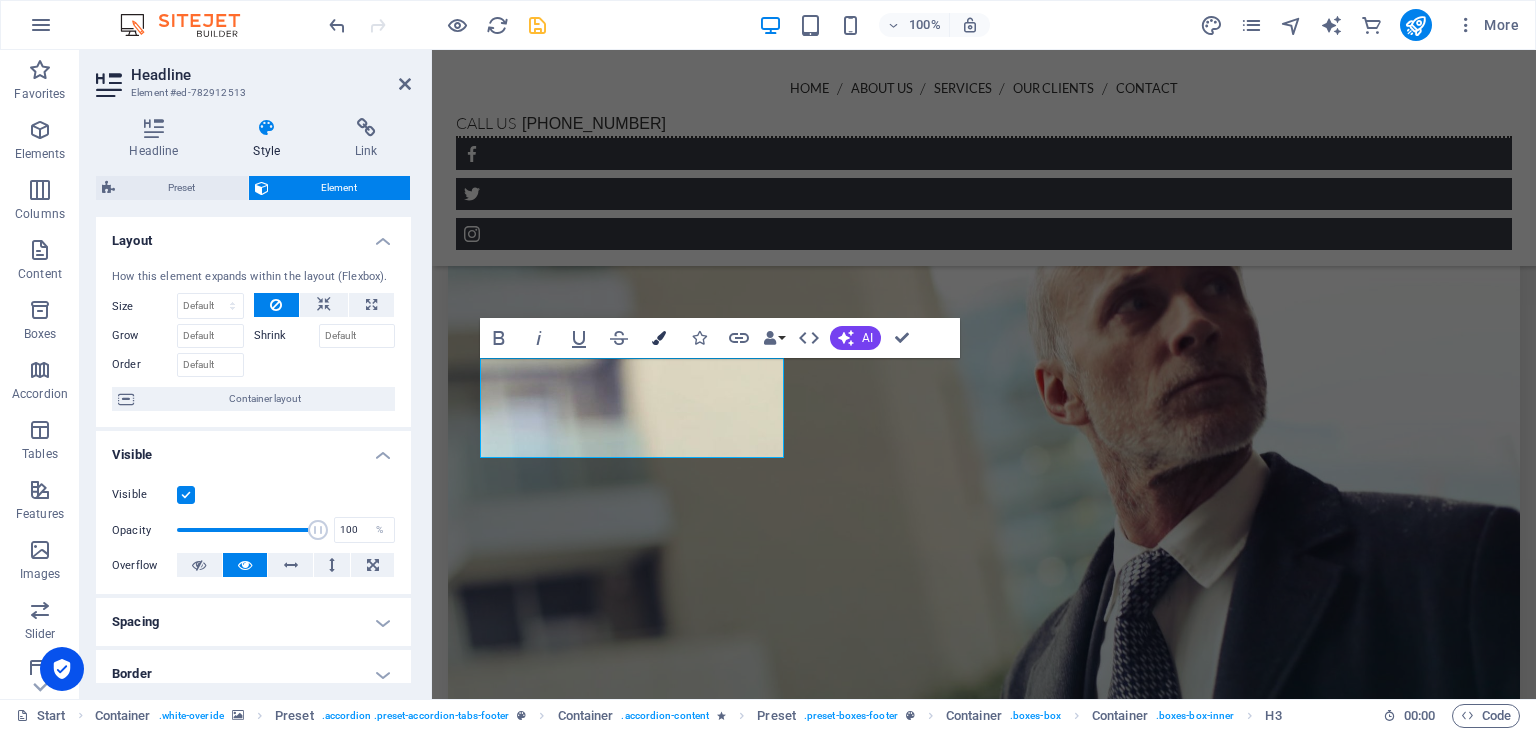 click at bounding box center (659, 338) 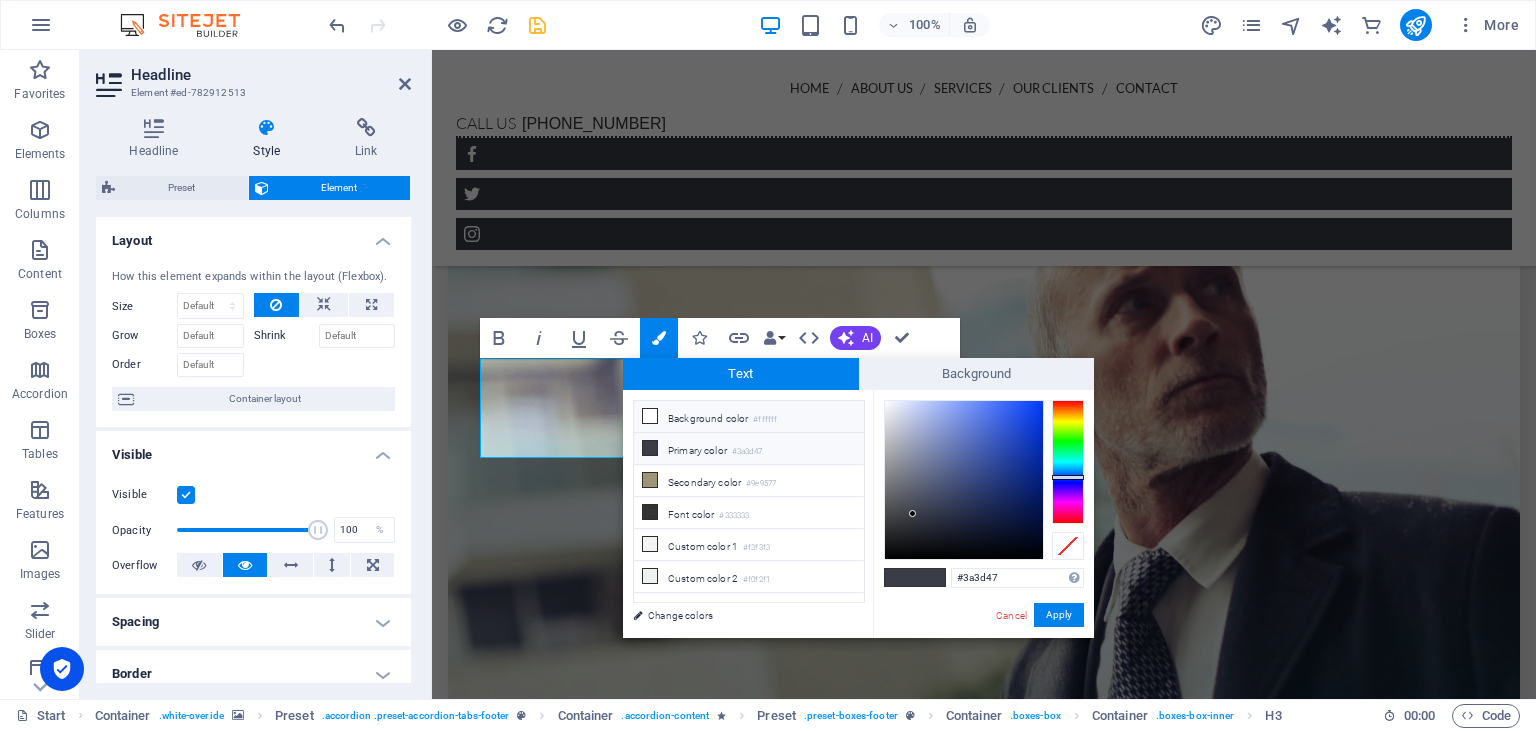 click at bounding box center [650, 416] 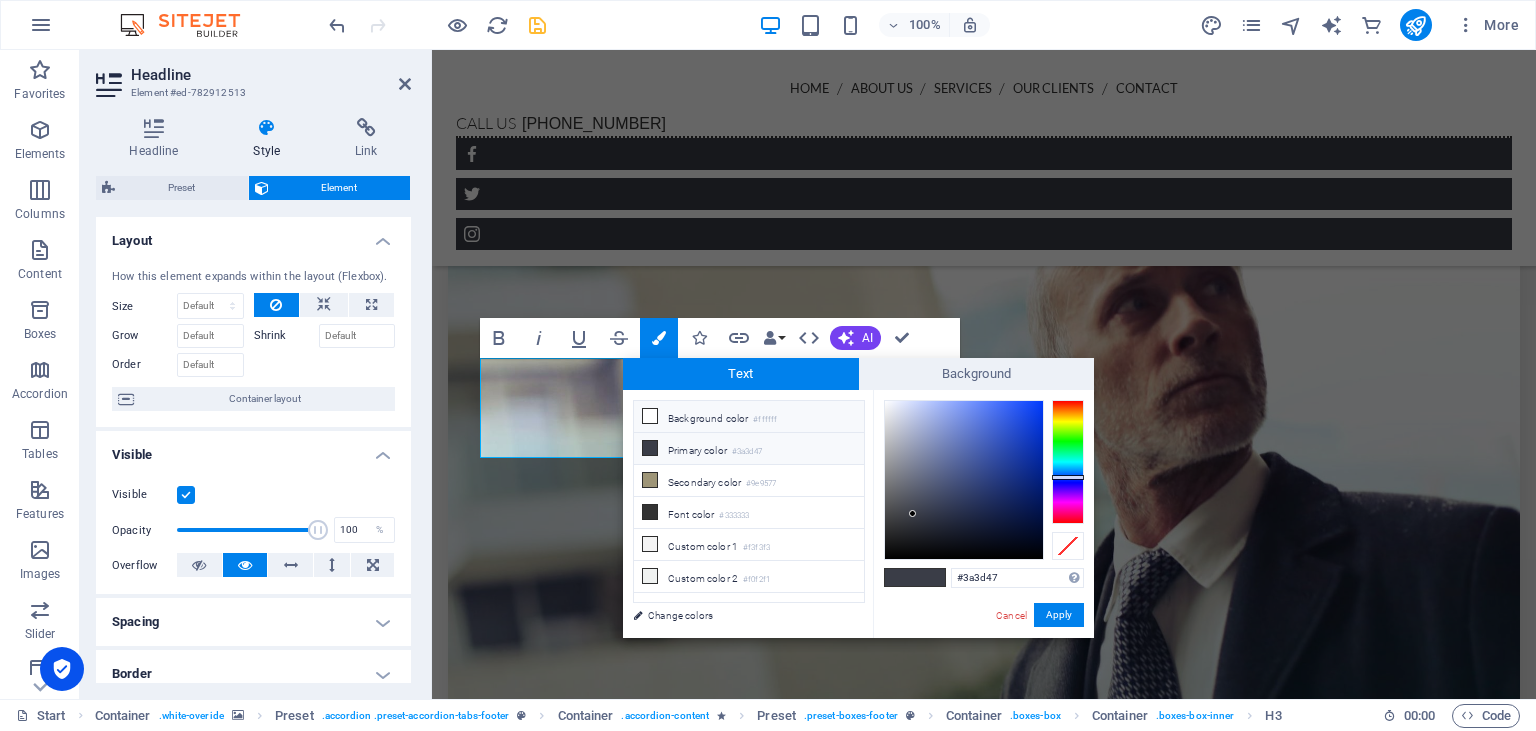 type on "#ffffff" 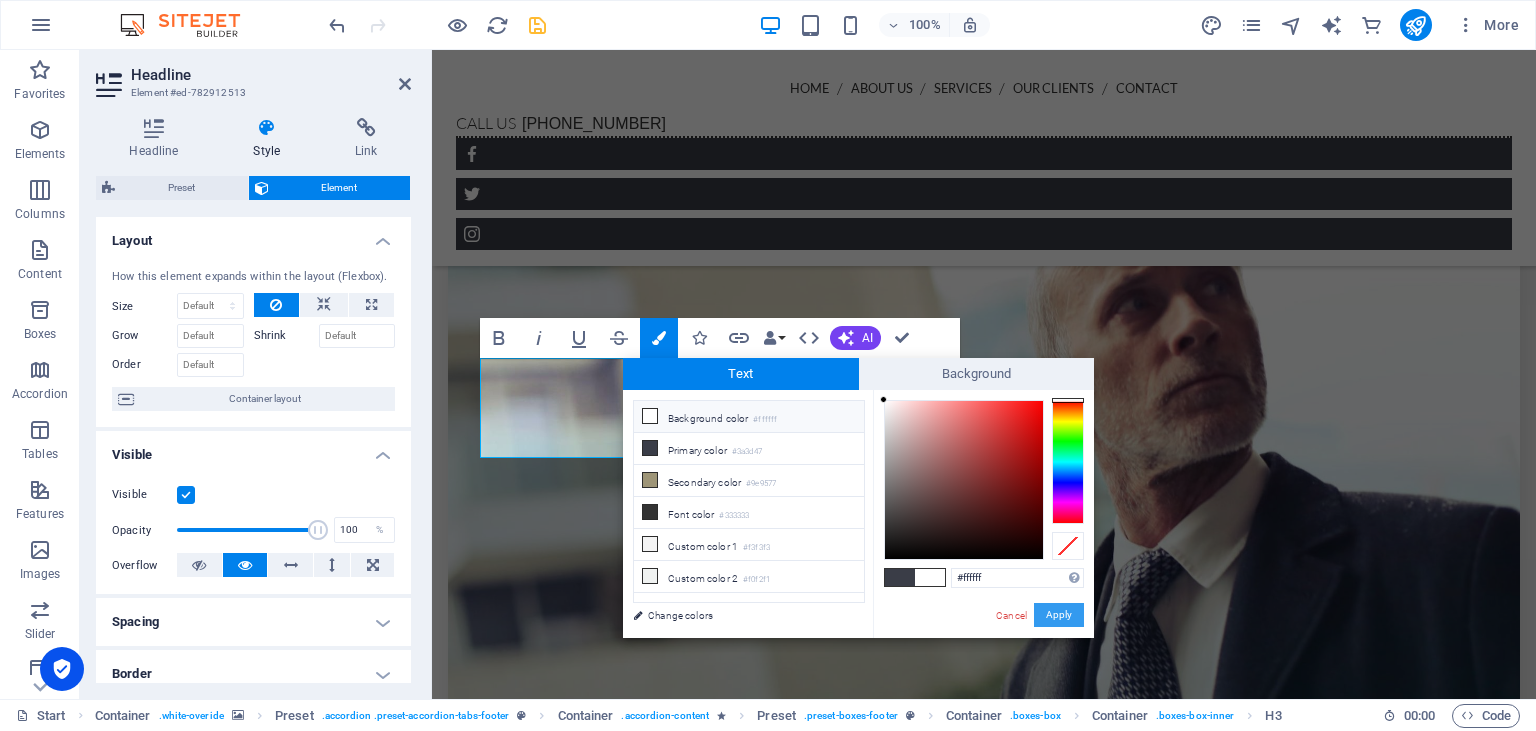 click on "Apply" at bounding box center (1059, 615) 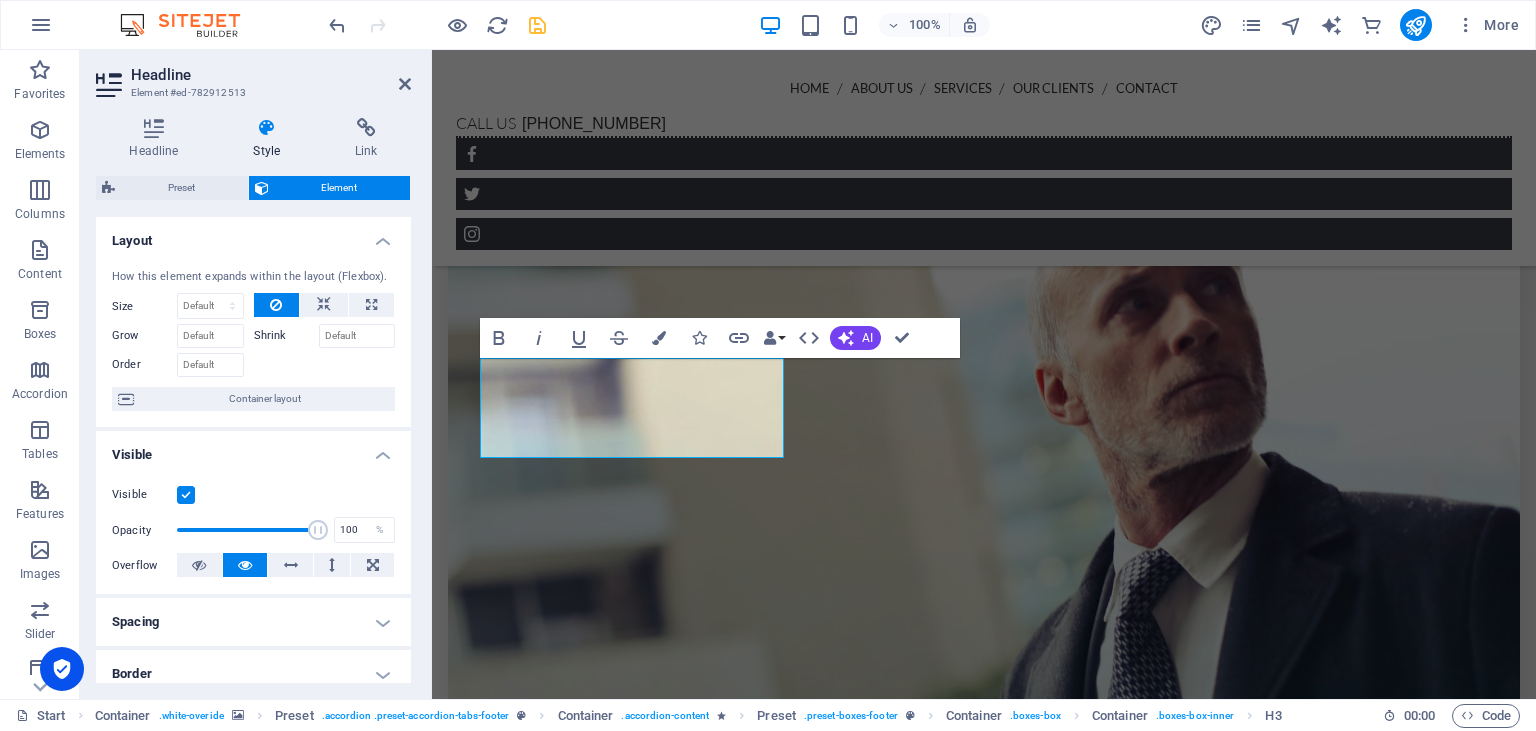 click on "Headline Element #ed-782912513 Headline Style Link Settings Level H1 H2 H3 H4 H5 H6 Alignment Default colors and font sizes are defined in Design. Edit design Preset Element Layout How this element expands within the layout (Flexbox). Size Default auto px % 1/1 1/2 1/3 1/4 1/5 1/6 1/7 1/8 1/9 1/10 Grow Shrink Order Container layout Visible Visible Opacity 100 % Overflow Spacing Margin Default auto px % rem vw vh Custom Custom auto px % rem vw vh auto px % rem vw vh auto px % rem vw vh auto px % rem vw vh Padding Default px rem % vh vw Custom Custom px rem % vh vw px rem % vh vw px rem % vh vw px rem % vh vw Border Style              - Width 1 auto px rem % vh vw Custom Custom 1 auto px rem % vh vw 1 auto px rem % vh vw 1 auto px rem % vh vw 1 auto px rem % vh vw  - Color Round corners Default px rem % vh vw Custom Custom px rem % vh vw px rem % vh vw px rem % vh vw px rem % vh vw Shadow Default None Outside Inside Color X offset 0 px rem vh vw Y offset 0 px rem vh vw Blur 0 px rem % vh vw Spread 0 0" at bounding box center [256, 374] 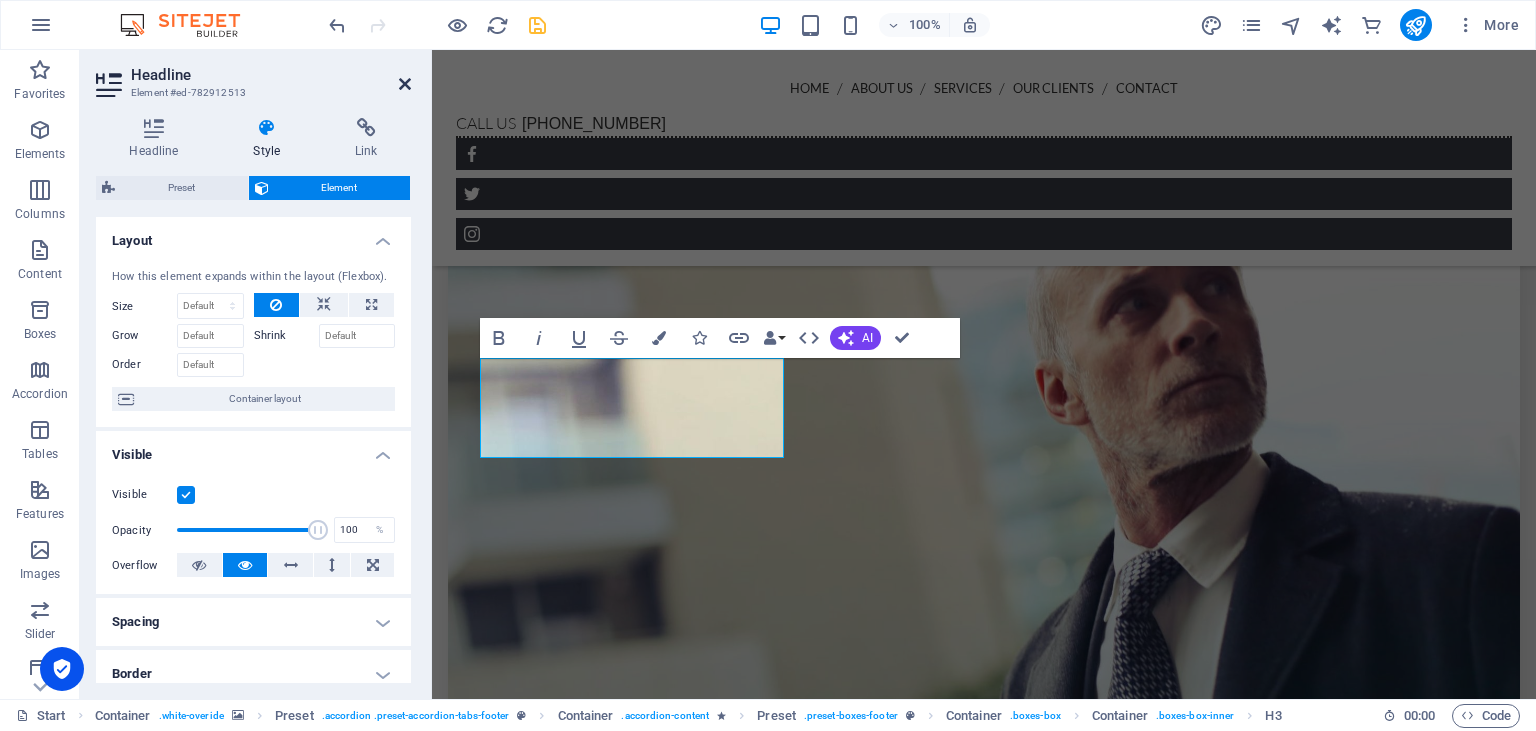 click at bounding box center (405, 84) 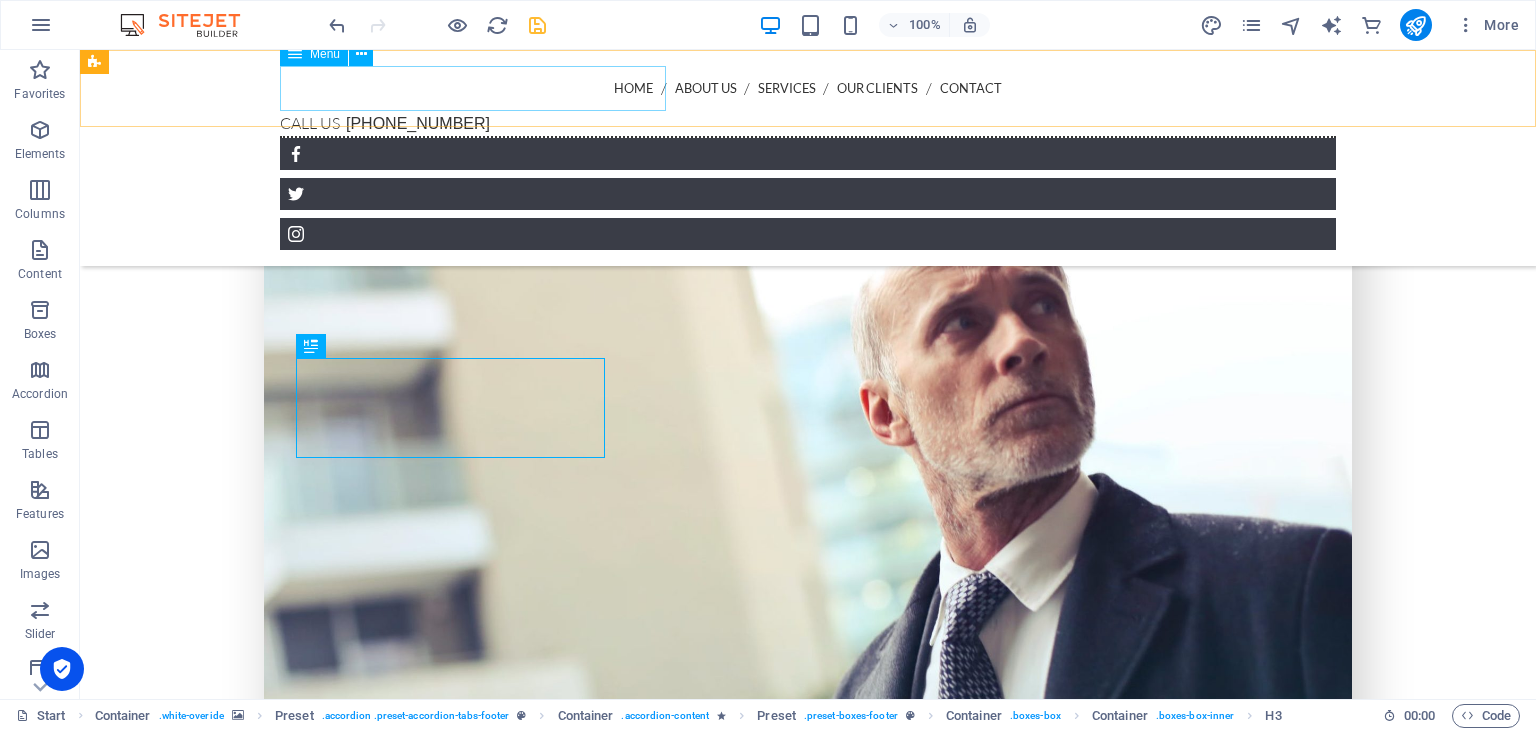 scroll, scrollTop: 2640, scrollLeft: 0, axis: vertical 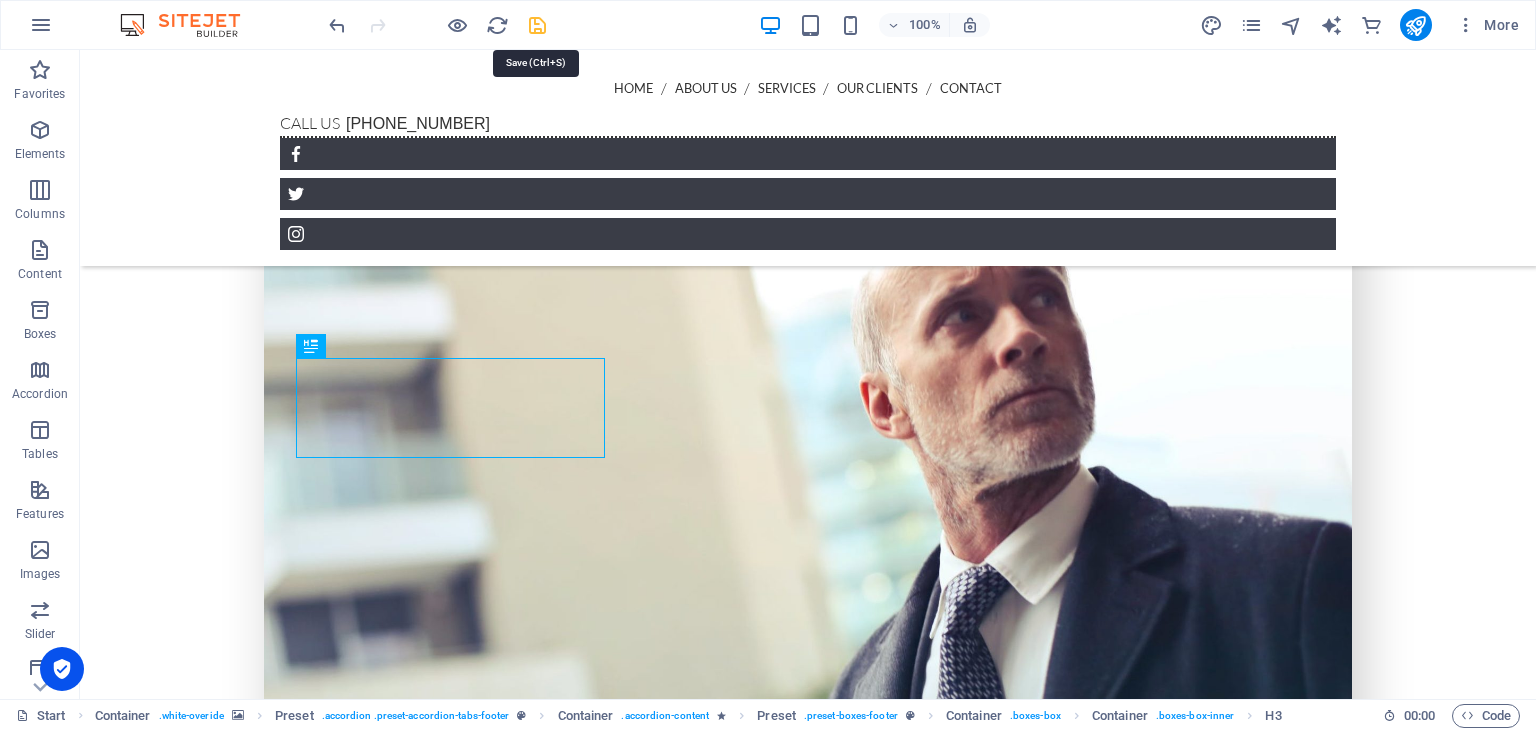 click at bounding box center (537, 25) 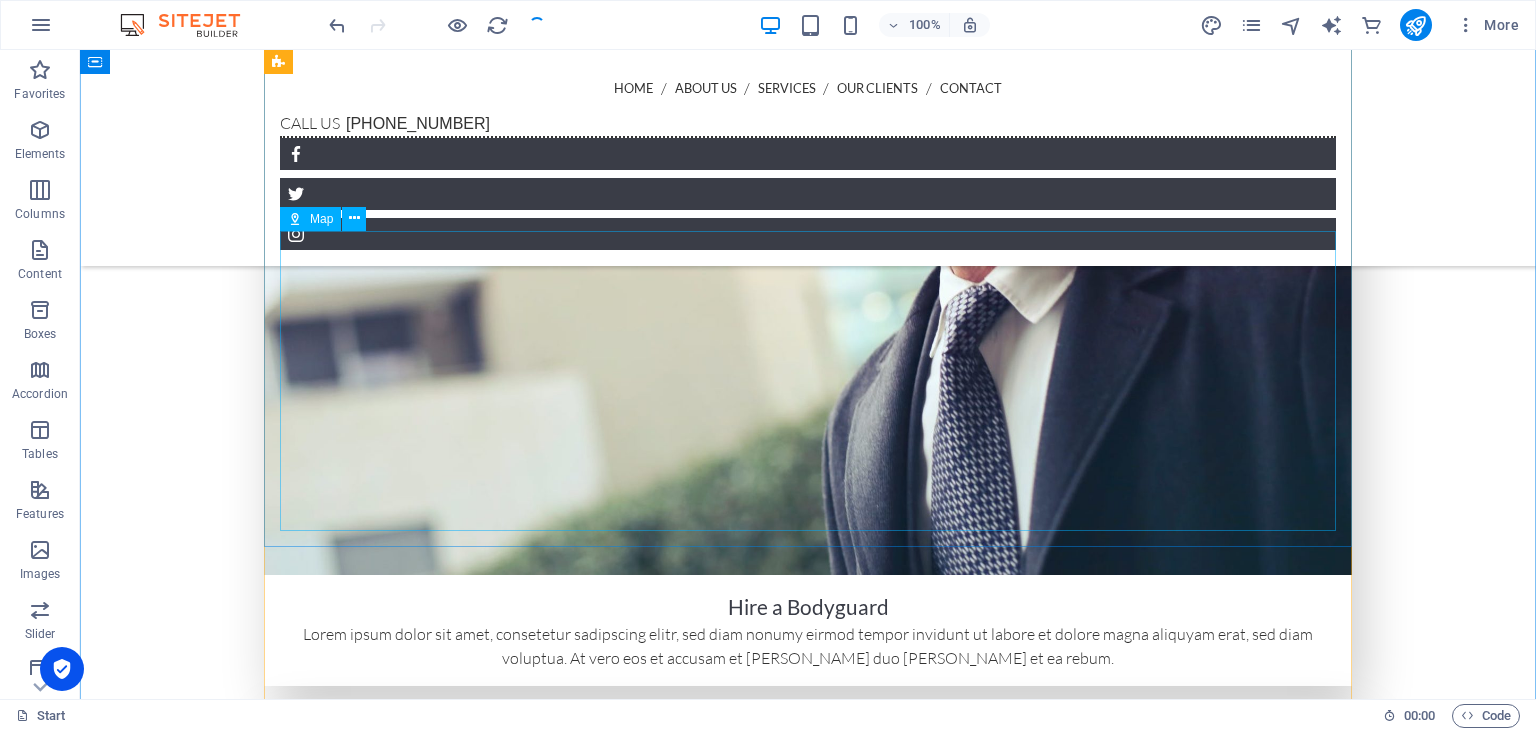 scroll, scrollTop: 2956, scrollLeft: 0, axis: vertical 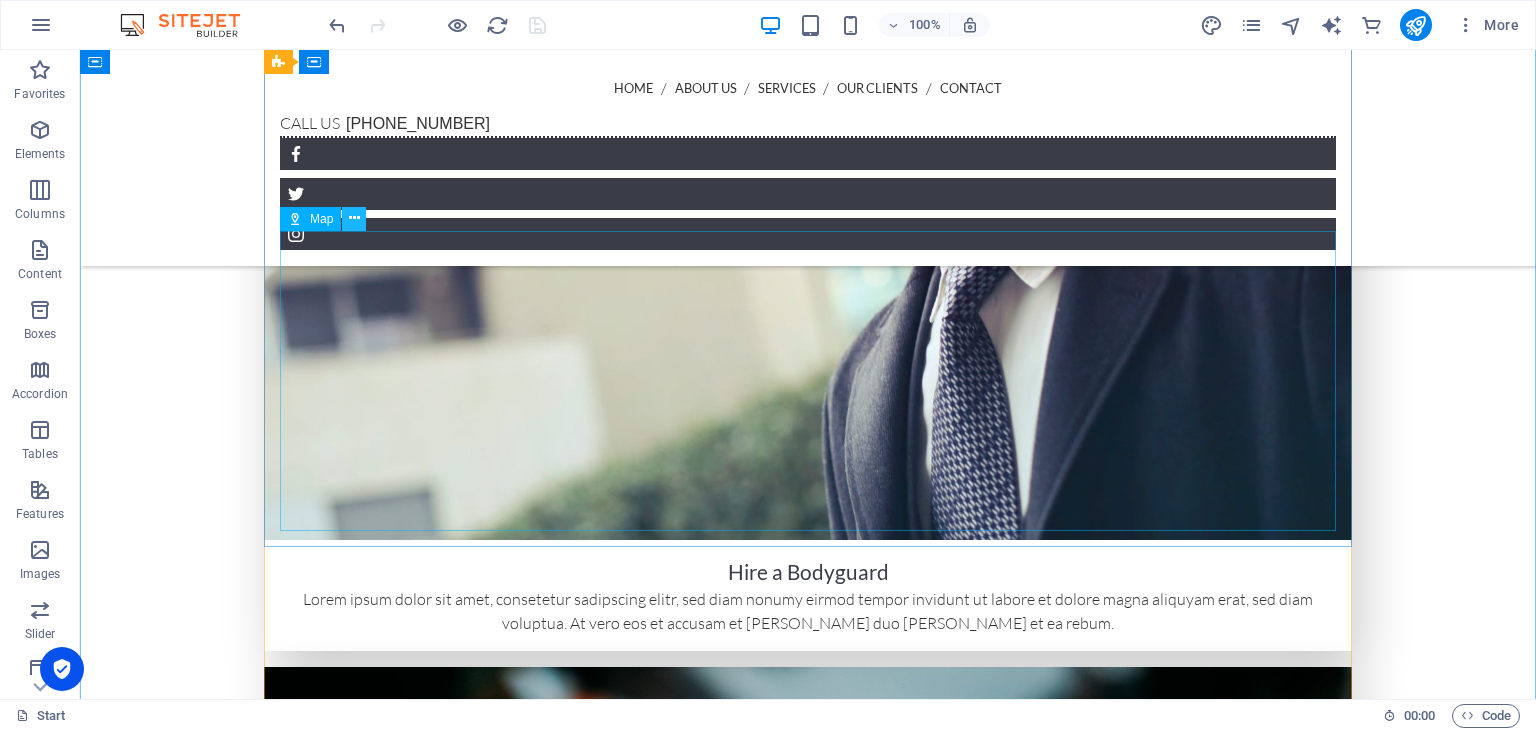 click at bounding box center (354, 218) 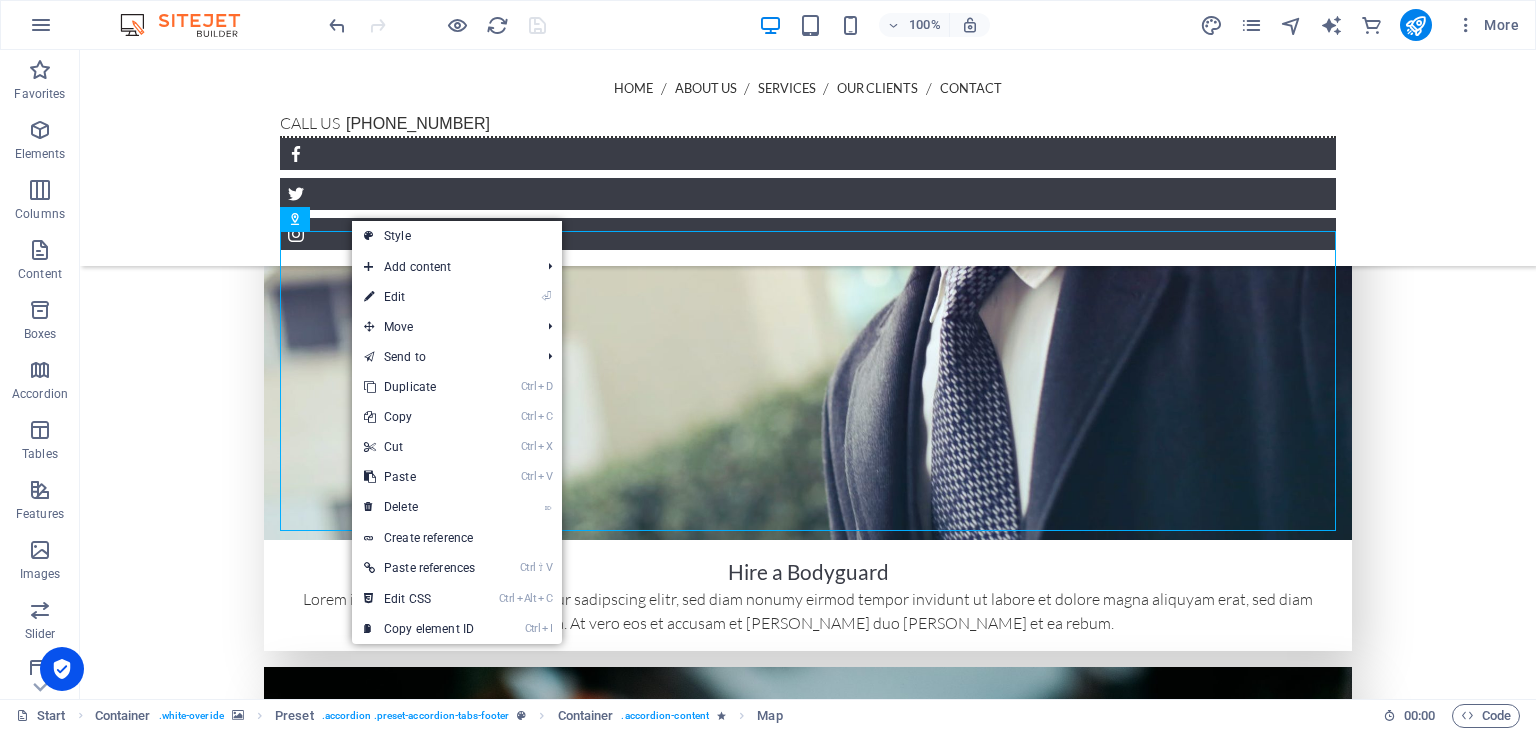 click on "⏎  Edit" at bounding box center (419, 297) 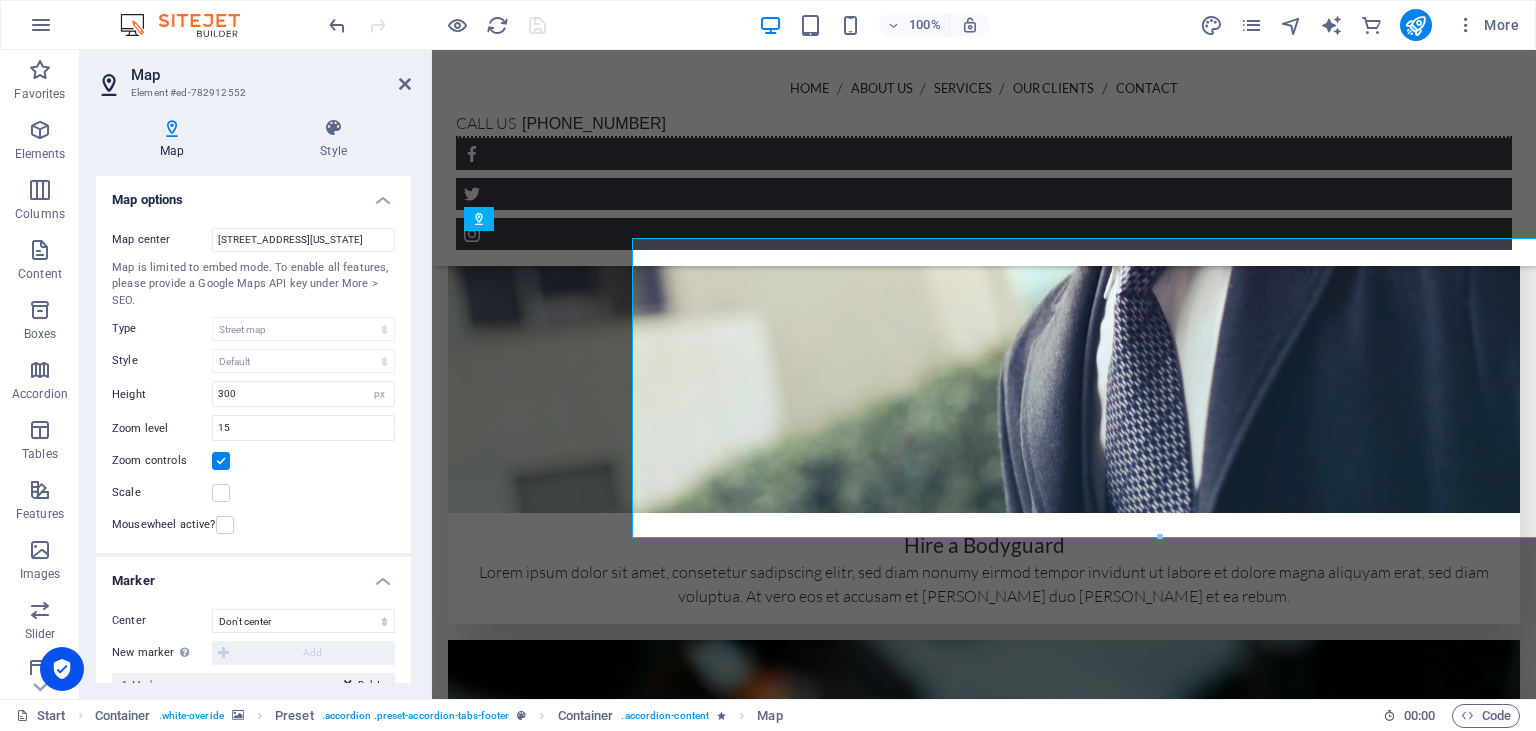 scroll, scrollTop: 2950, scrollLeft: 0, axis: vertical 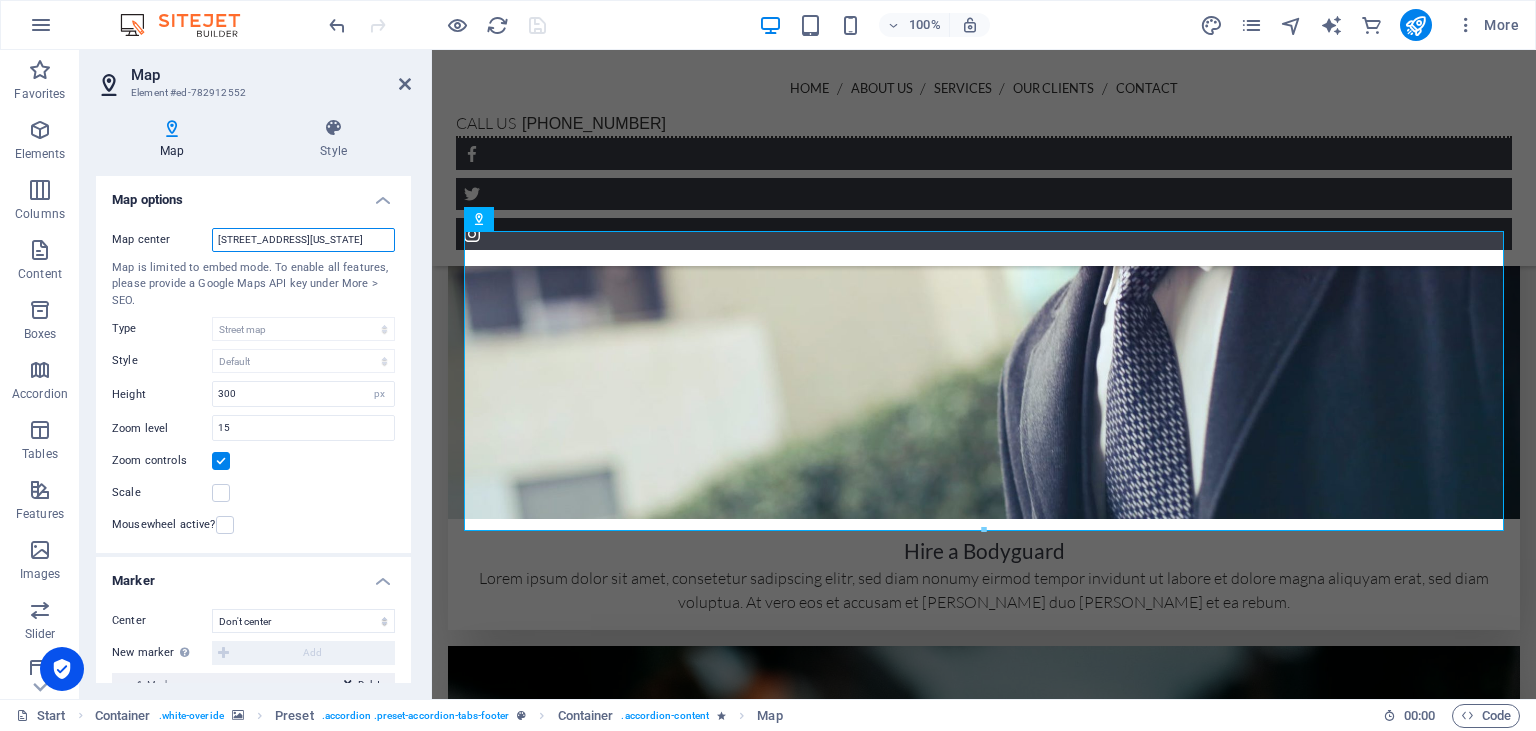 click on "[STREET_ADDRESS][US_STATE]" at bounding box center (303, 240) 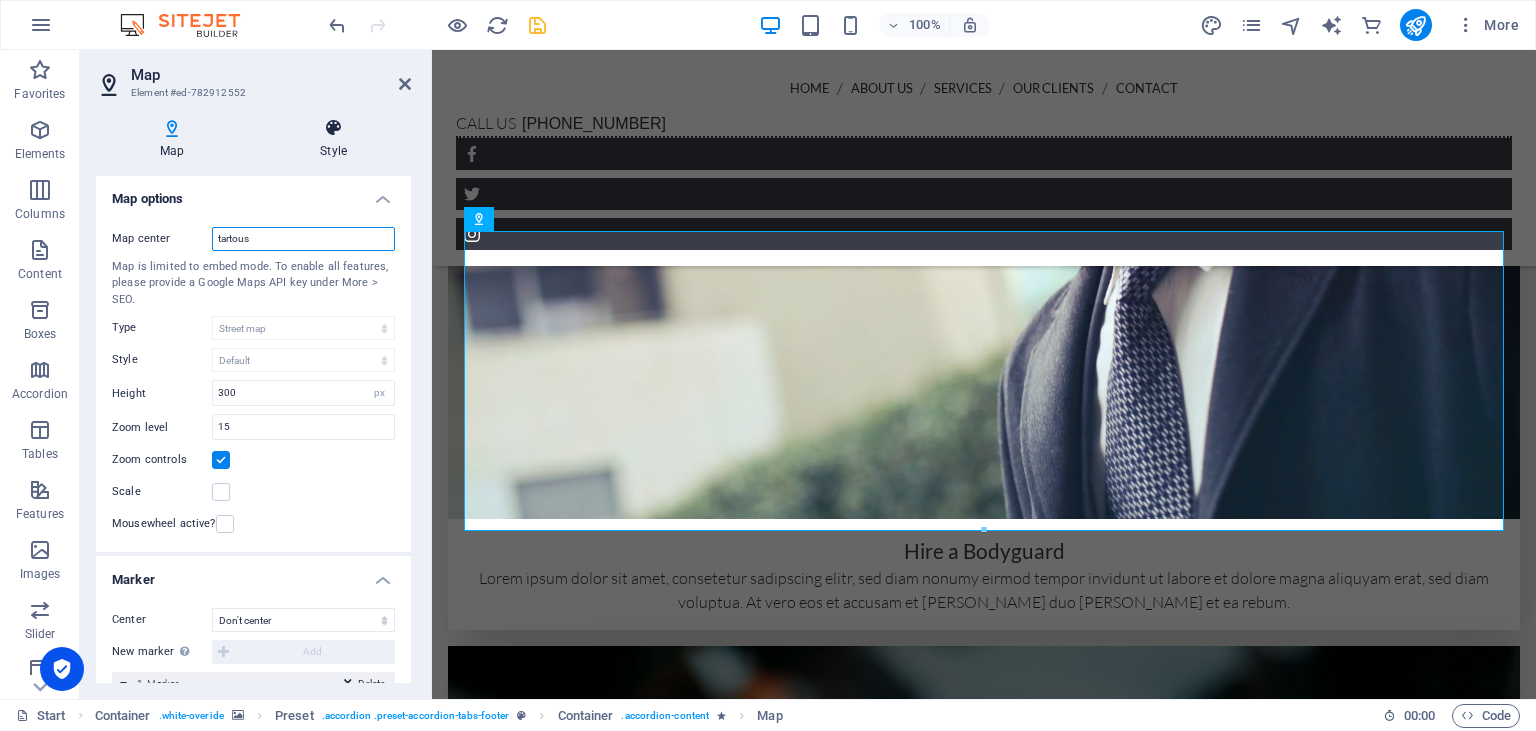 scroll, scrollTop: 0, scrollLeft: 0, axis: both 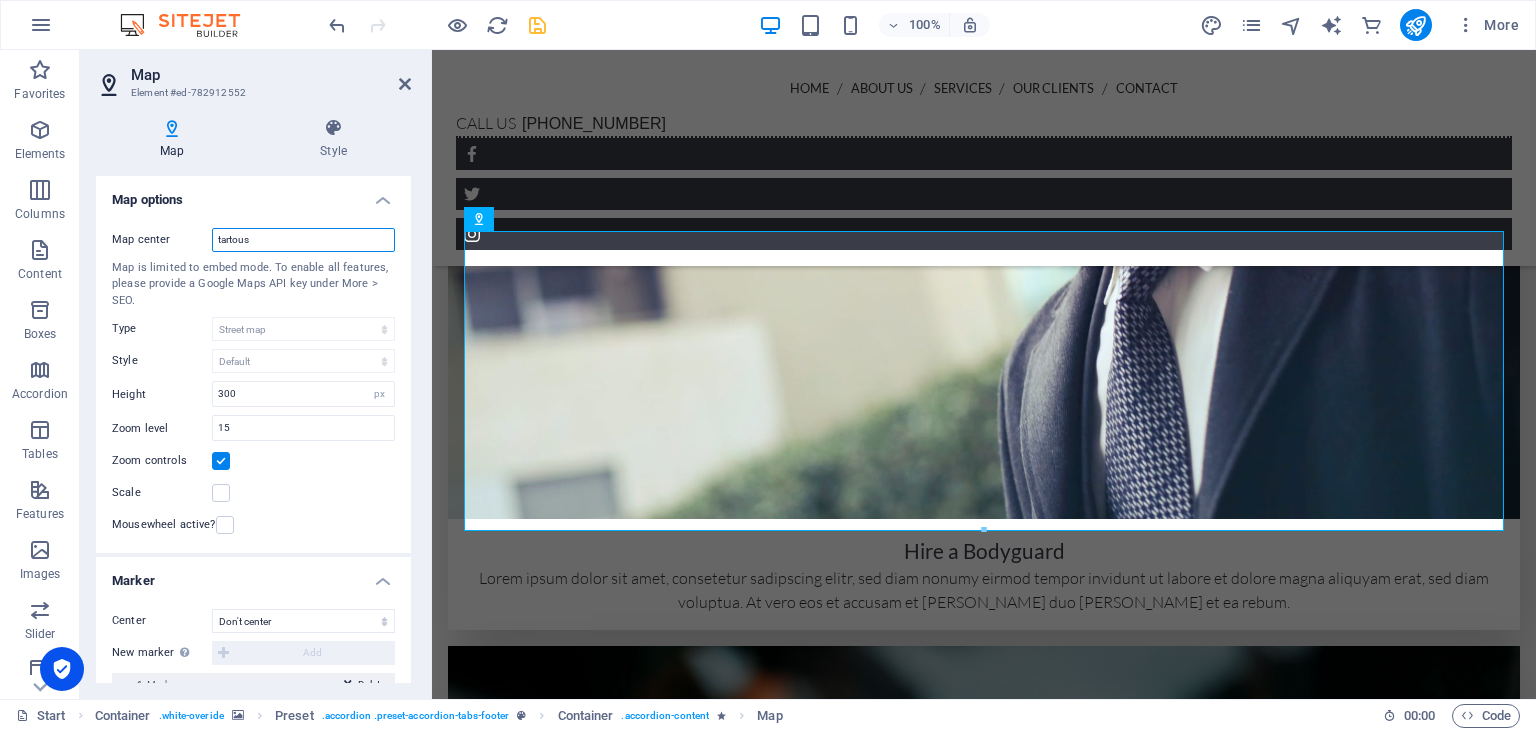 type on "tartous" 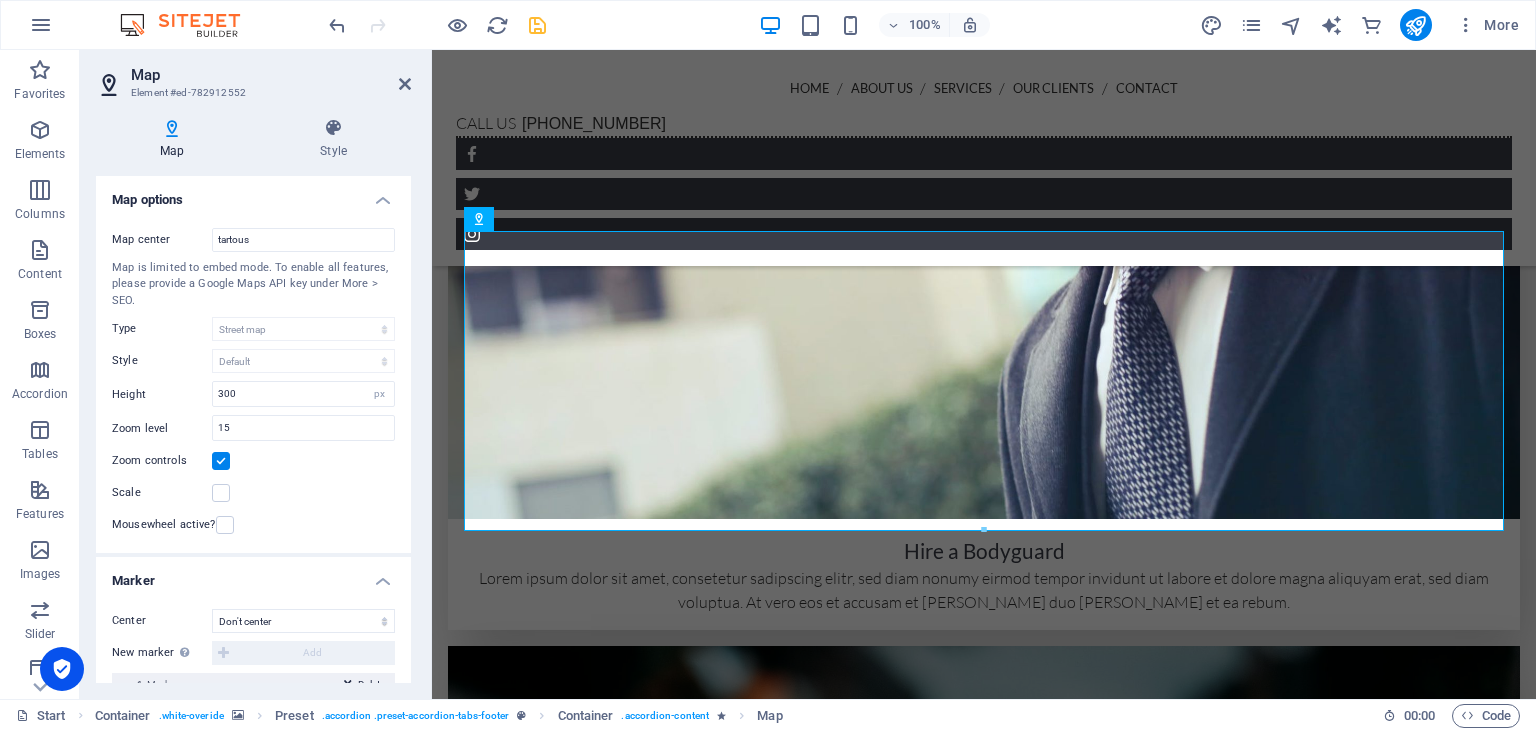 click on "Map" at bounding box center [271, 75] 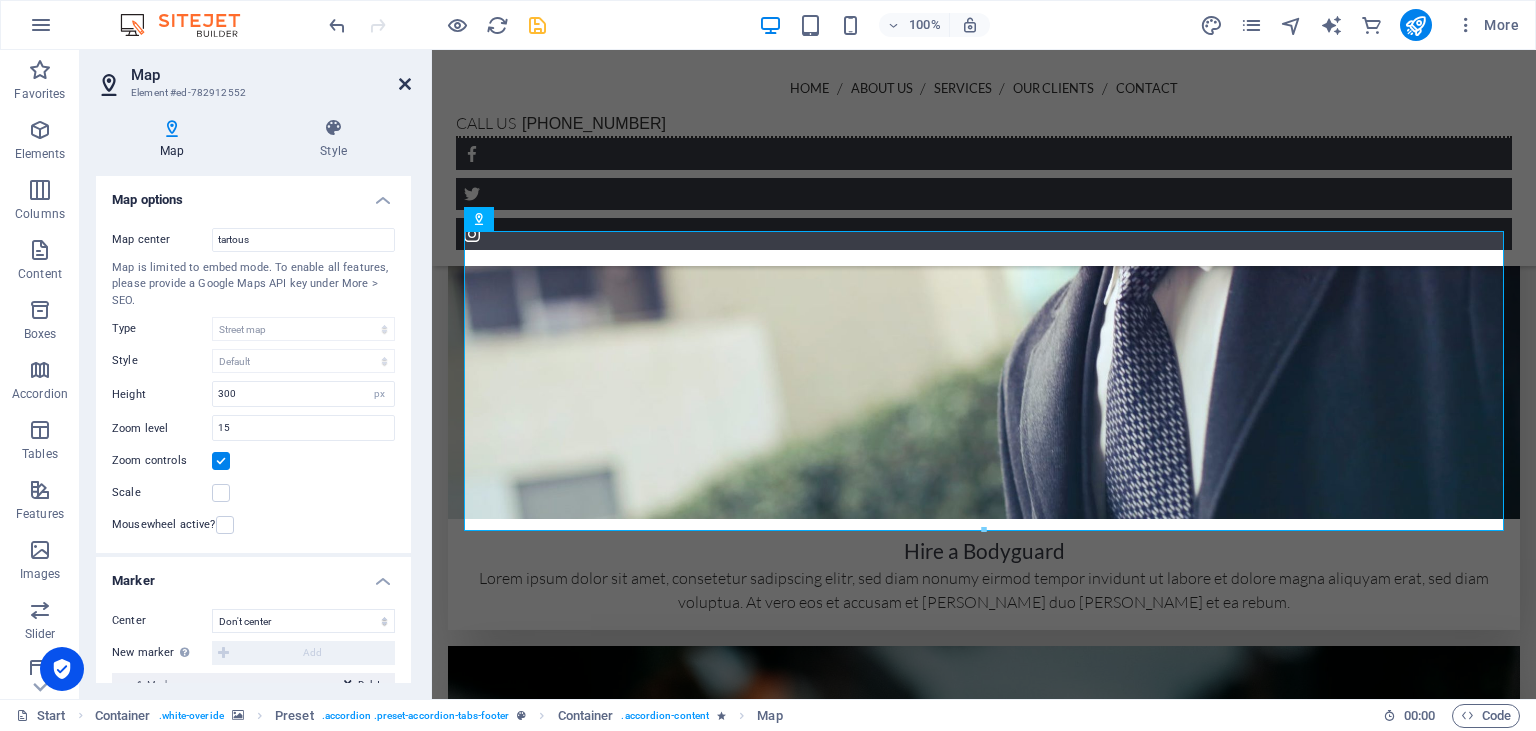 click at bounding box center [405, 84] 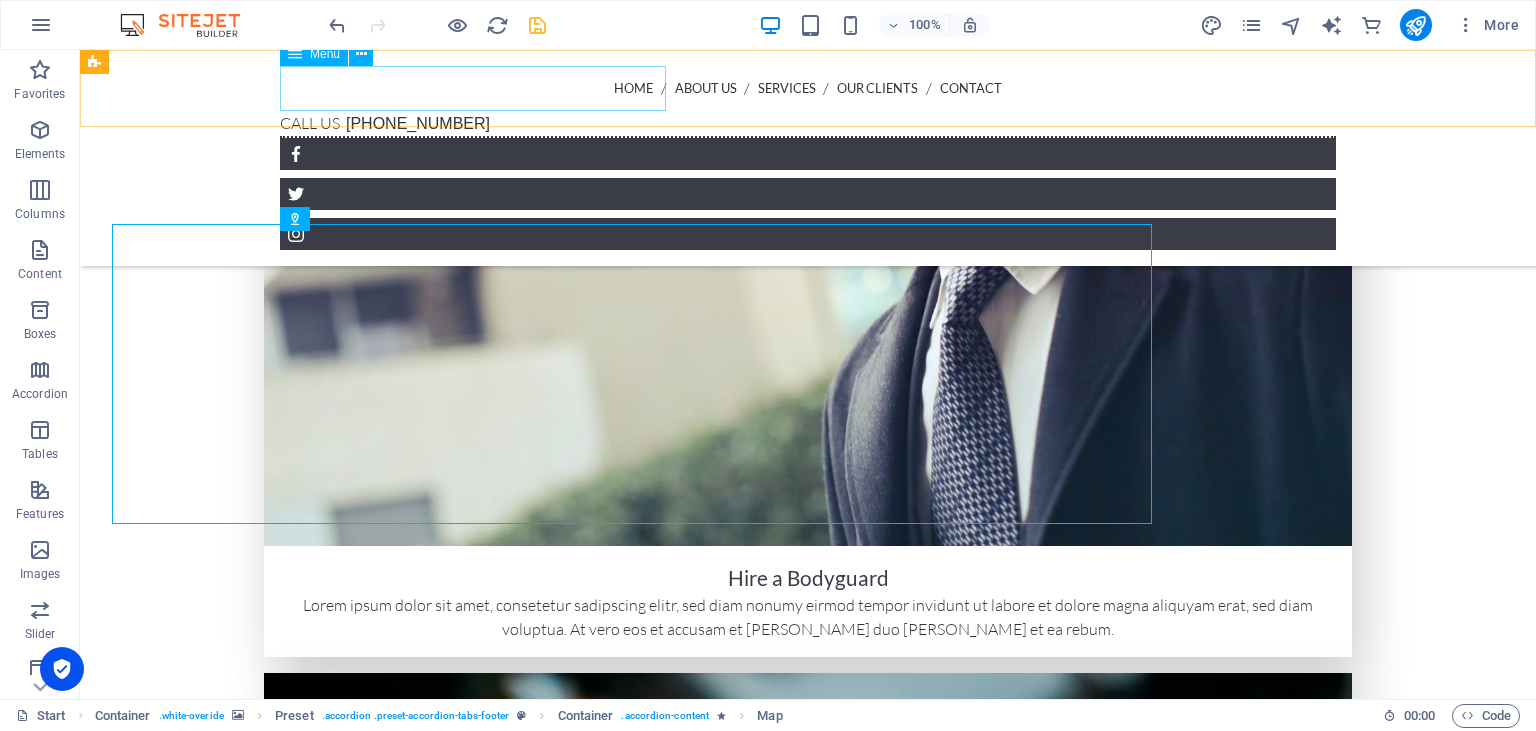 scroll, scrollTop: 2956, scrollLeft: 0, axis: vertical 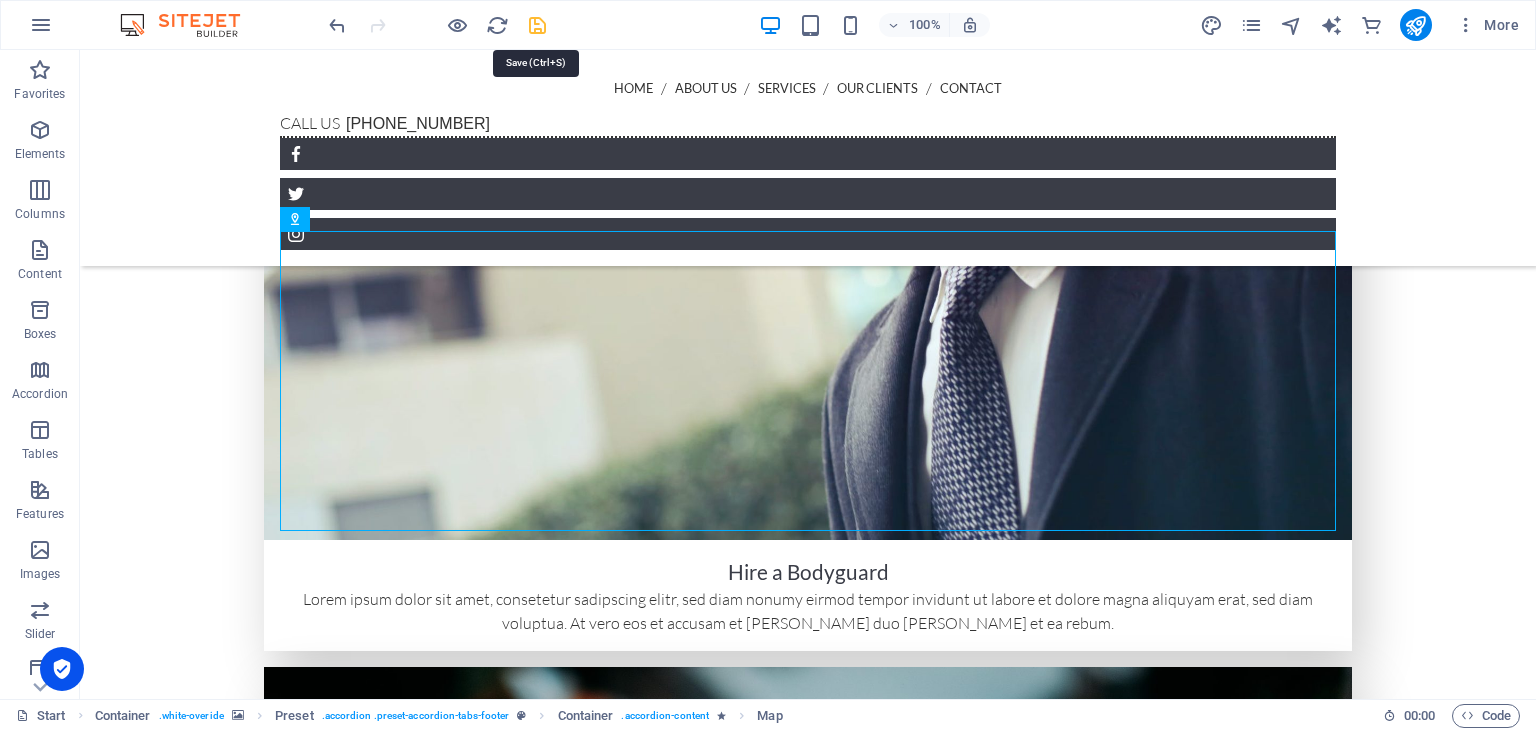 click at bounding box center [537, 25] 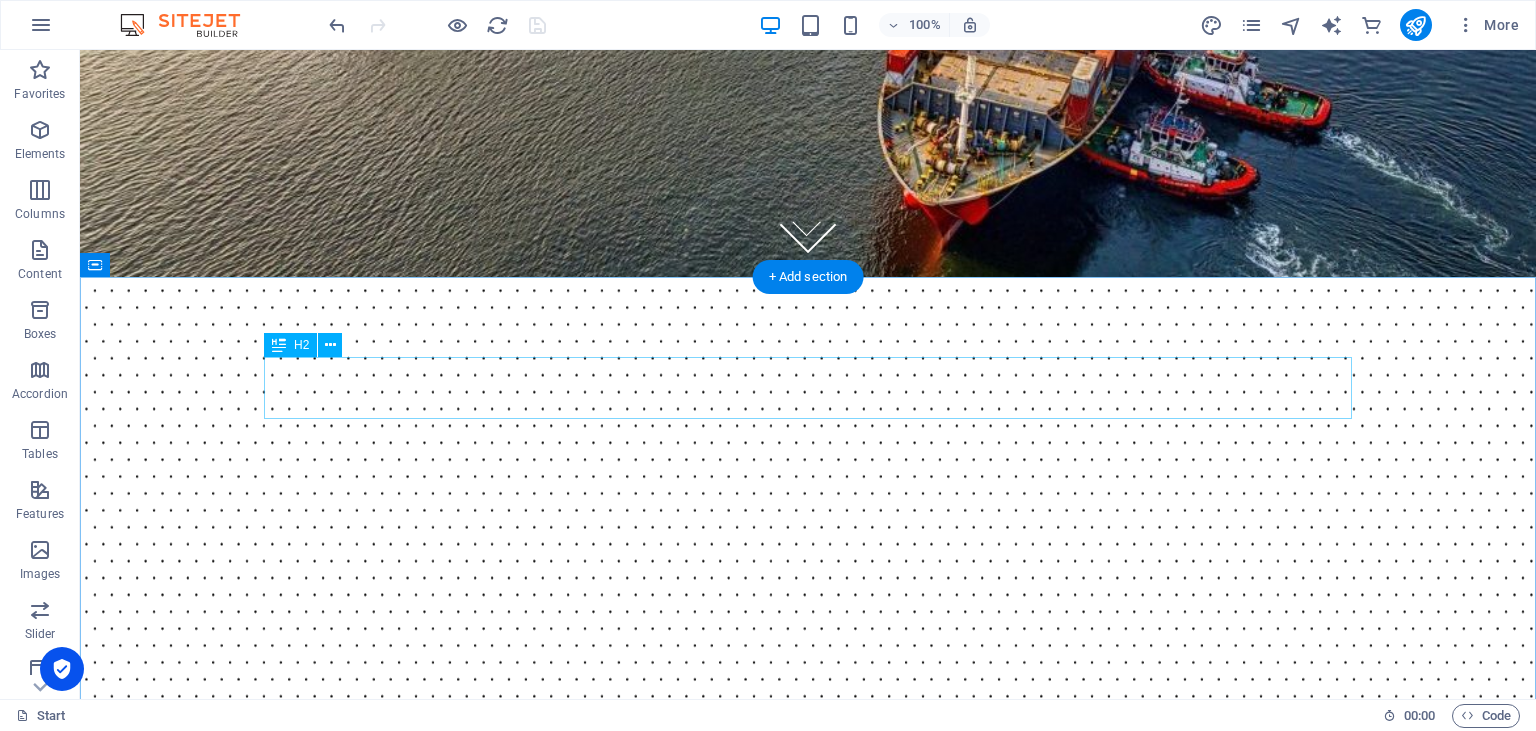 scroll, scrollTop: 0, scrollLeft: 0, axis: both 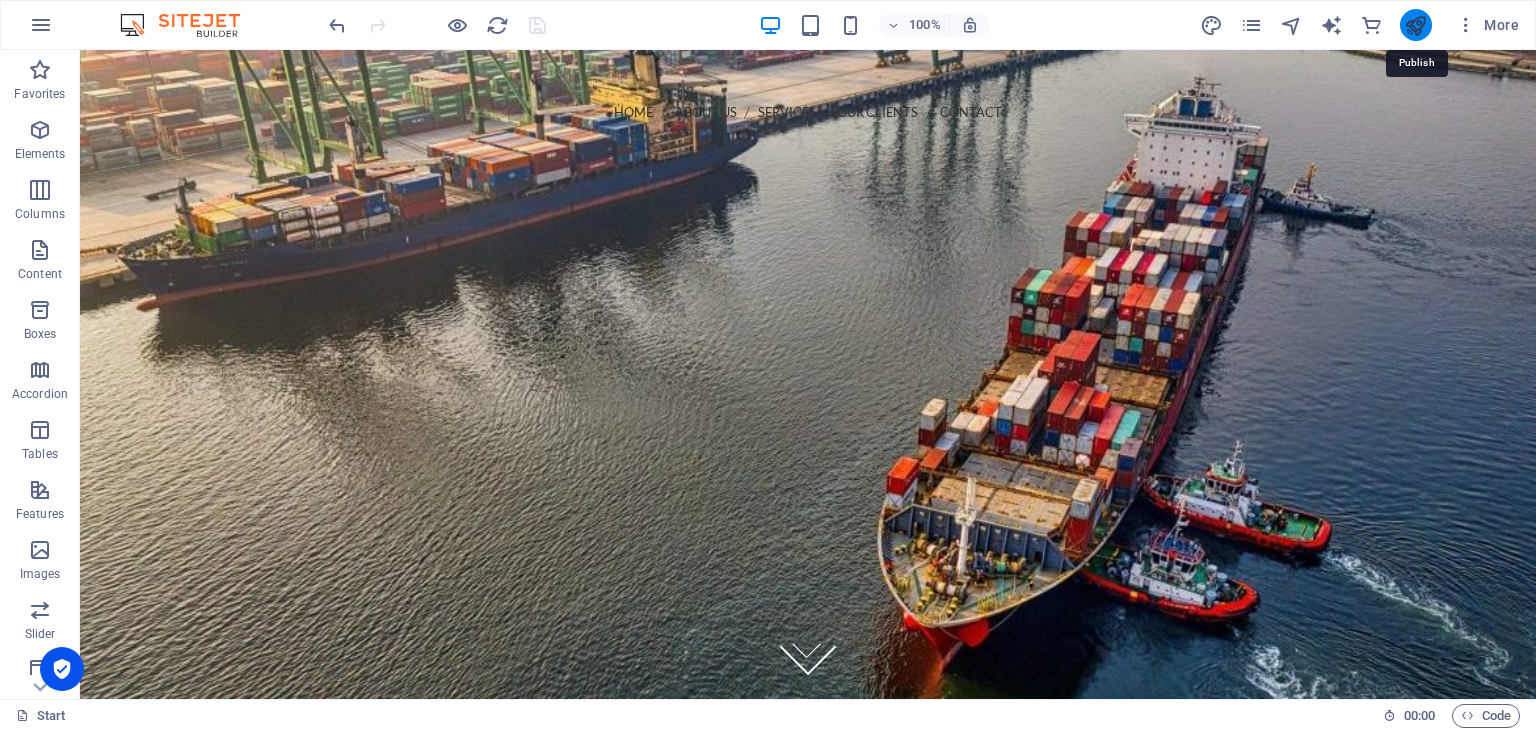 click at bounding box center (1415, 25) 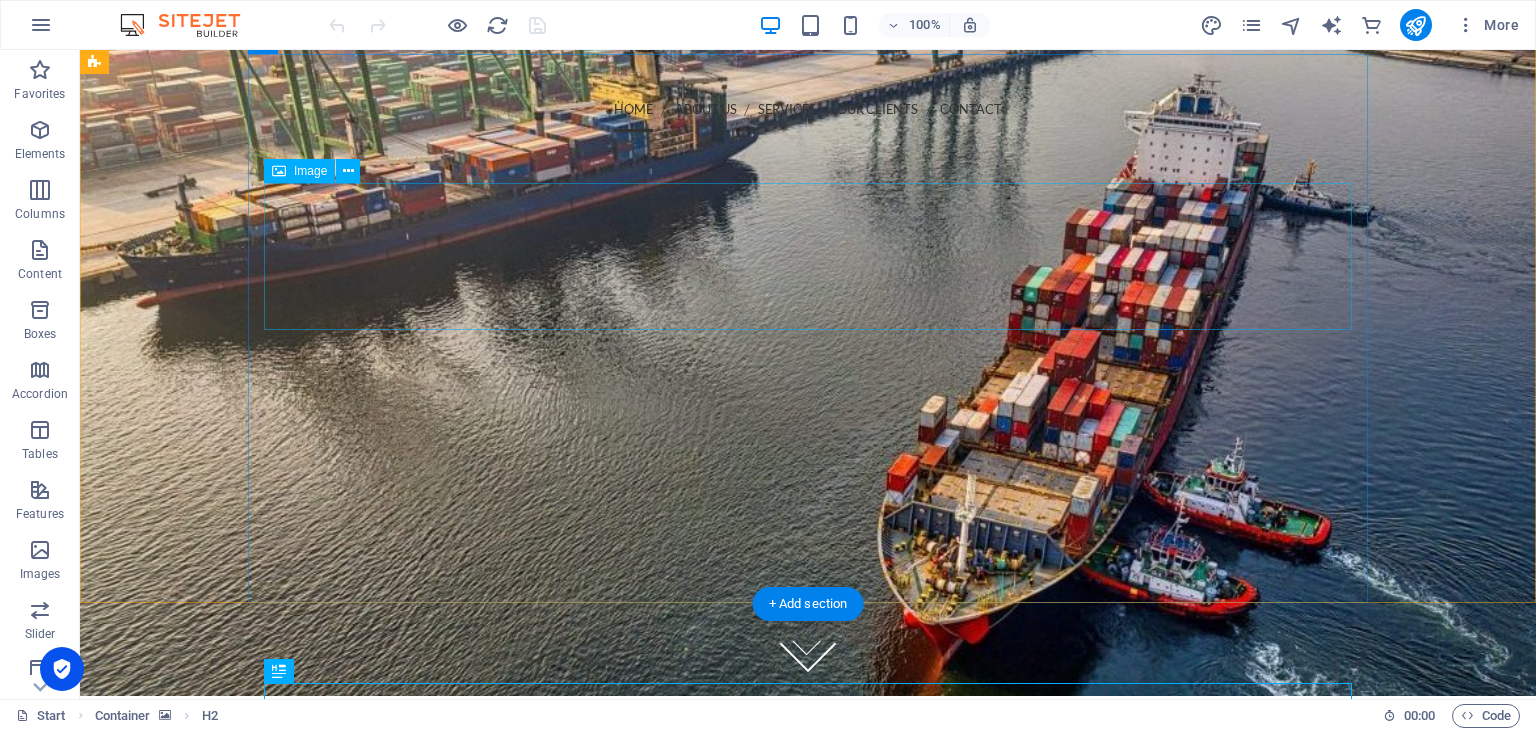 scroll, scrollTop: 0, scrollLeft: 0, axis: both 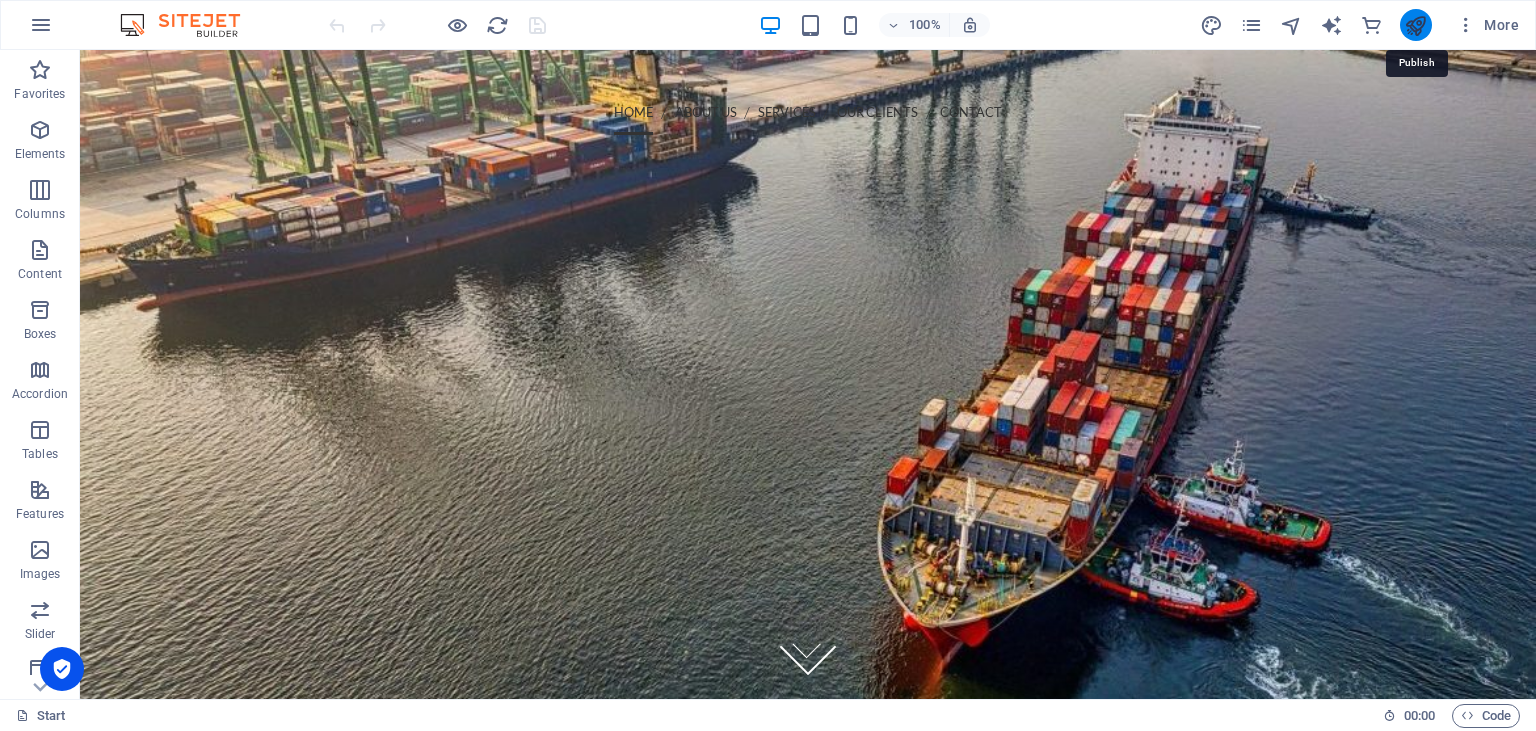 click at bounding box center [1415, 25] 